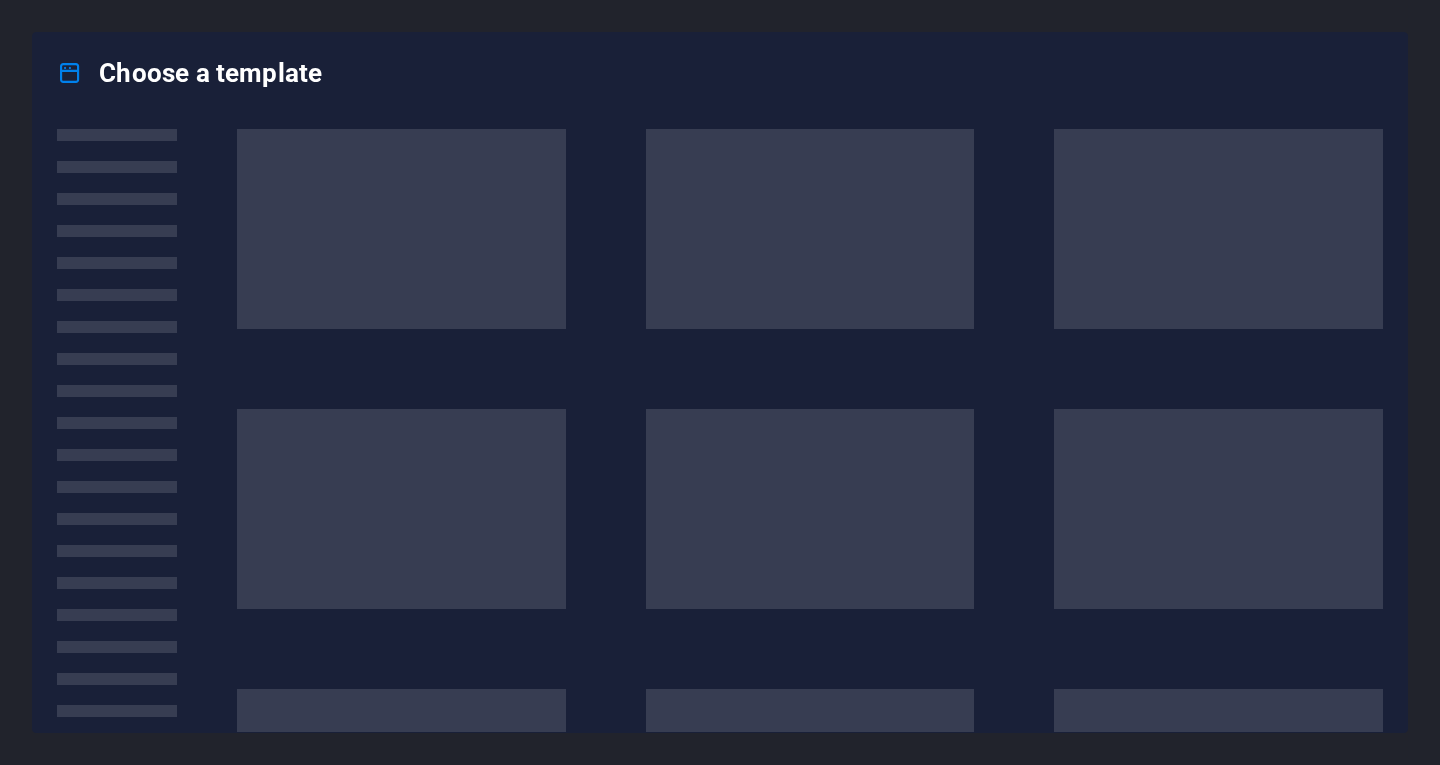 scroll, scrollTop: 0, scrollLeft: 0, axis: both 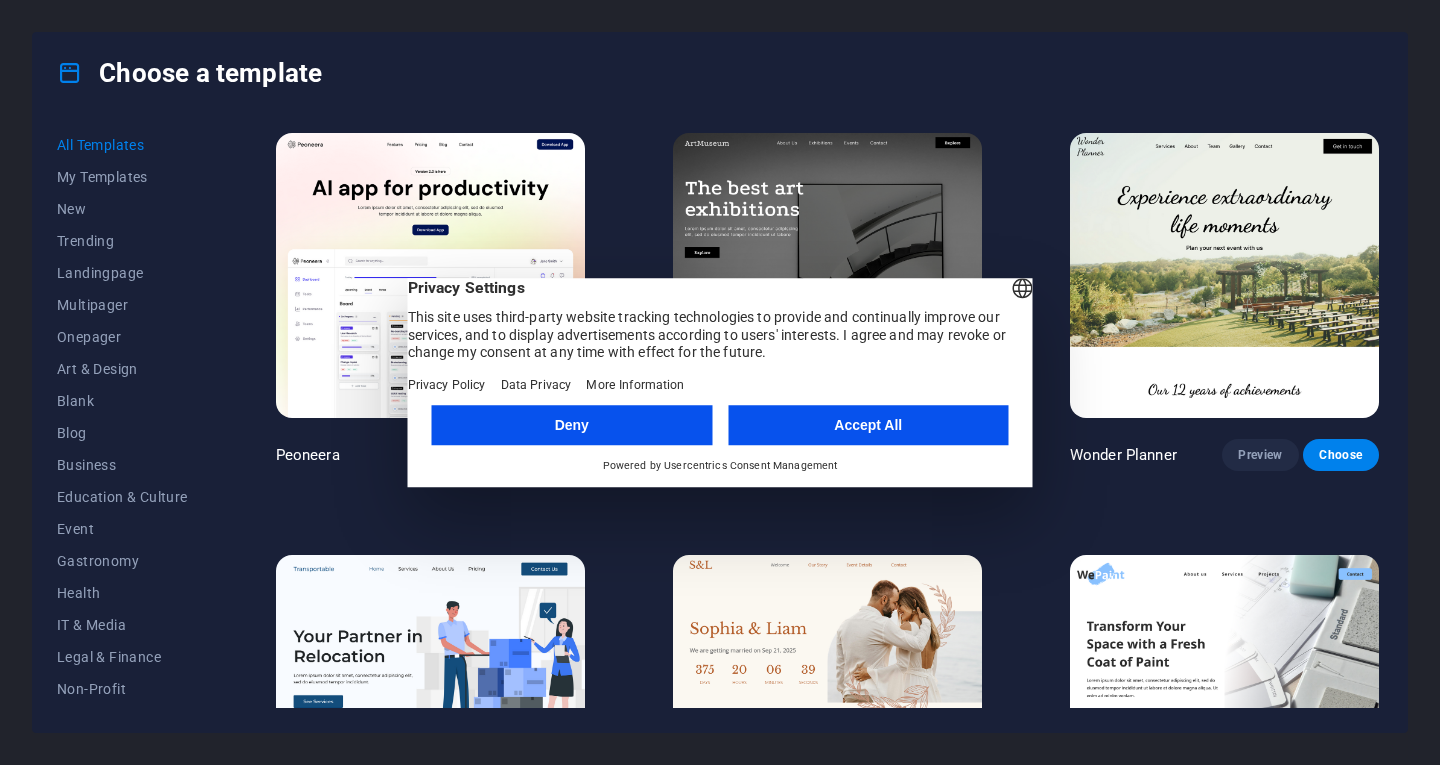 click on "Deny" at bounding box center [572, 425] 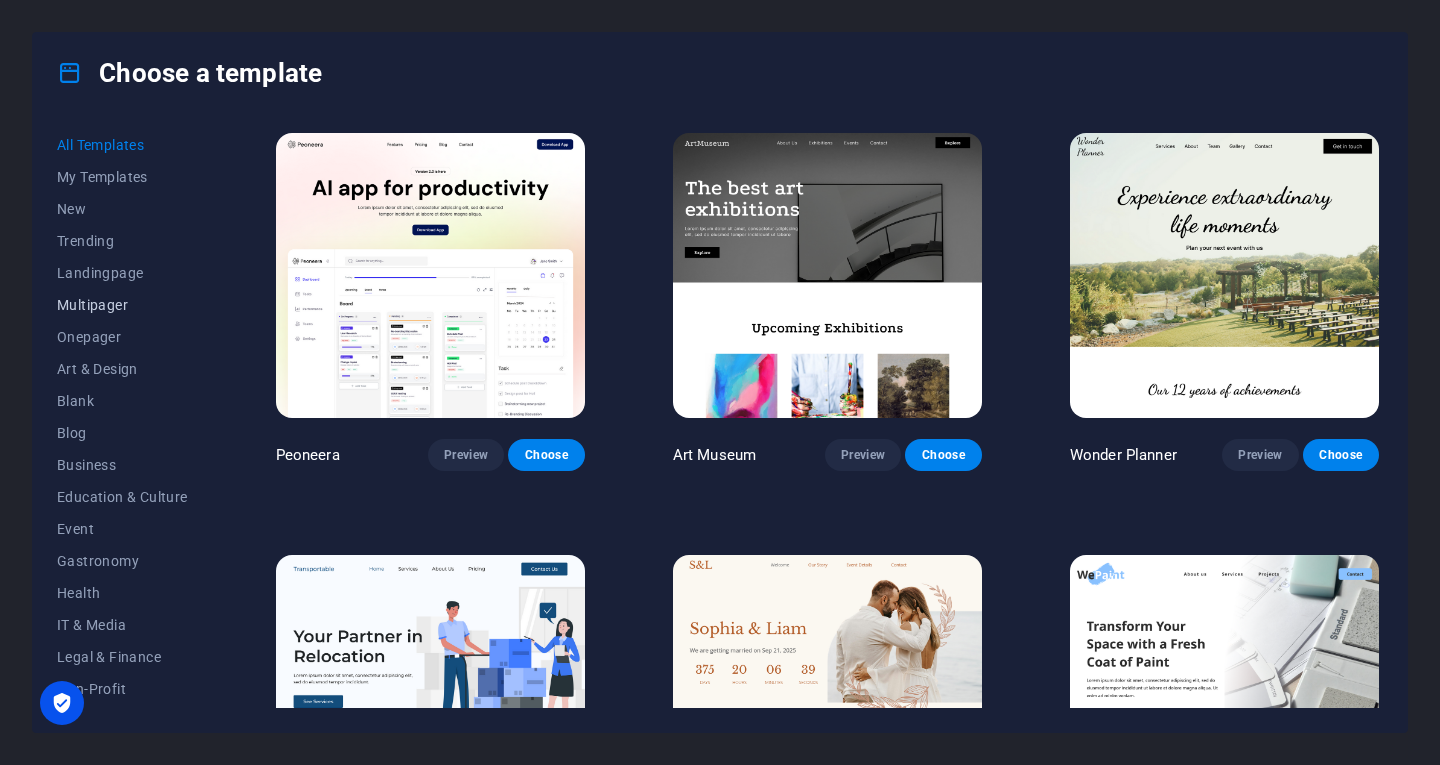 scroll, scrollTop: 100, scrollLeft: 0, axis: vertical 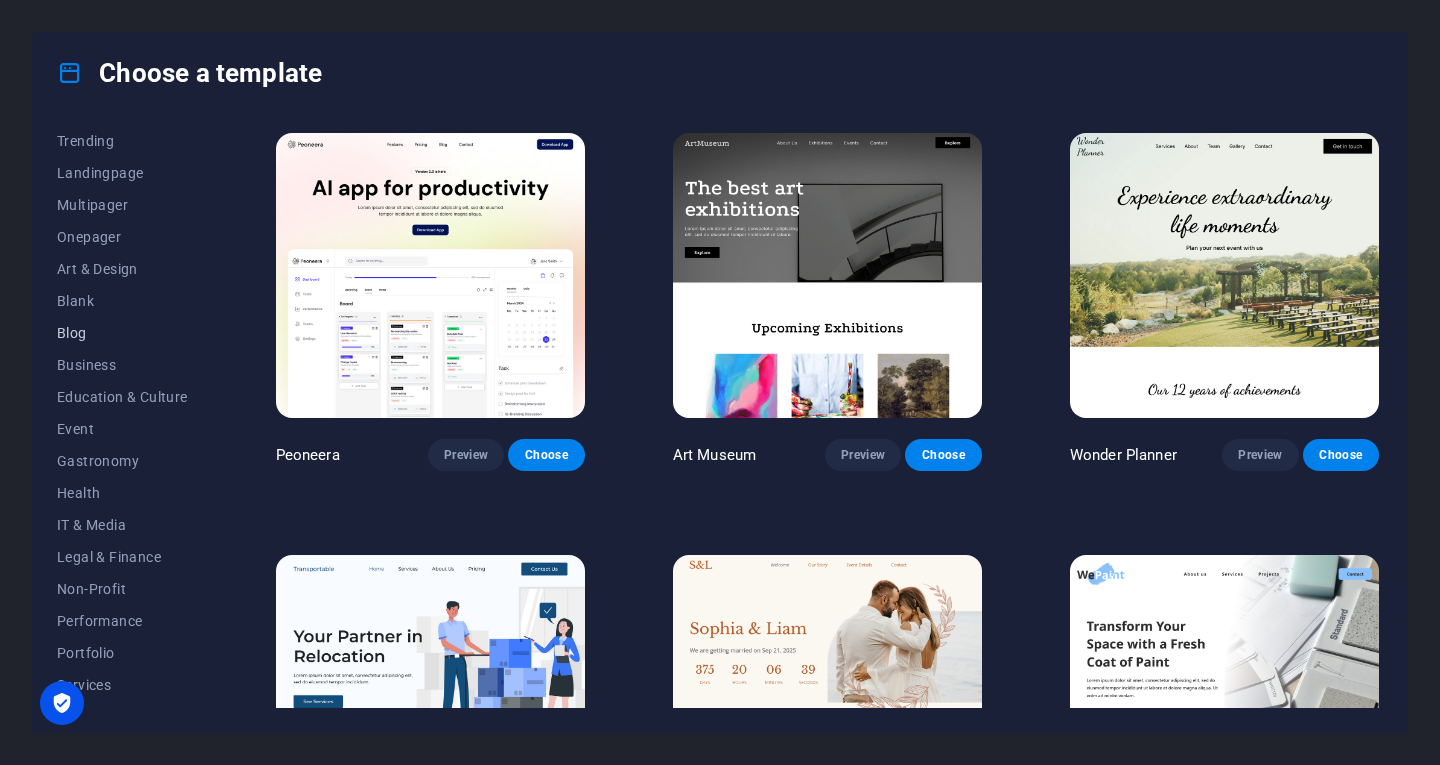 click on "Blog" at bounding box center (122, 333) 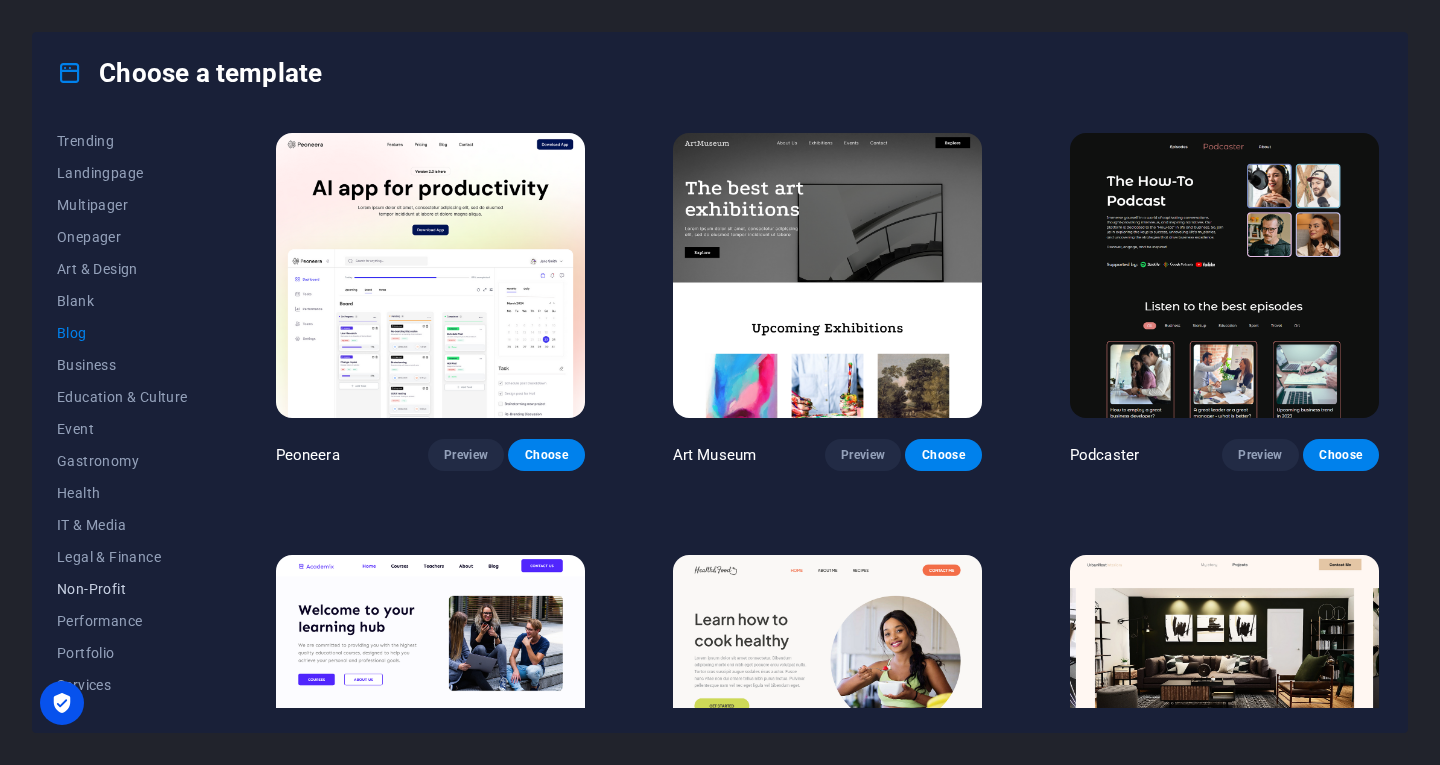 click on "Non-Profit" at bounding box center [122, 589] 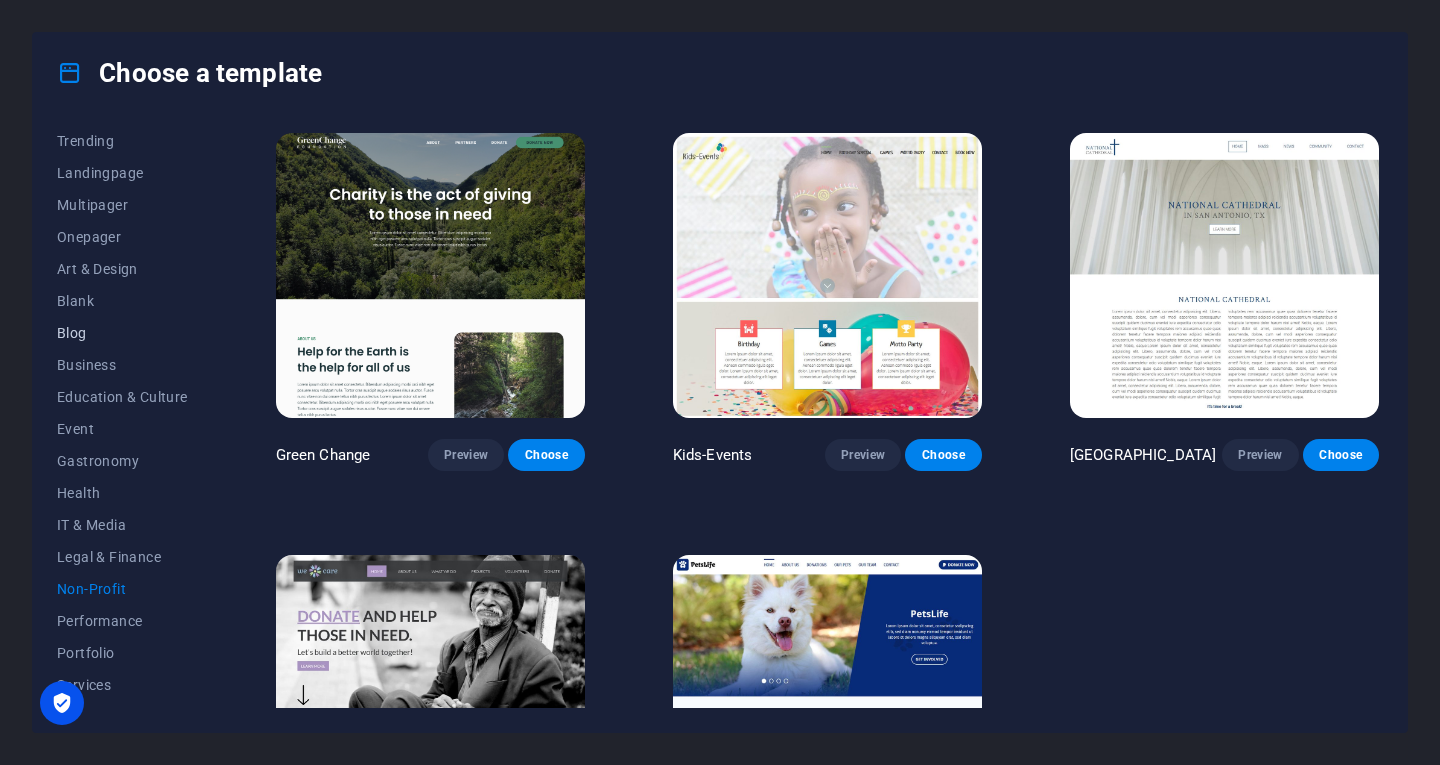 click on "Blog" at bounding box center [122, 333] 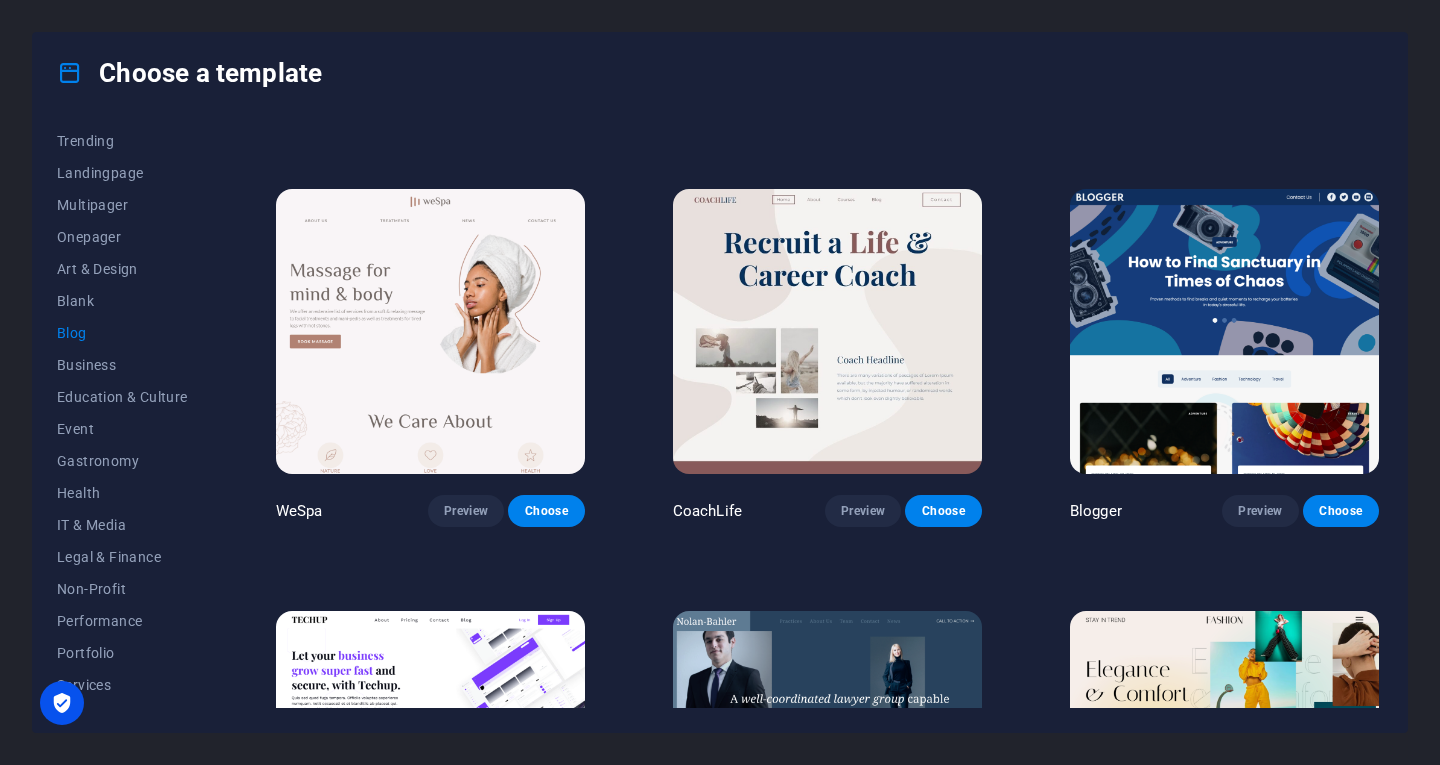 scroll, scrollTop: 1193, scrollLeft: 0, axis: vertical 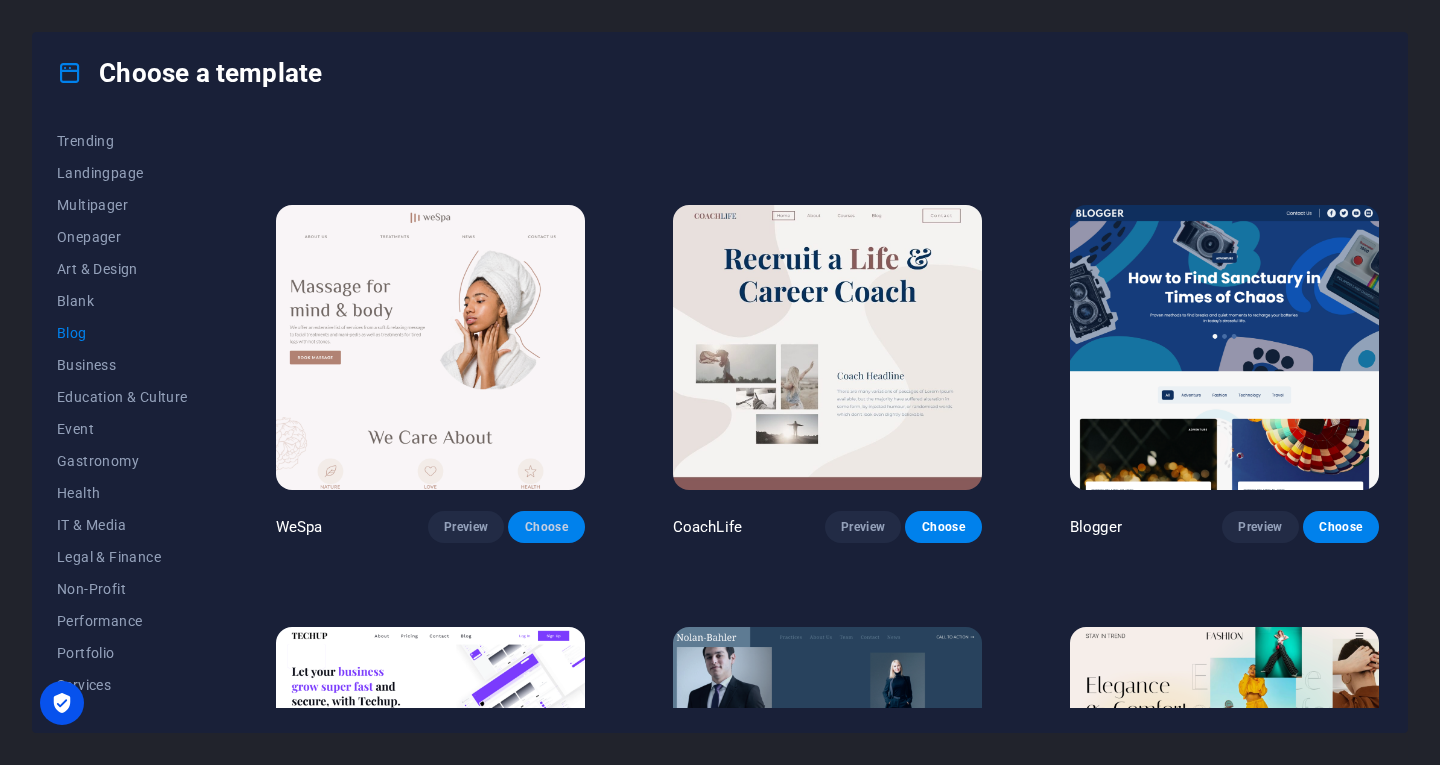 click on "Choose" at bounding box center [546, 527] 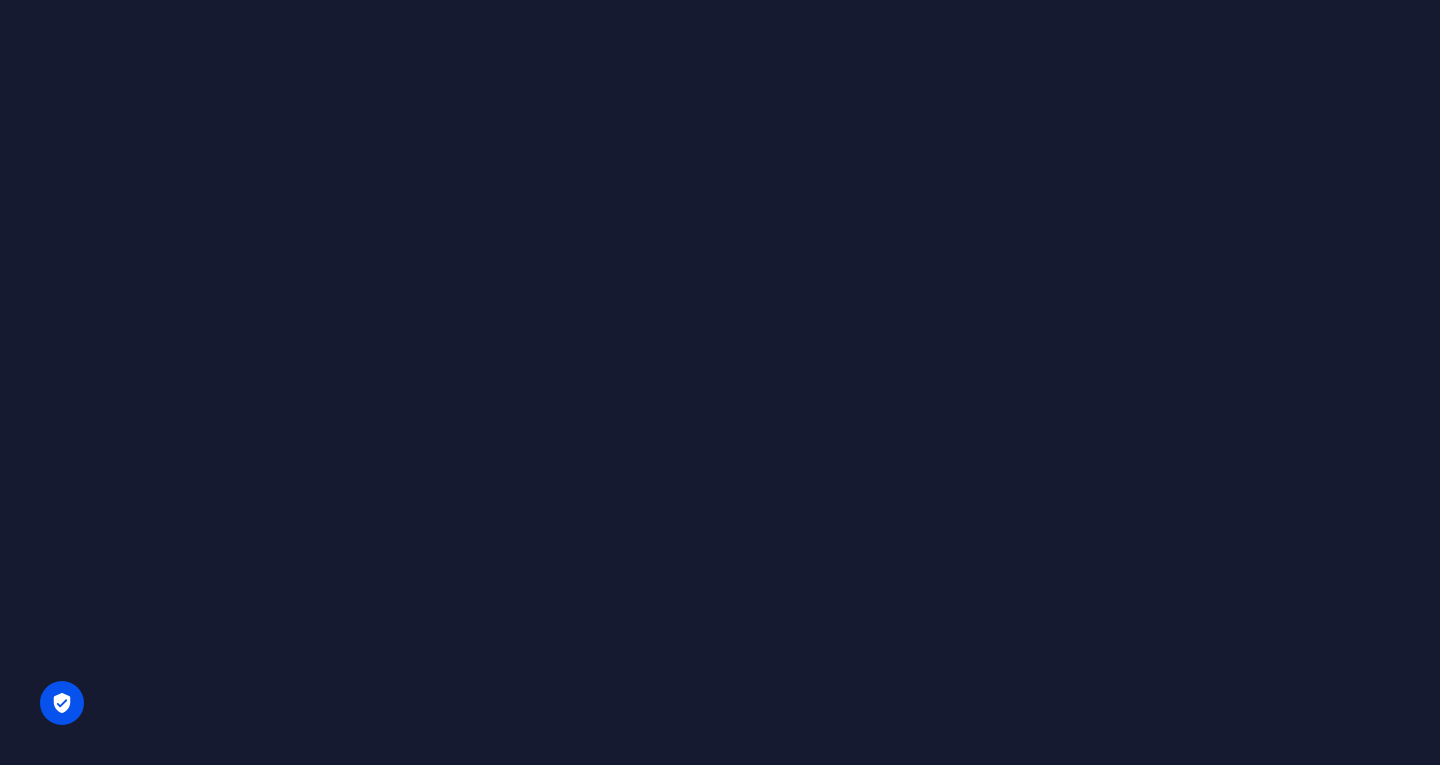 scroll, scrollTop: 0, scrollLeft: 0, axis: both 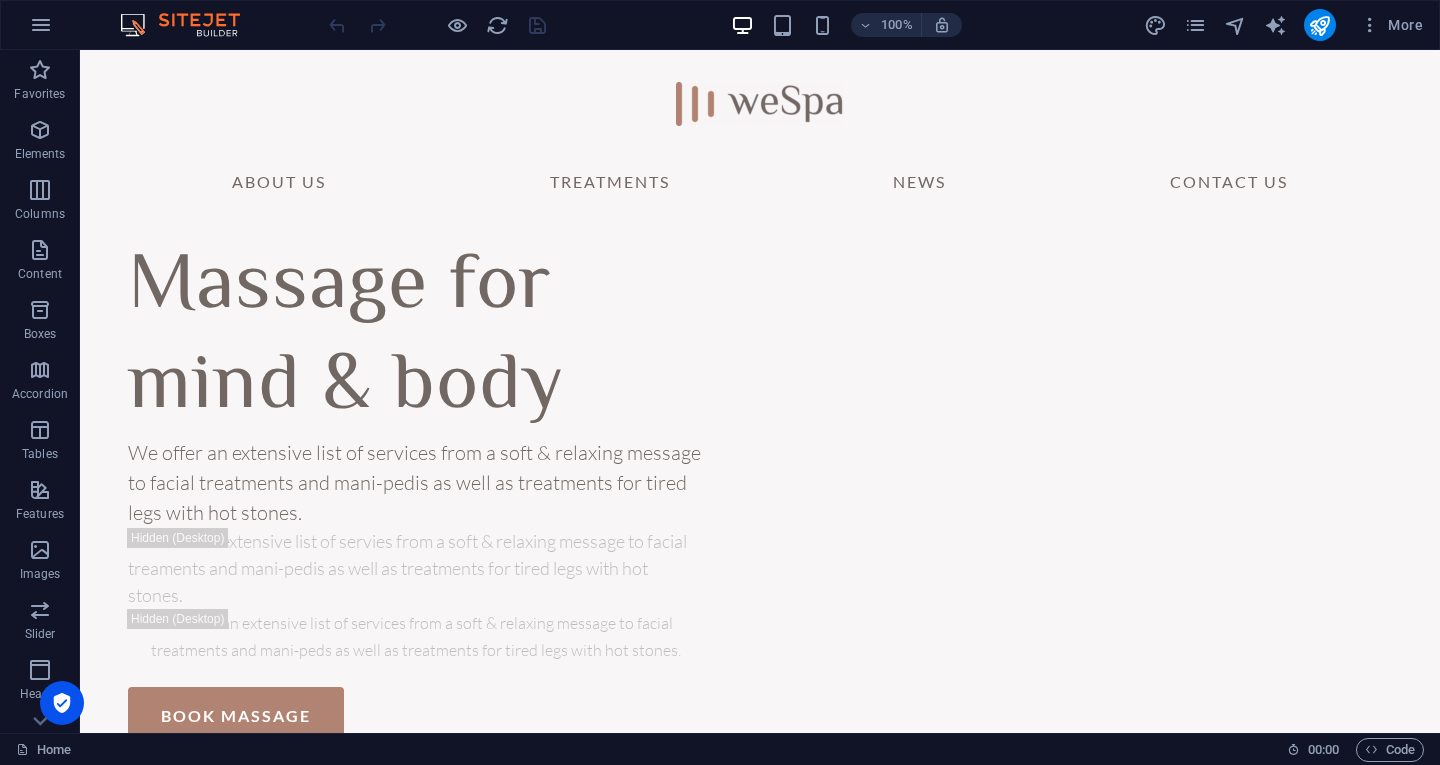 click on "100% More" at bounding box center [720, 25] 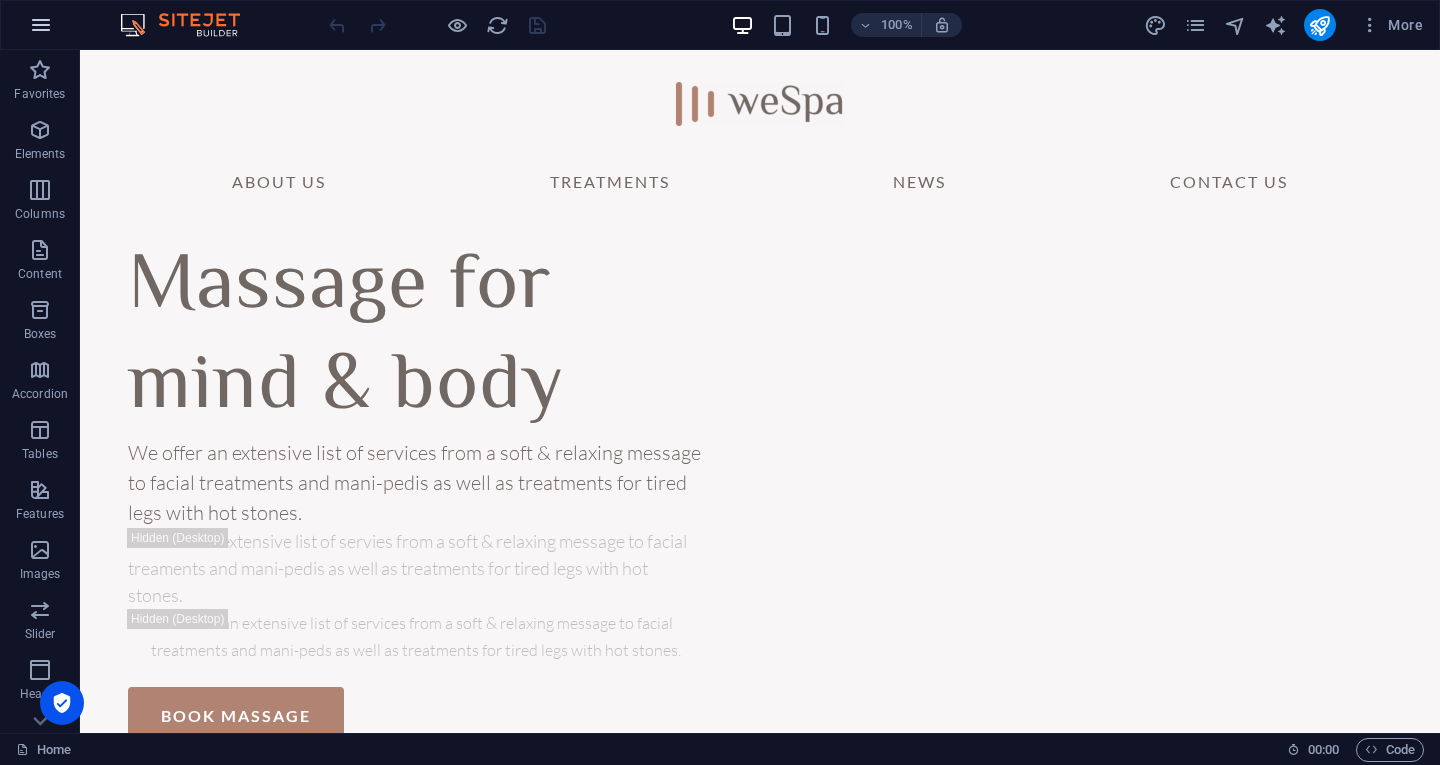 click at bounding box center [41, 25] 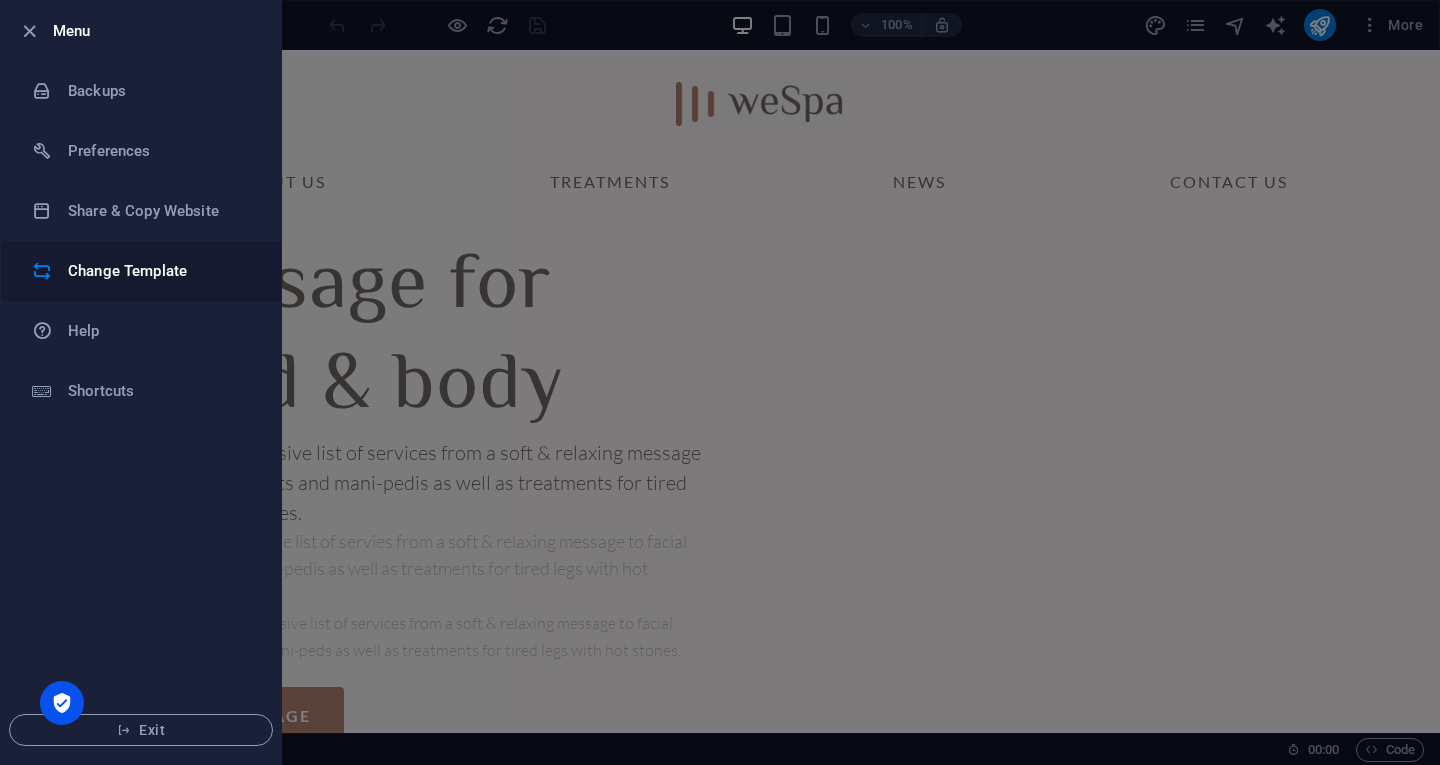 click on "Change Template" at bounding box center (141, 271) 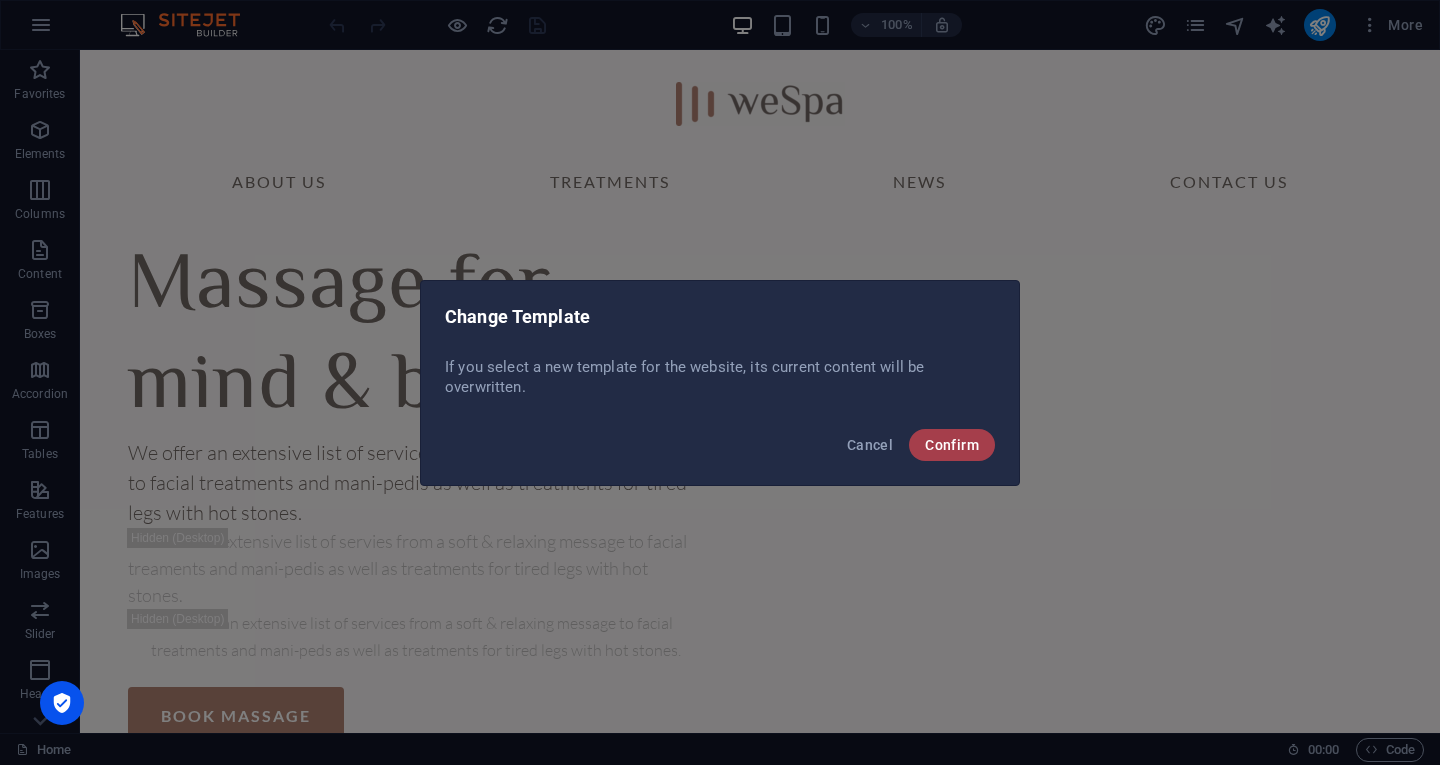 click on "Confirm" at bounding box center (952, 445) 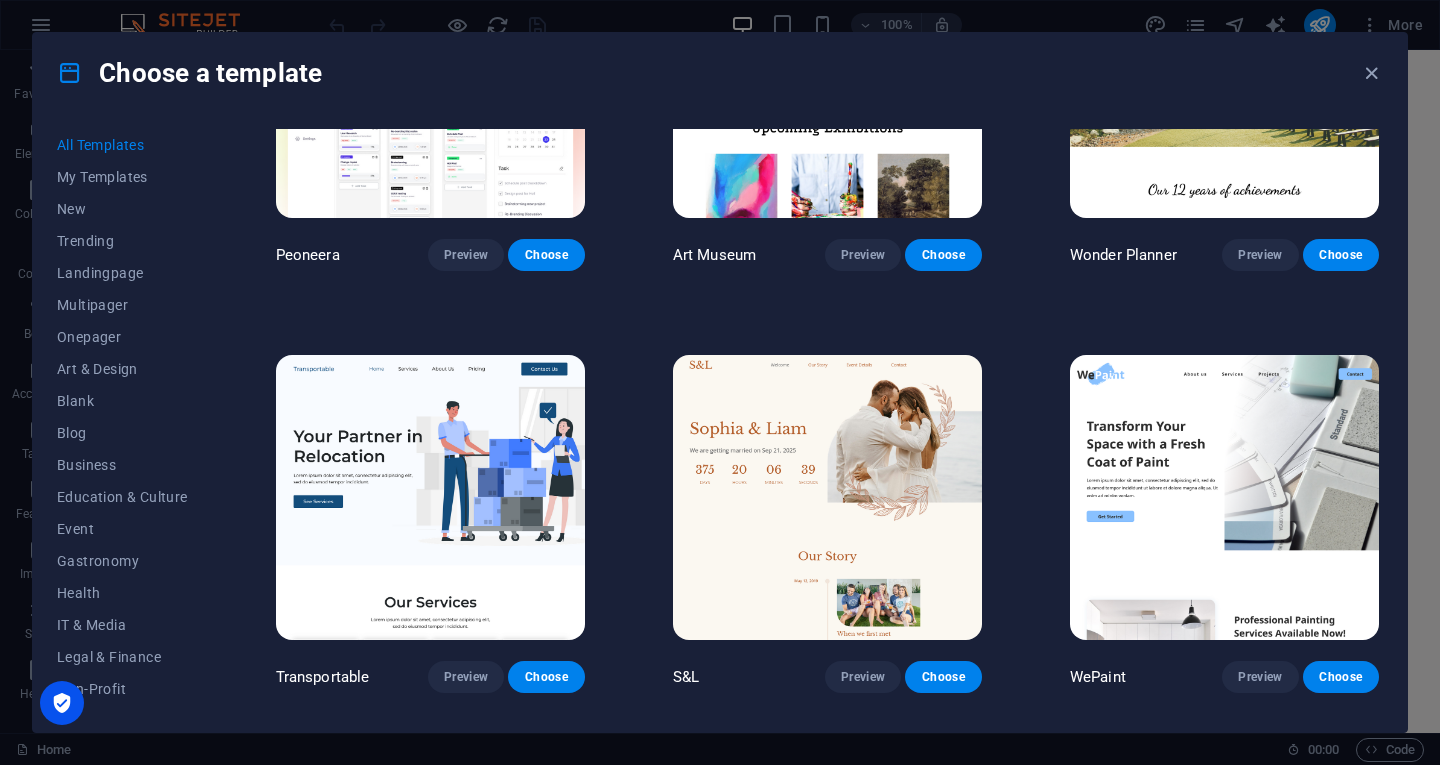 scroll, scrollTop: 500, scrollLeft: 0, axis: vertical 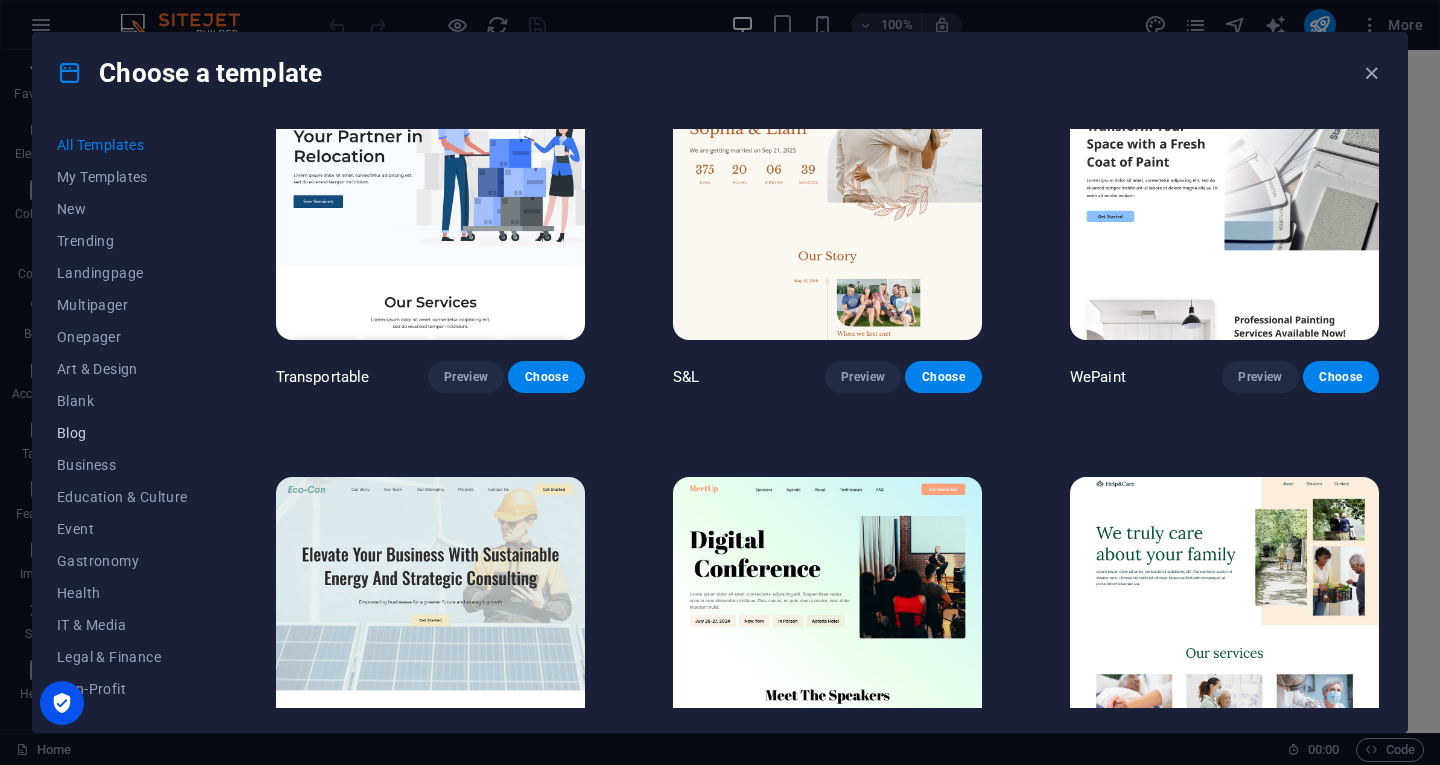 click on "Blog" at bounding box center [122, 433] 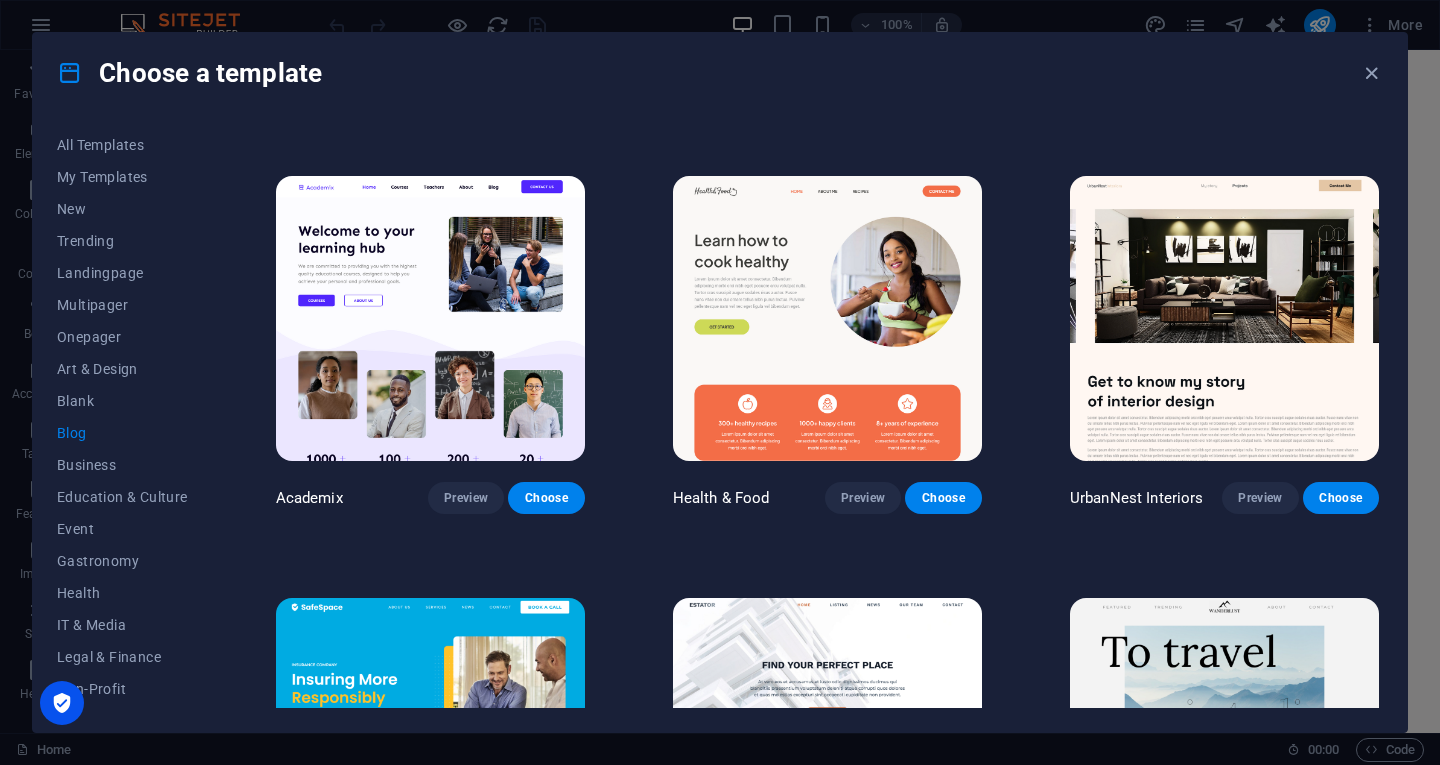 scroll, scrollTop: 400, scrollLeft: 0, axis: vertical 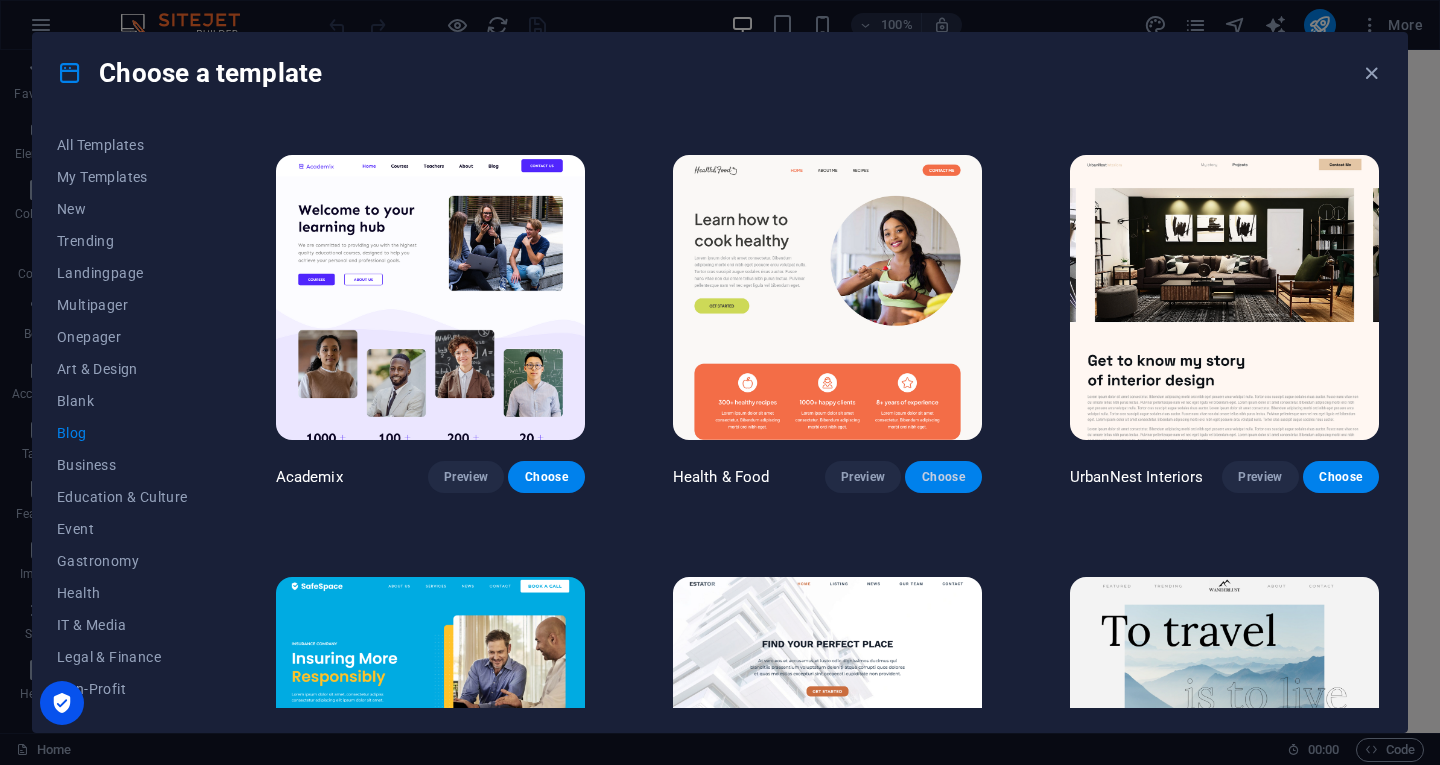 click on "Choose" at bounding box center (943, 477) 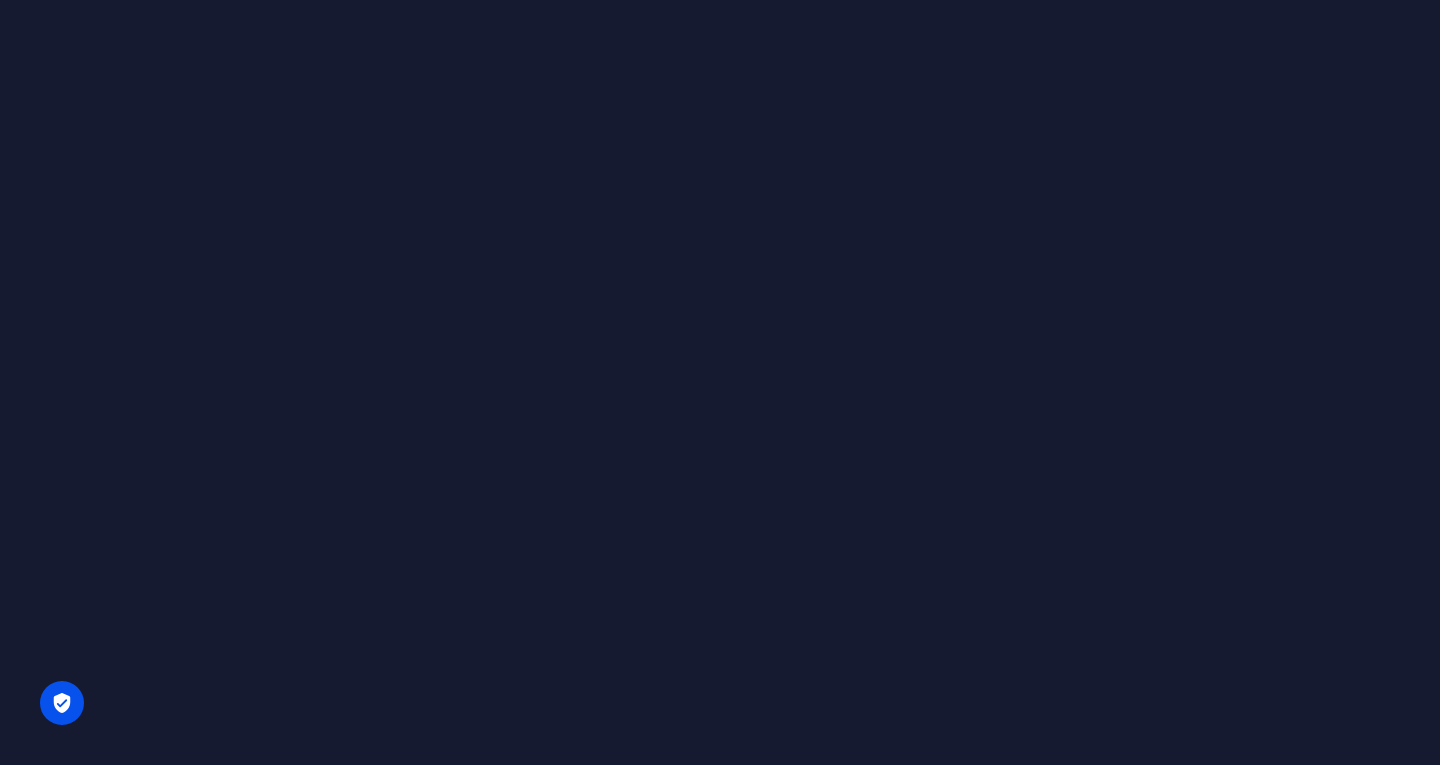 scroll, scrollTop: 0, scrollLeft: 0, axis: both 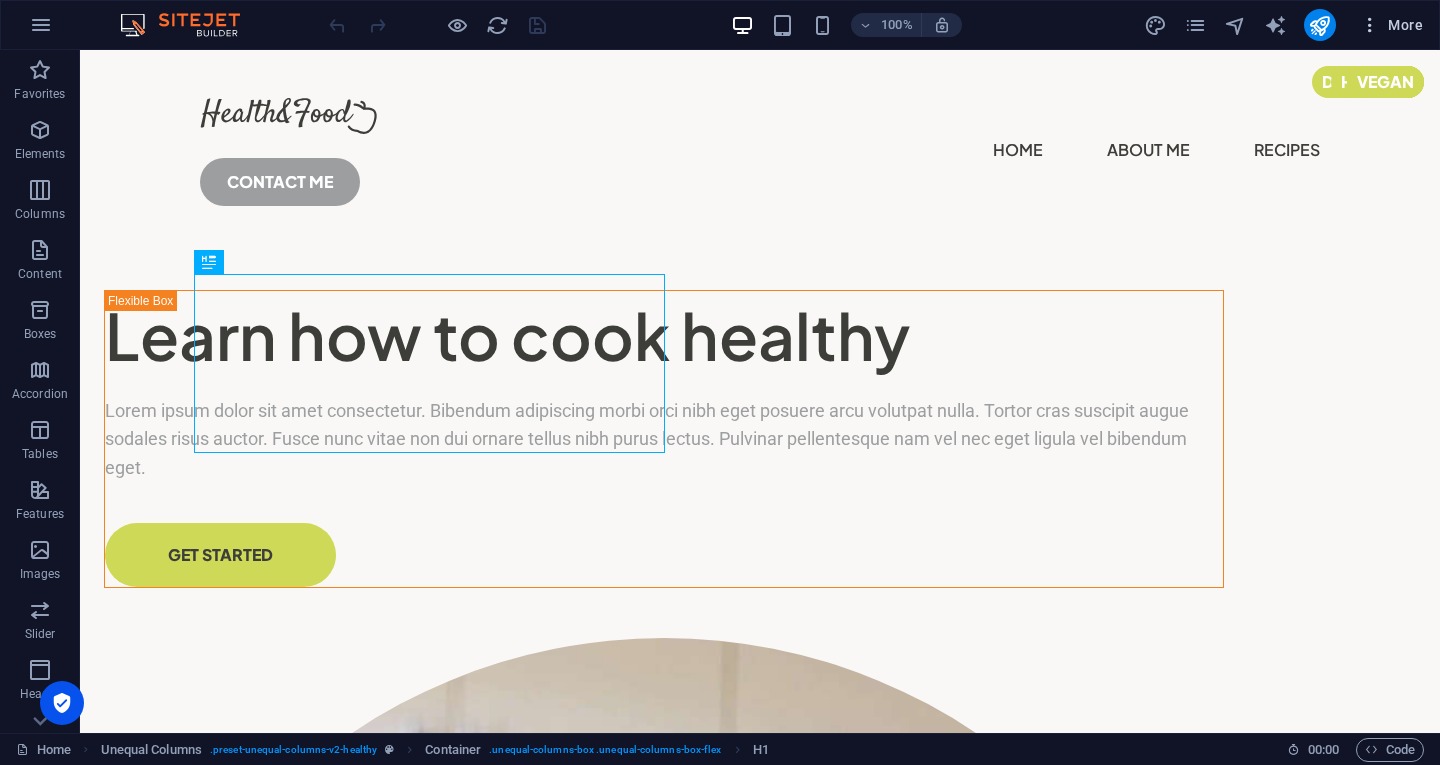 click on "More" at bounding box center (1391, 25) 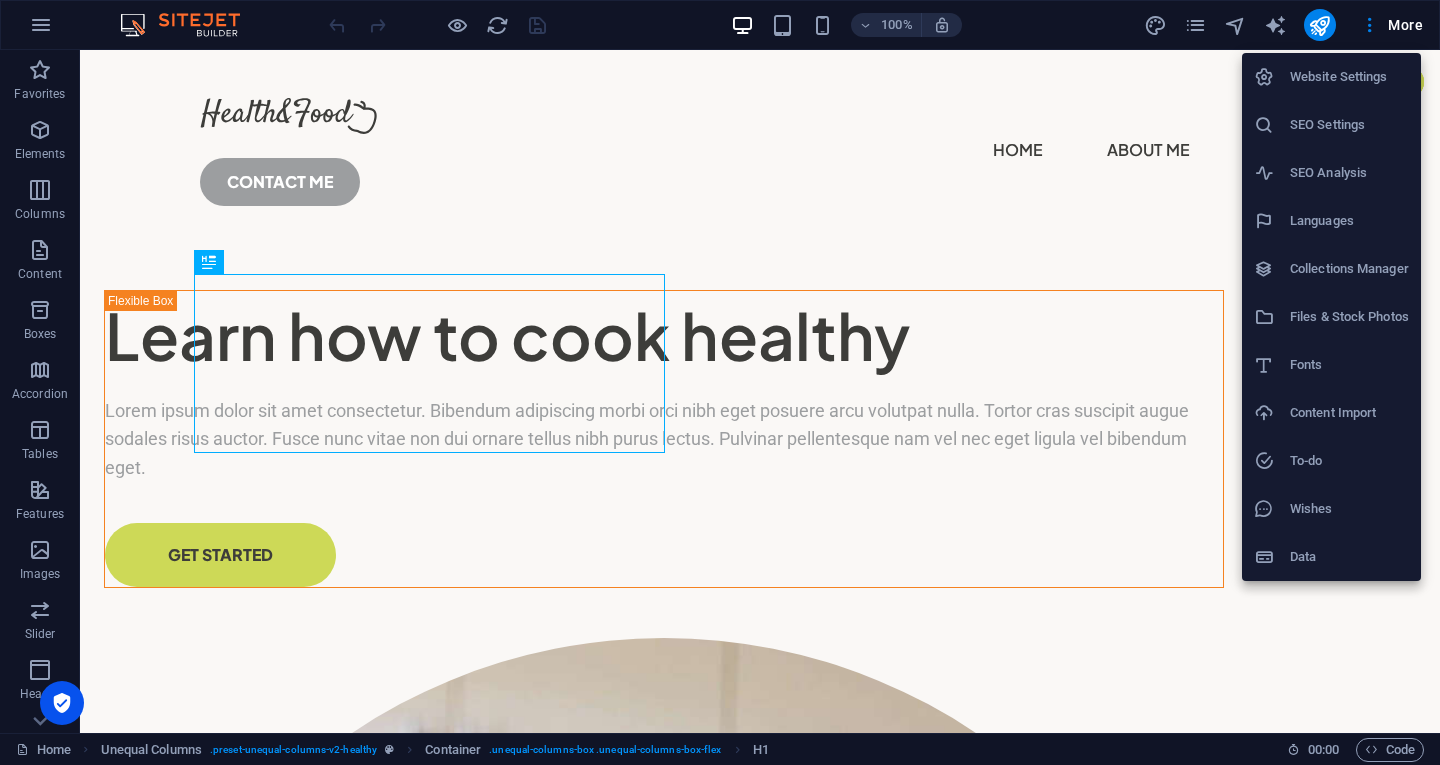 click on "Website Settings" at bounding box center (1349, 77) 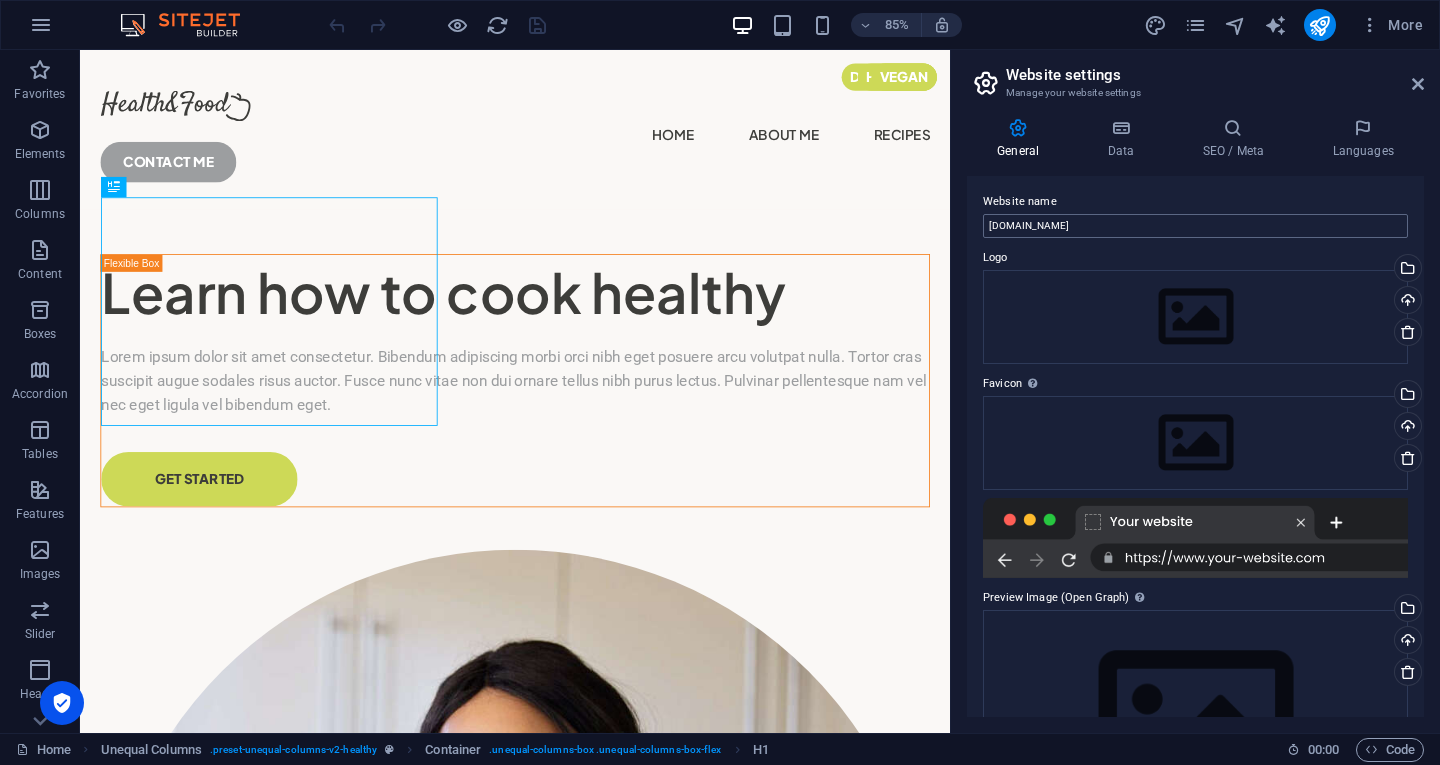 scroll, scrollTop: 0, scrollLeft: 0, axis: both 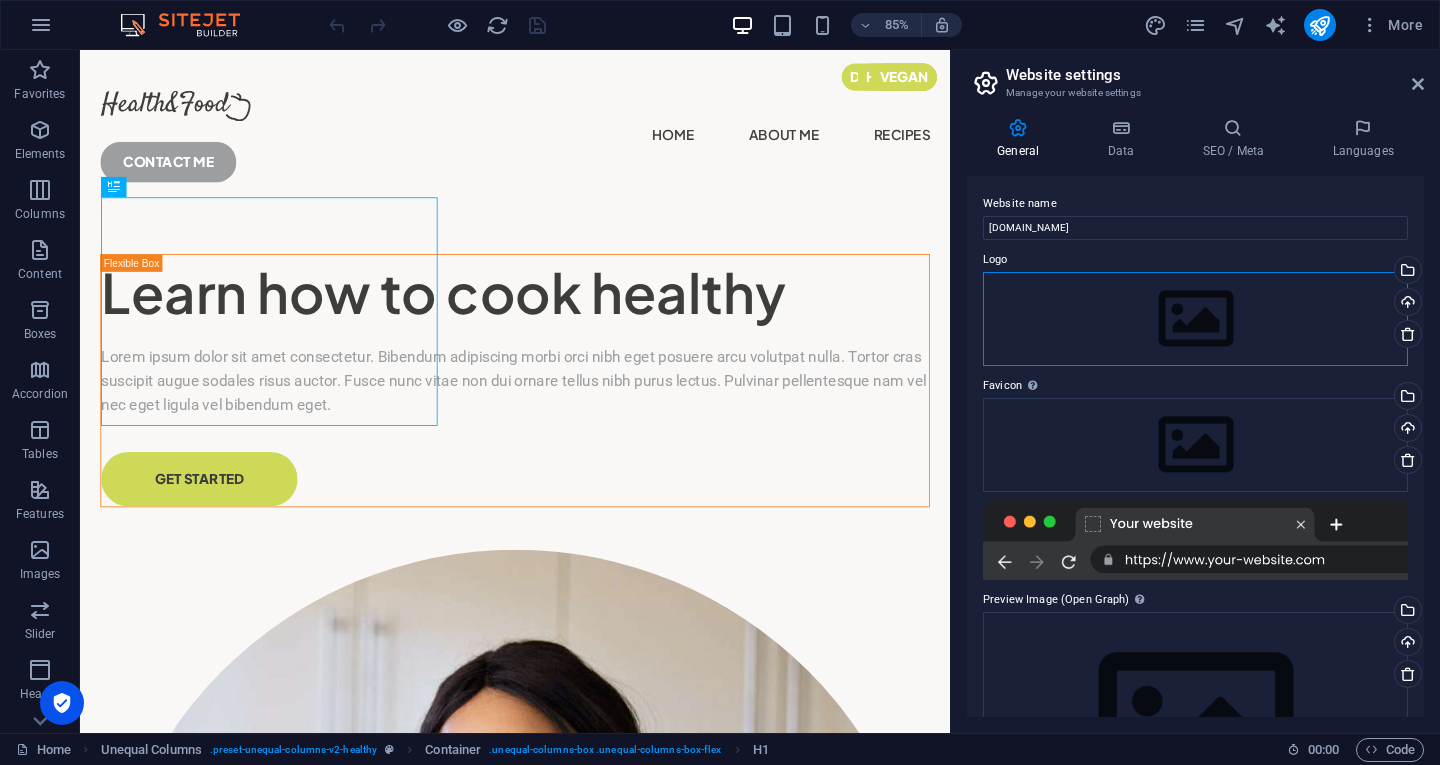 click on "Drag files here, click to choose files or select files from Files or our free stock photos & videos" at bounding box center [1195, 319] 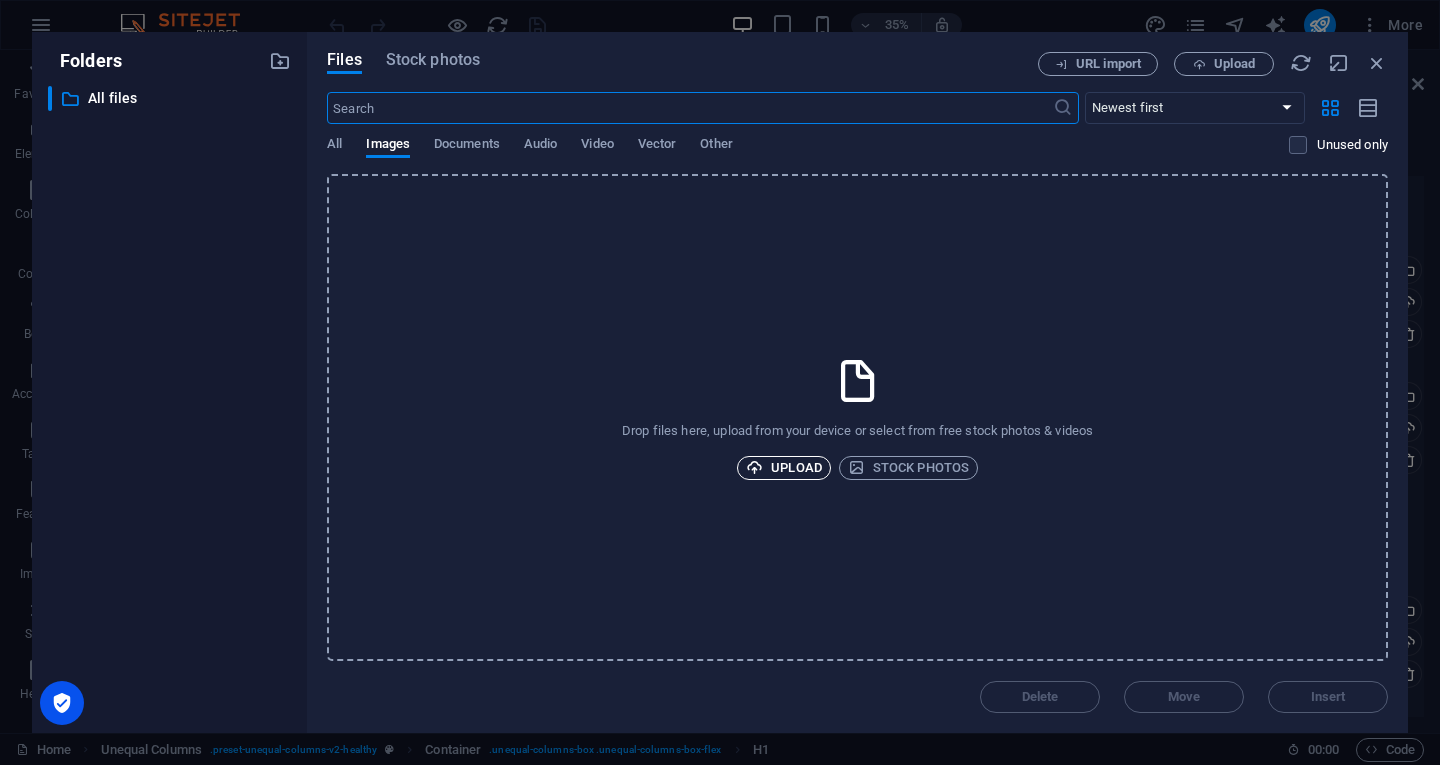 click on "Upload" at bounding box center (784, 468) 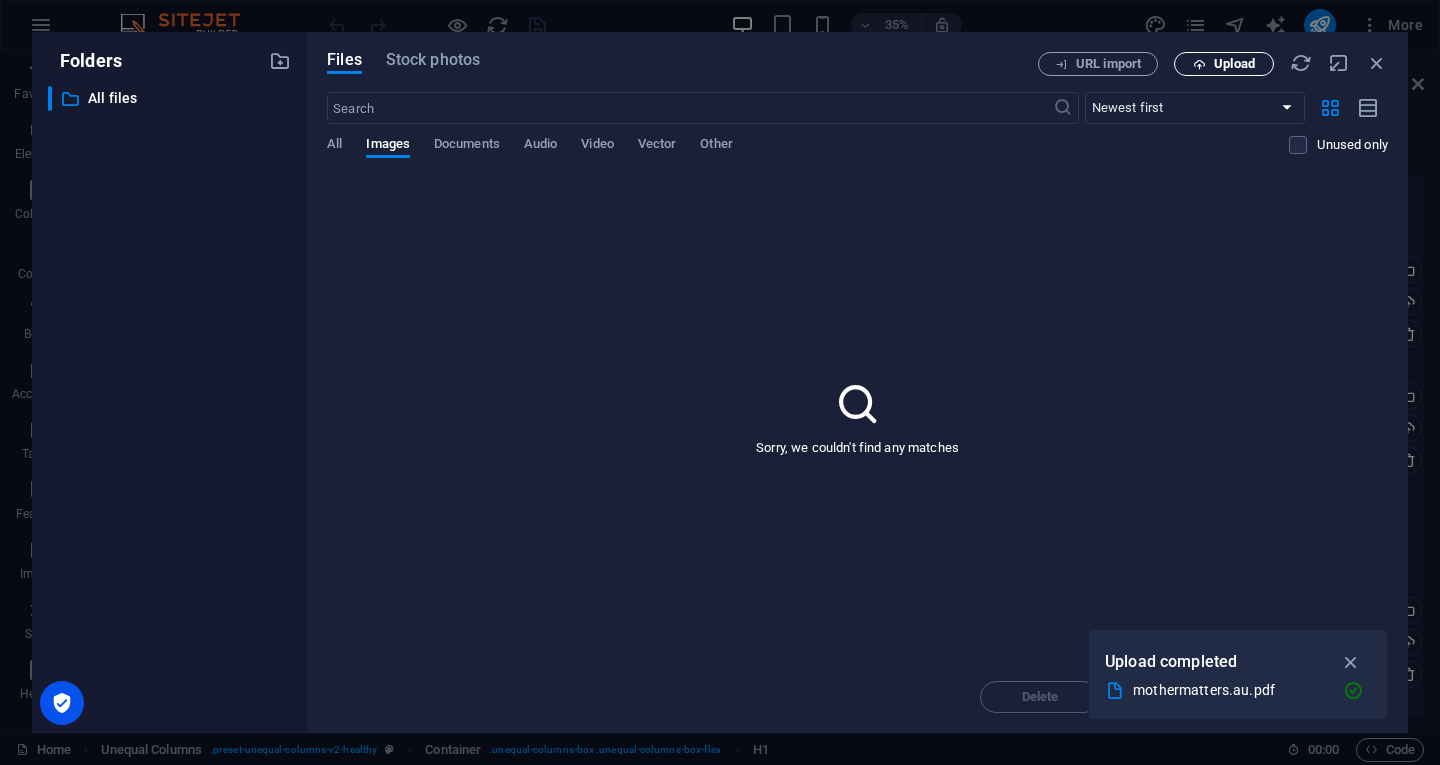 click on "Upload" at bounding box center (1234, 64) 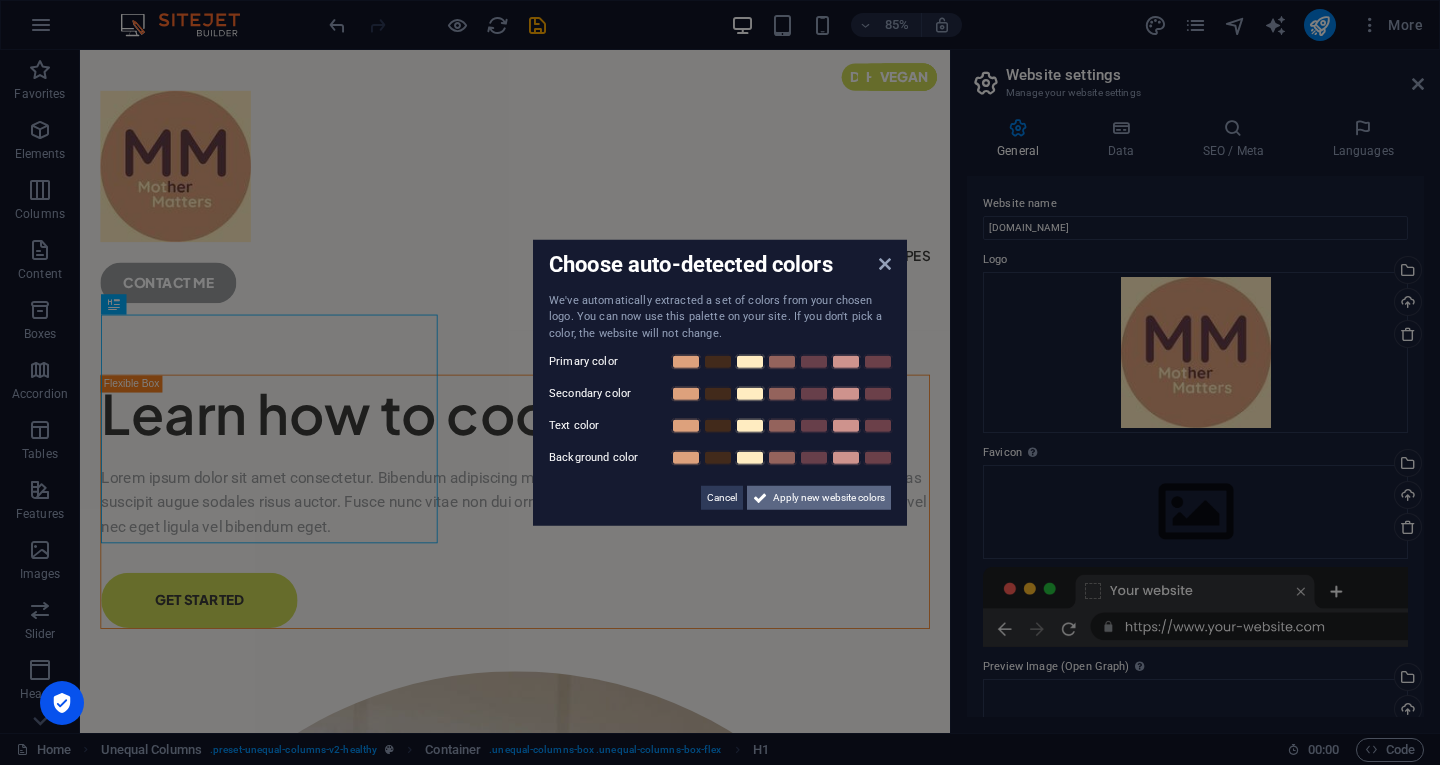 click on "Apply new website colors" at bounding box center (829, 498) 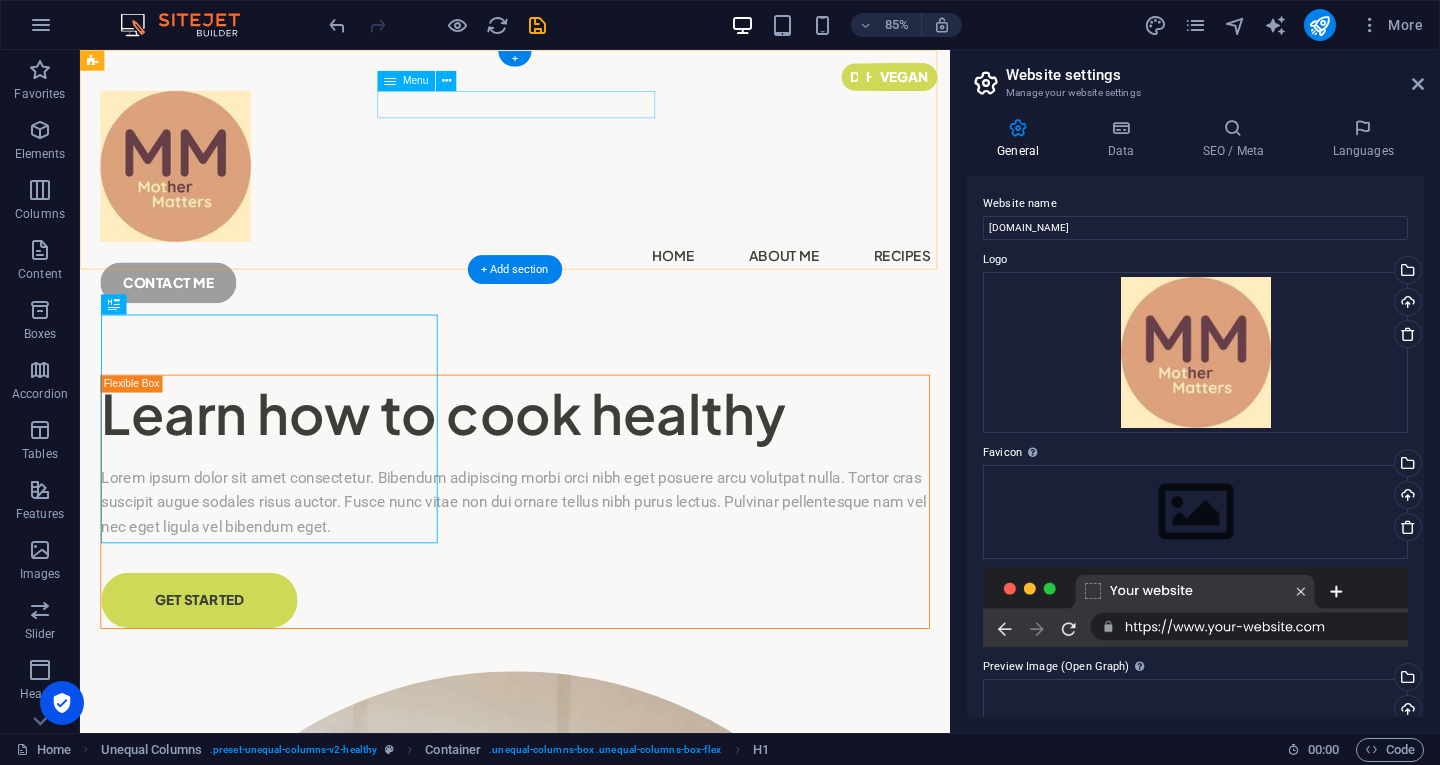 click on "Home About Me Recipes" at bounding box center (592, 292) 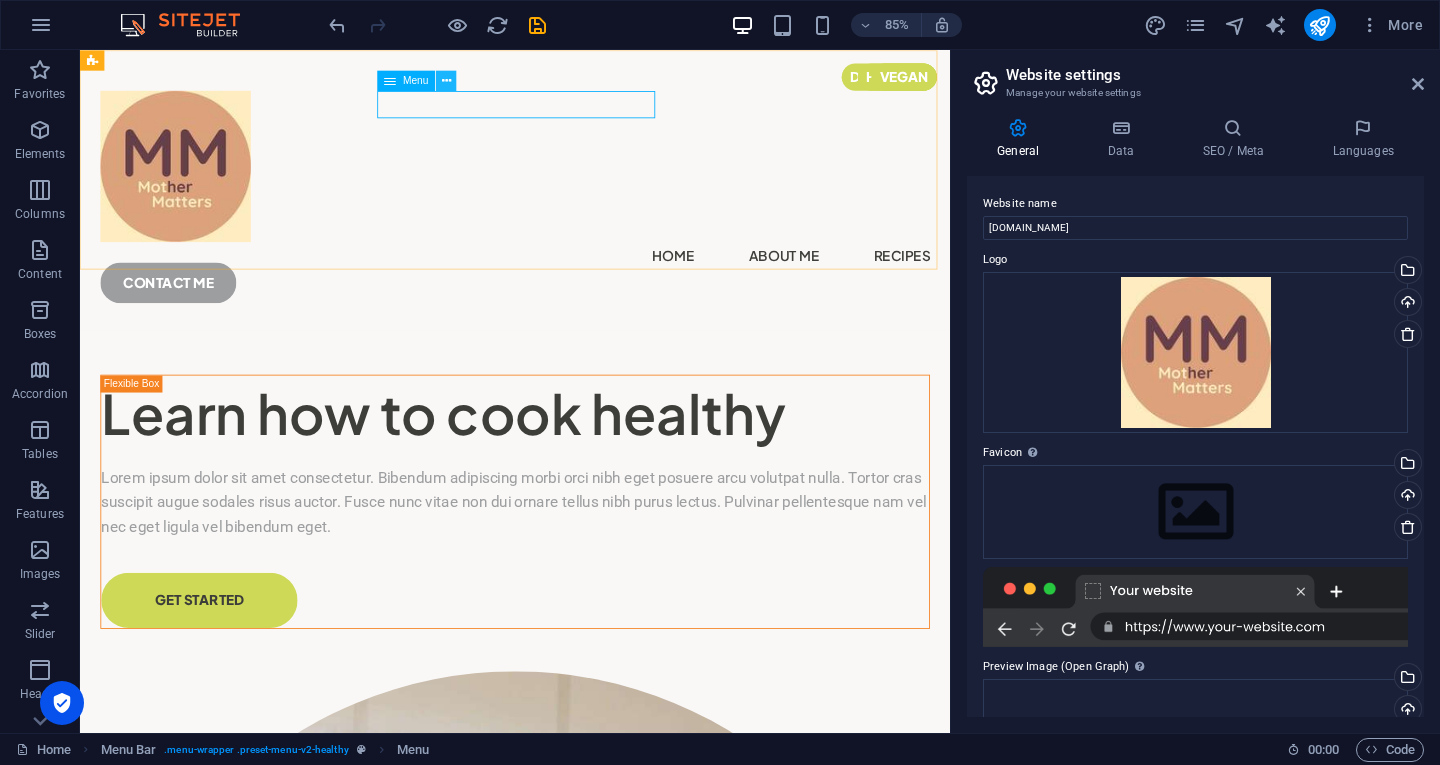 click at bounding box center [446, 81] 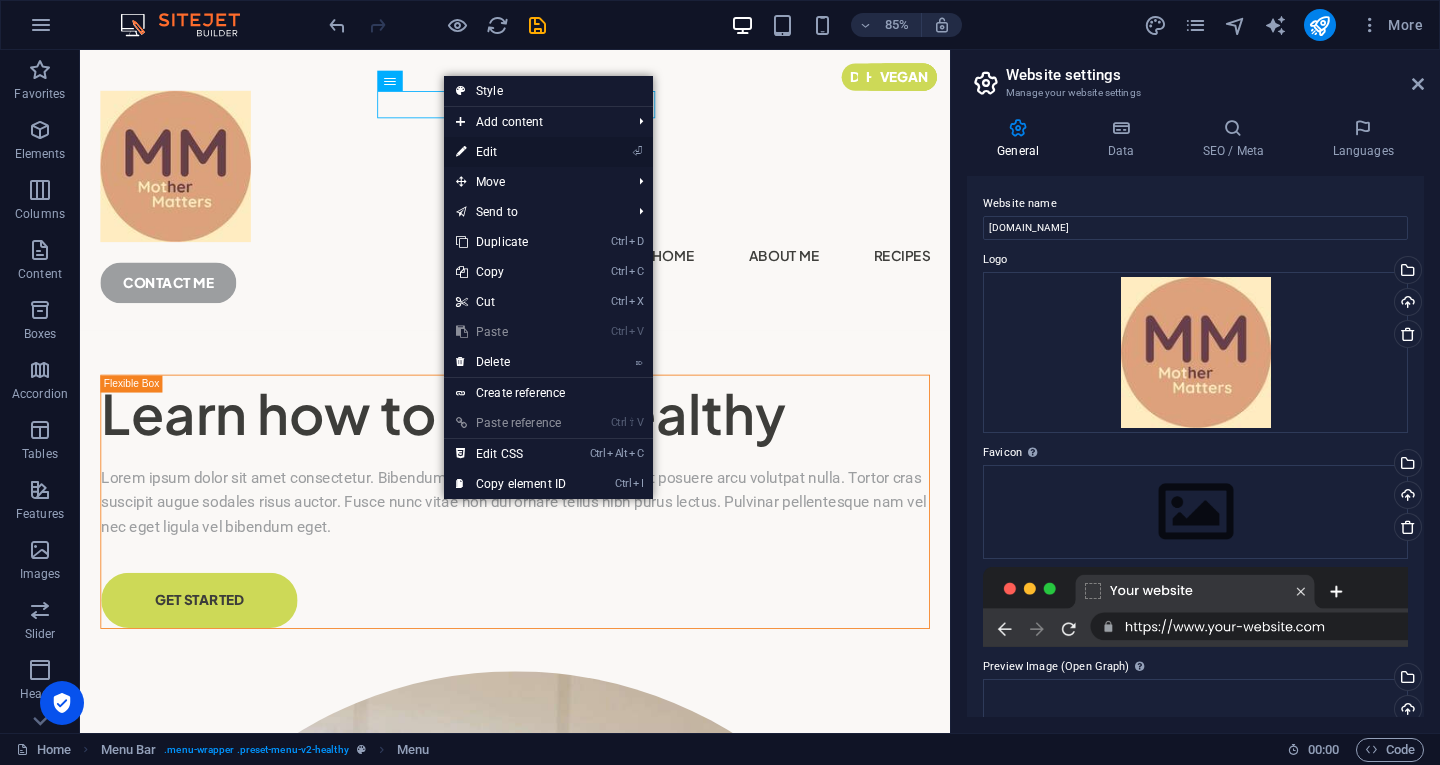click on "⏎  Edit" at bounding box center (511, 152) 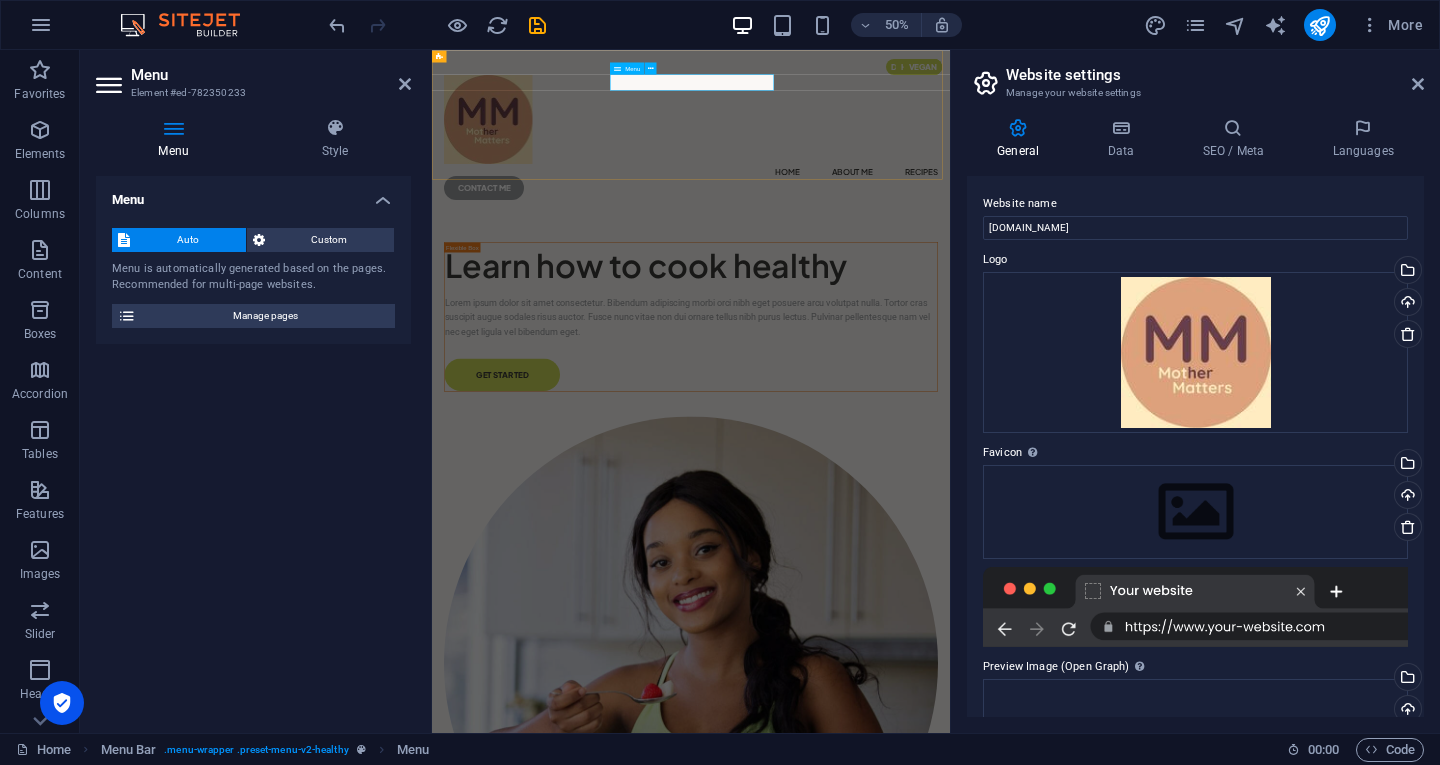 click on "Home About Me Recipes" at bounding box center (950, 292) 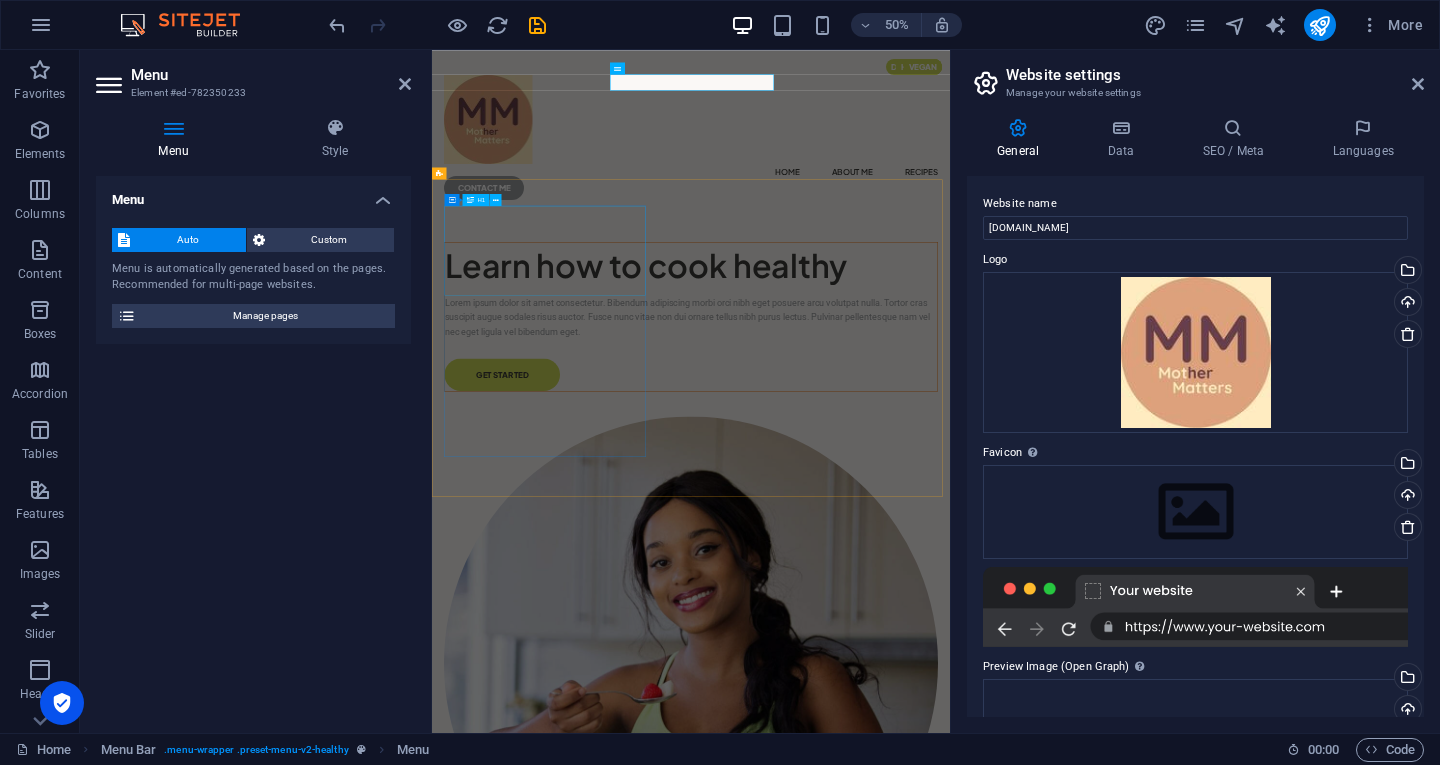 click on "Learn how to cook healthy" at bounding box center [950, 478] 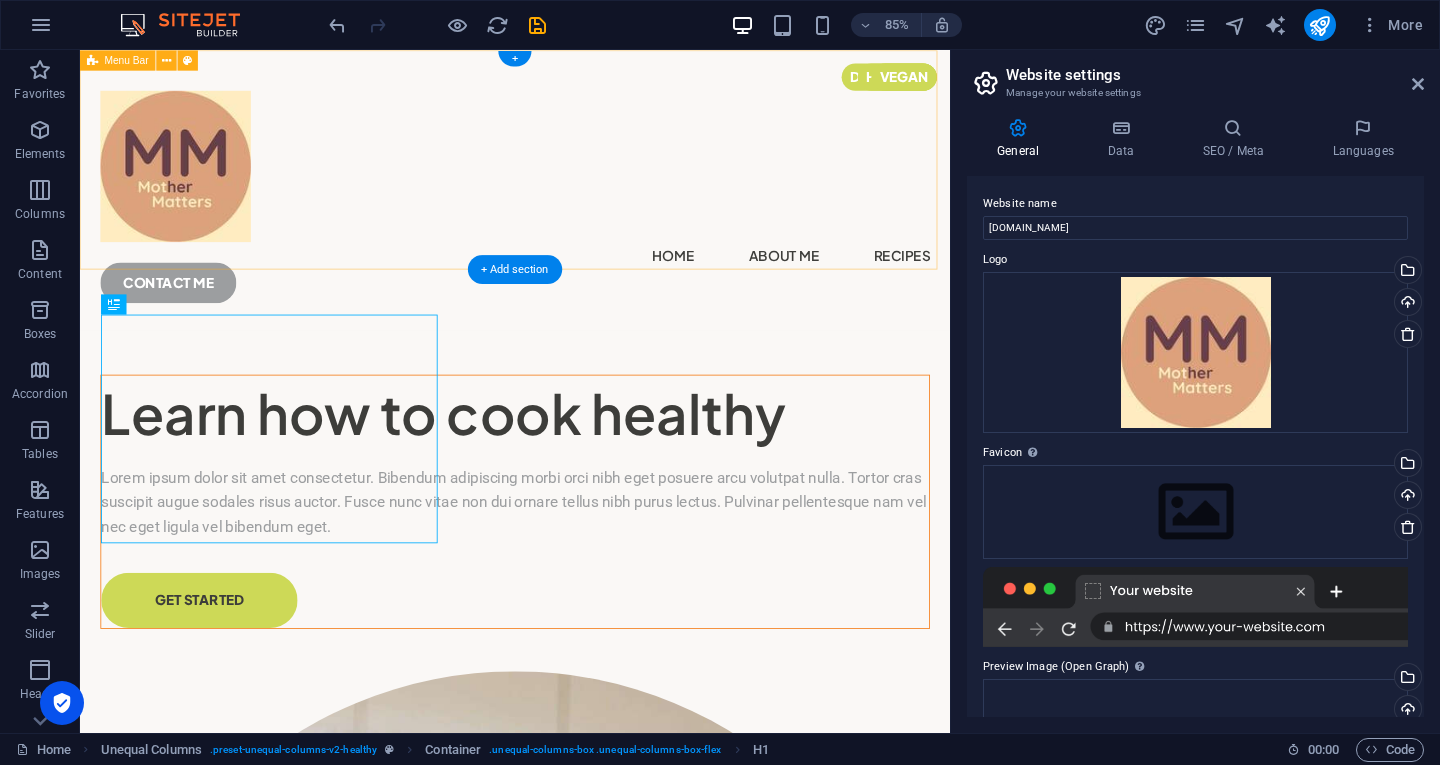 click on "Home About Me Recipes CONTACT ME" at bounding box center (592, 215) 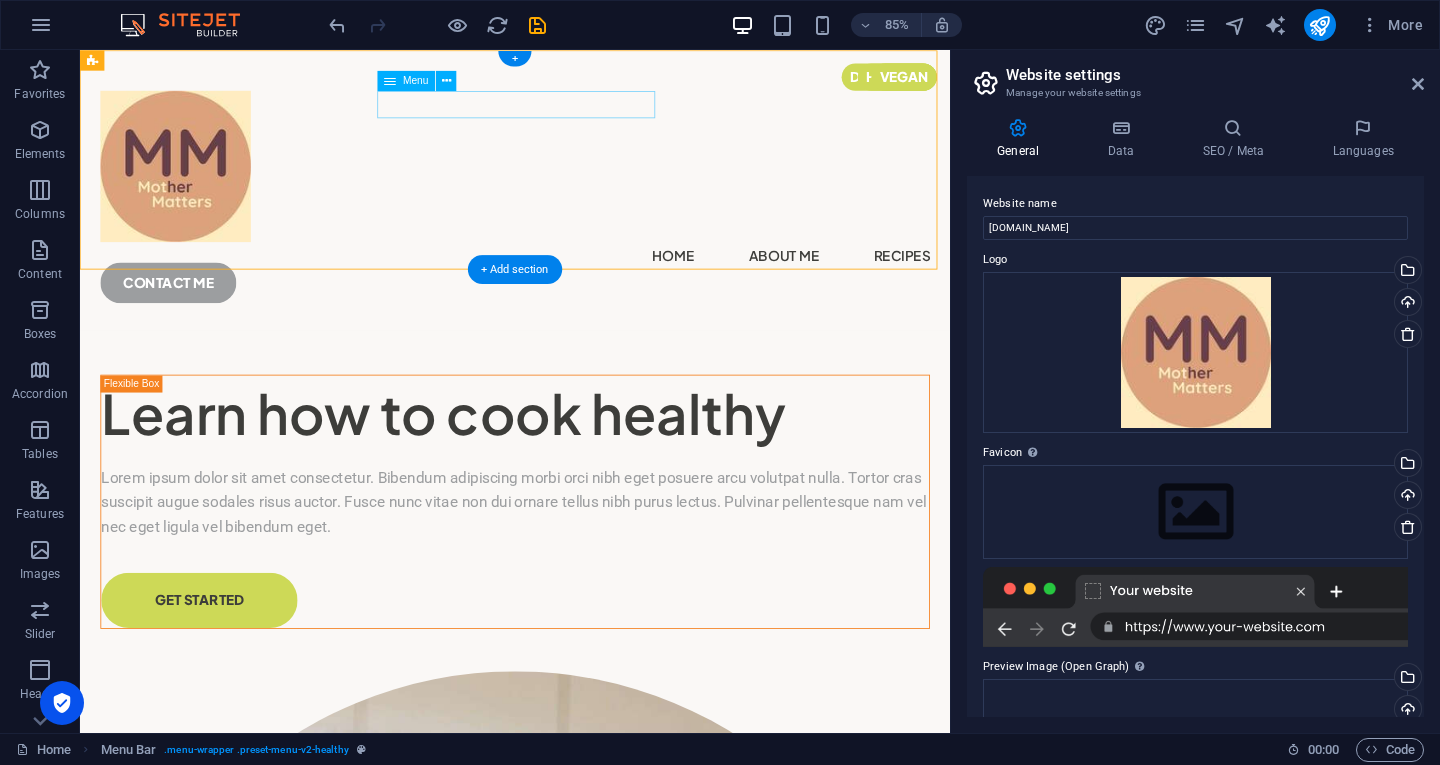 click on "Home About Me Recipes" at bounding box center (592, 292) 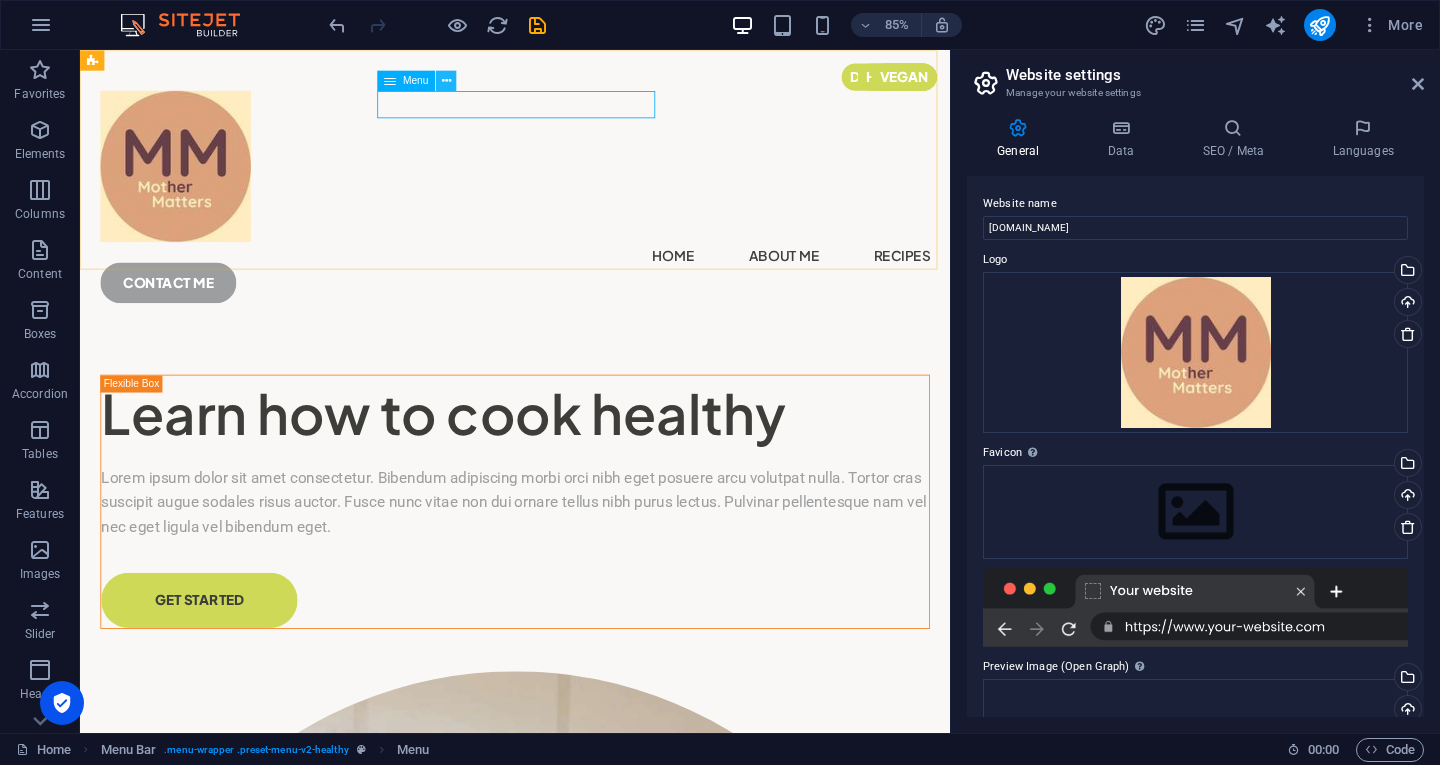 click at bounding box center (446, 81) 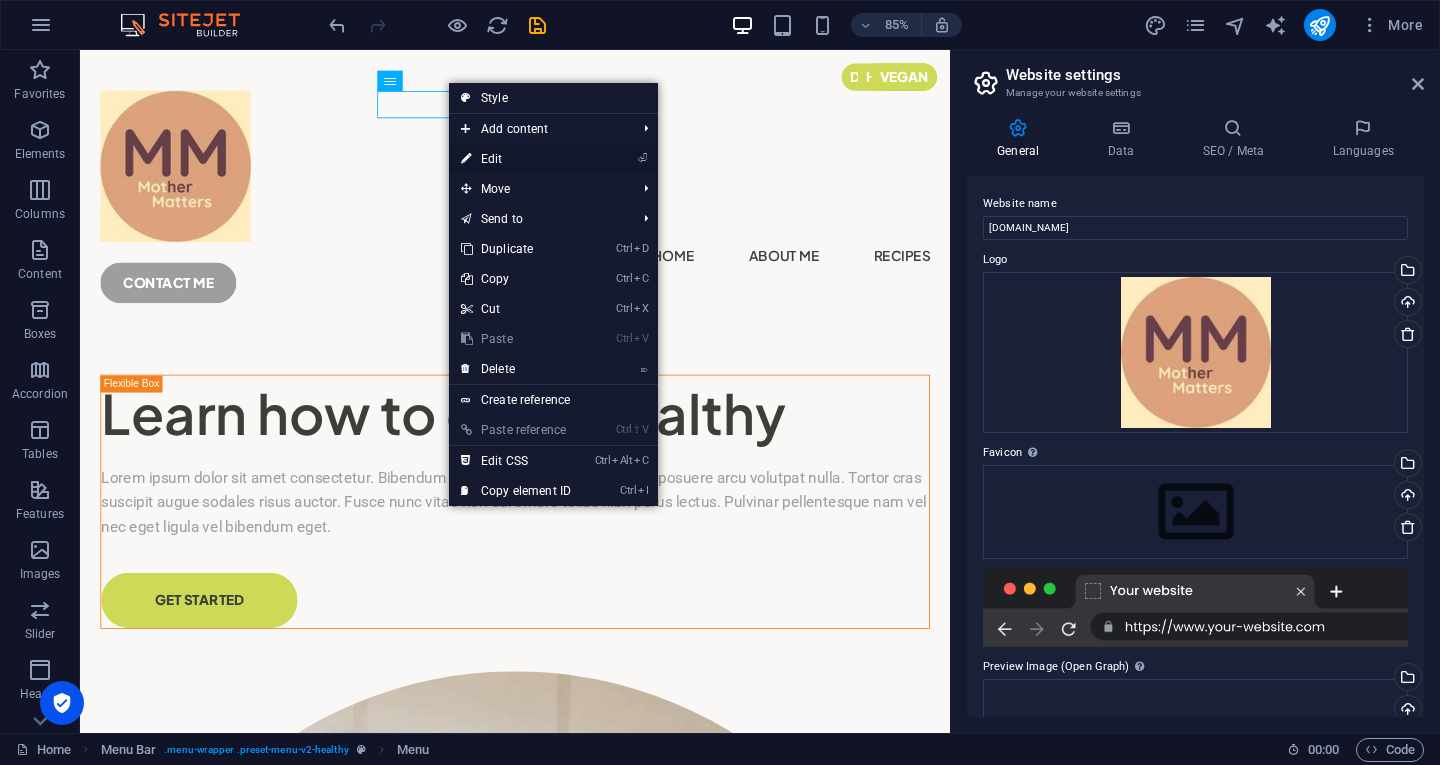 click on "⏎  Edit" at bounding box center [516, 159] 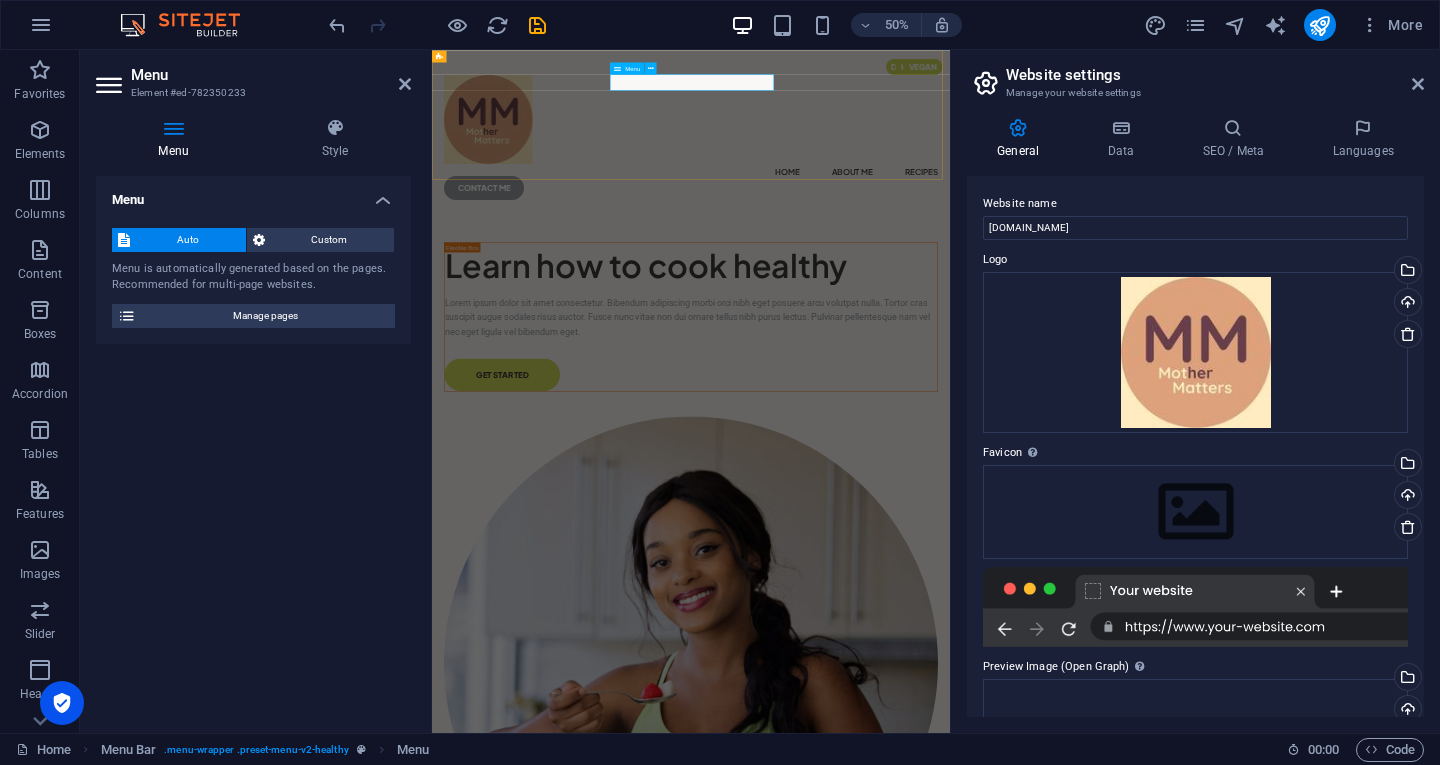 click on "Home About Me Recipes" at bounding box center [950, 292] 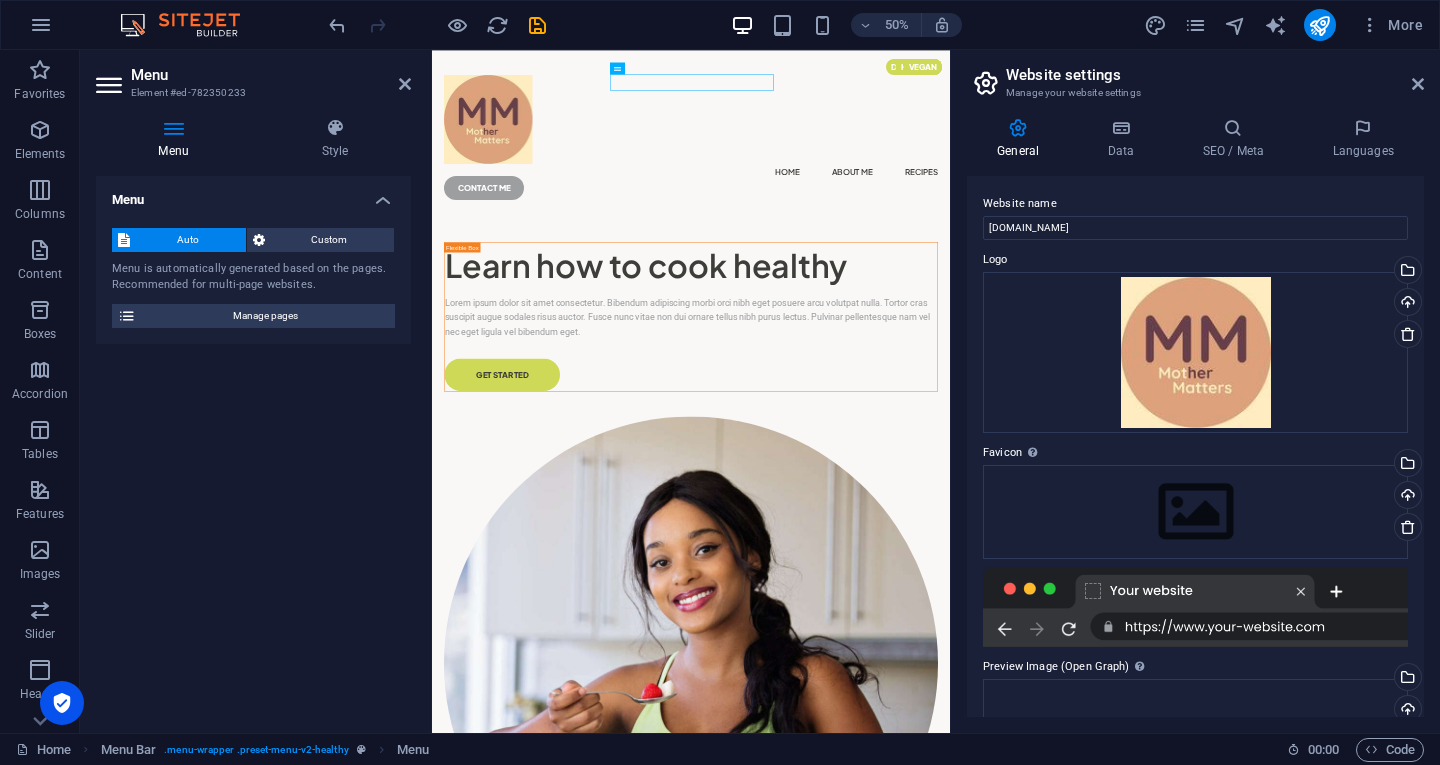 drag, startPoint x: 1049, startPoint y: 119, endPoint x: 804, endPoint y: 102, distance: 245.58908 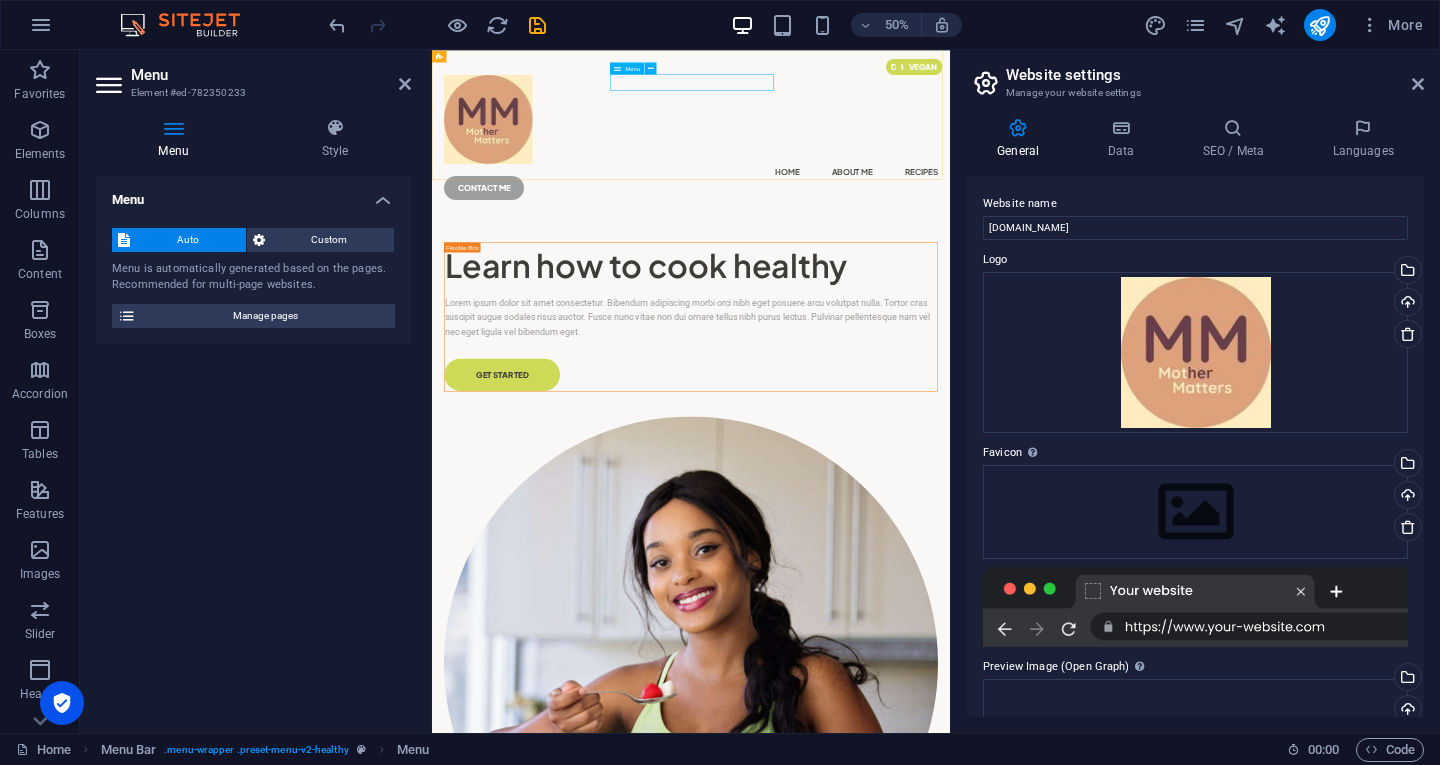 click on "Home About Me Recipes" at bounding box center [950, 292] 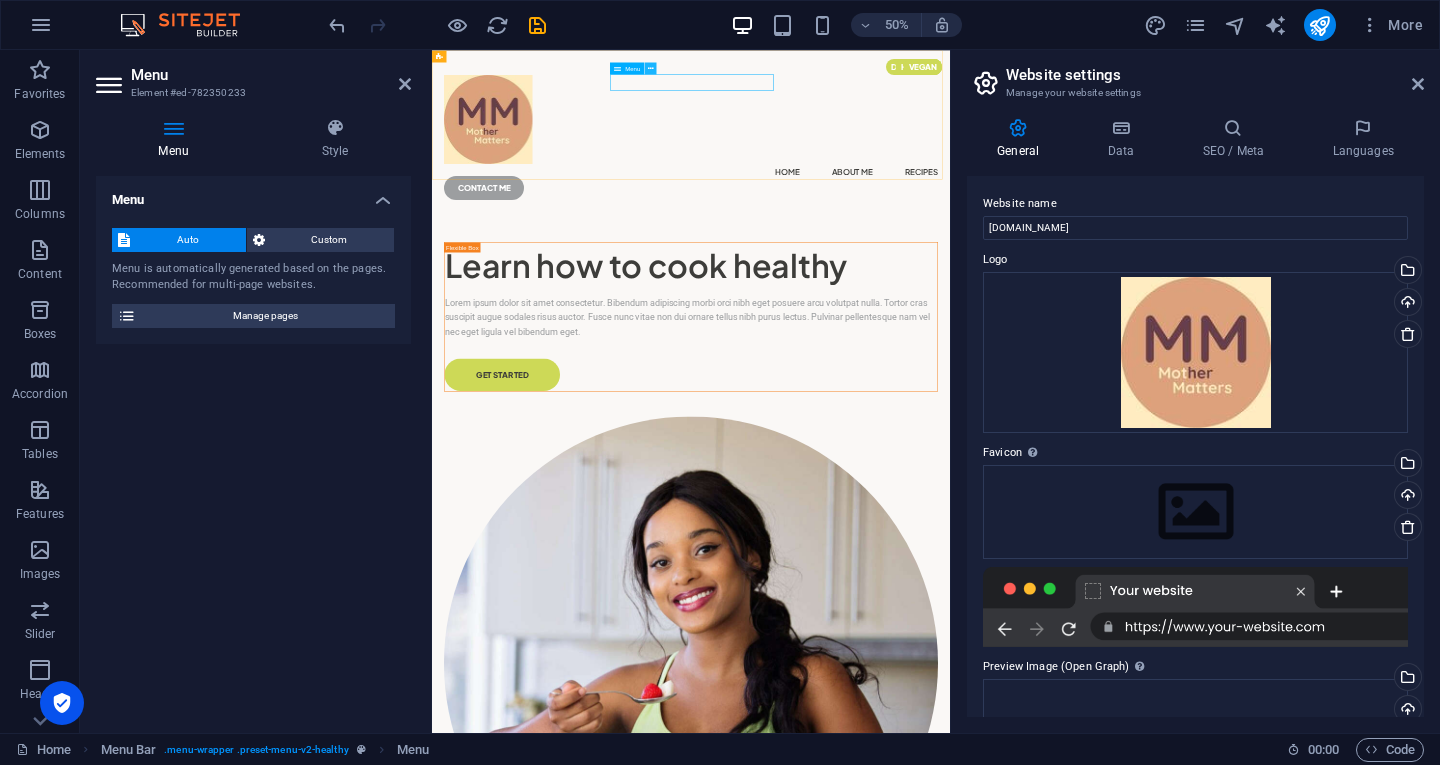 click at bounding box center (651, 68) 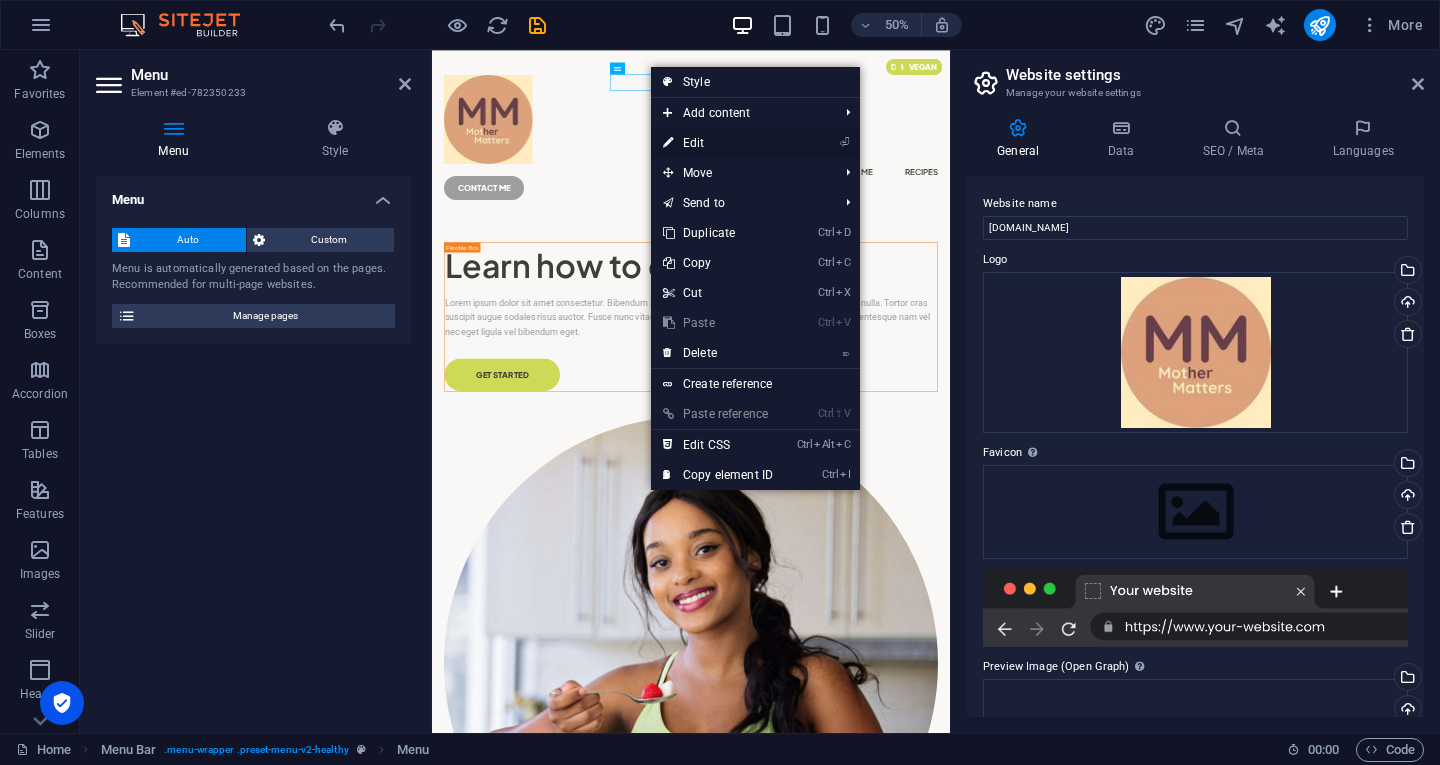 click on "⏎  Edit" at bounding box center (718, 143) 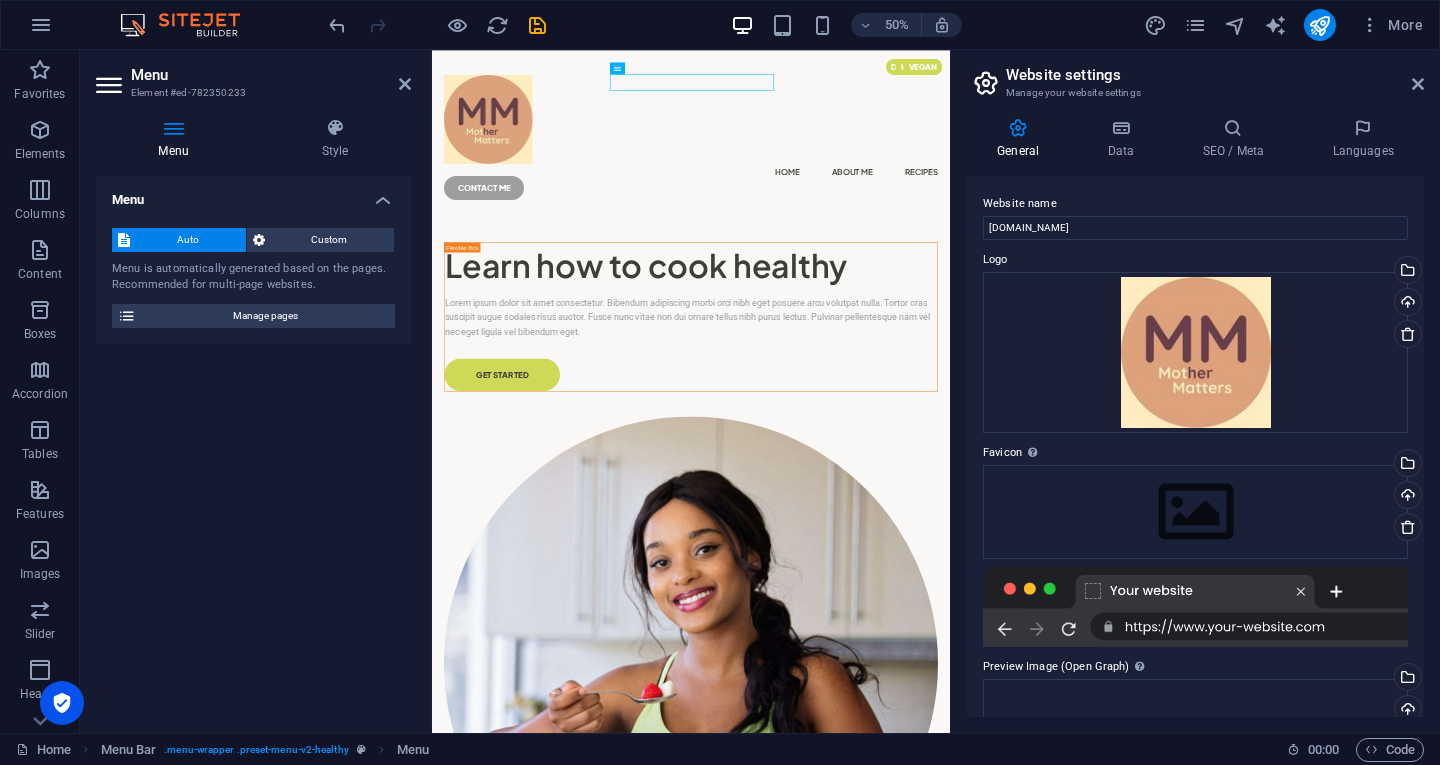 click on "Menu" at bounding box center (177, 139) 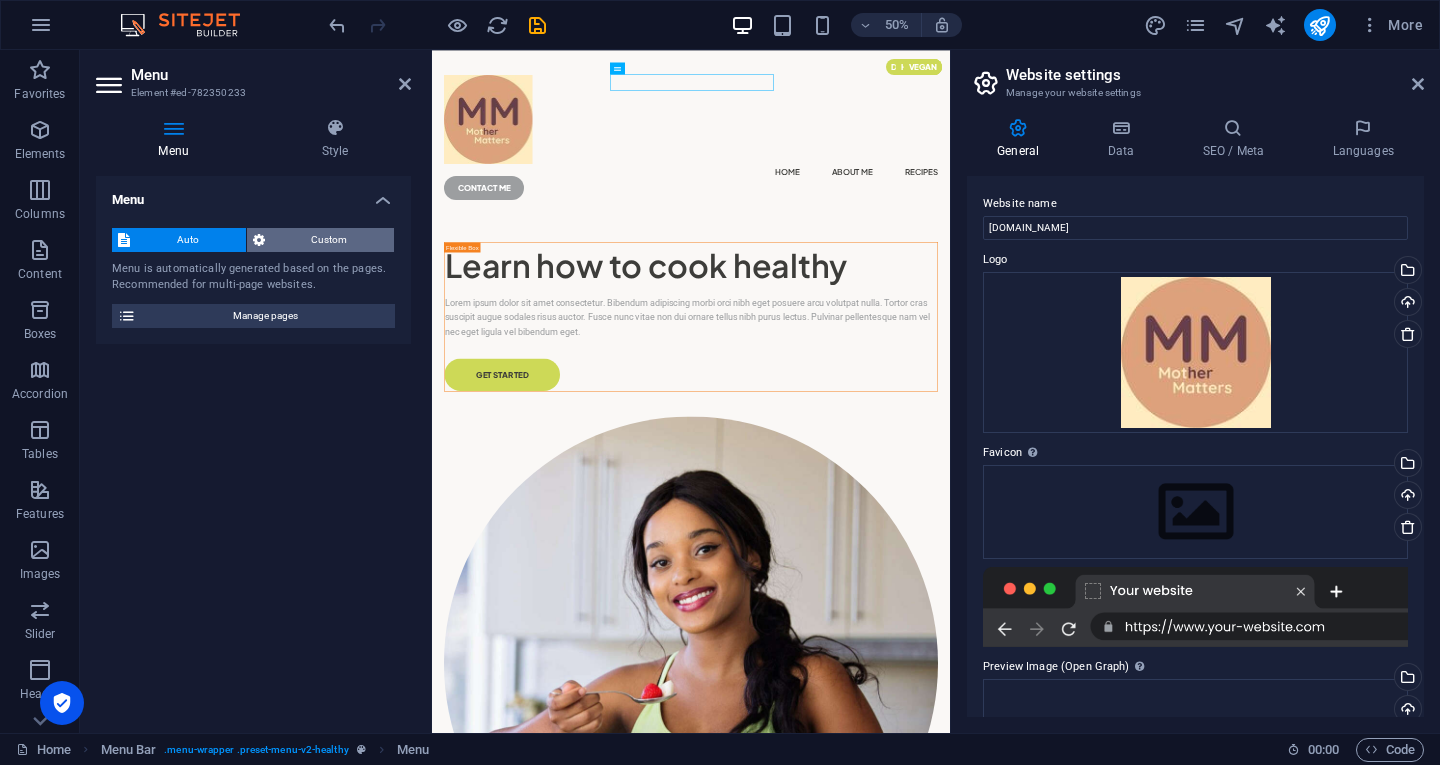 click on "Custom" at bounding box center [330, 240] 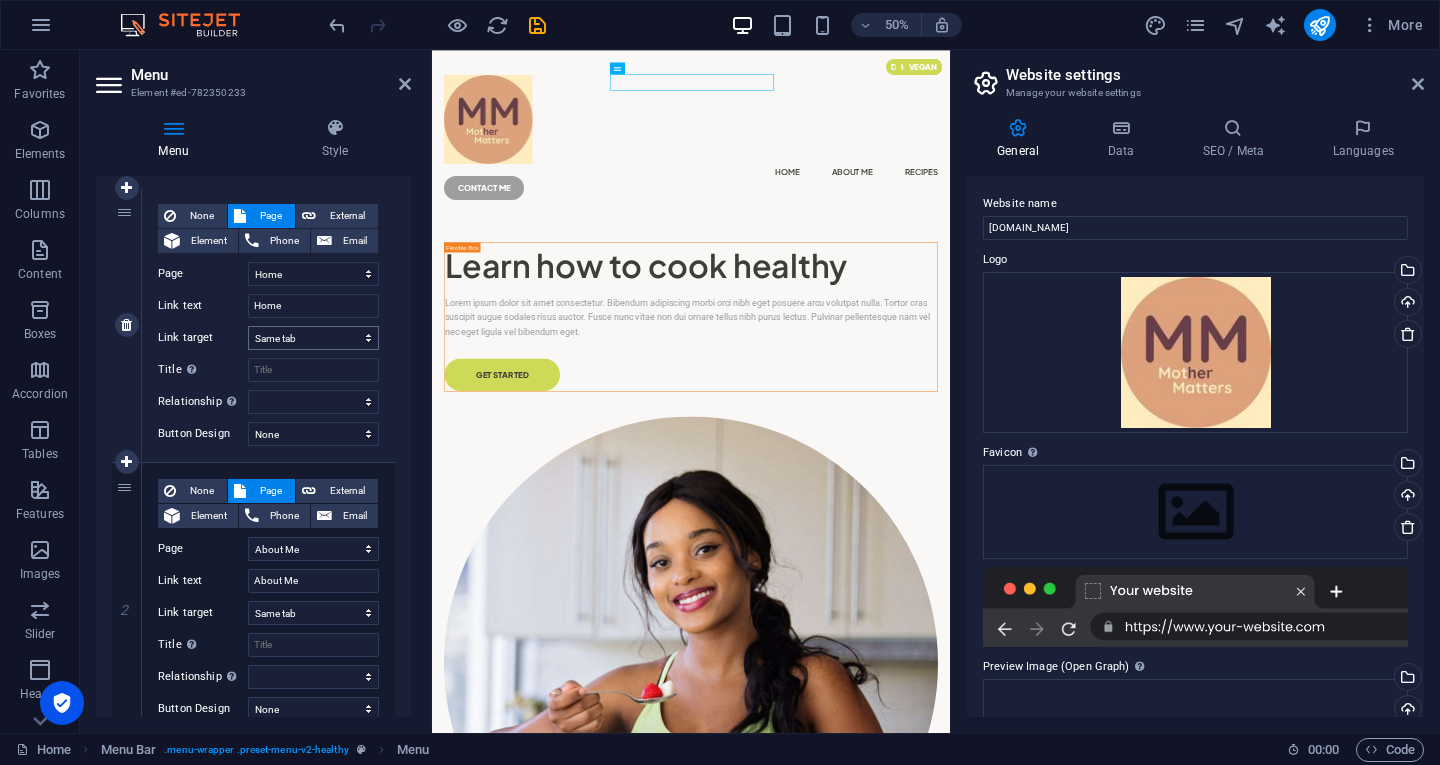 scroll, scrollTop: 200, scrollLeft: 0, axis: vertical 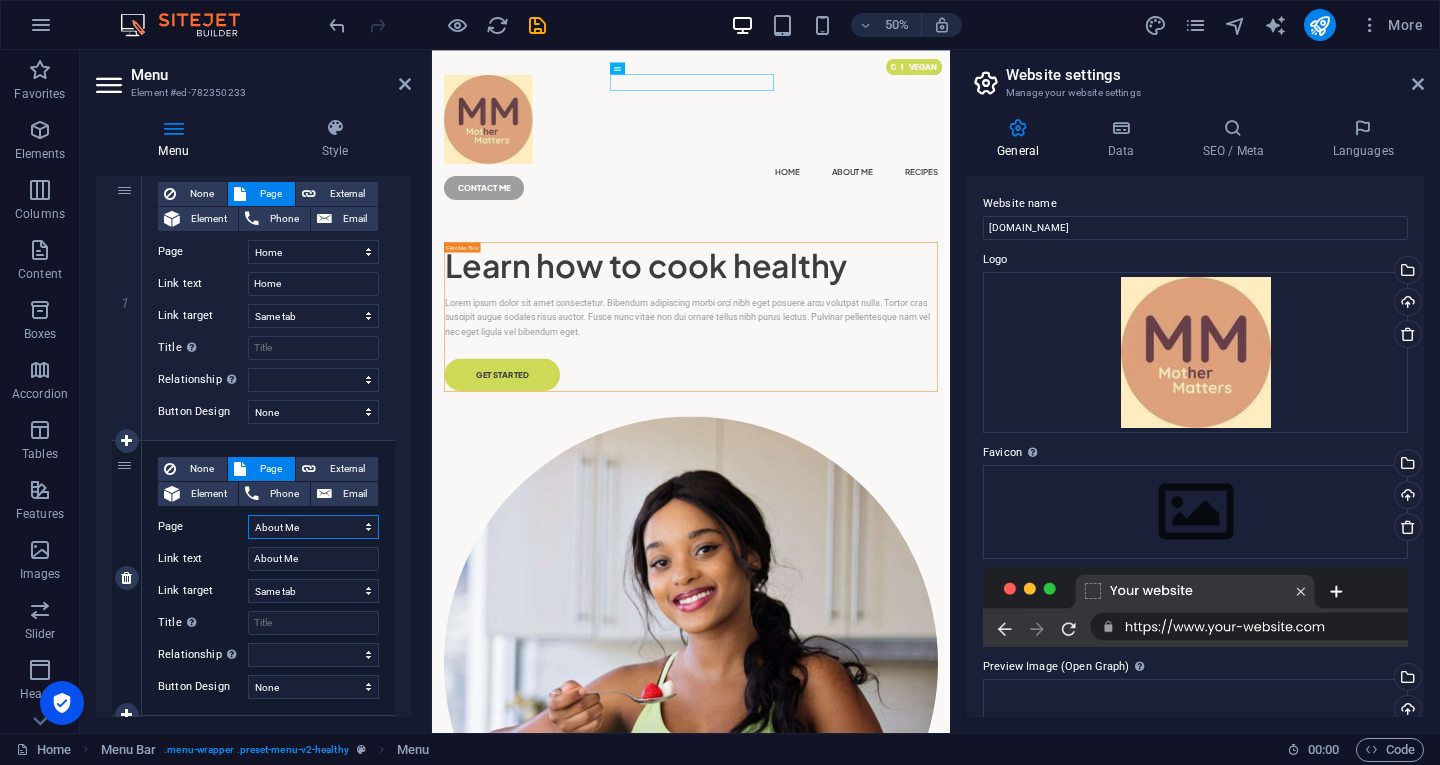 click on "Home About Me Recipes Privacy Legal Notice" at bounding box center (313, 527) 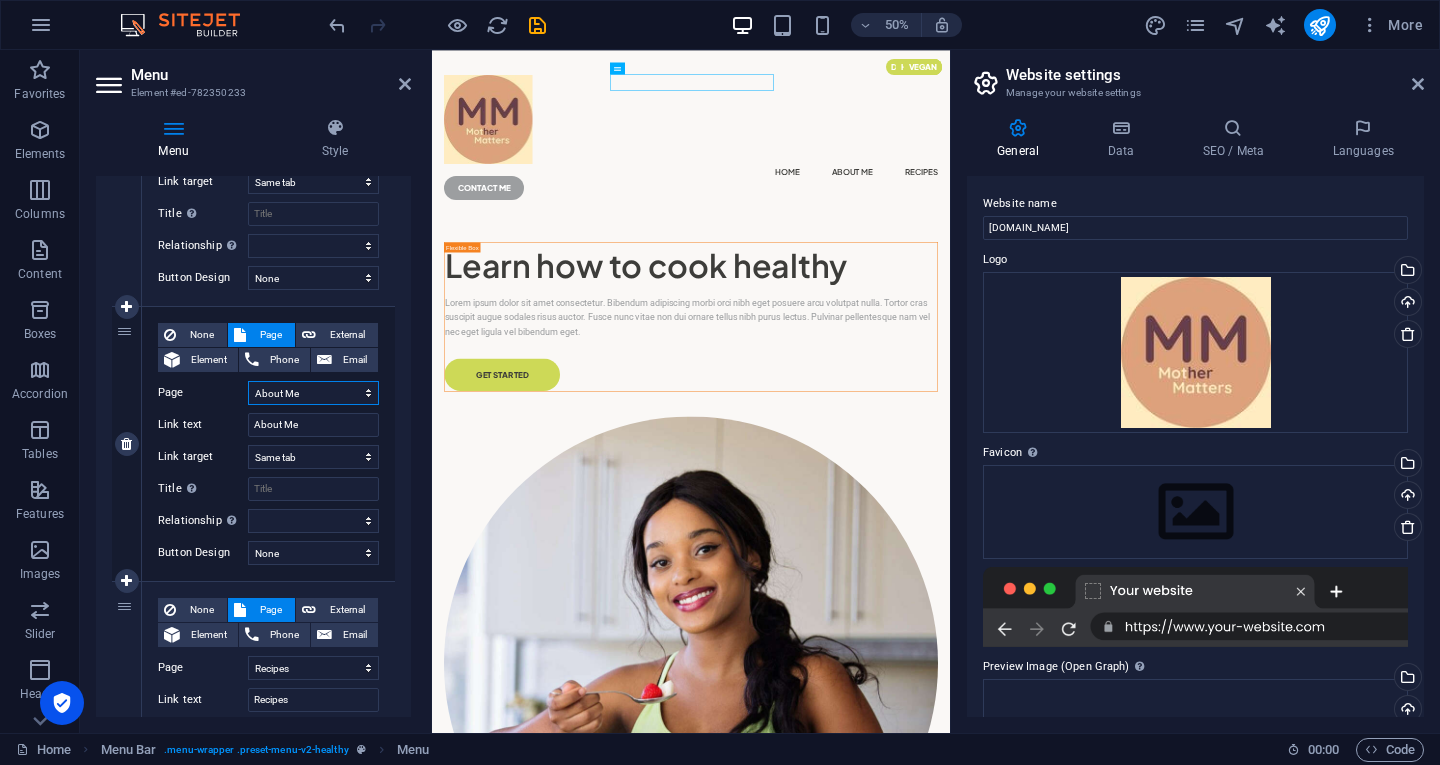 scroll, scrollTop: 300, scrollLeft: 0, axis: vertical 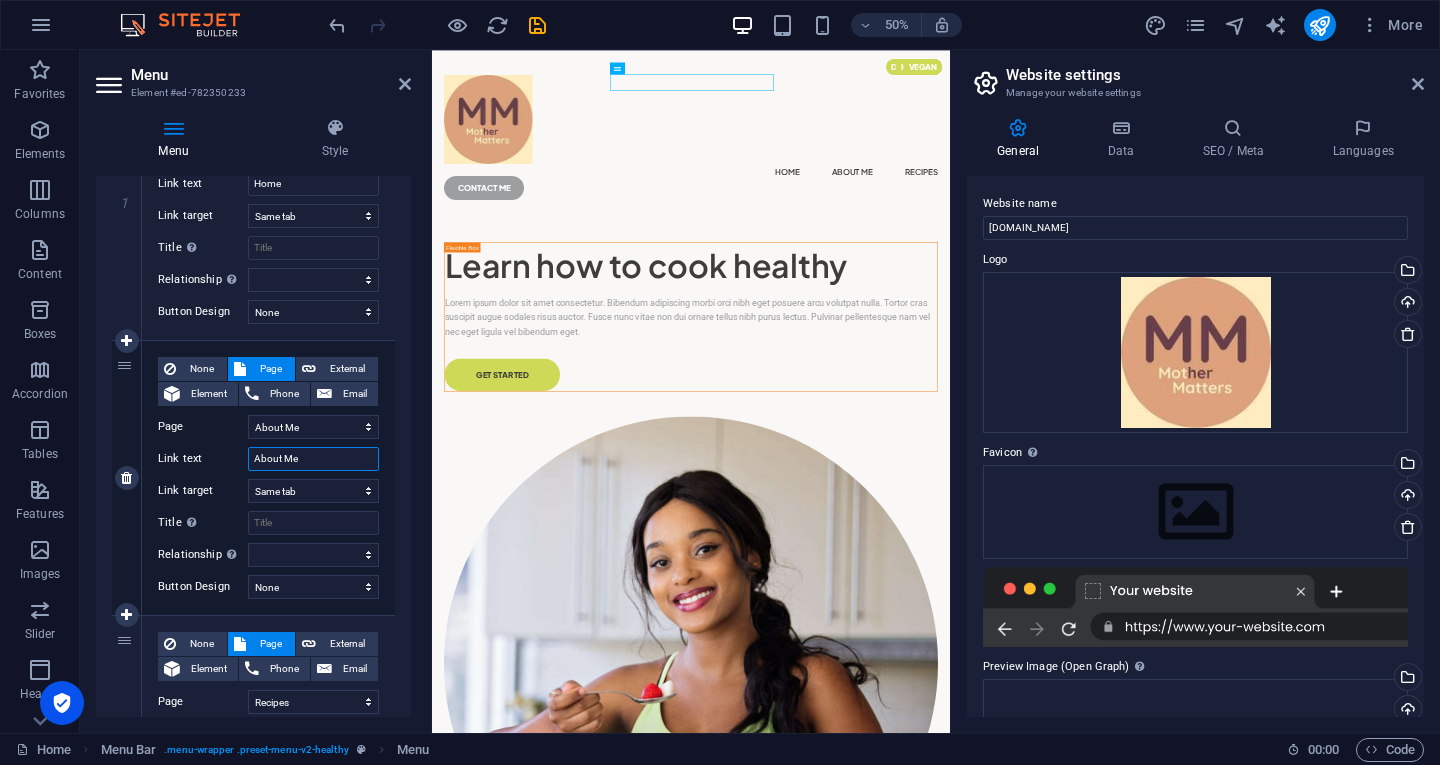 click on "About Me" at bounding box center [313, 459] 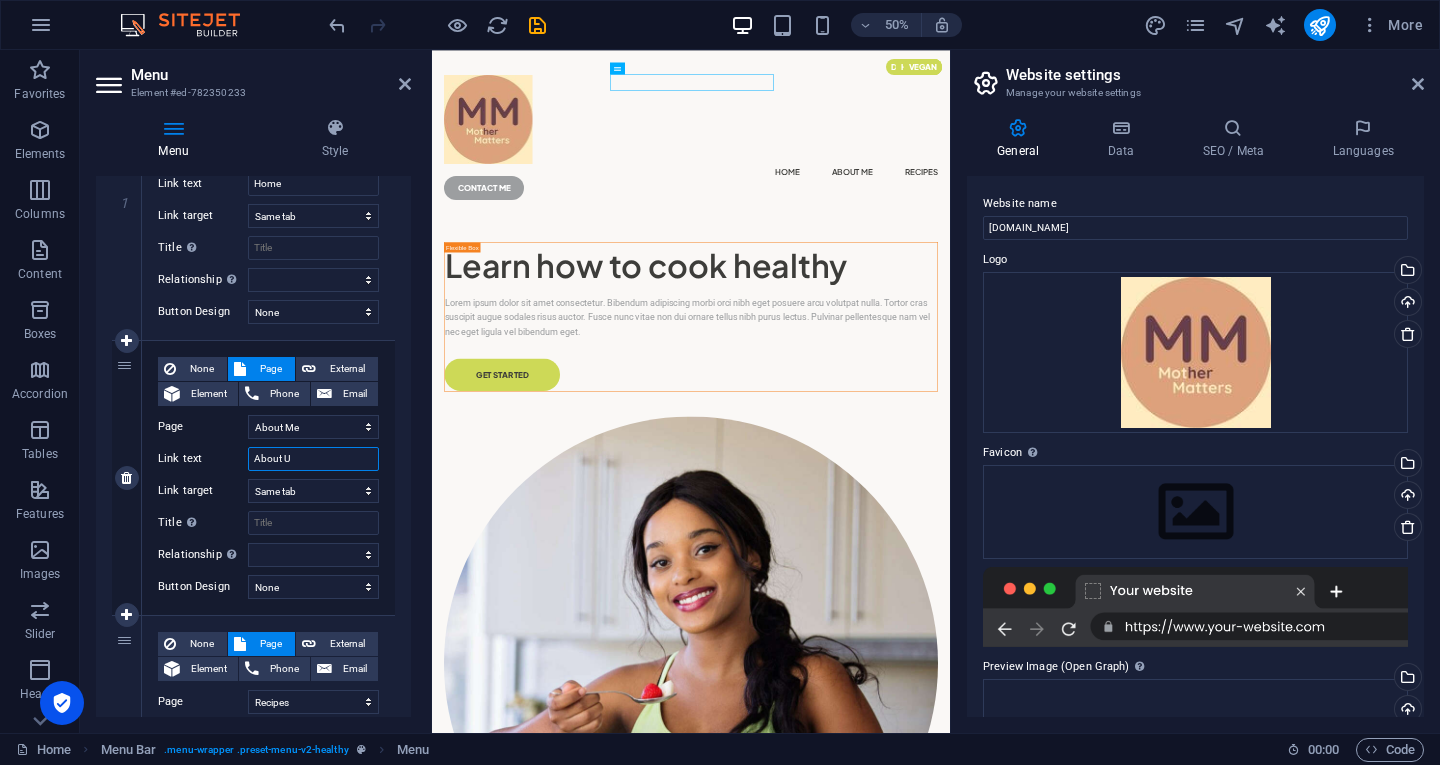 select 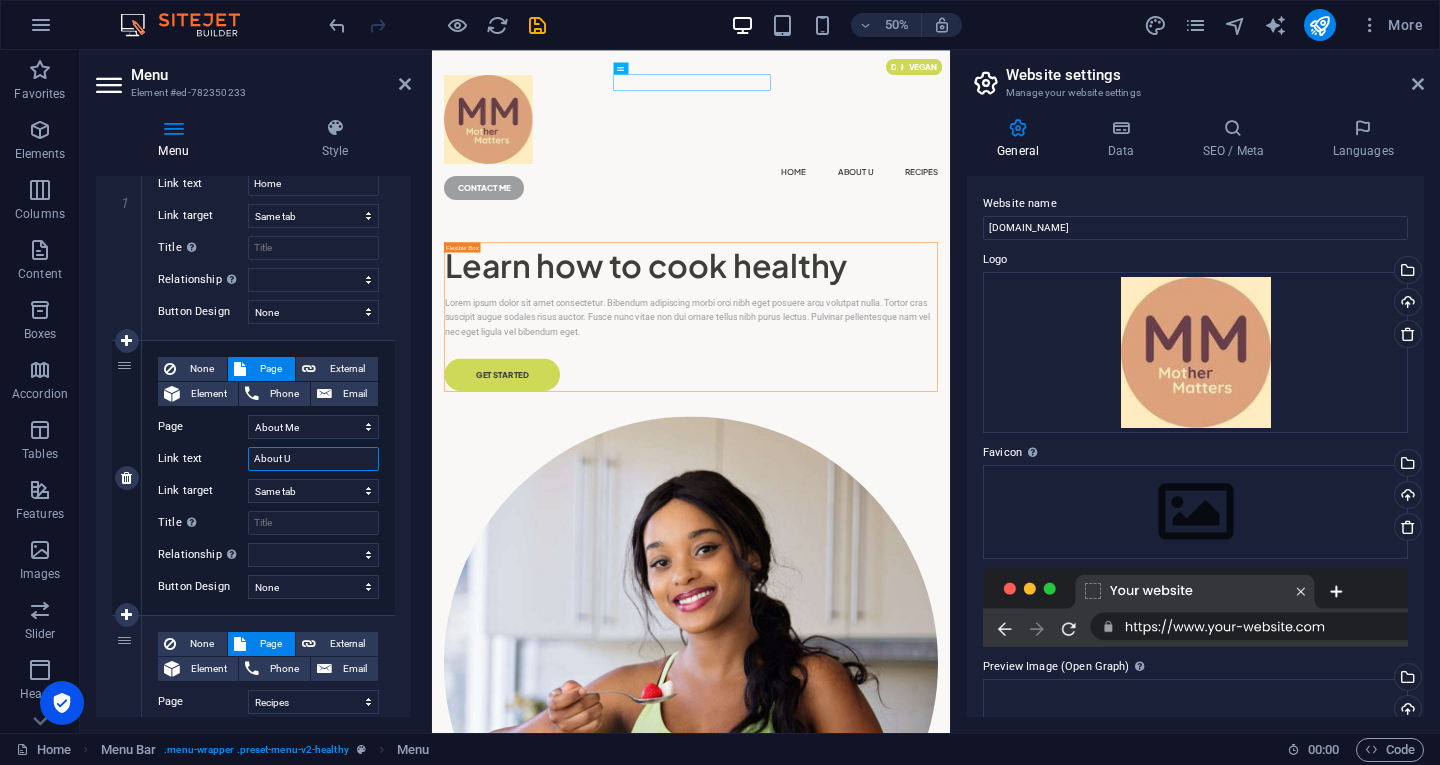 type on "About Us" 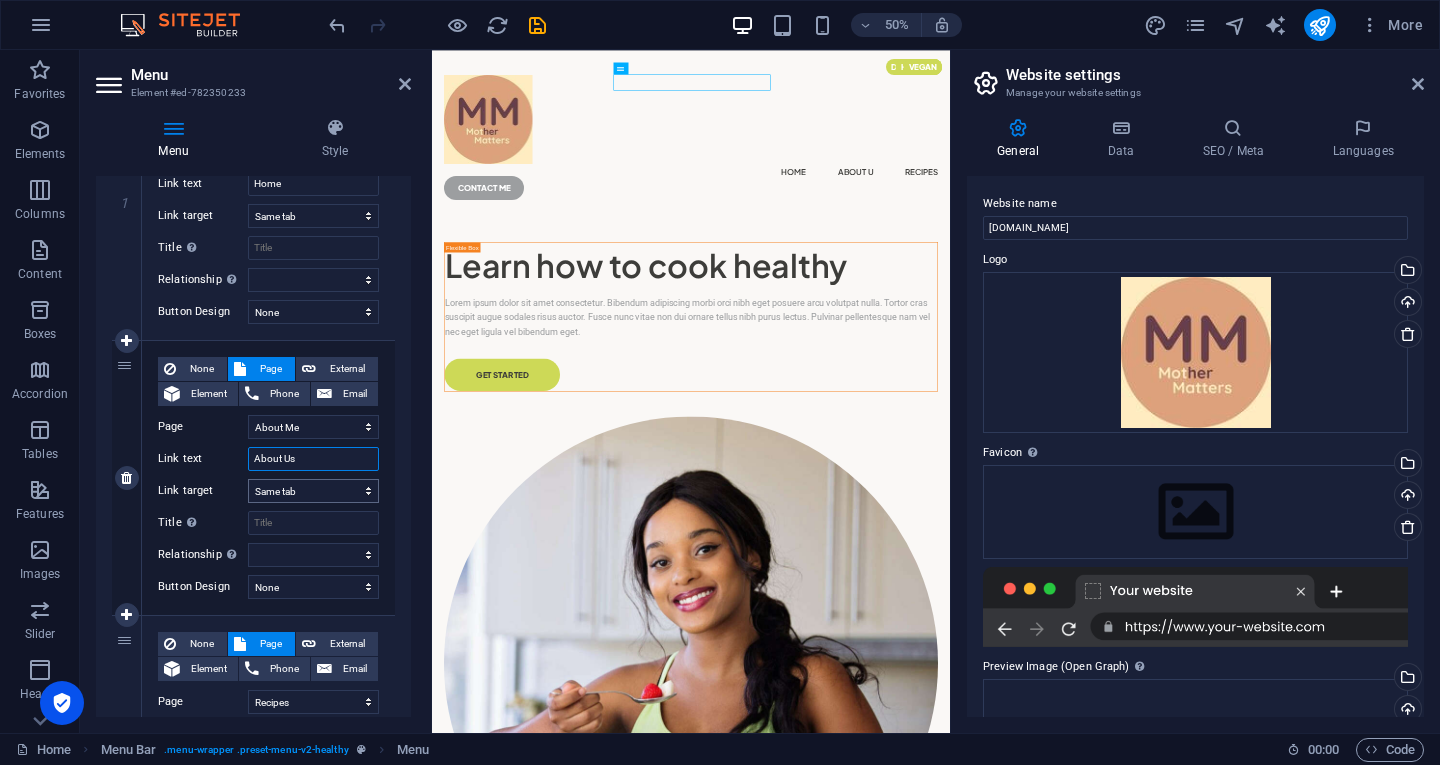 select 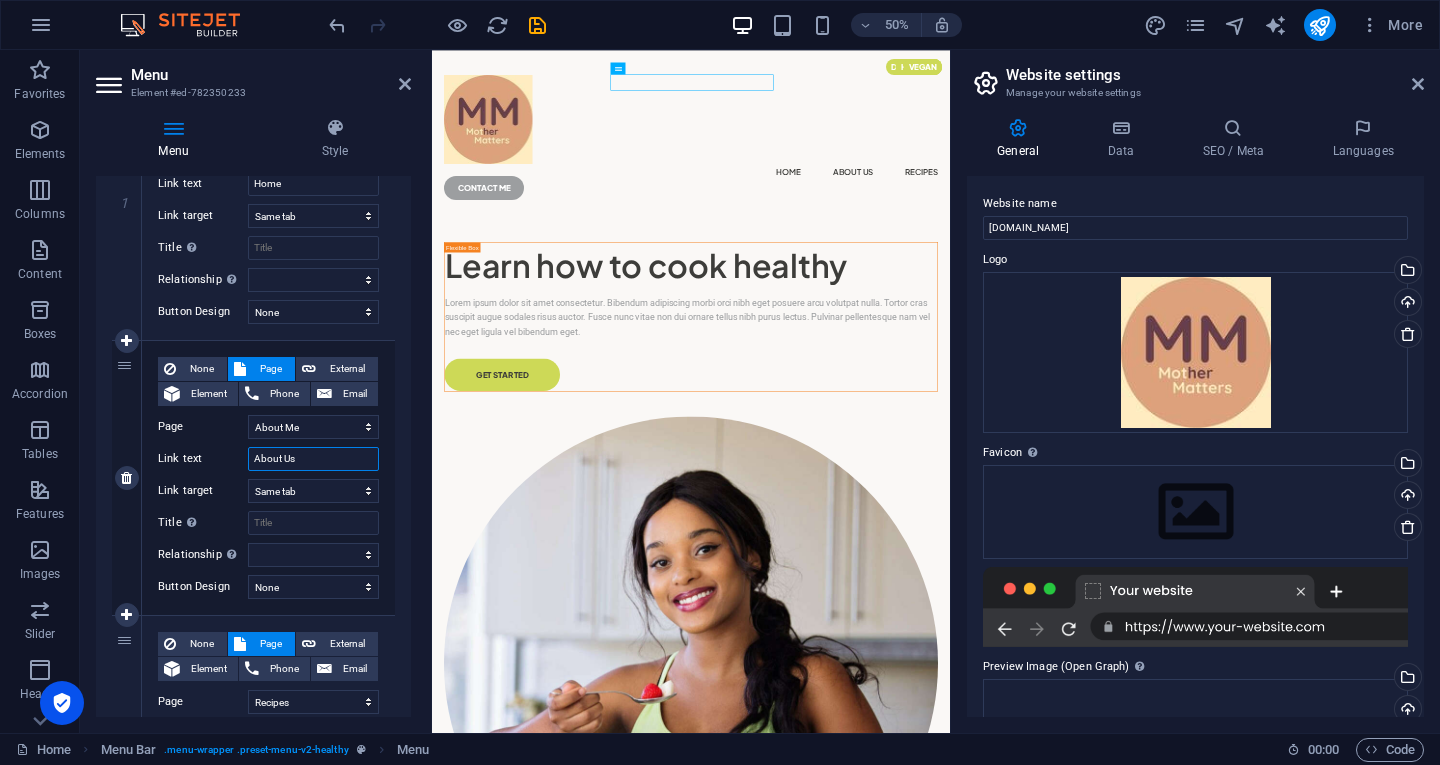 type on "About Us" 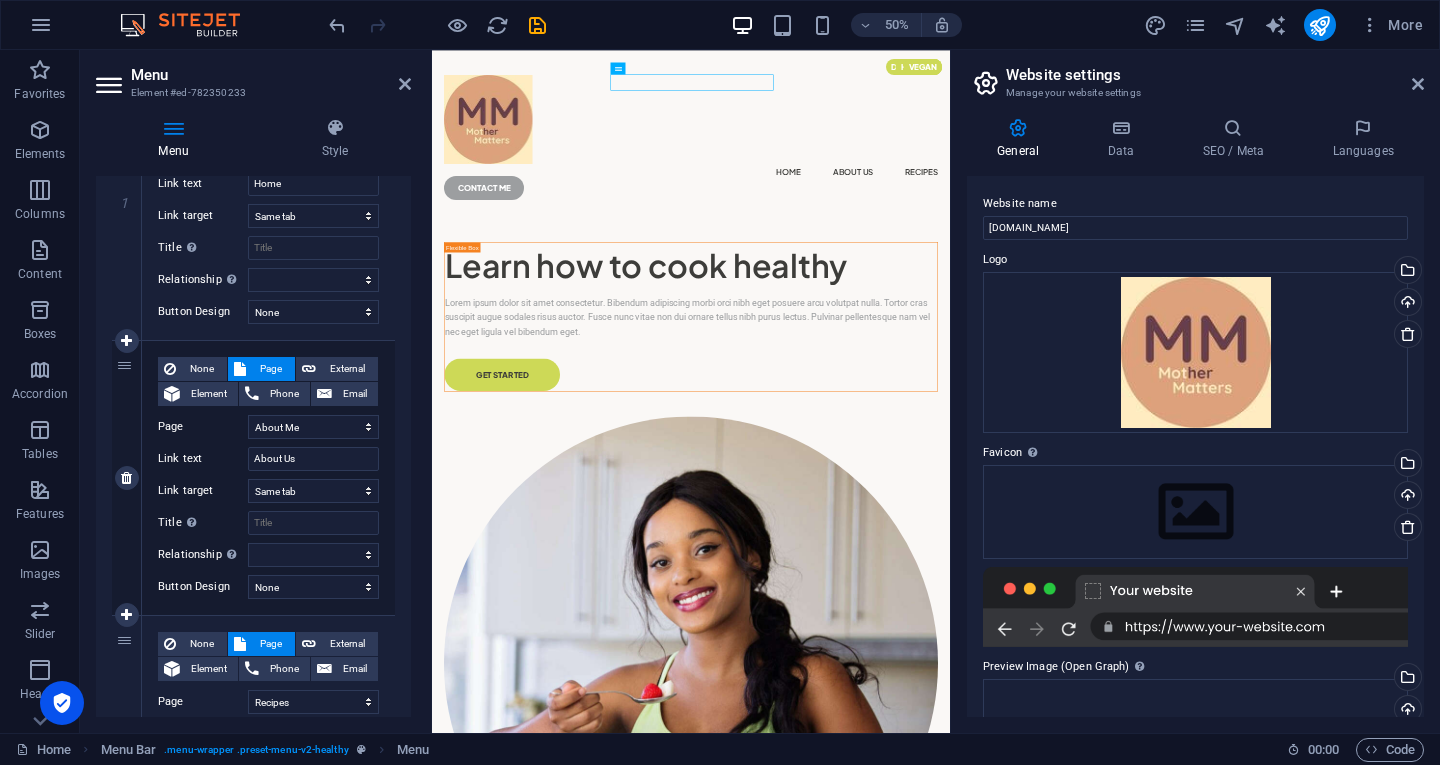 click on "None Page External Element Phone Email Page Home About Me Recipes Privacy Legal Notice Element
URL /about-me Phone Email Link text About Us Link target New tab Same tab Overlay Title Additional link description, should not be the same as the link text. The title is most often shown as a tooltip text when the mouse moves over the element. Leave empty if uncertain. Relationship Sets the  relationship of this link to the link target . For example, the value "nofollow" instructs search engines not to follow the link. Can be left empty. alternate author bookmark external help license next nofollow noreferrer noopener prev search tag" at bounding box center [268, 462] 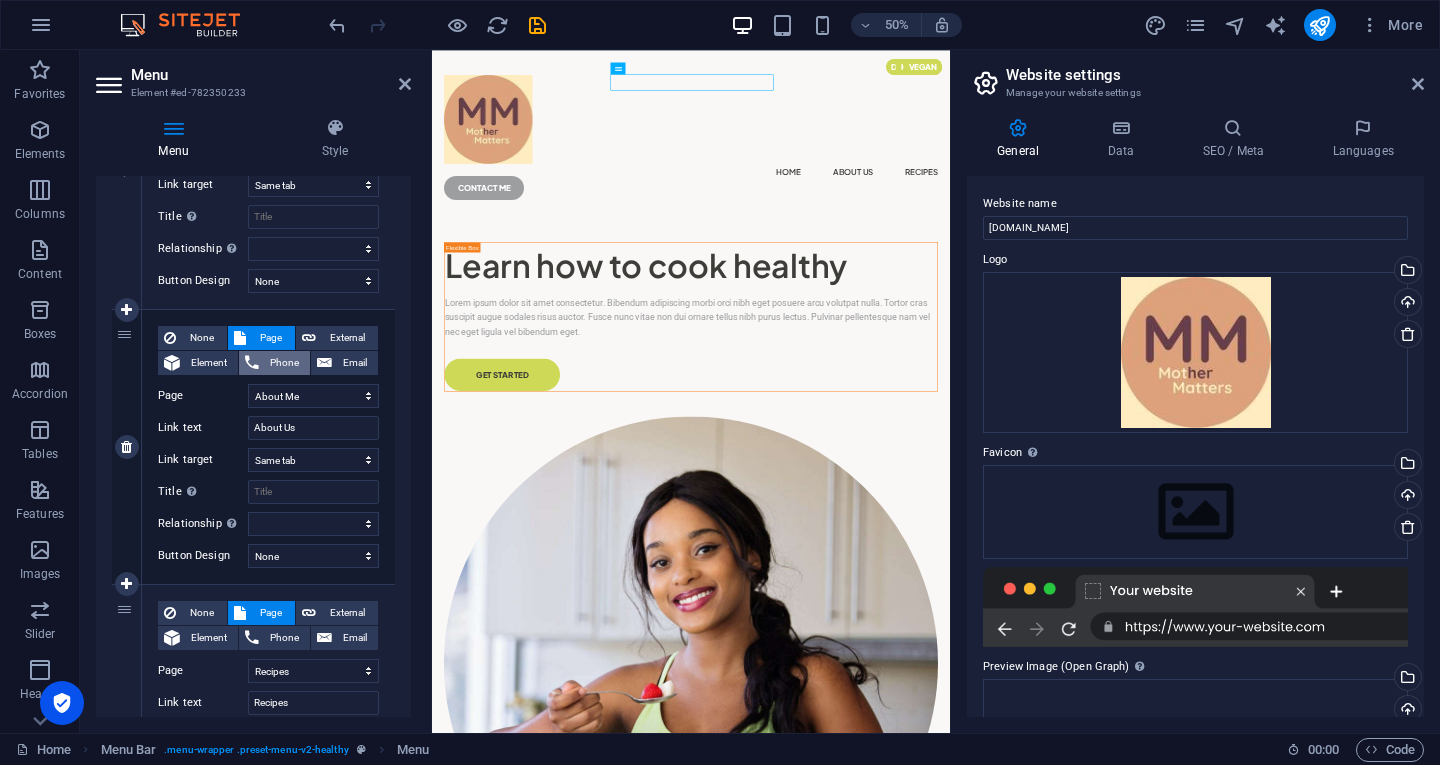 scroll, scrollTop: 500, scrollLeft: 0, axis: vertical 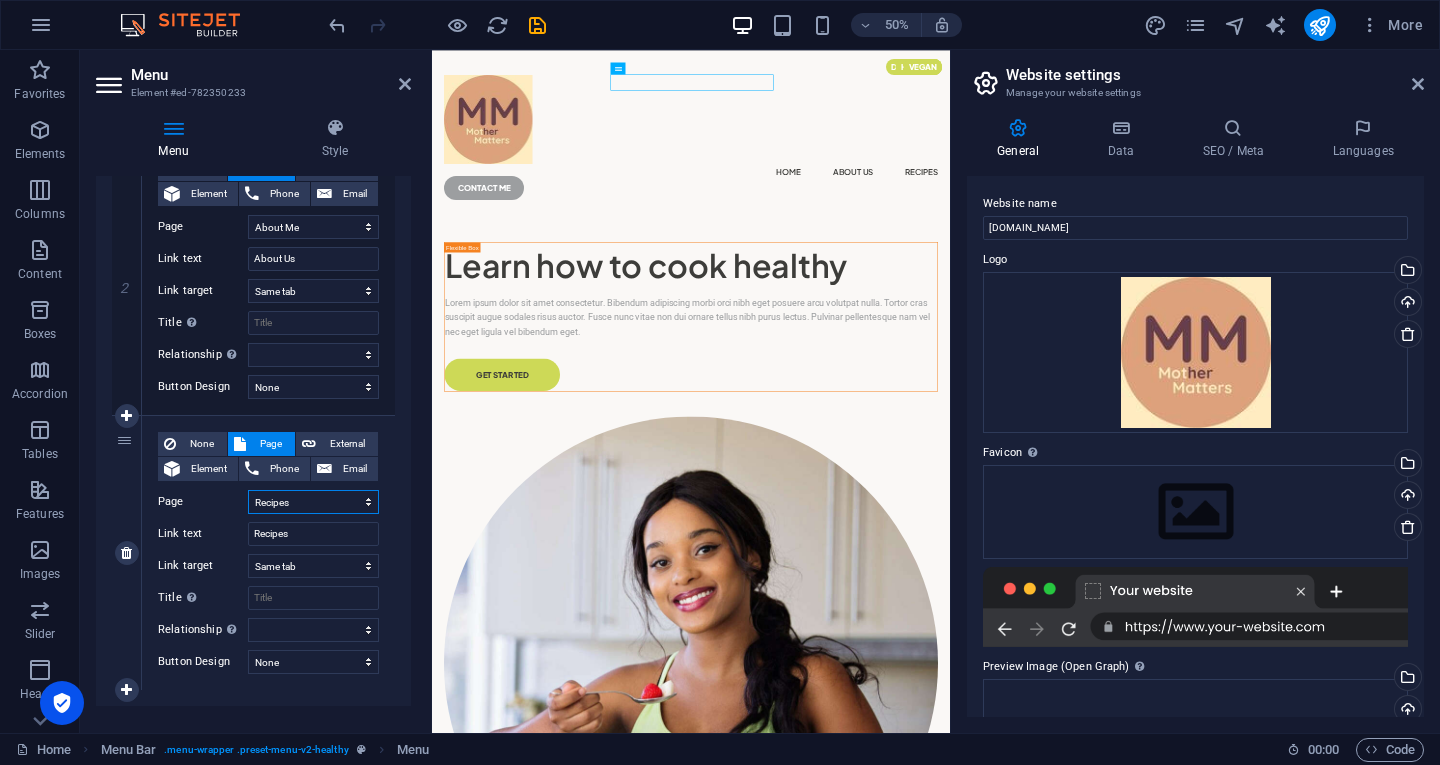 click on "Home About Me Recipes Privacy Legal Notice" at bounding box center [313, 502] 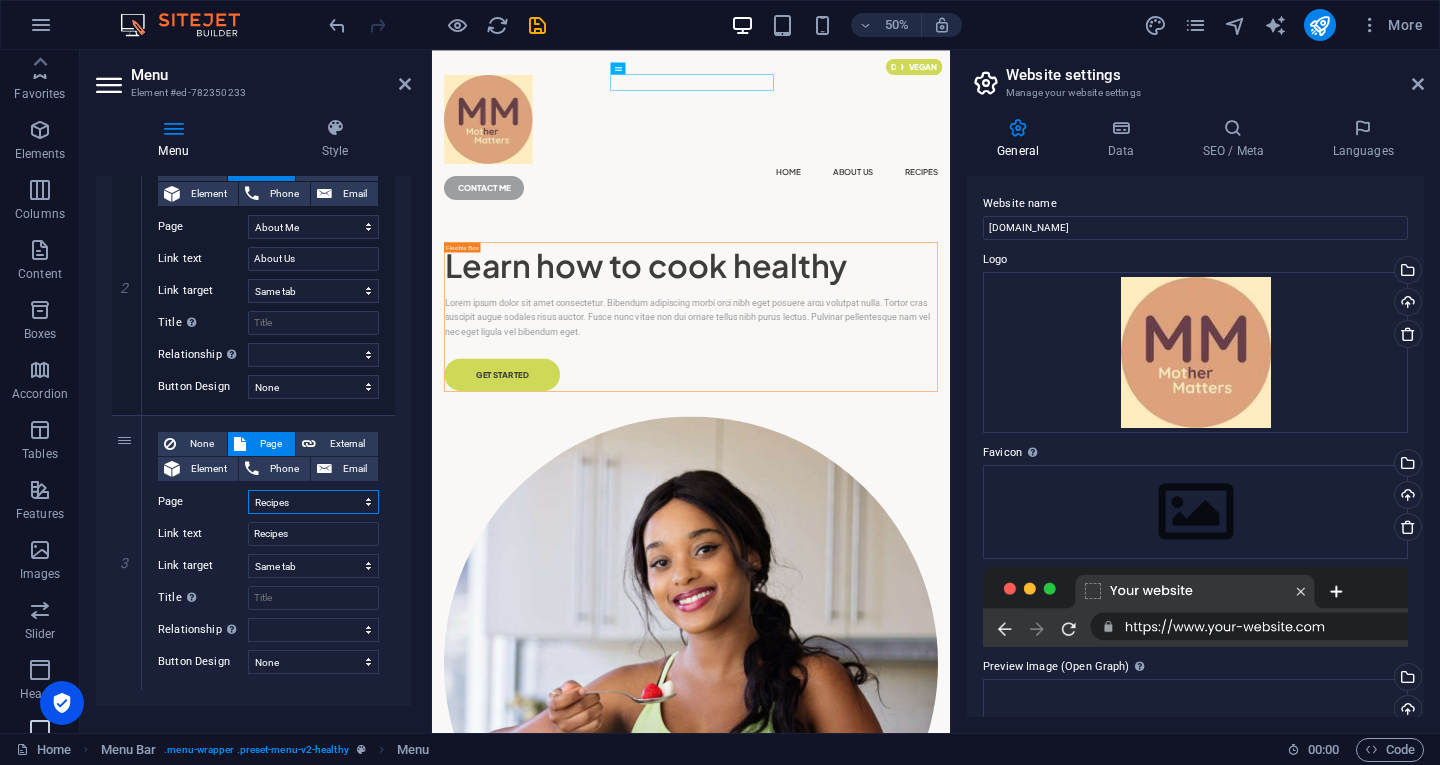 scroll, scrollTop: 0, scrollLeft: 0, axis: both 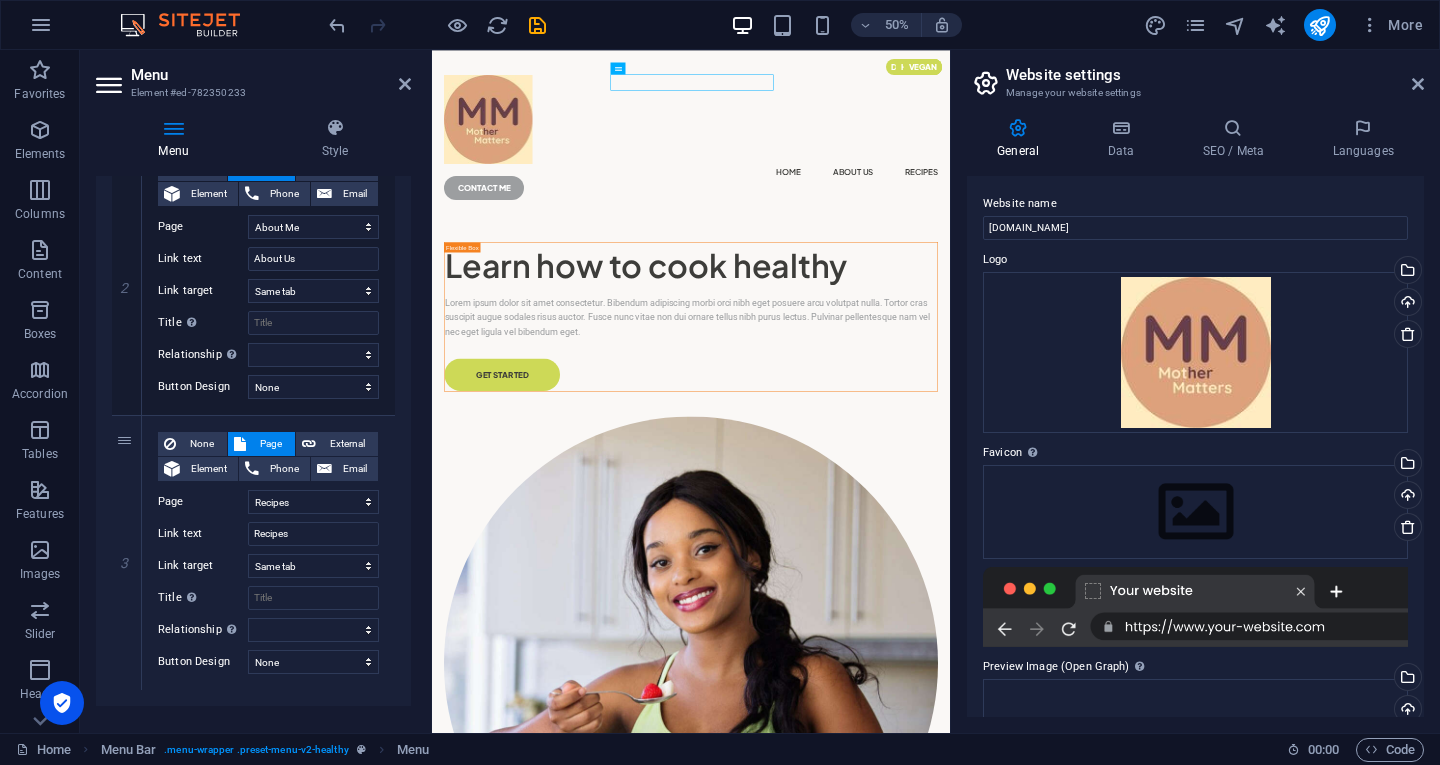 click at bounding box center (405, 84) 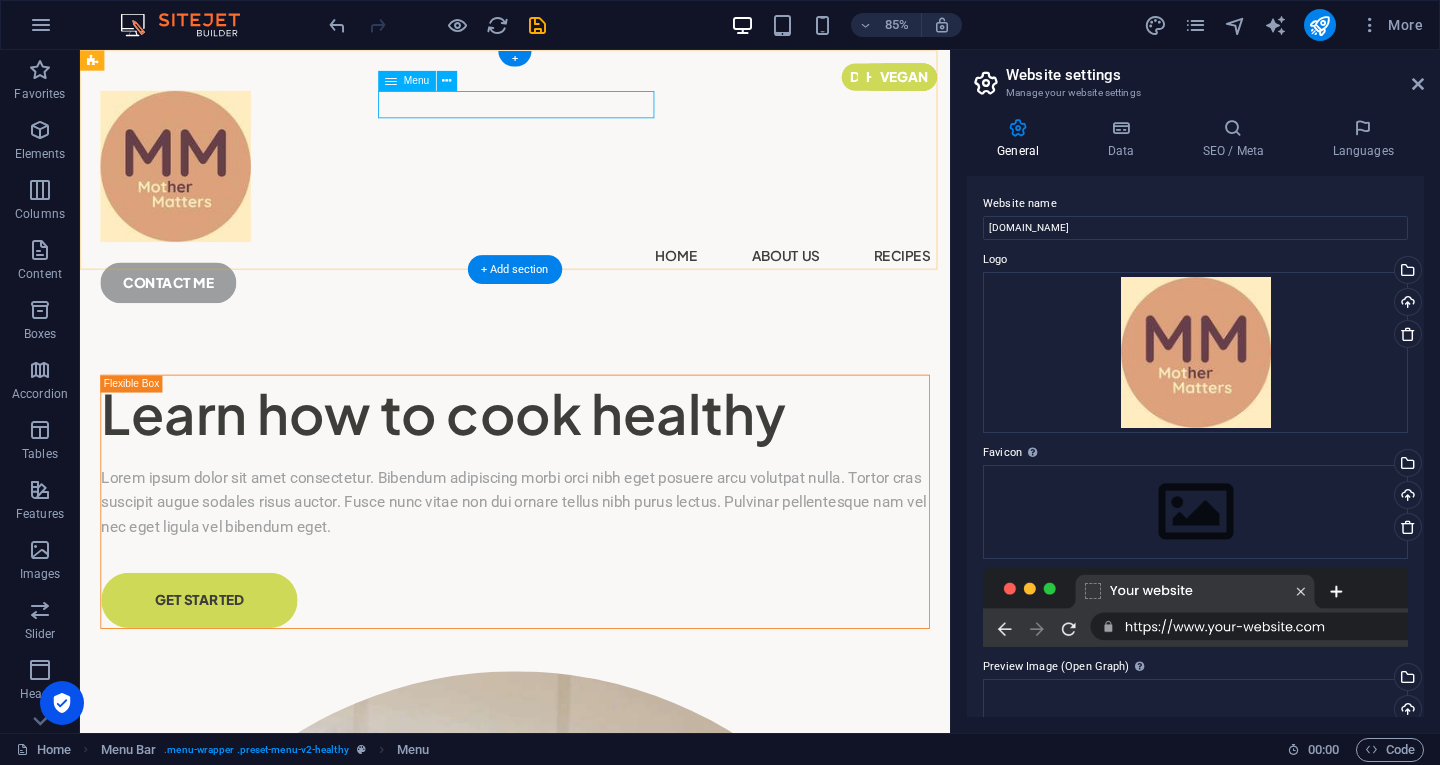 click on "Home About Us Recipes" at bounding box center (592, 292) 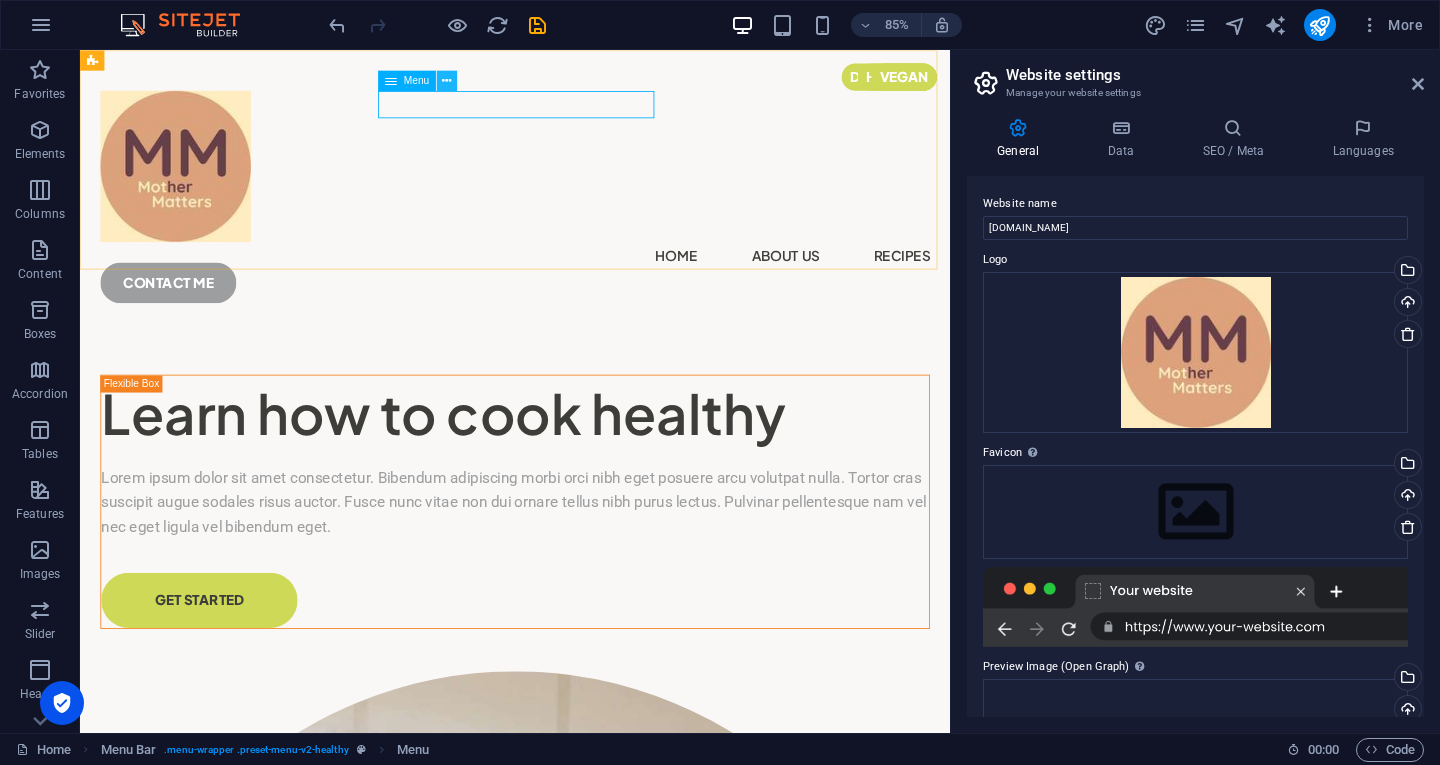click at bounding box center [447, 81] 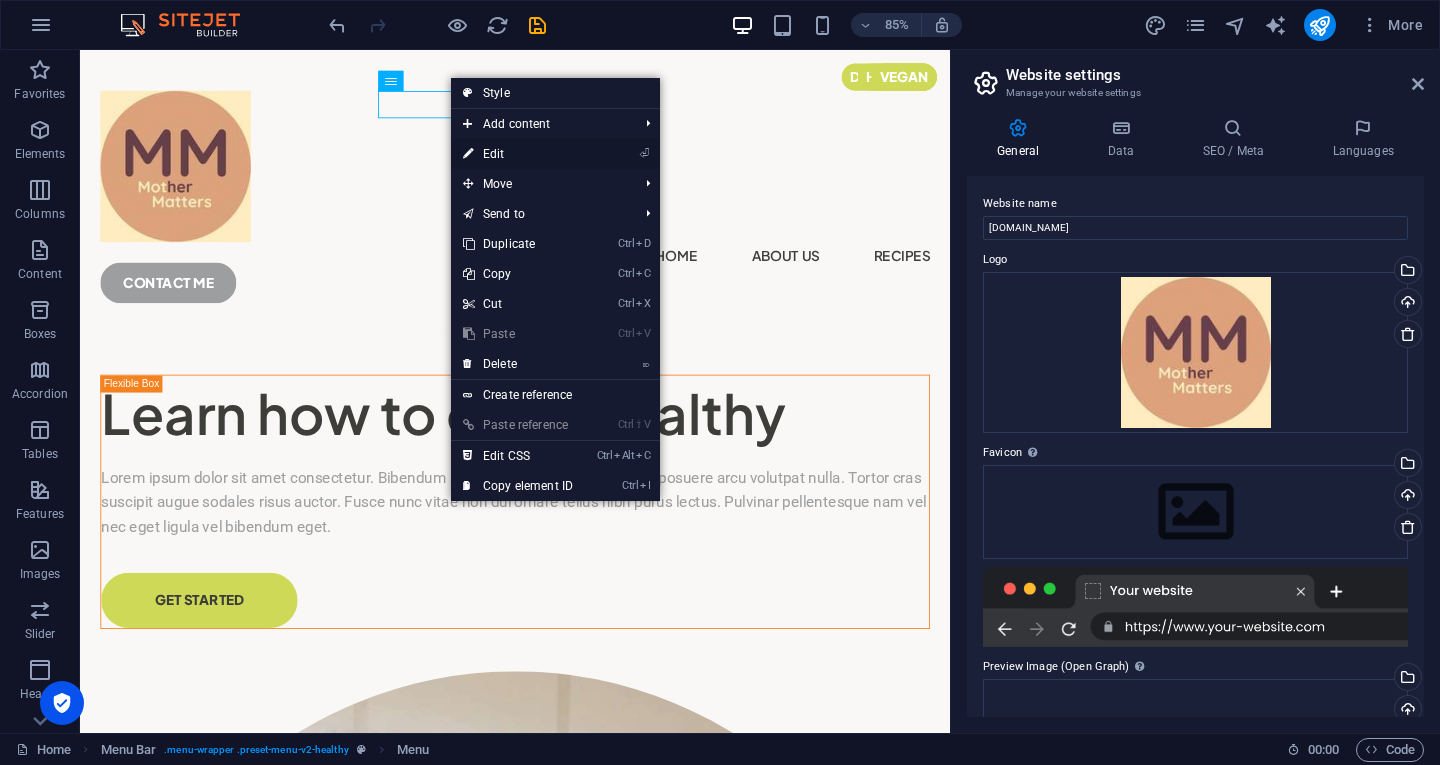 click on "⏎  Edit" at bounding box center [518, 154] 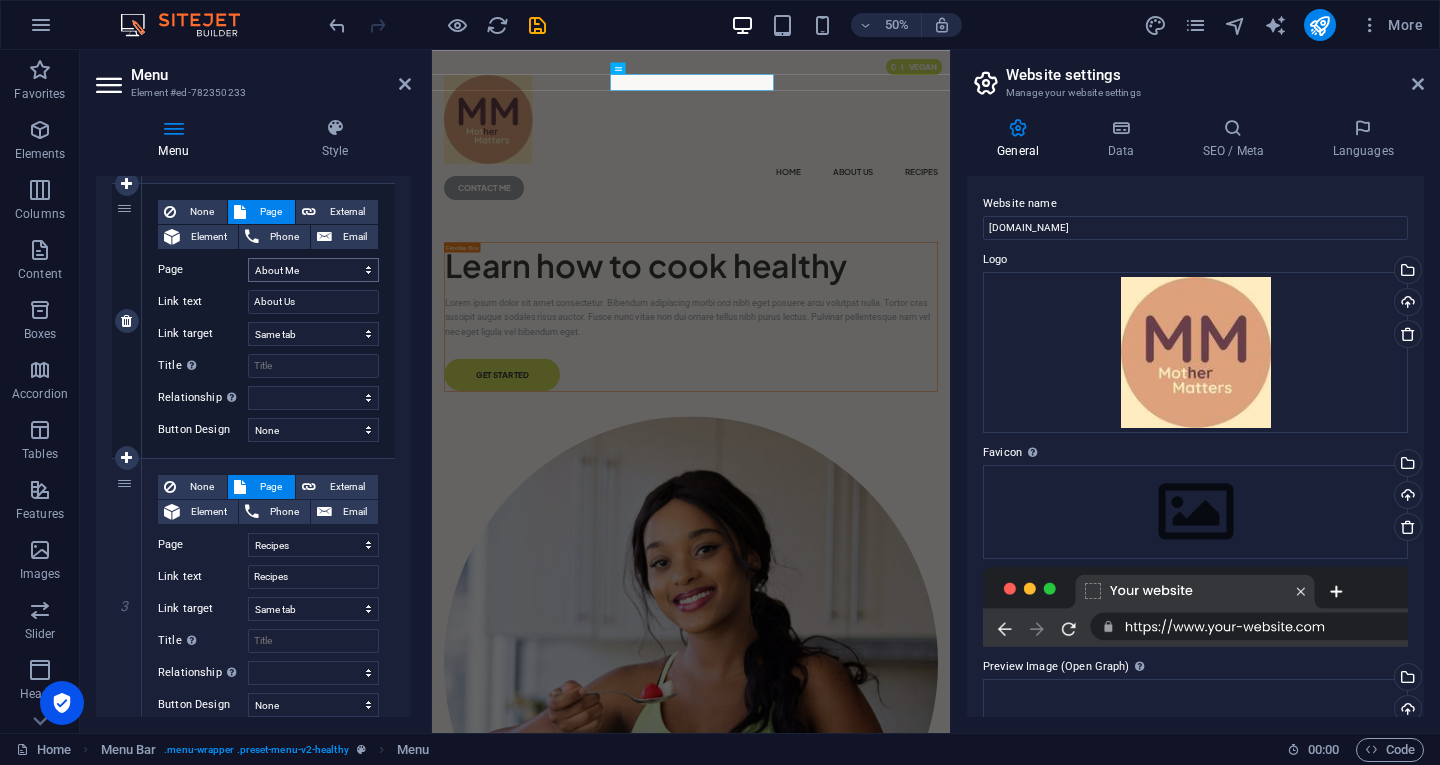 scroll, scrollTop: 500, scrollLeft: 0, axis: vertical 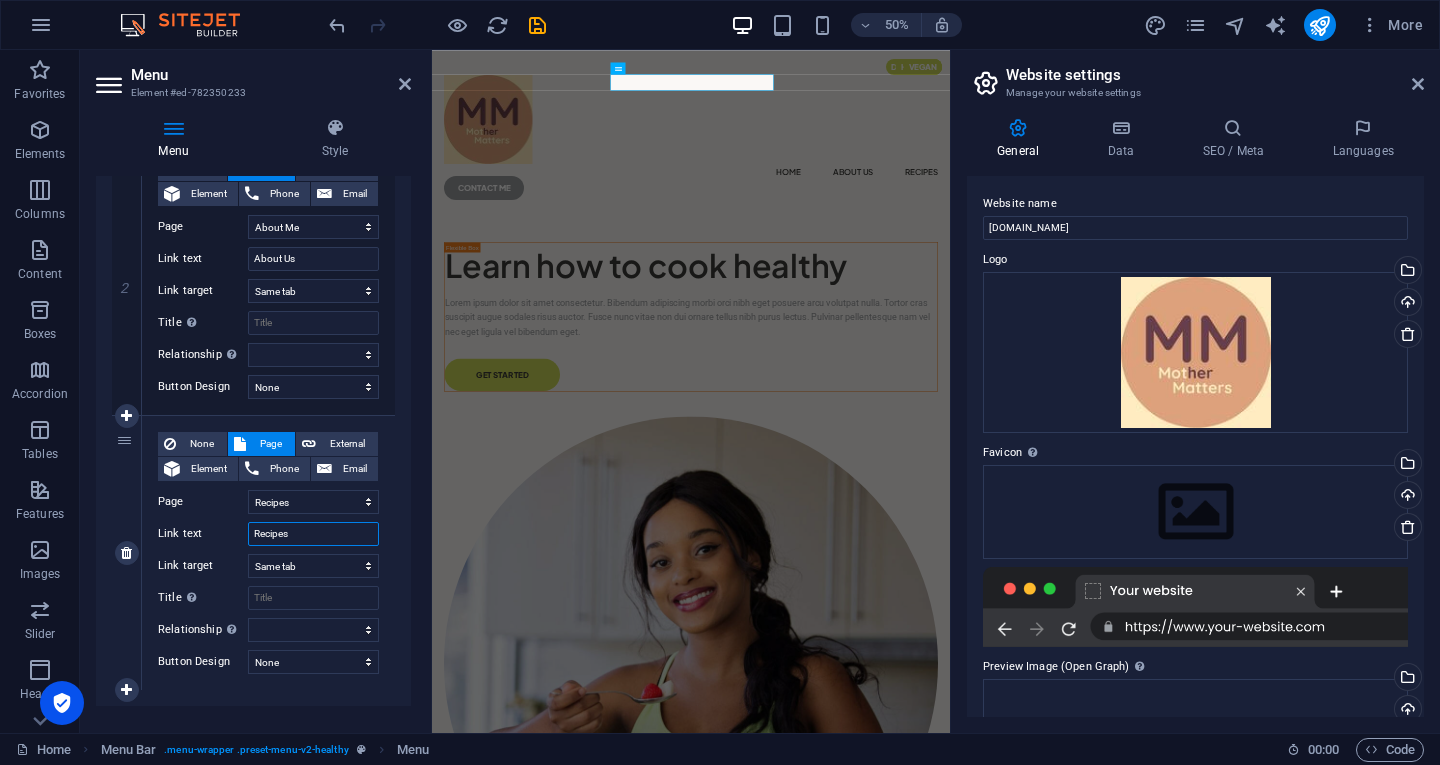 drag, startPoint x: 321, startPoint y: 532, endPoint x: 252, endPoint y: 526, distance: 69.260376 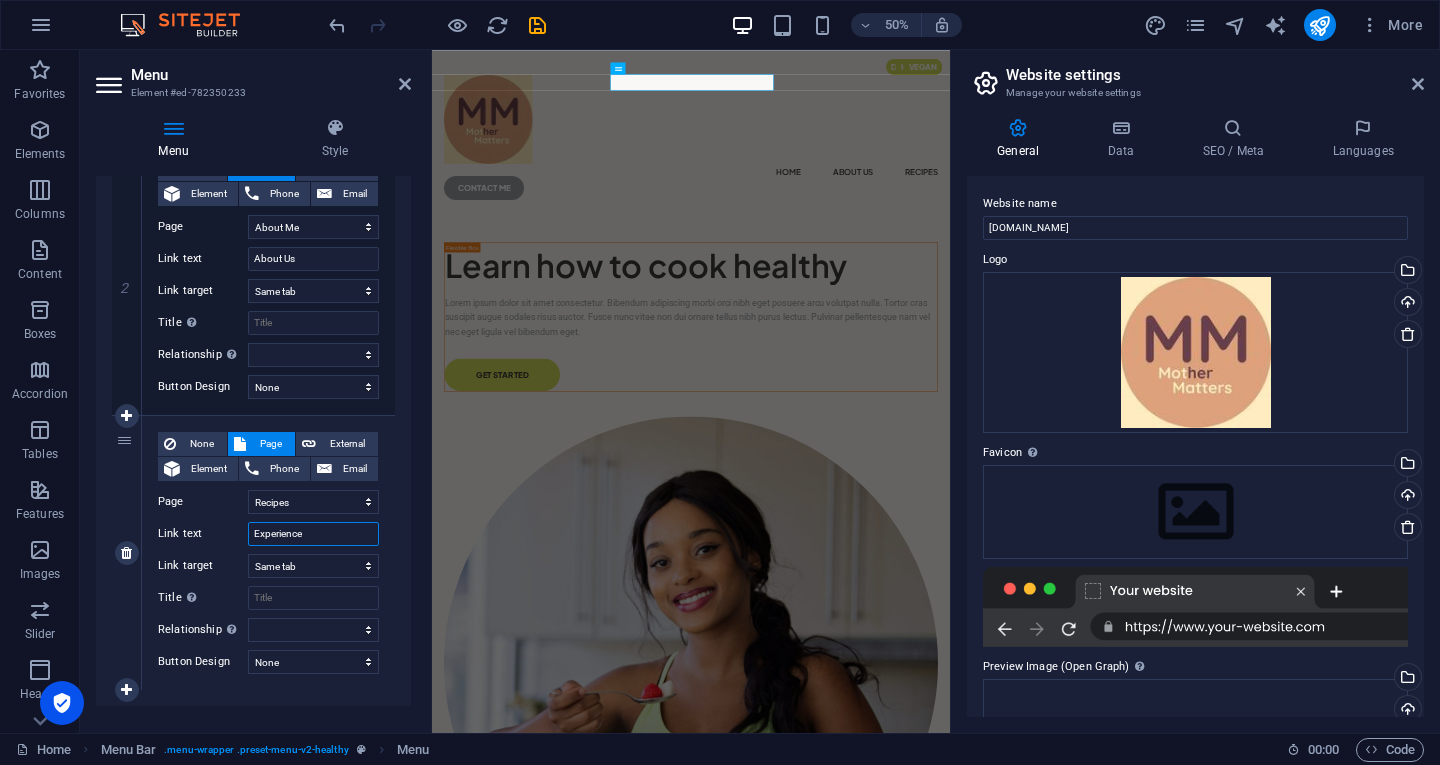 type on "Experiences" 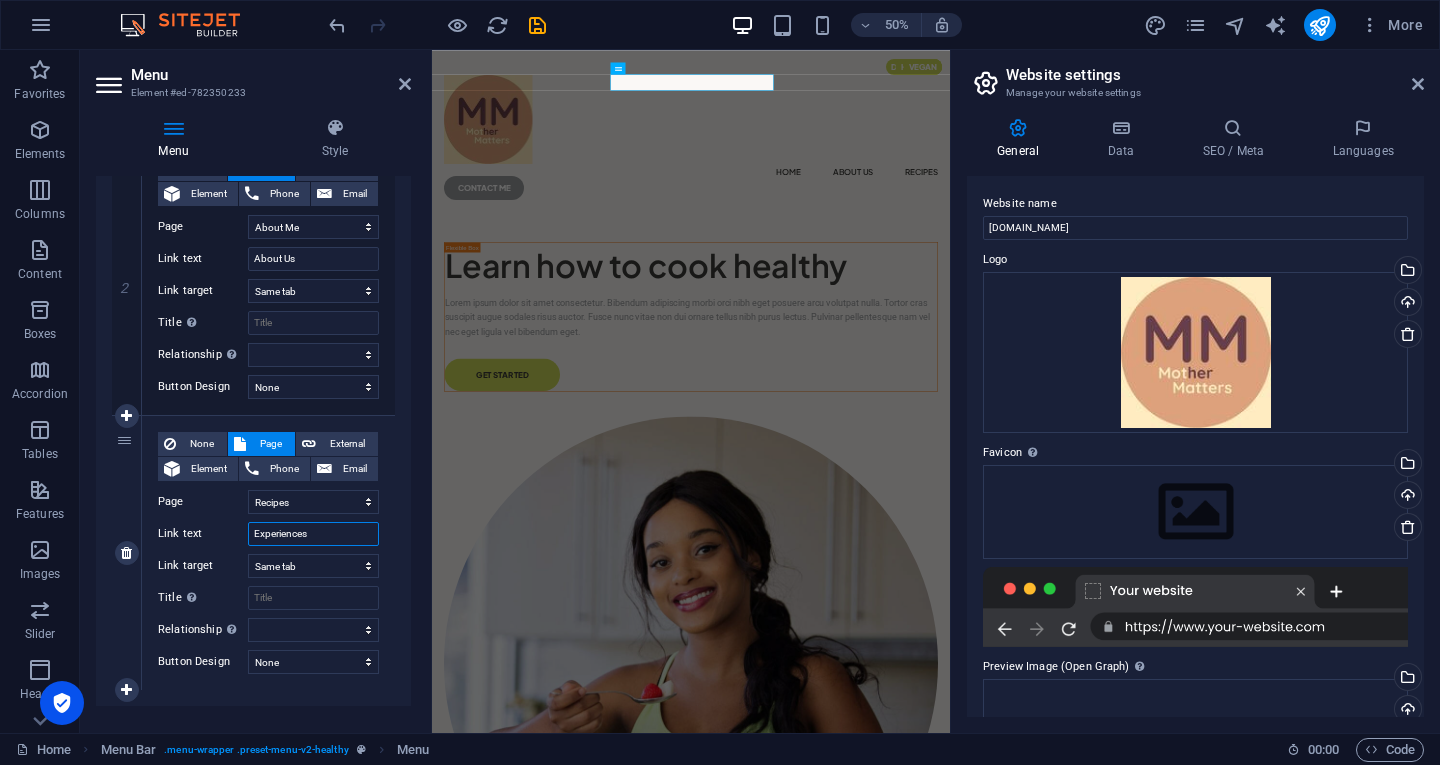 select 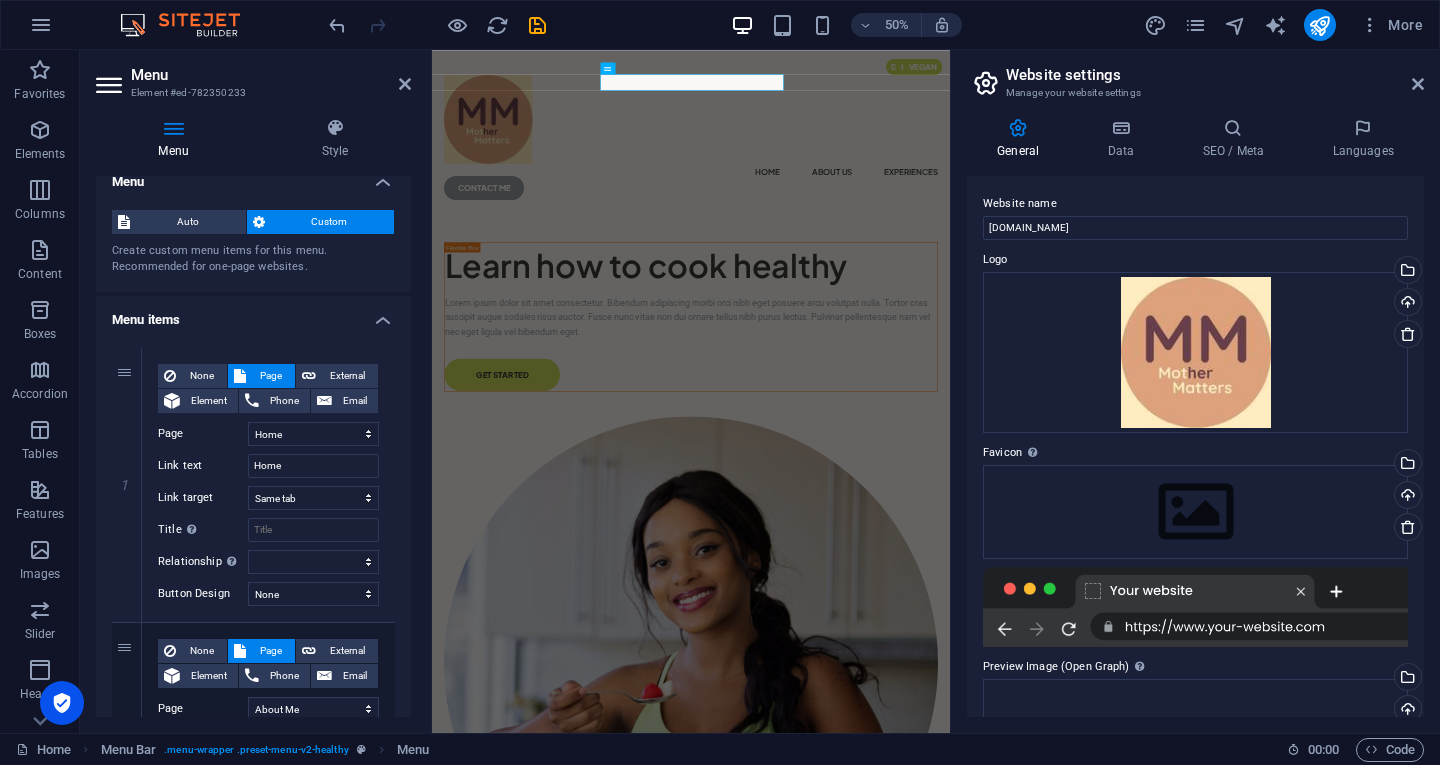 scroll, scrollTop: 0, scrollLeft: 0, axis: both 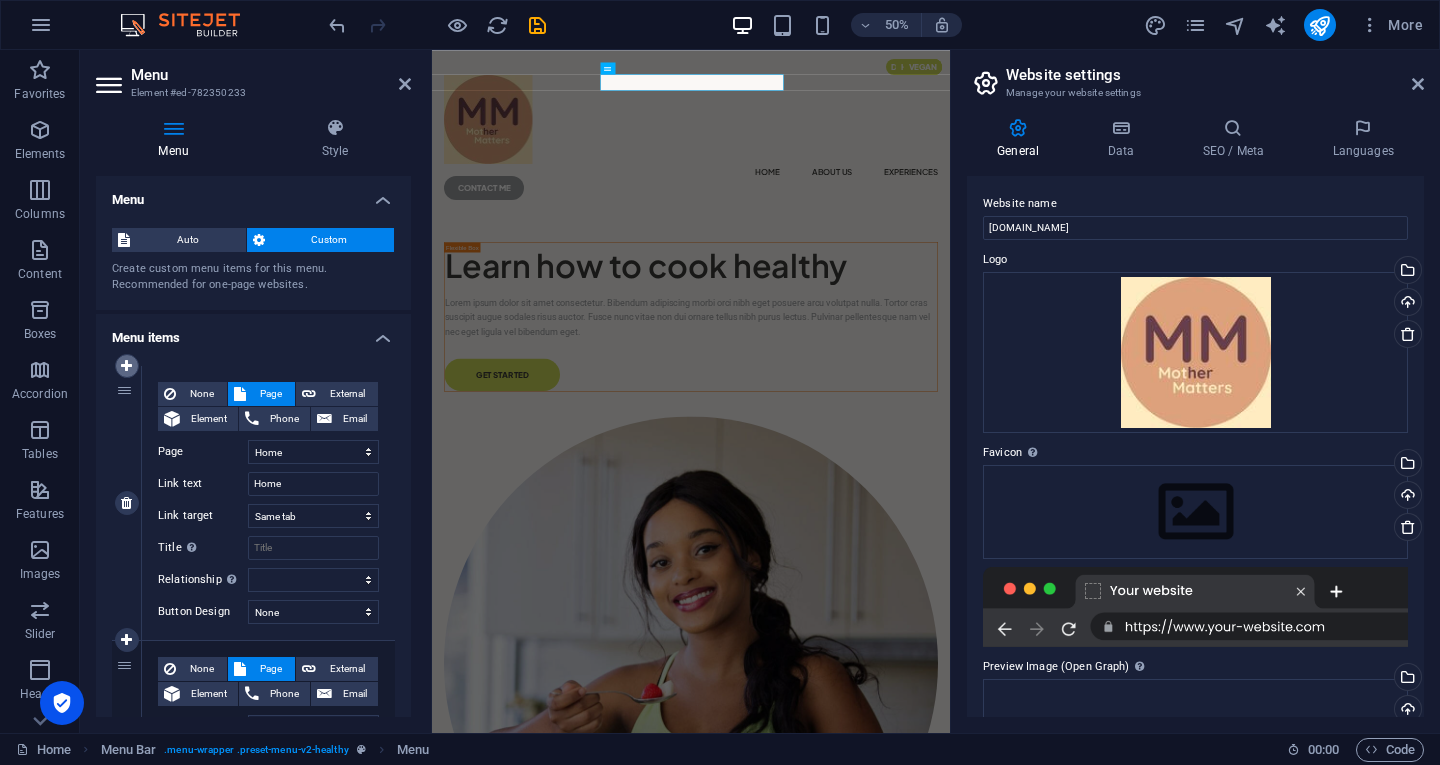 type on "Experiences" 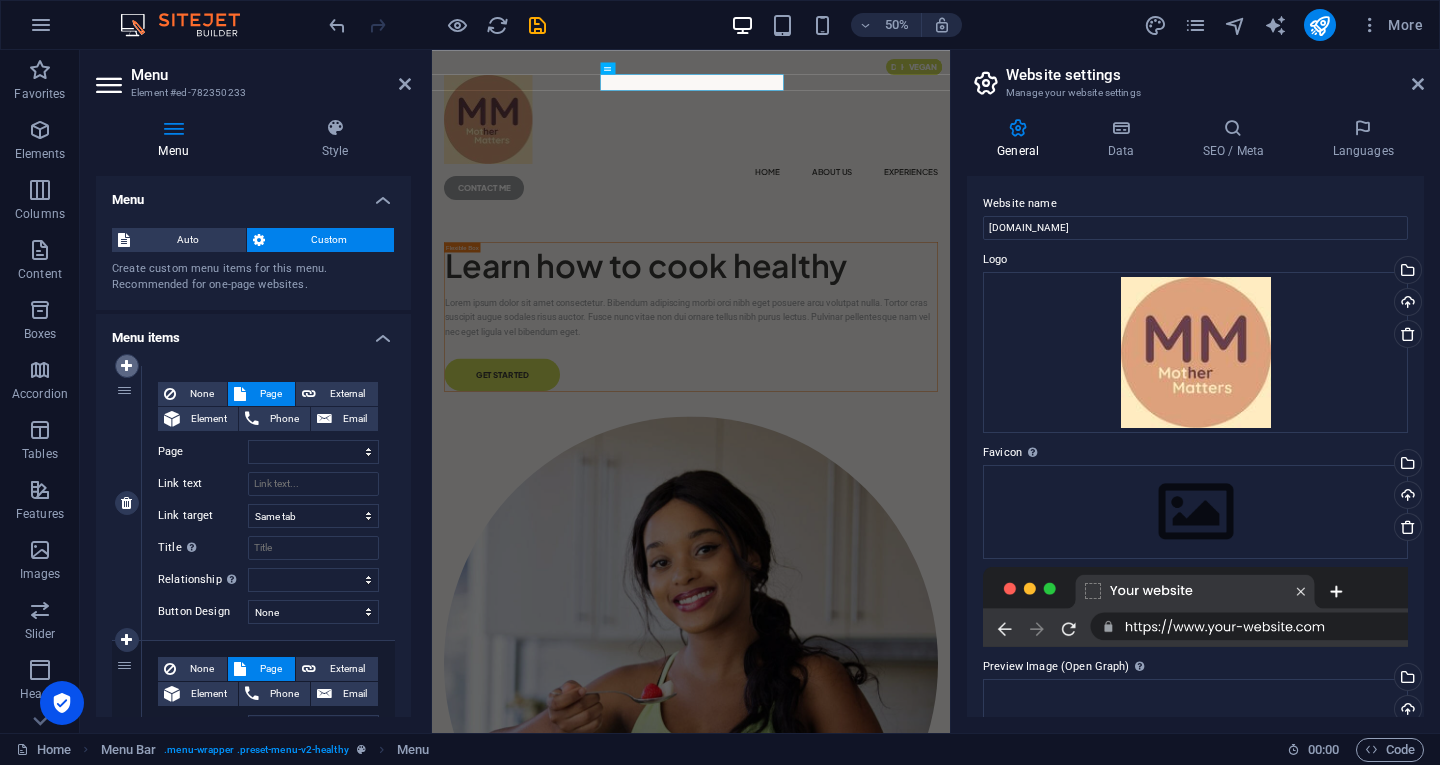 select on "2" 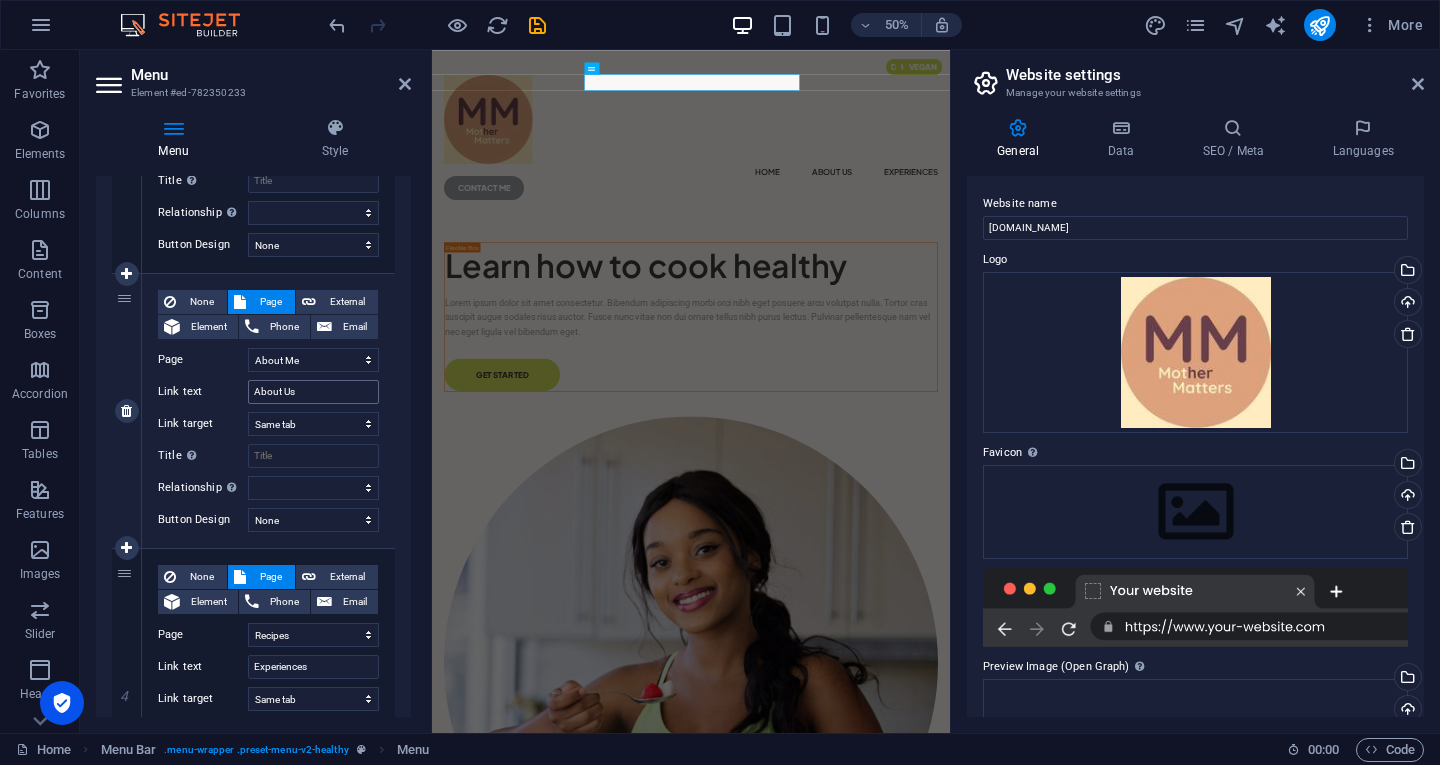 scroll, scrollTop: 773, scrollLeft: 0, axis: vertical 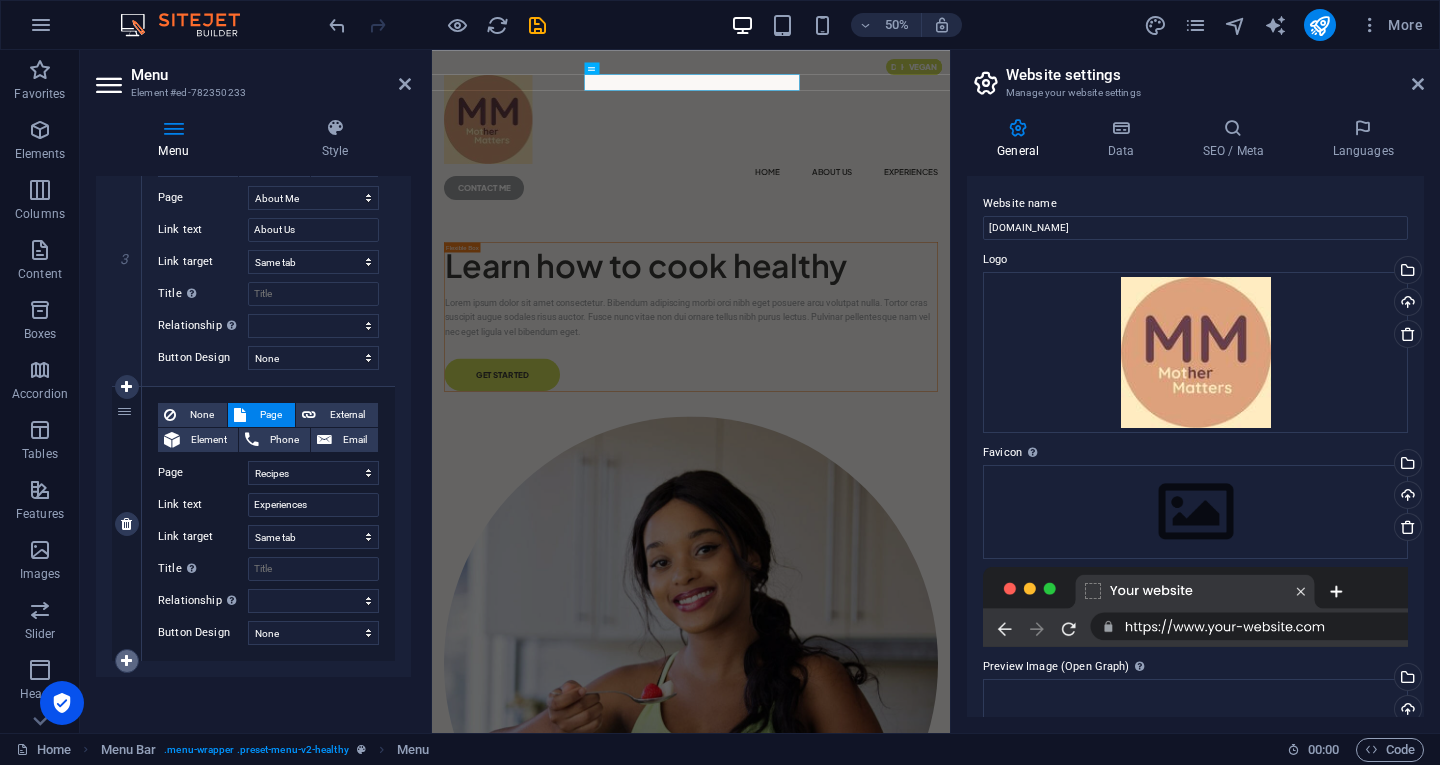 click at bounding box center (127, 661) 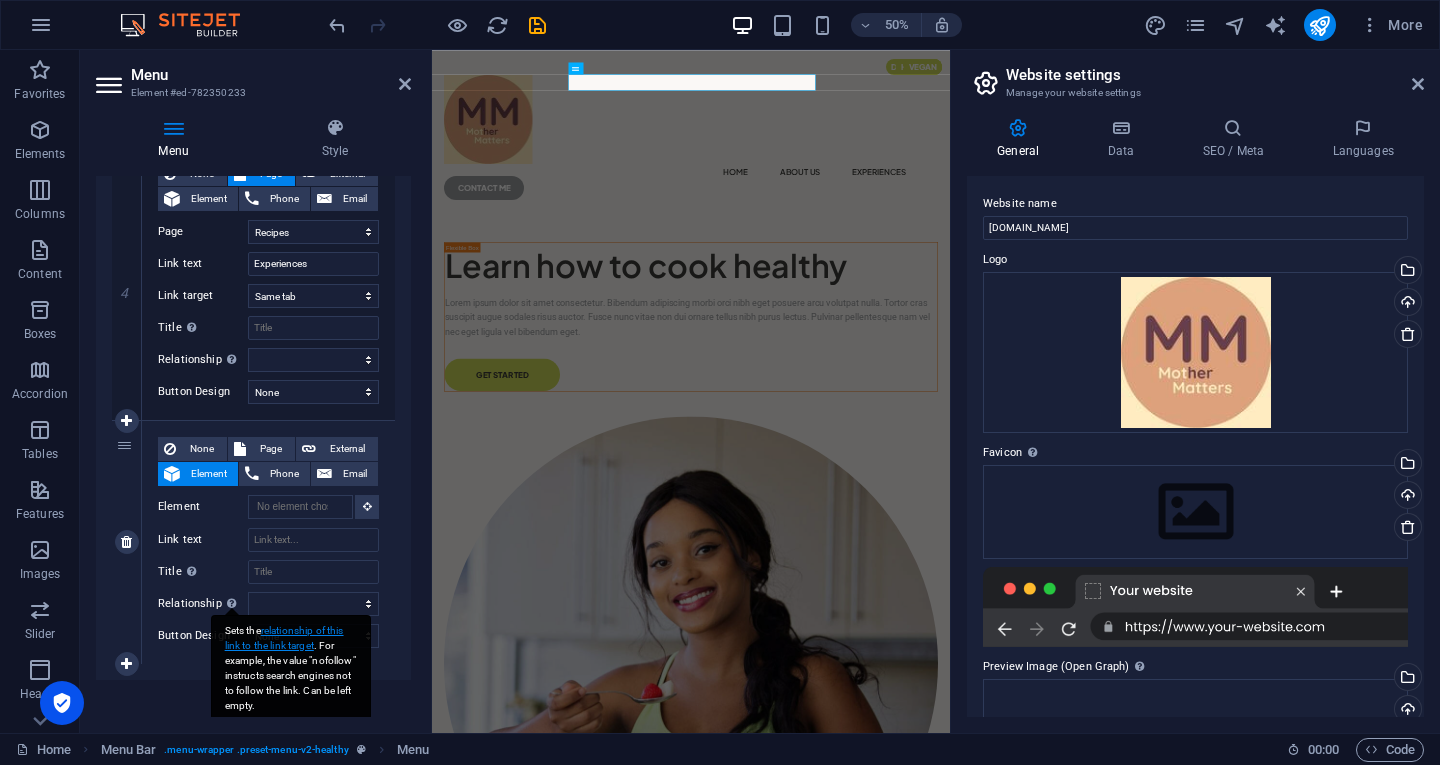 scroll, scrollTop: 1017, scrollLeft: 0, axis: vertical 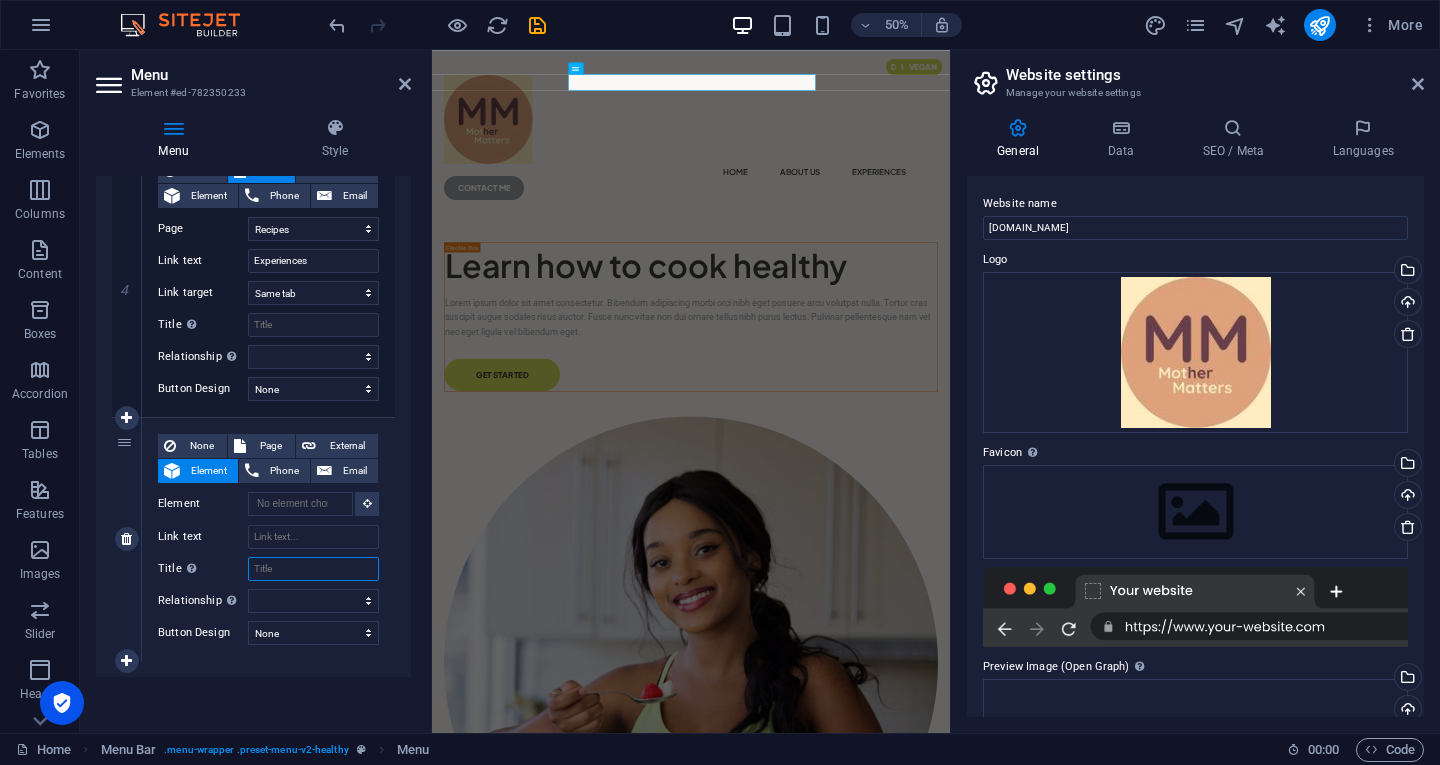 click on "Title Additional link description, should not be the same as the link text. The title is most often shown as a tooltip text when the mouse moves over the element. Leave empty if uncertain." at bounding box center [313, 569] 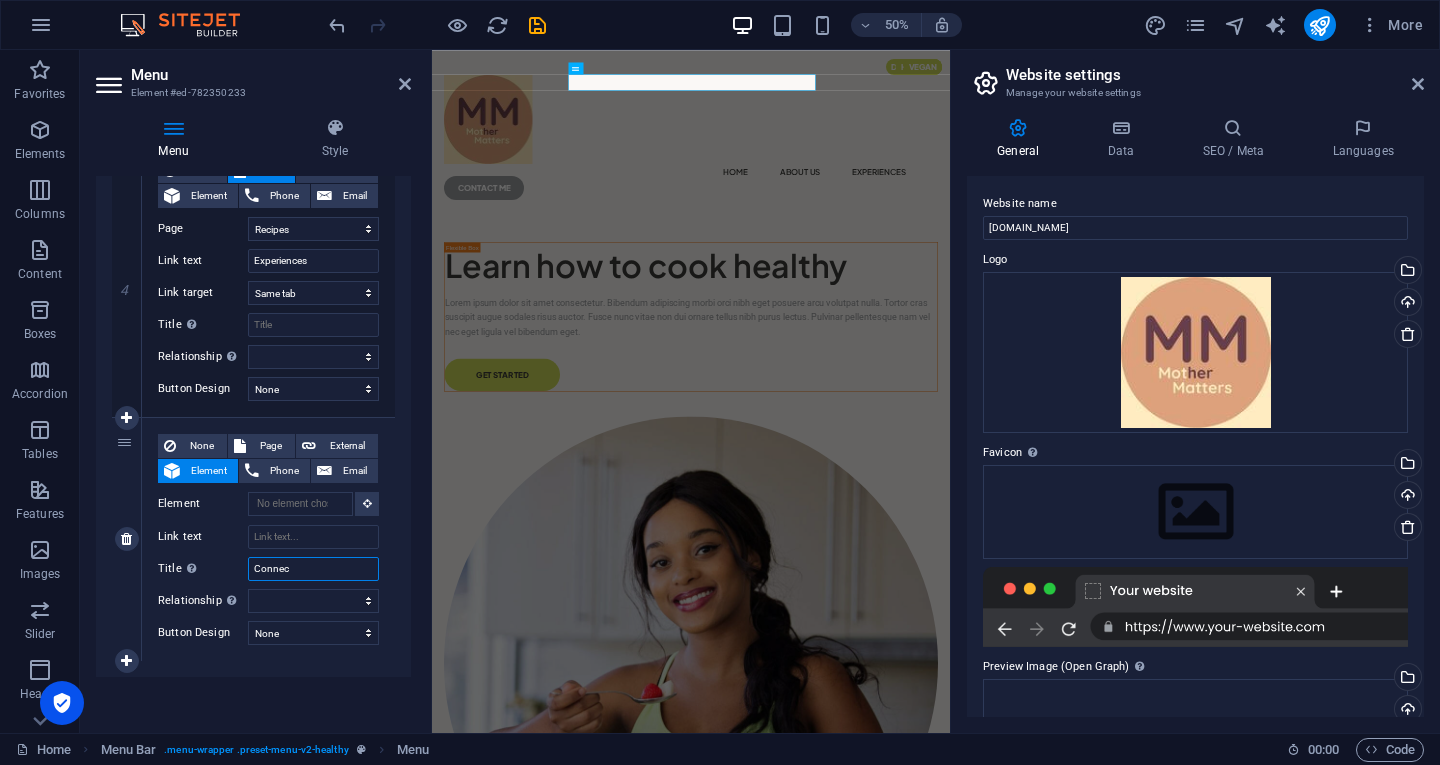 type on "Connect" 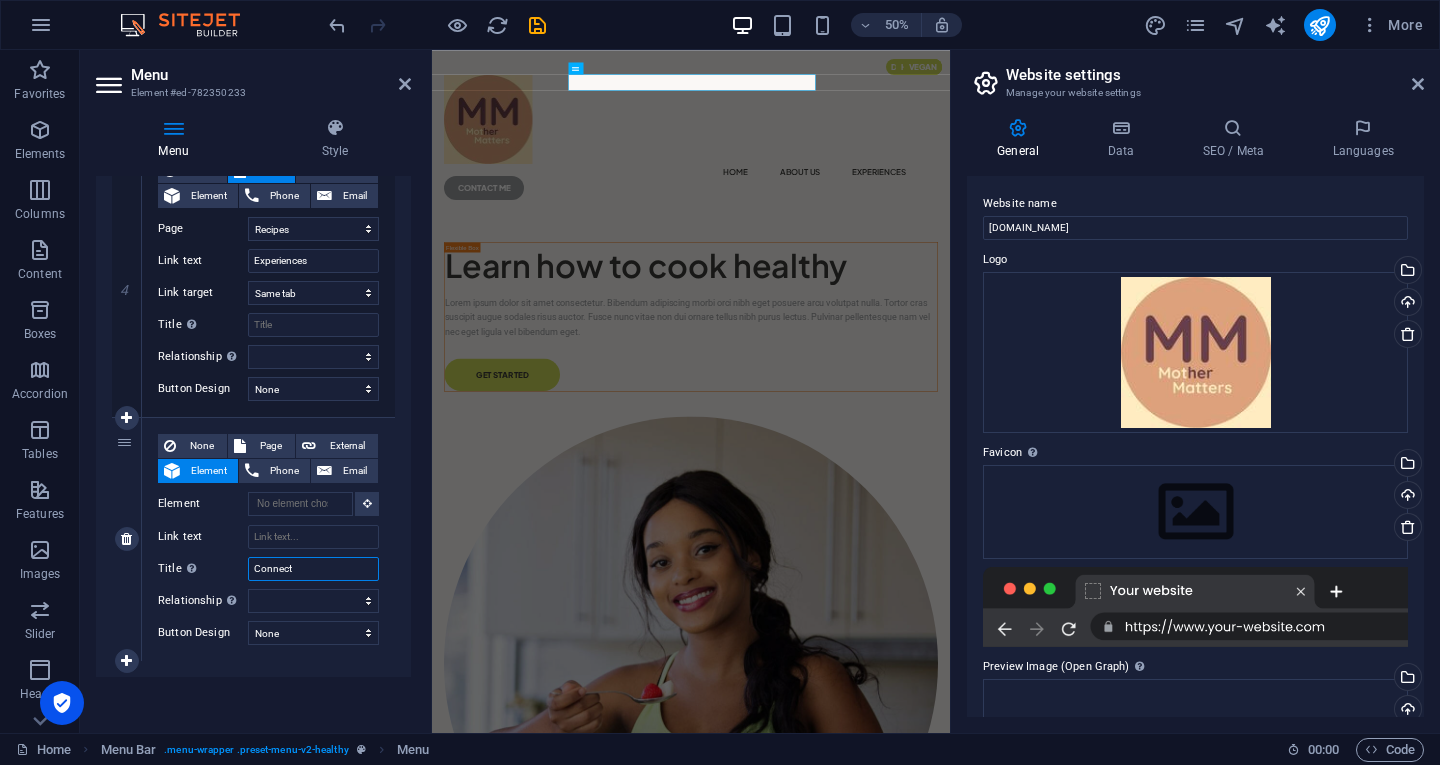 select 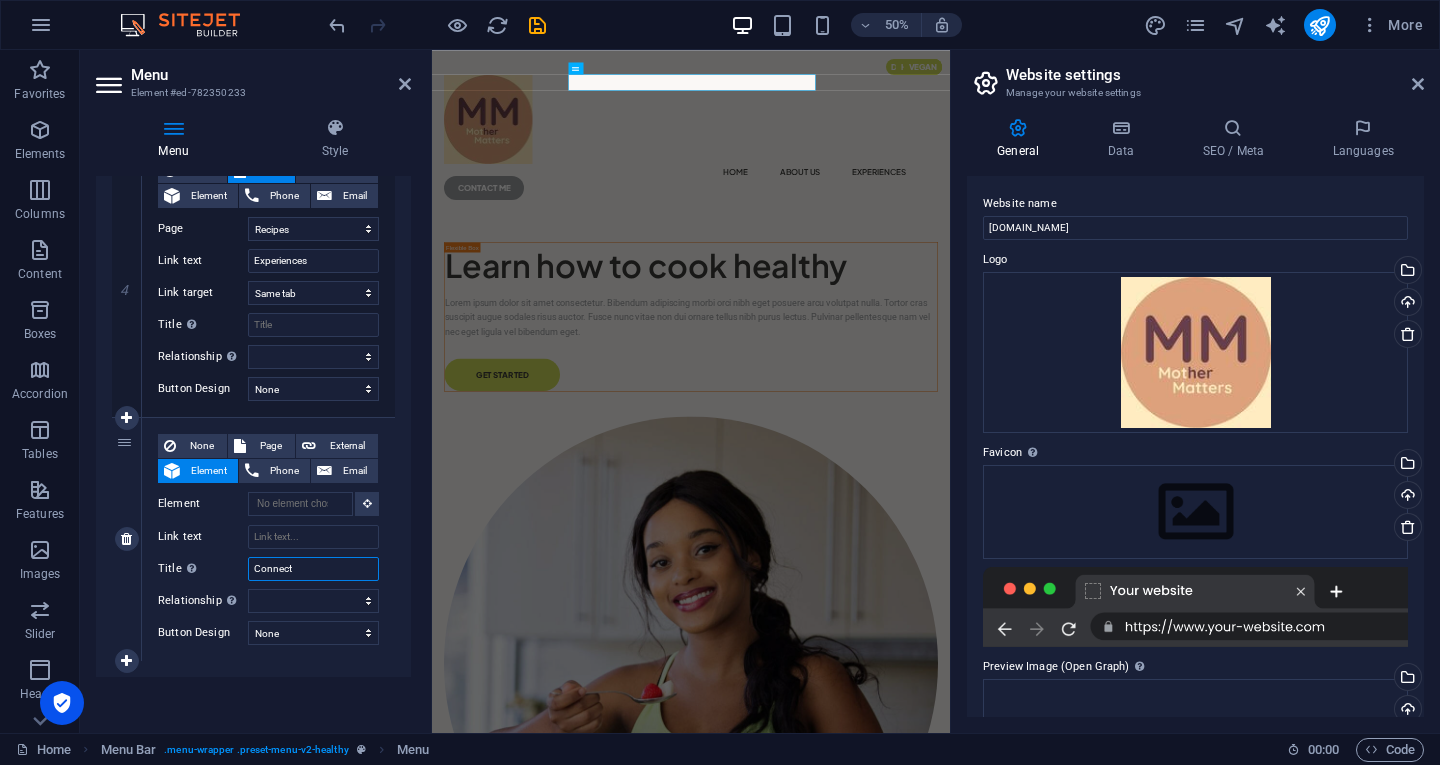 select 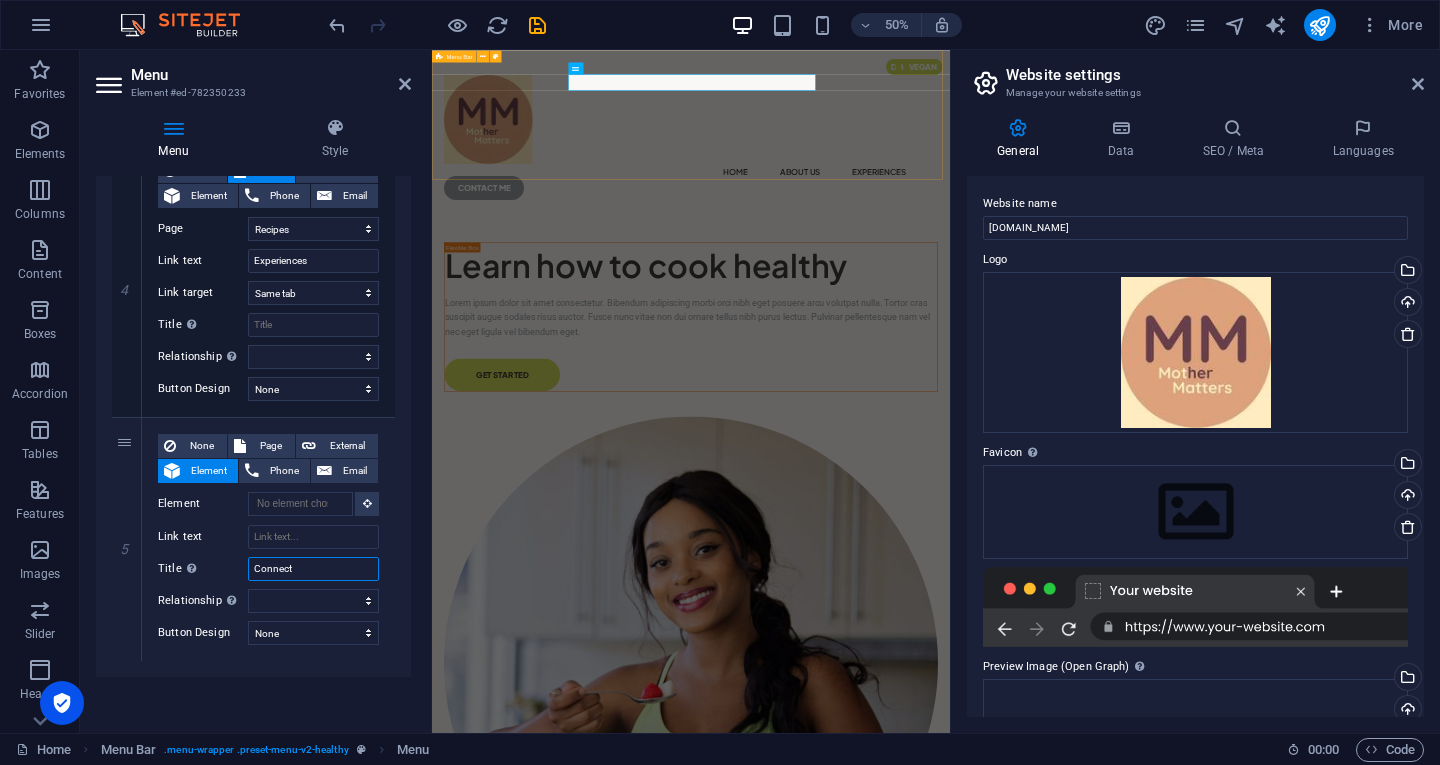 type on "Connect" 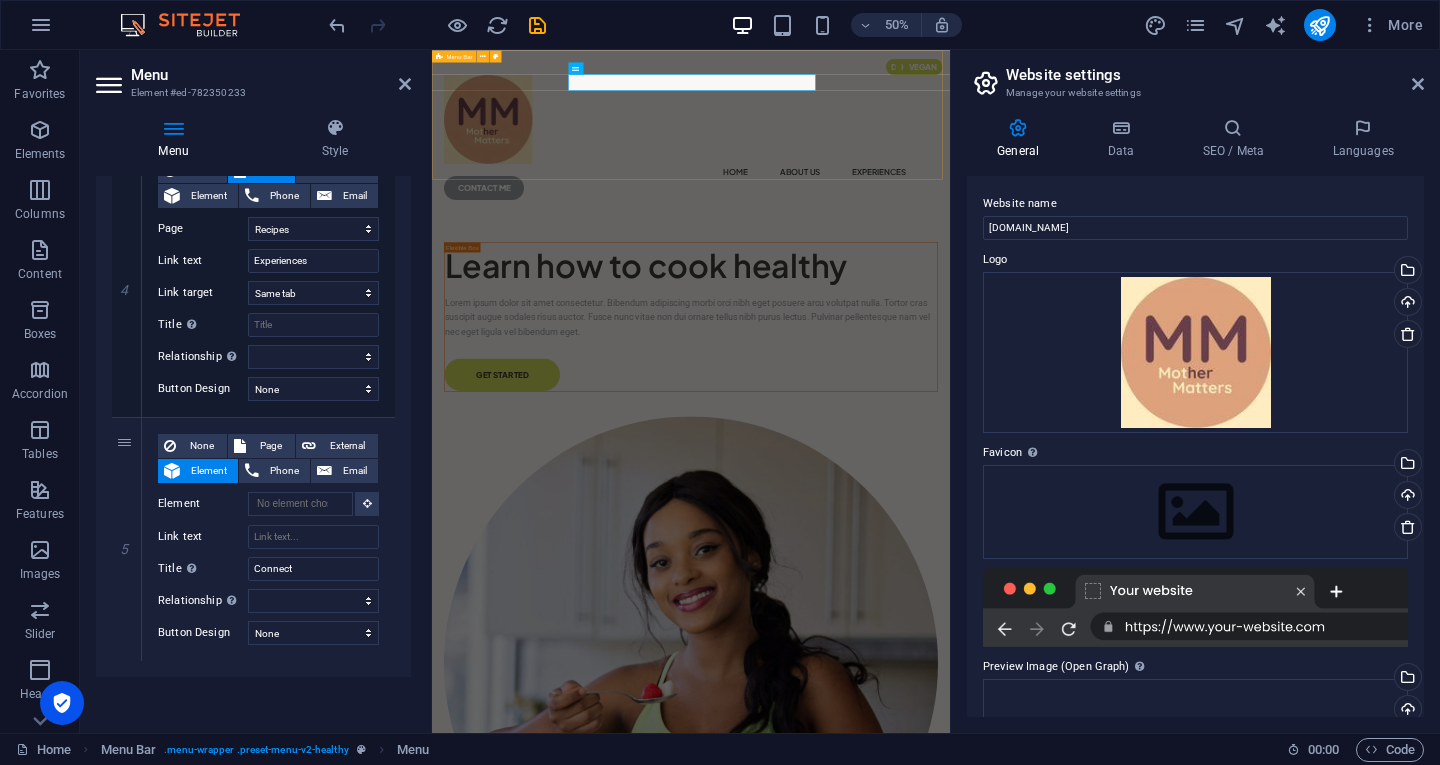 click on "Home About Us Experiences CONTACT ME" at bounding box center (950, 215) 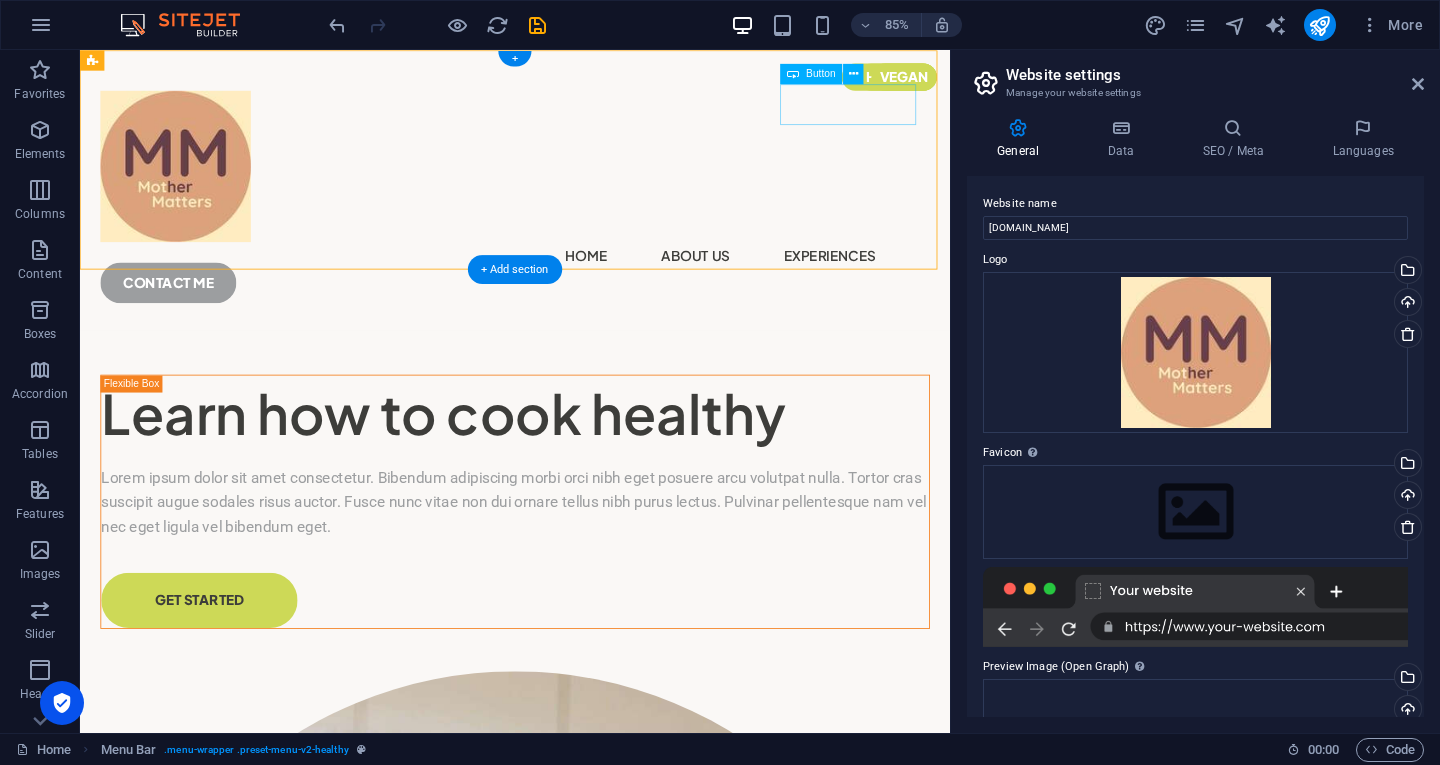 click on "CONTACT ME" at bounding box center [592, 324] 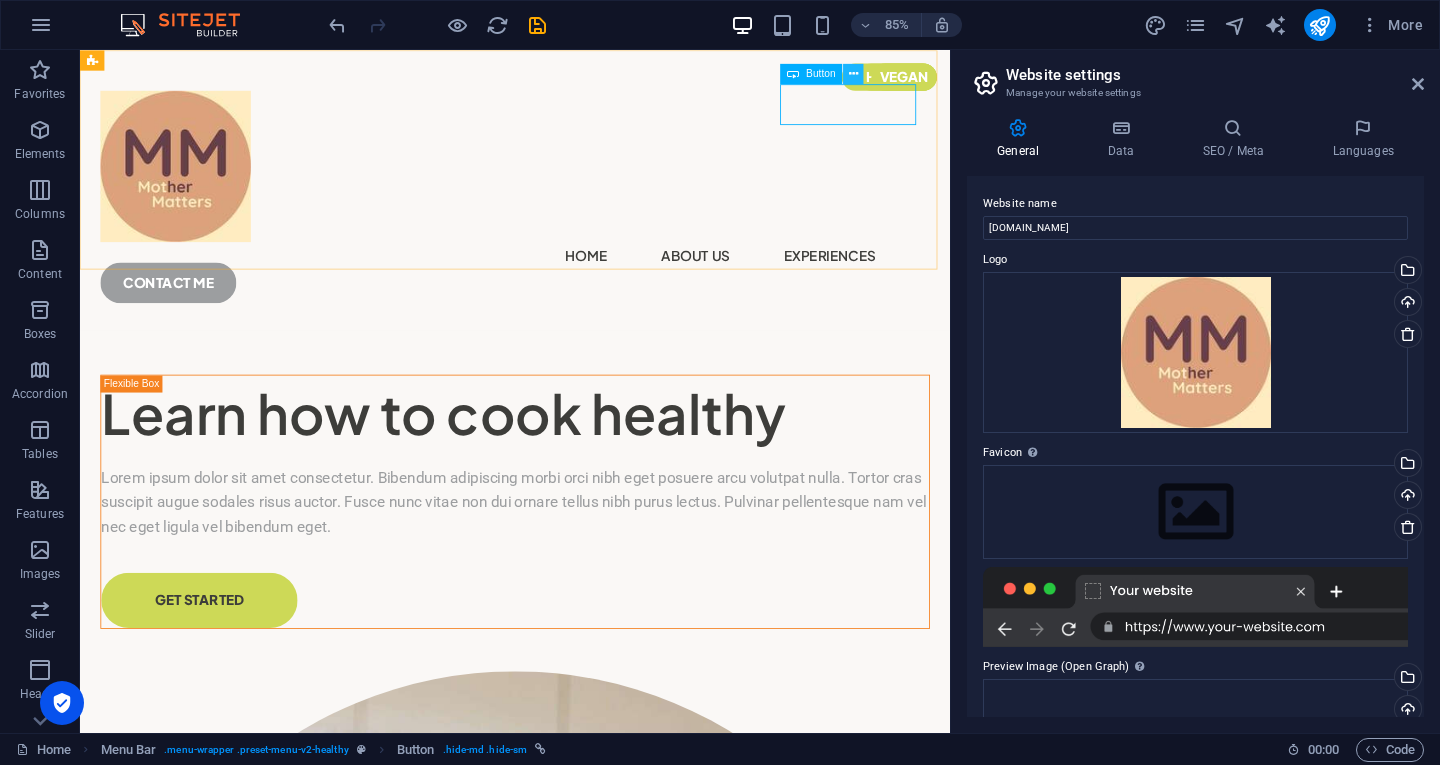 click at bounding box center (853, 74) 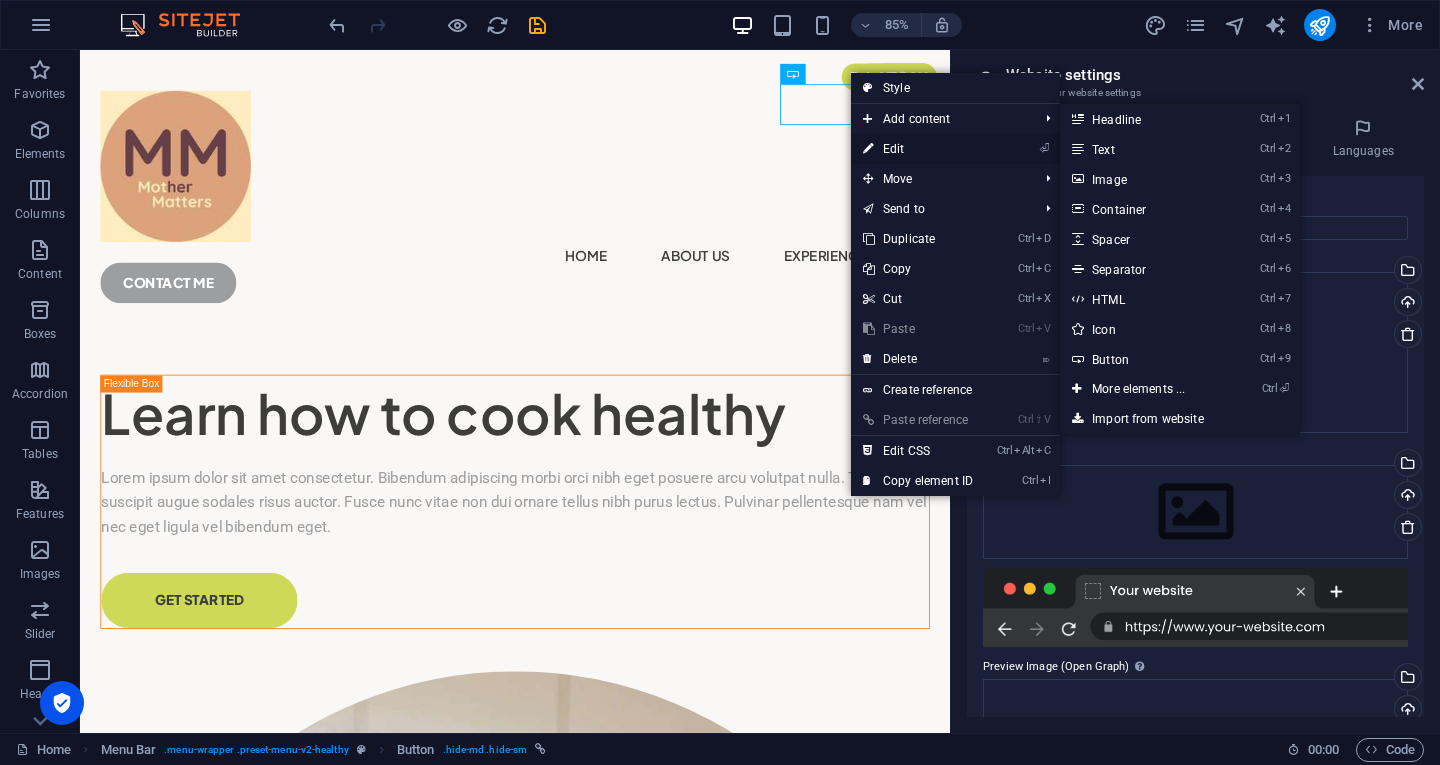 click on "⏎  Edit" at bounding box center (918, 149) 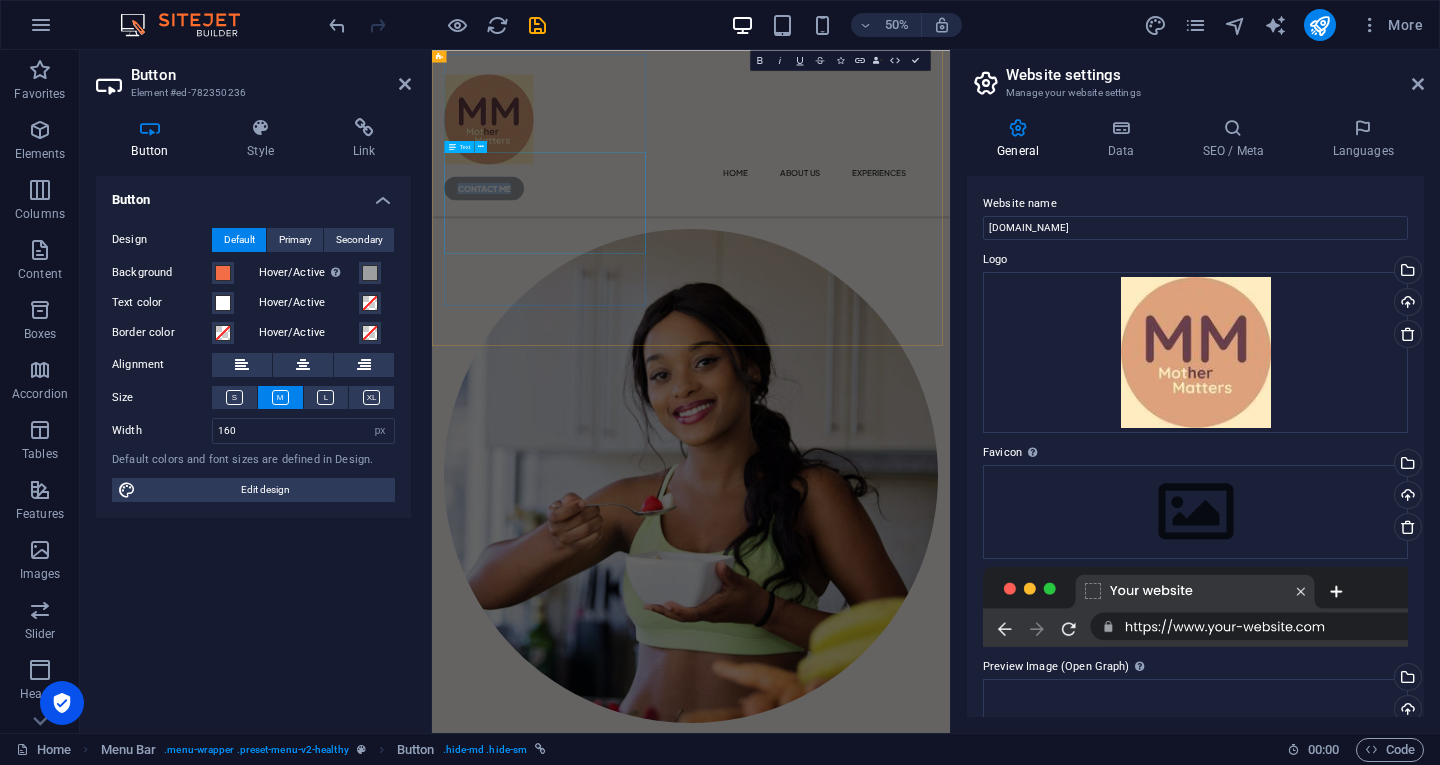 scroll, scrollTop: 0, scrollLeft: 0, axis: both 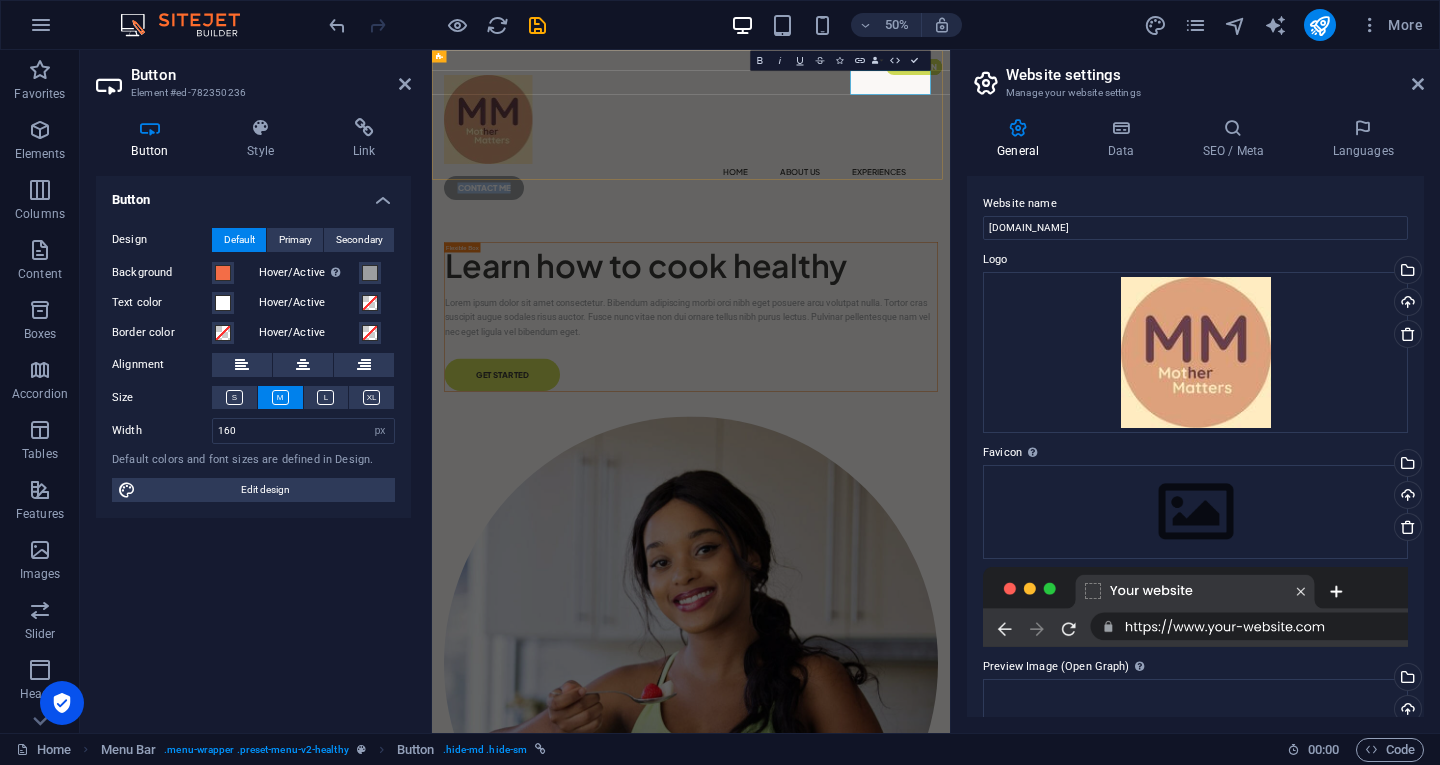 click on "CONTACT ME" at bounding box center [536, 324] 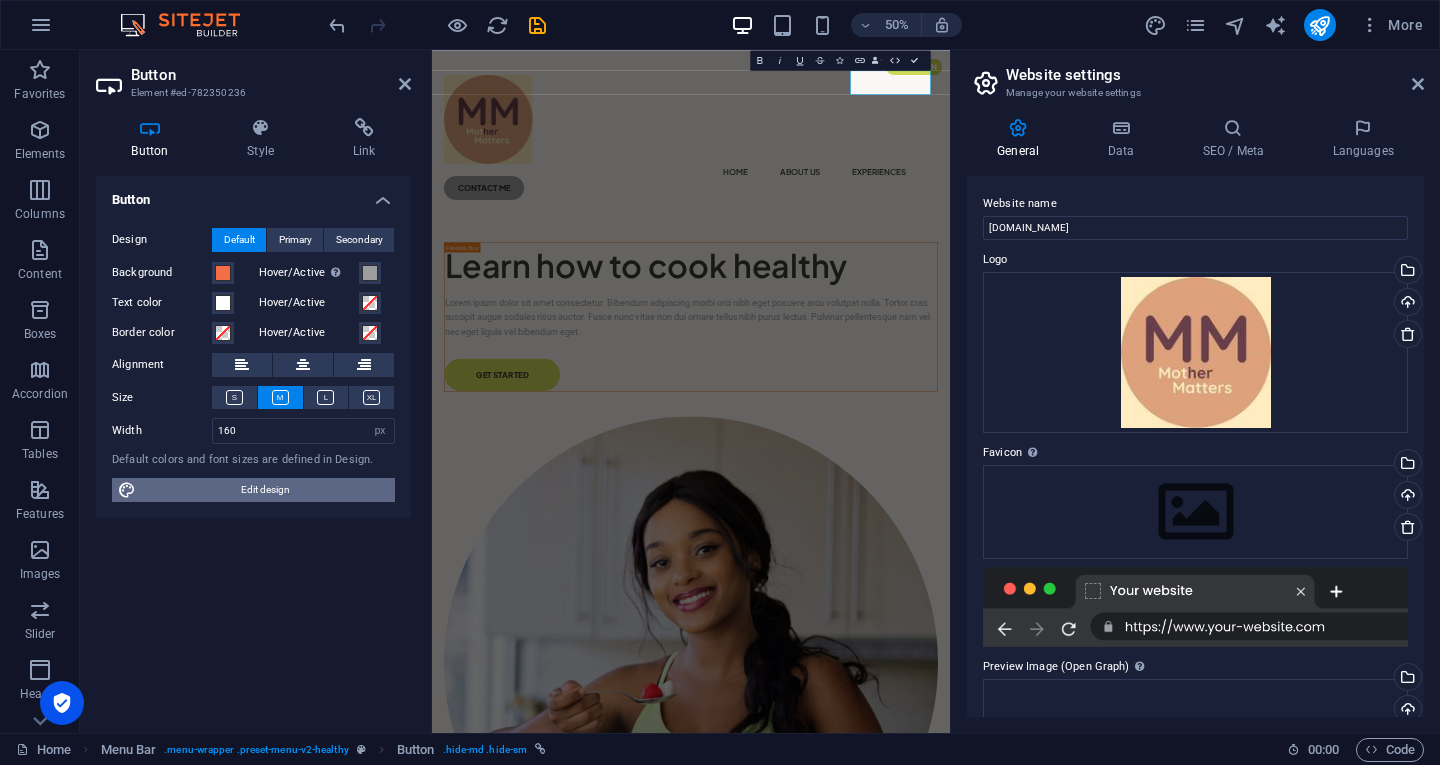 click on "Edit design" at bounding box center (265, 490) 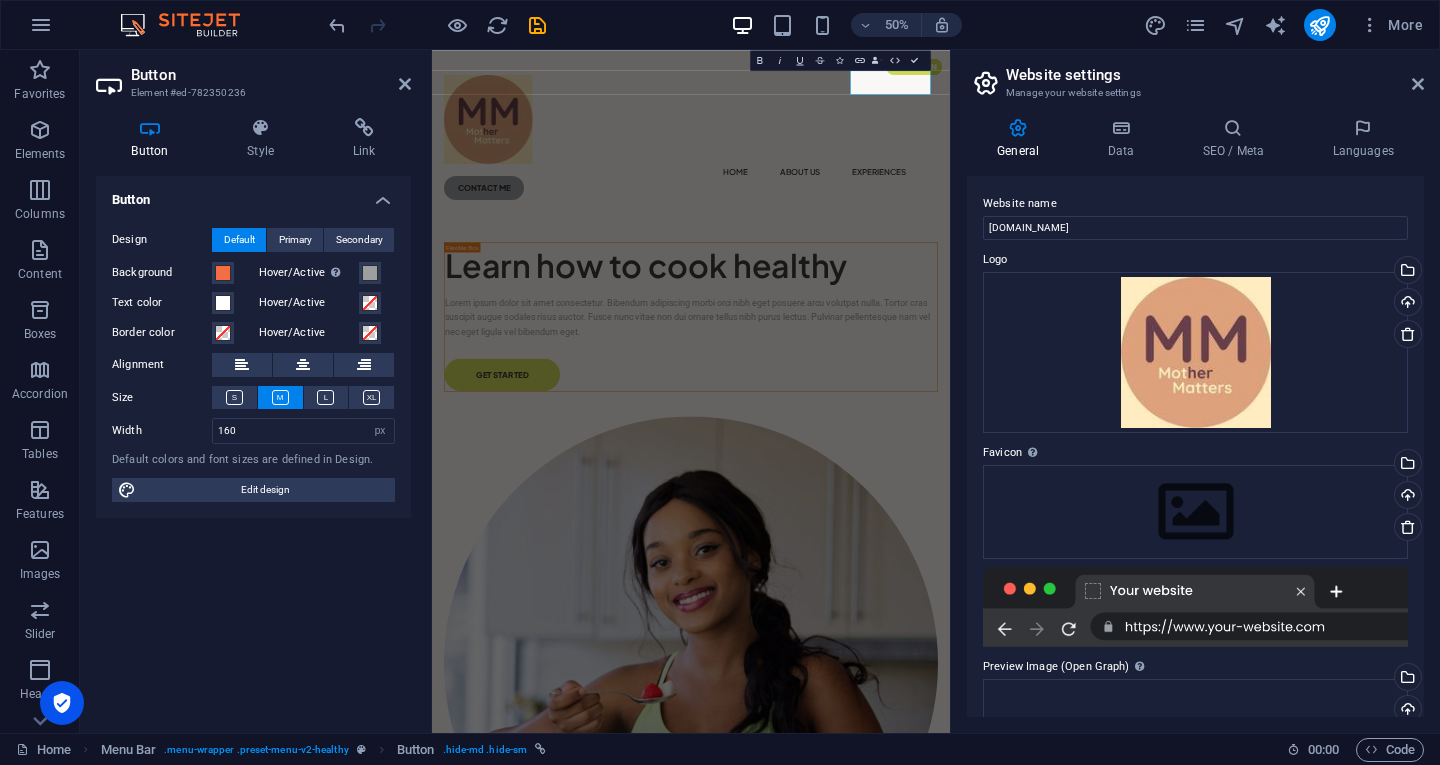 select on "px" 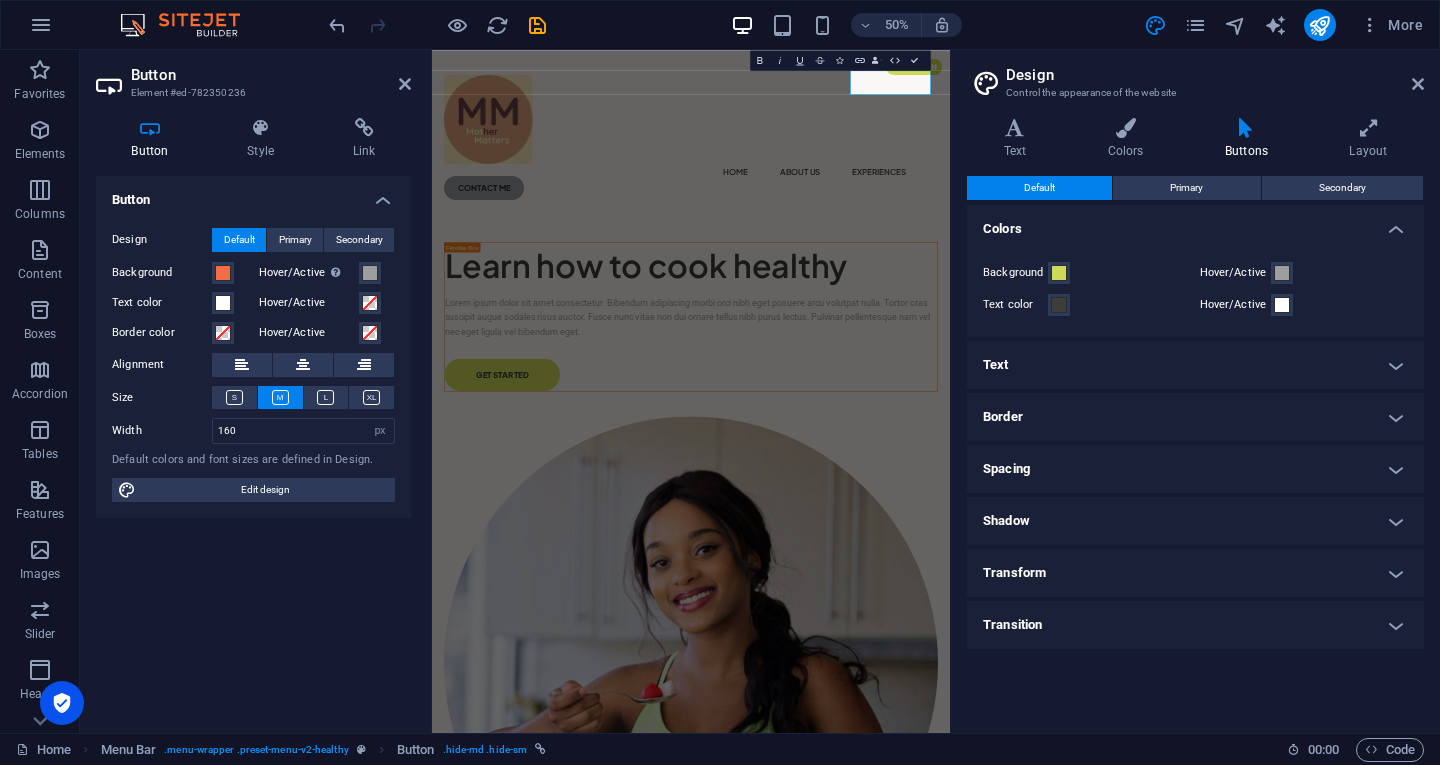 click on "Text" at bounding box center (1195, 365) 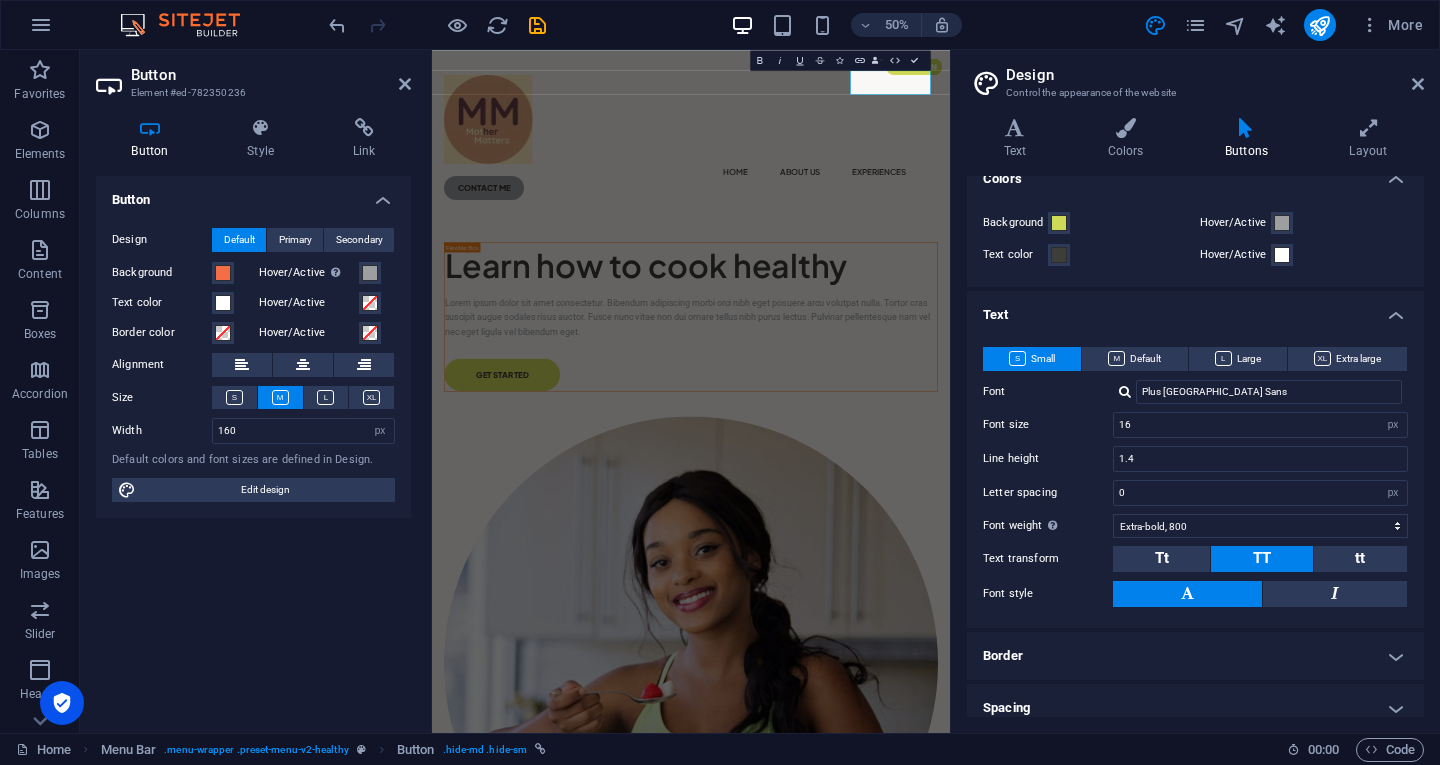 scroll, scrollTop: 0, scrollLeft: 0, axis: both 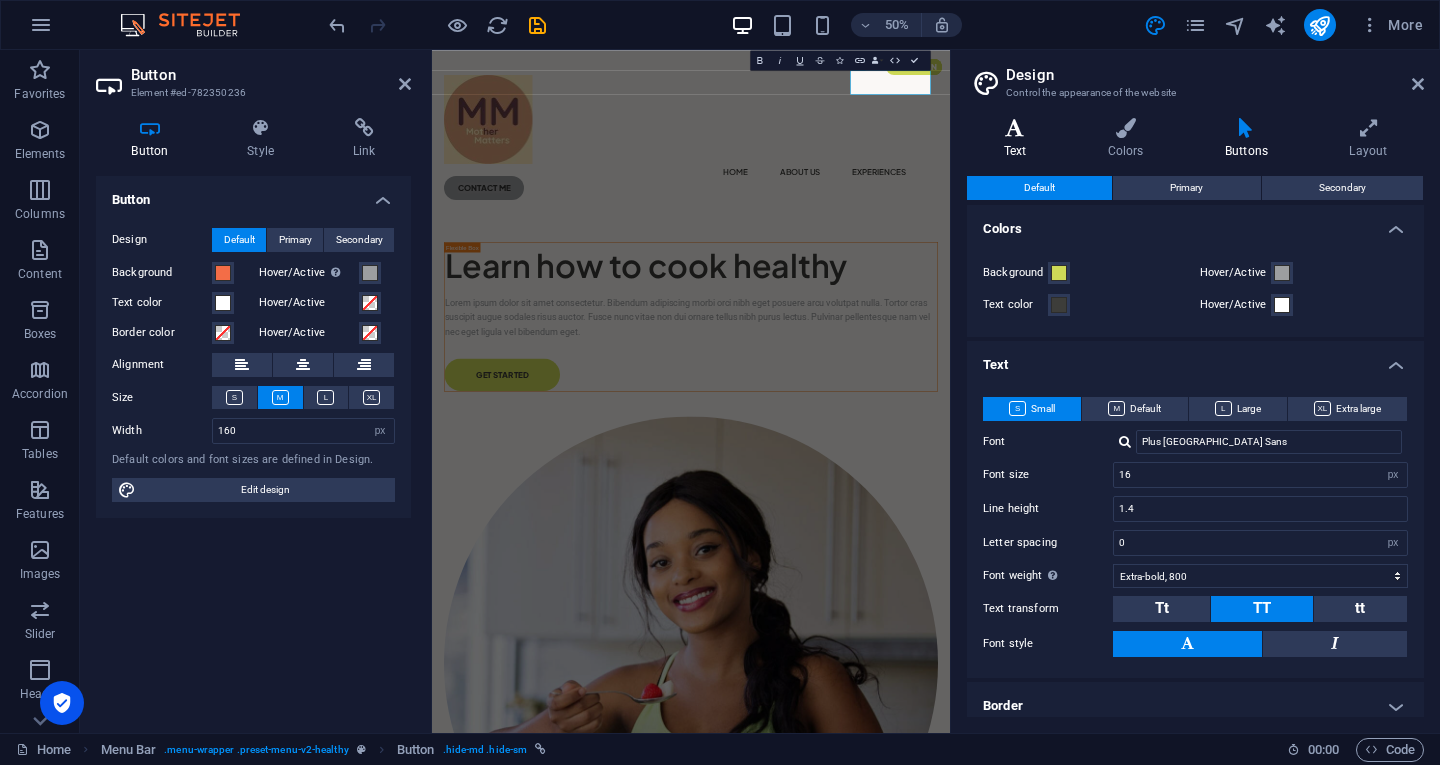 click on "Text" at bounding box center (1019, 139) 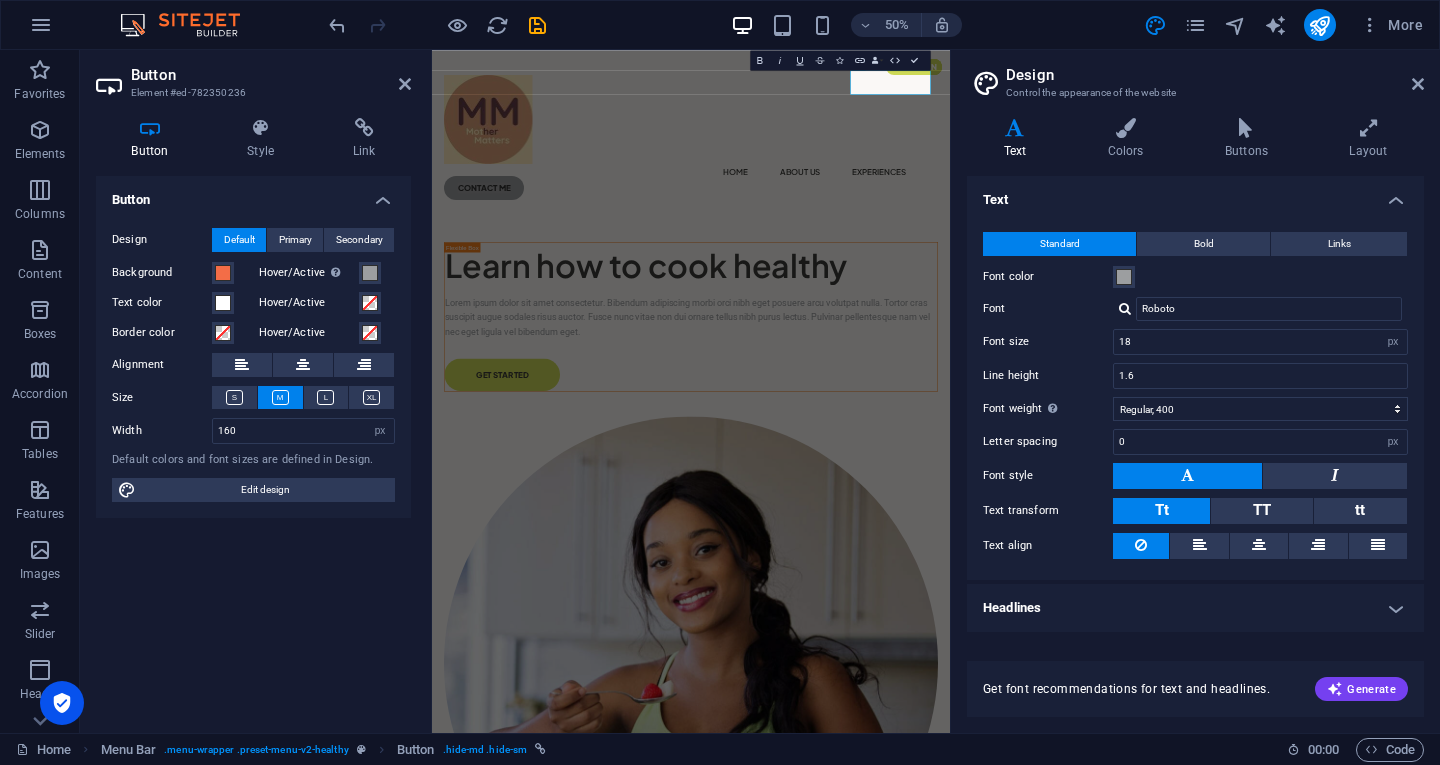 click on "Text" at bounding box center (1019, 139) 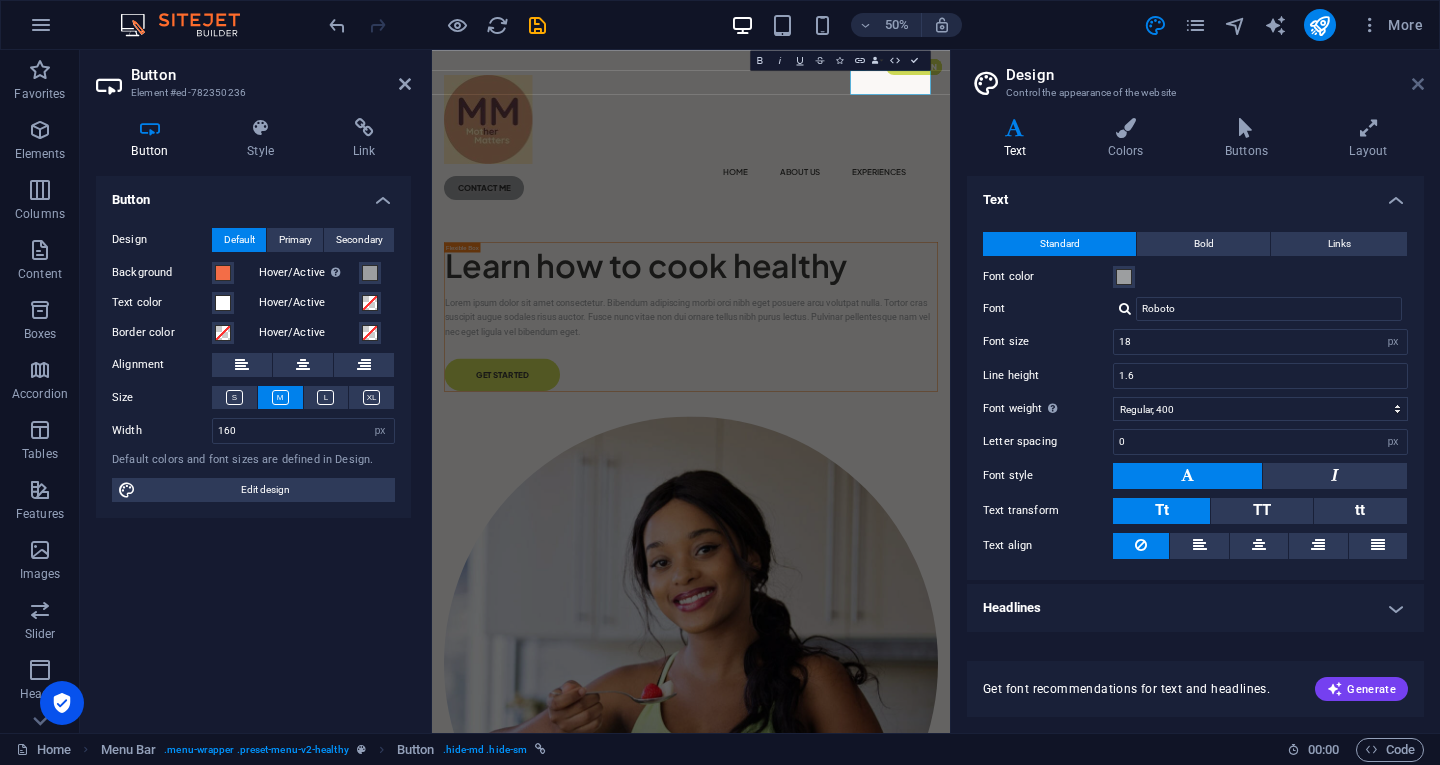 click at bounding box center [1418, 84] 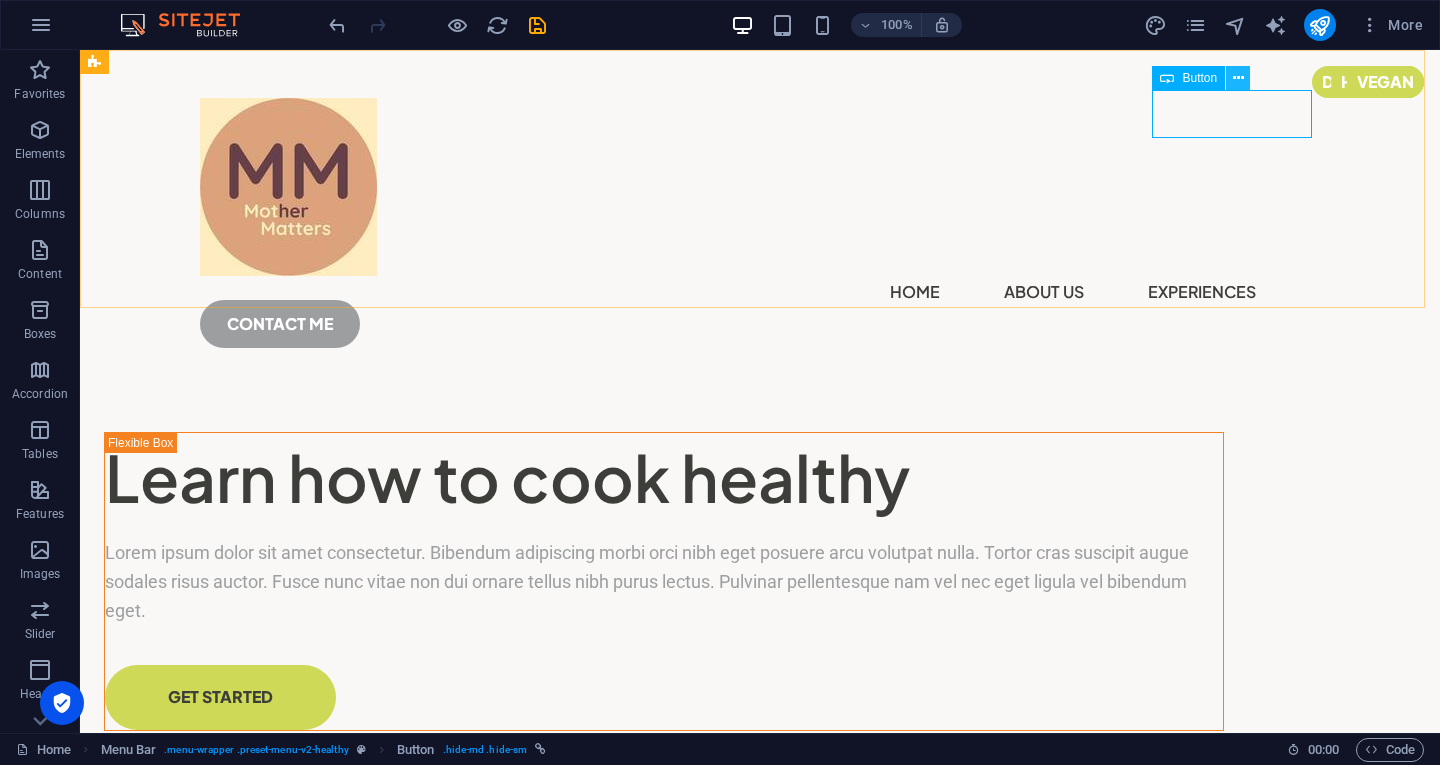 click at bounding box center (1238, 78) 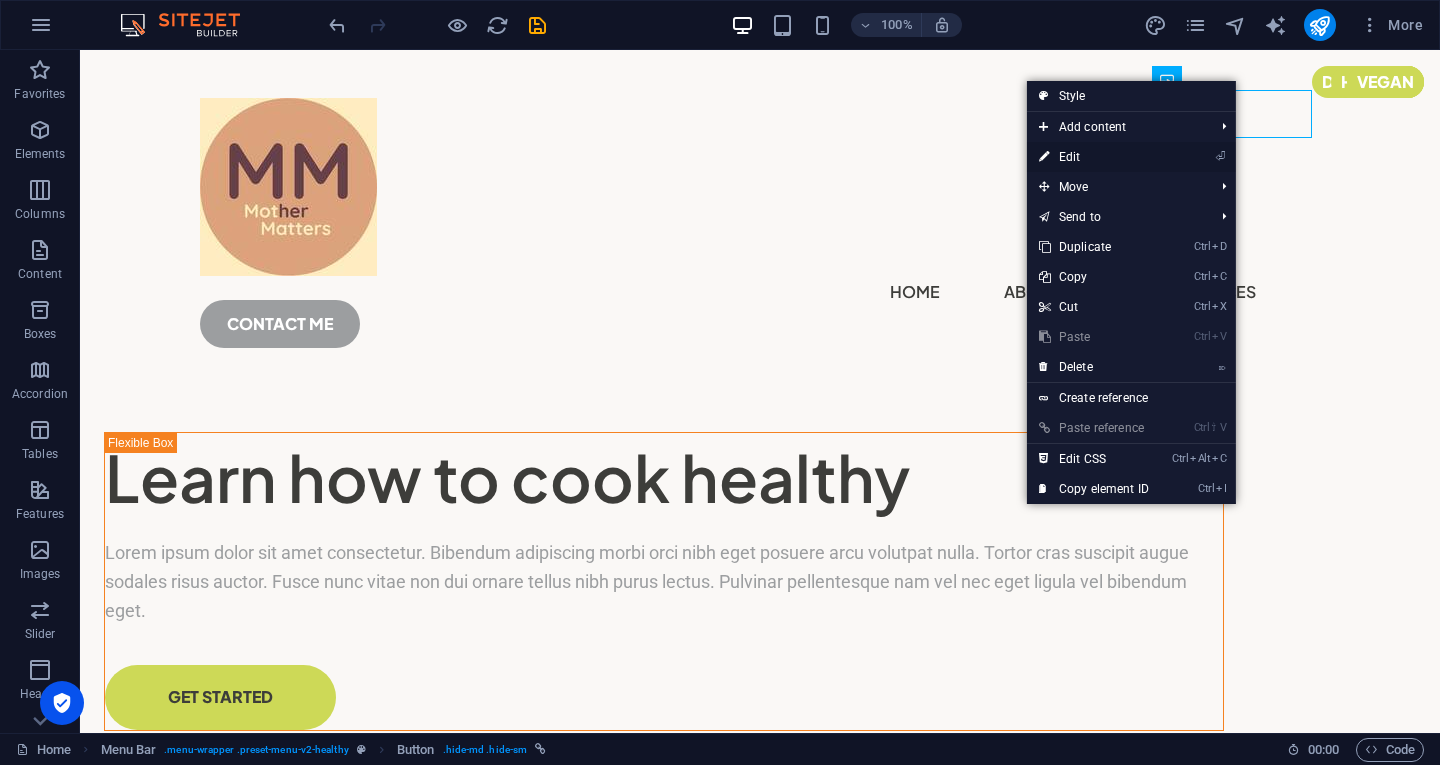 click on "⏎  Edit" at bounding box center [1094, 157] 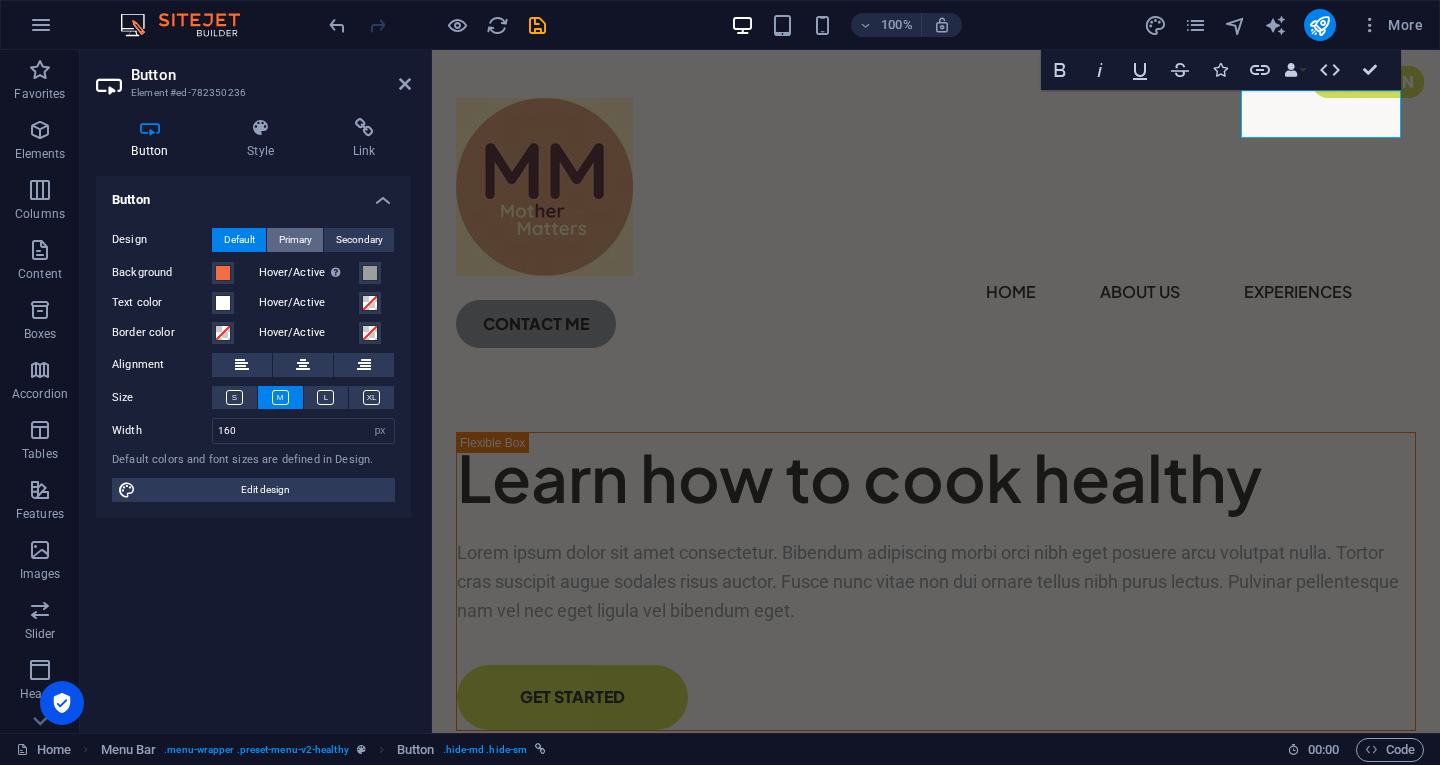 click on "Primary" at bounding box center (295, 240) 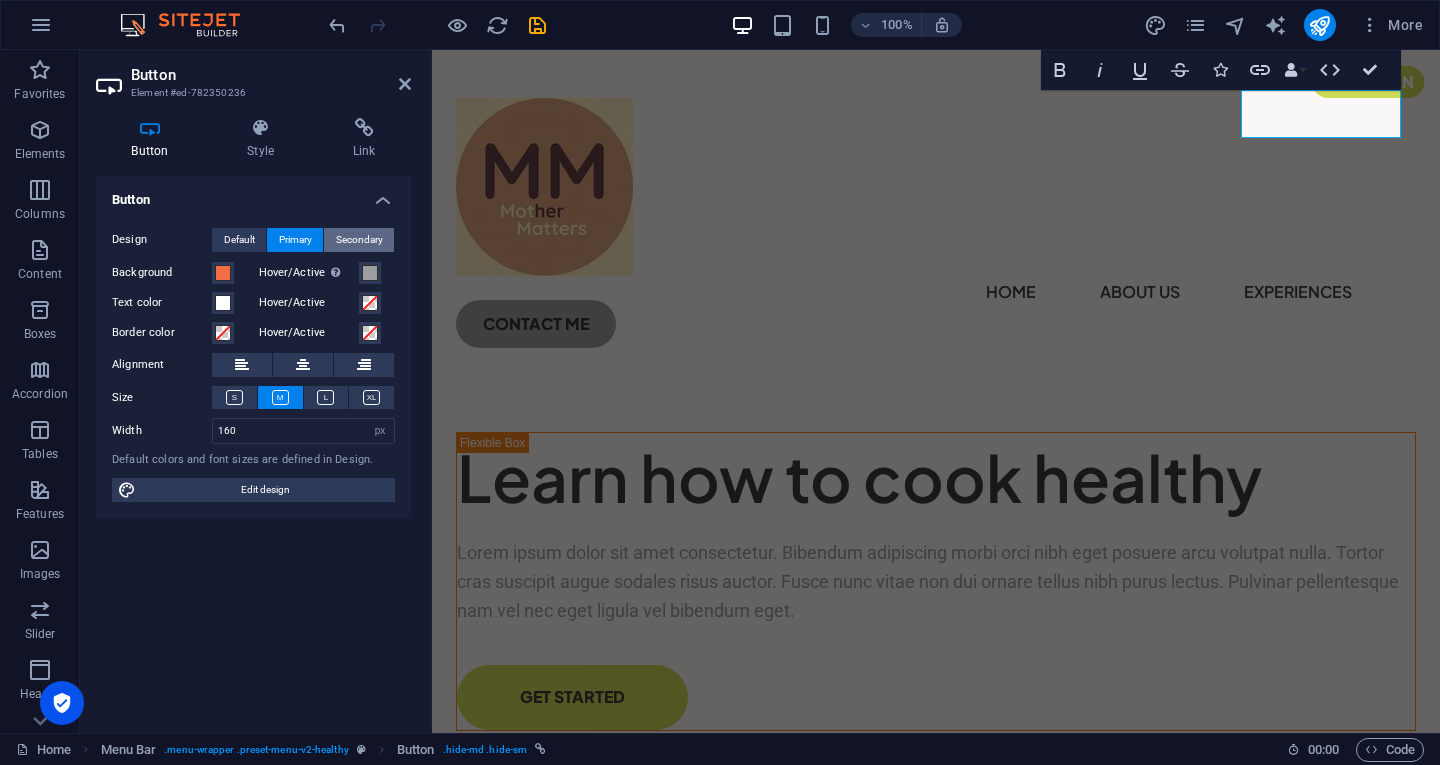 click on "Secondary" at bounding box center (359, 240) 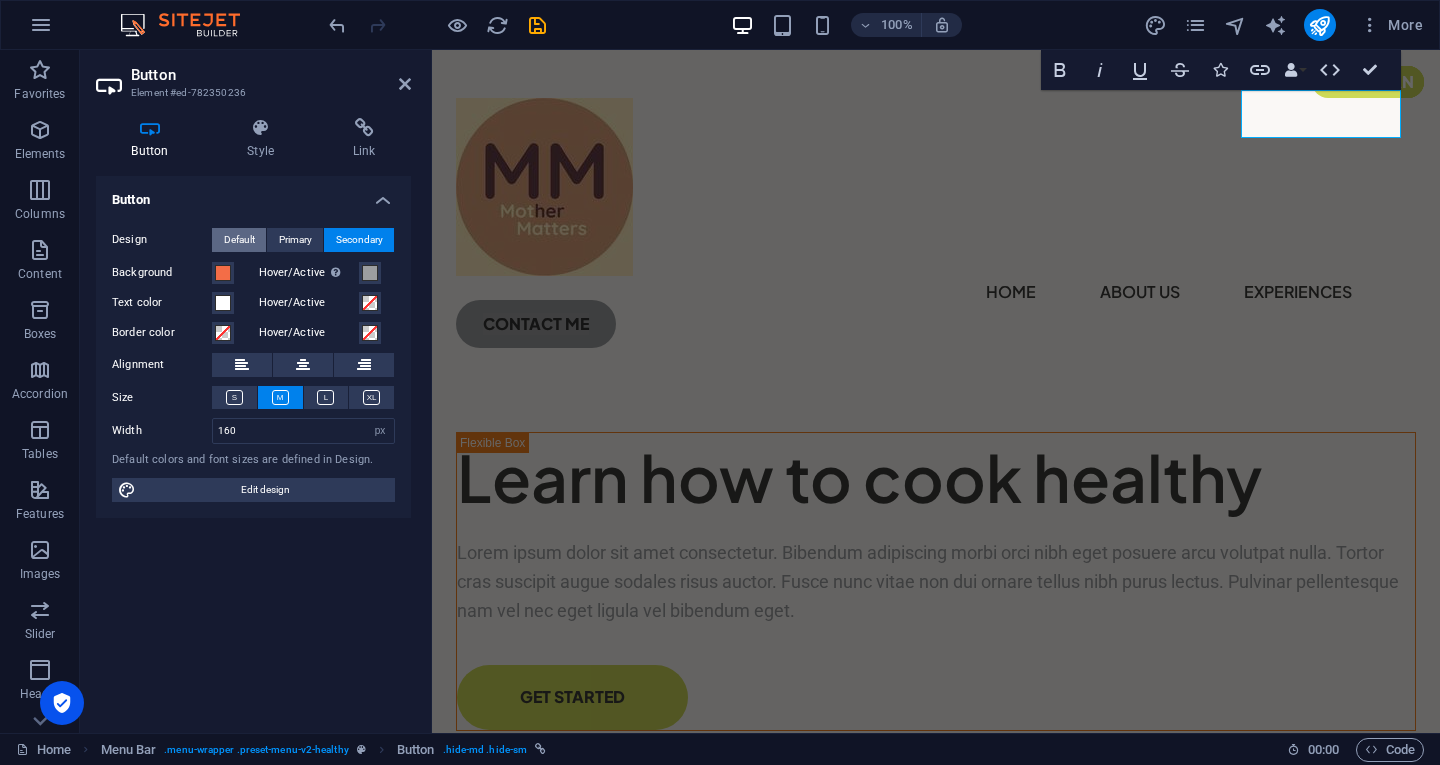 click on "Default" at bounding box center (239, 240) 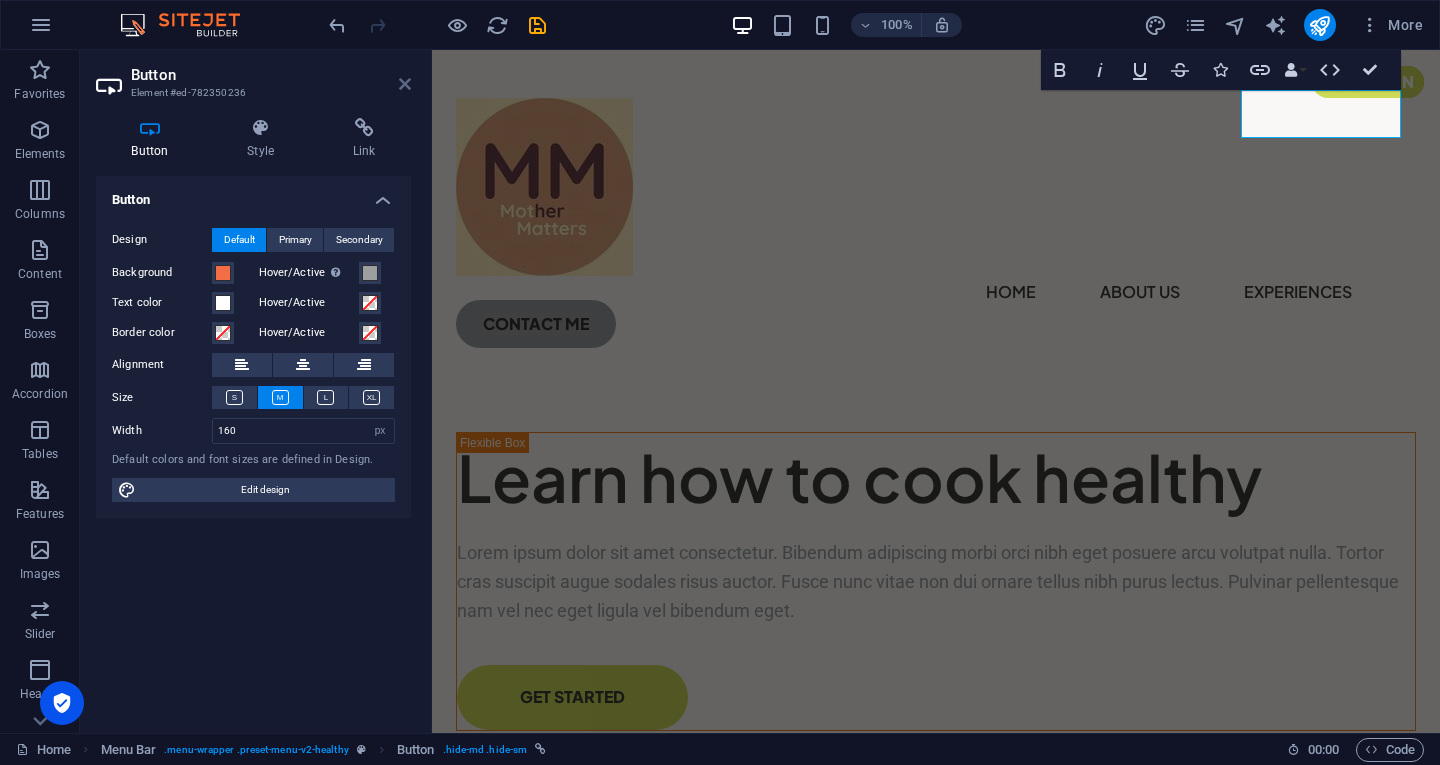 click at bounding box center [405, 84] 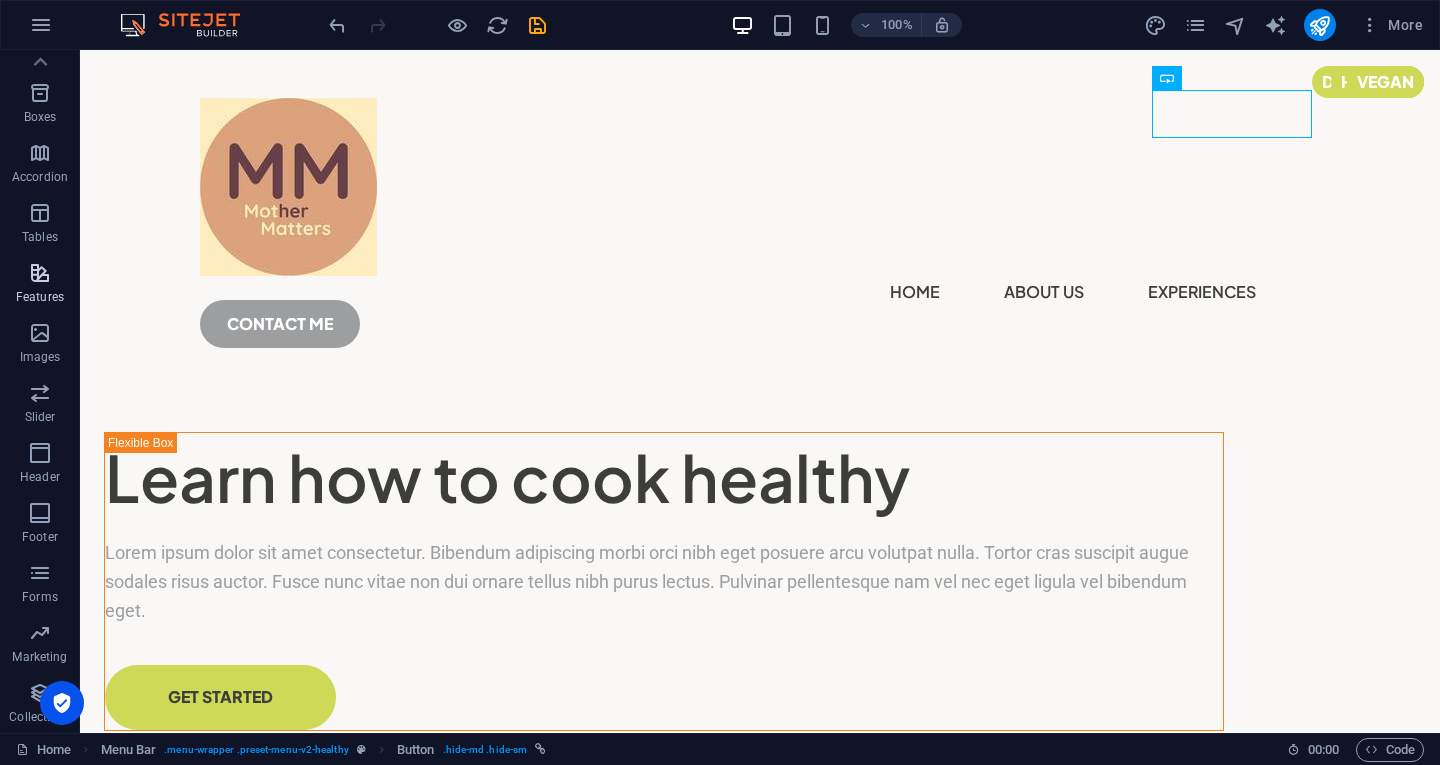 scroll, scrollTop: 0, scrollLeft: 0, axis: both 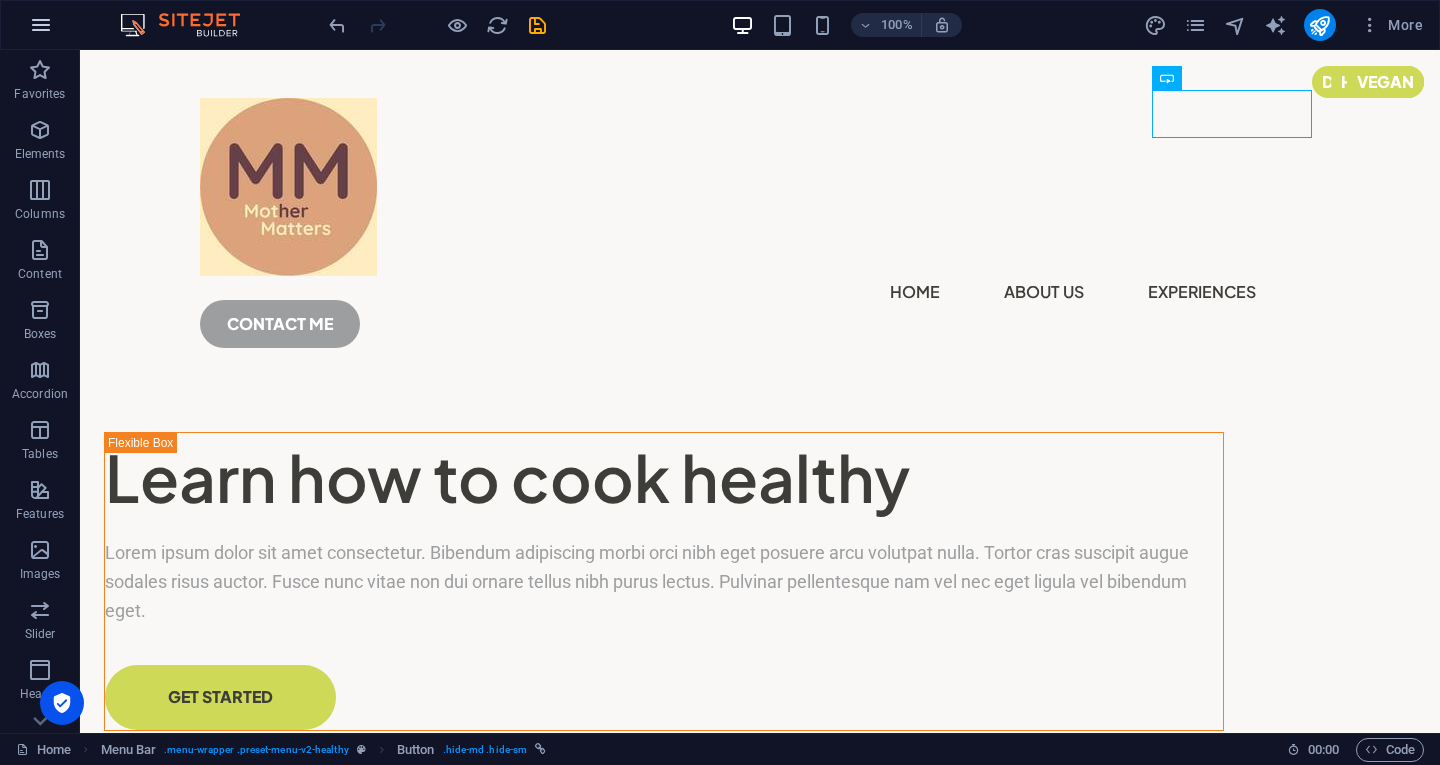 click at bounding box center [41, 25] 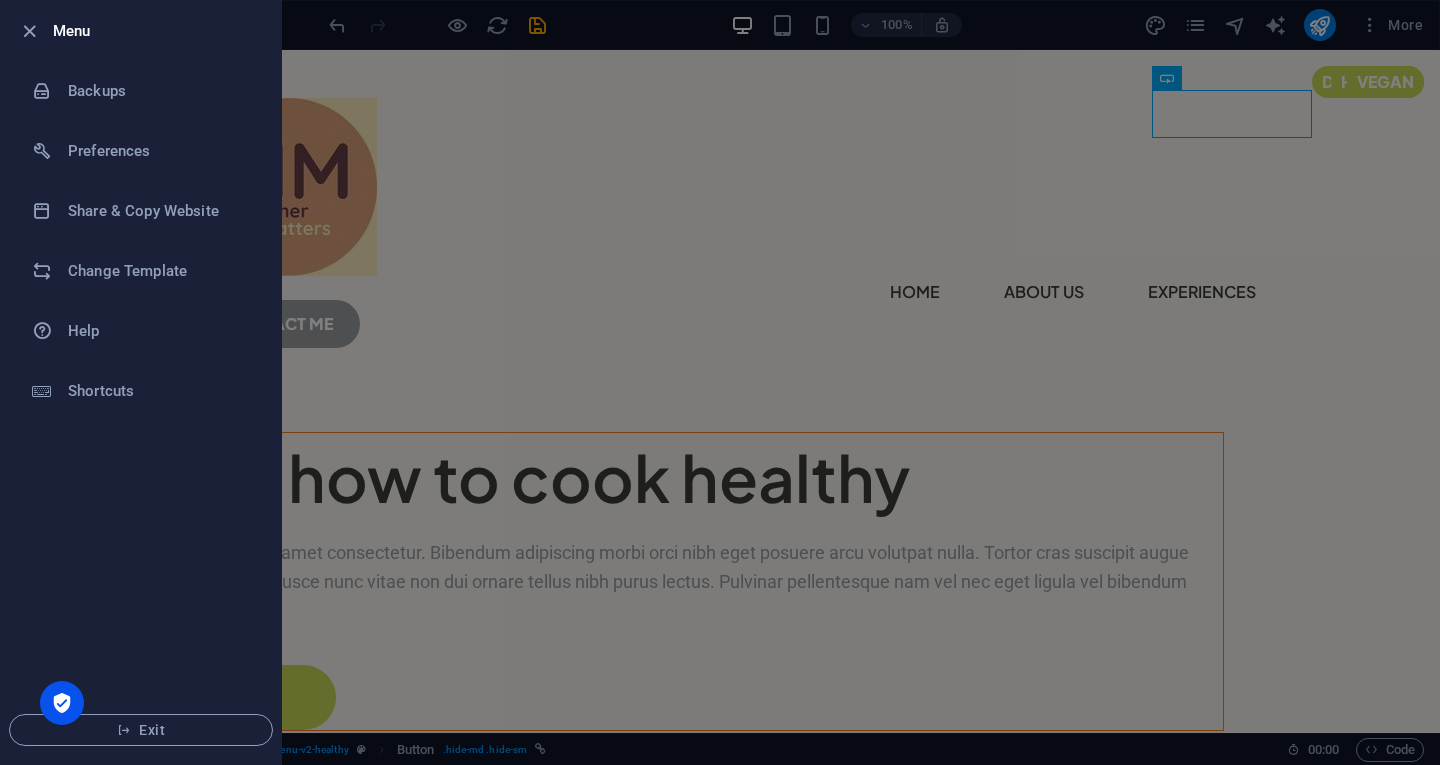 click at bounding box center (720, 382) 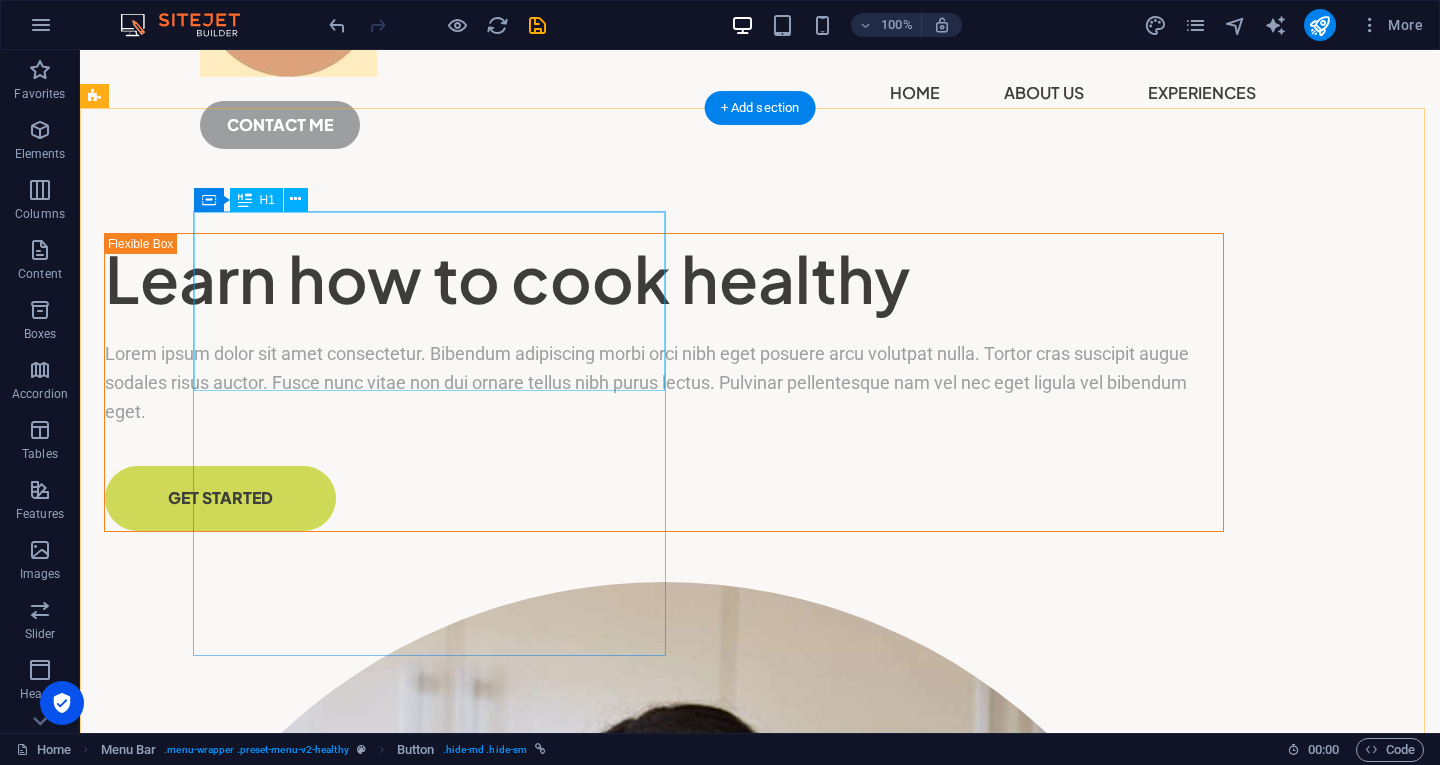 scroll, scrollTop: 200, scrollLeft: 0, axis: vertical 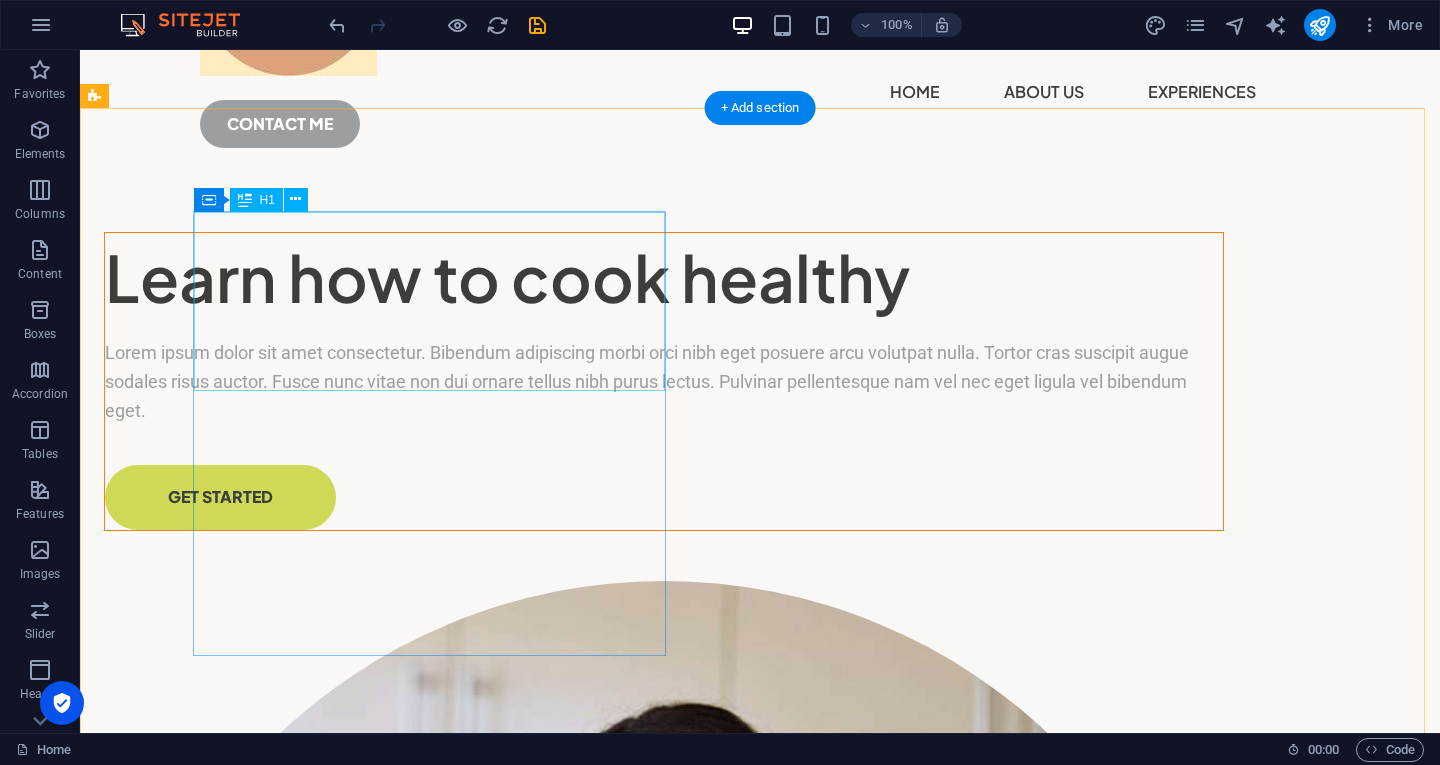 click on "Learn how to cook healthy" at bounding box center [664, 278] 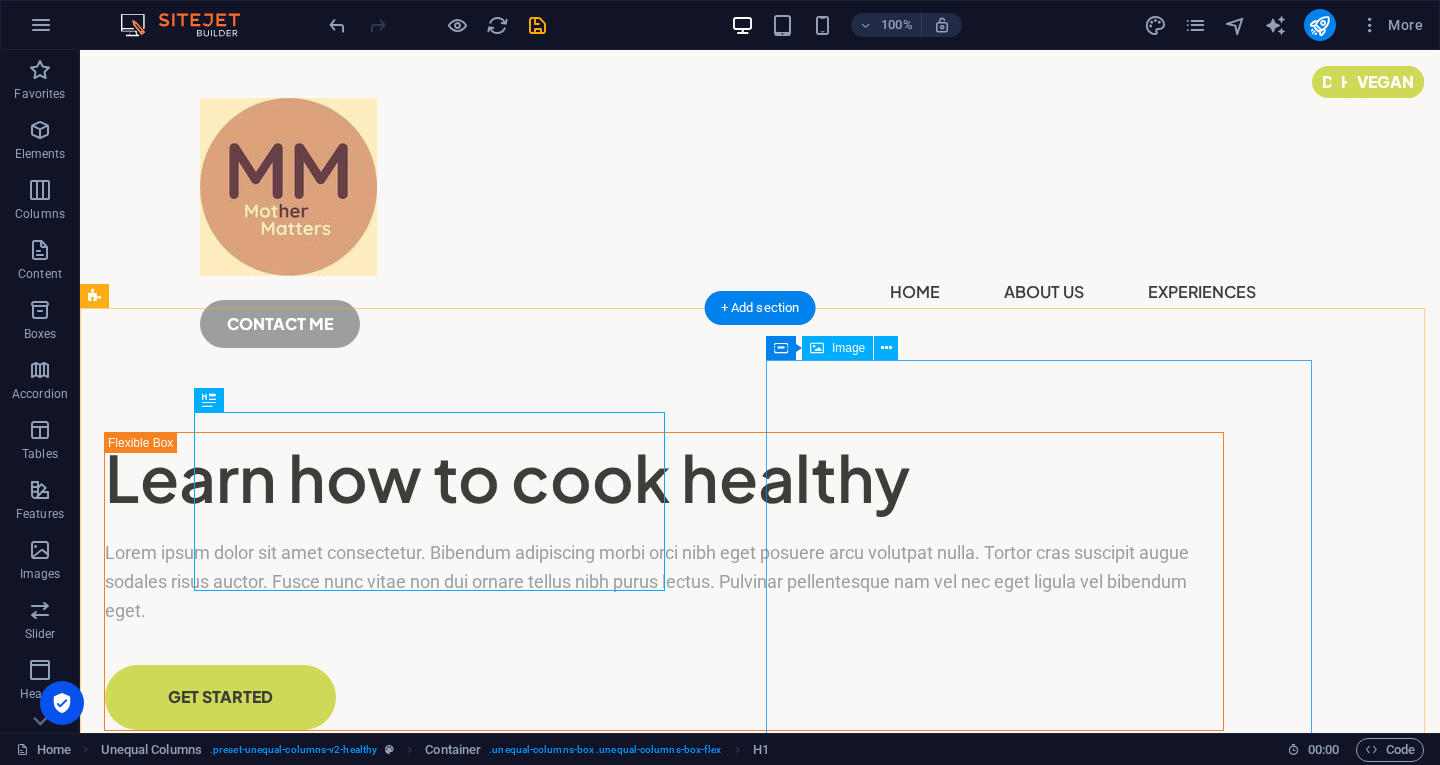 scroll, scrollTop: 200, scrollLeft: 0, axis: vertical 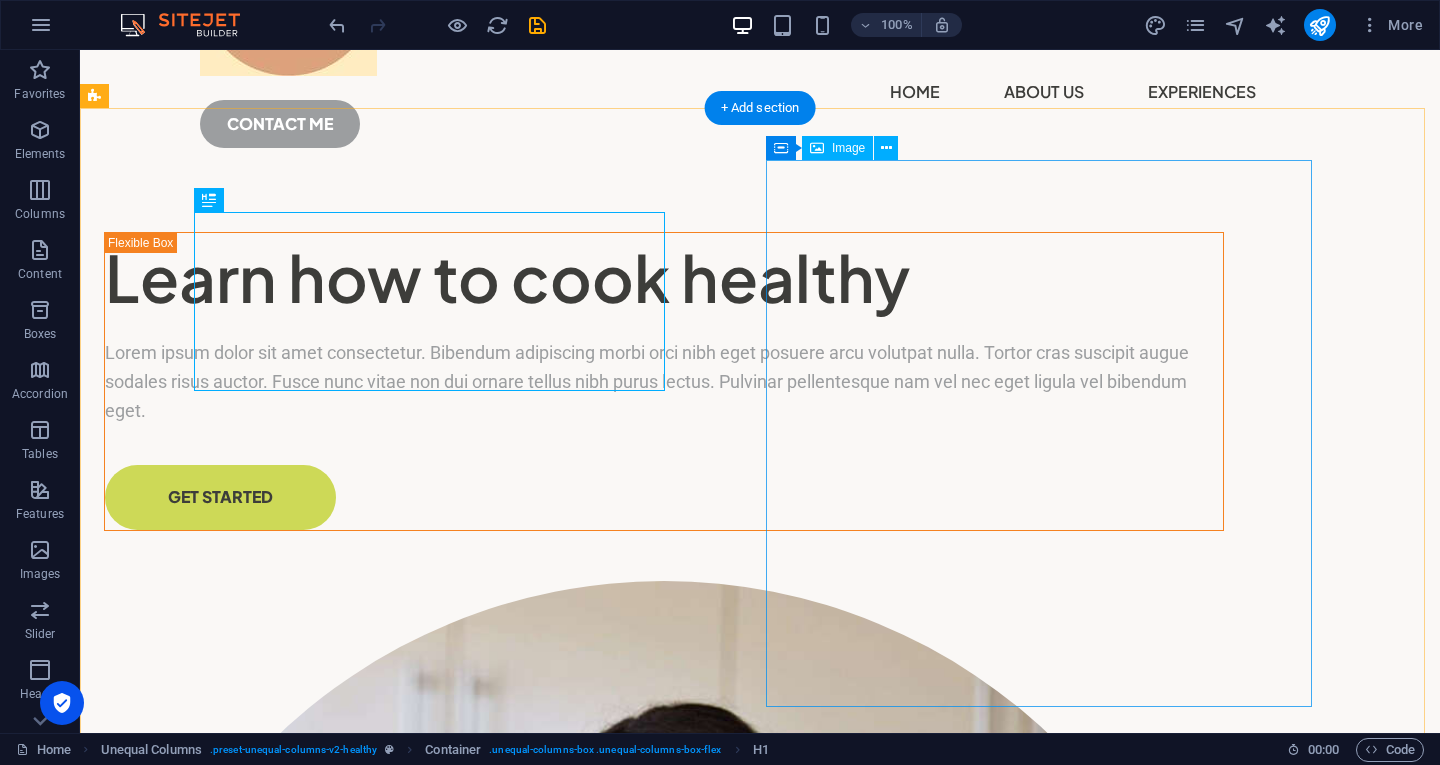 click at bounding box center (664, 1141) 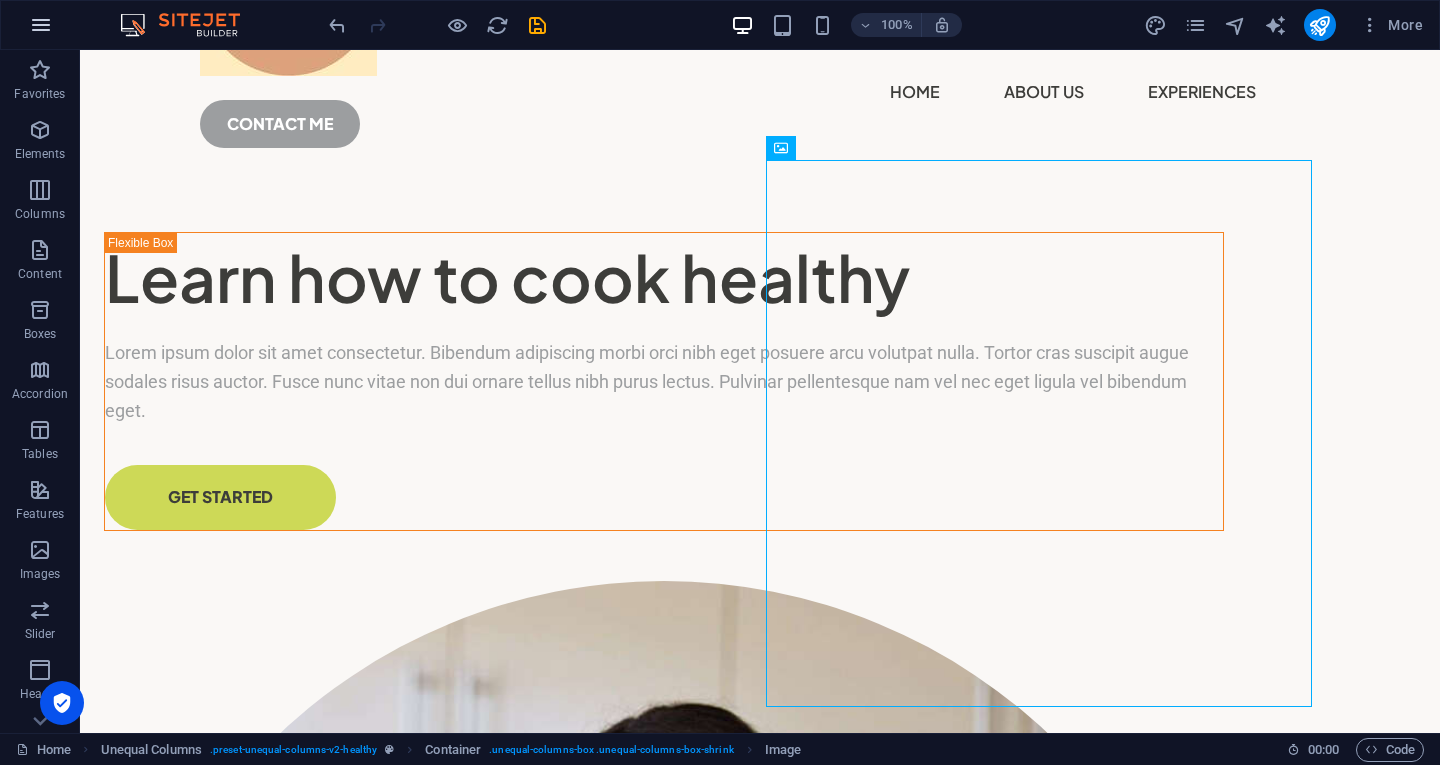 click at bounding box center [41, 25] 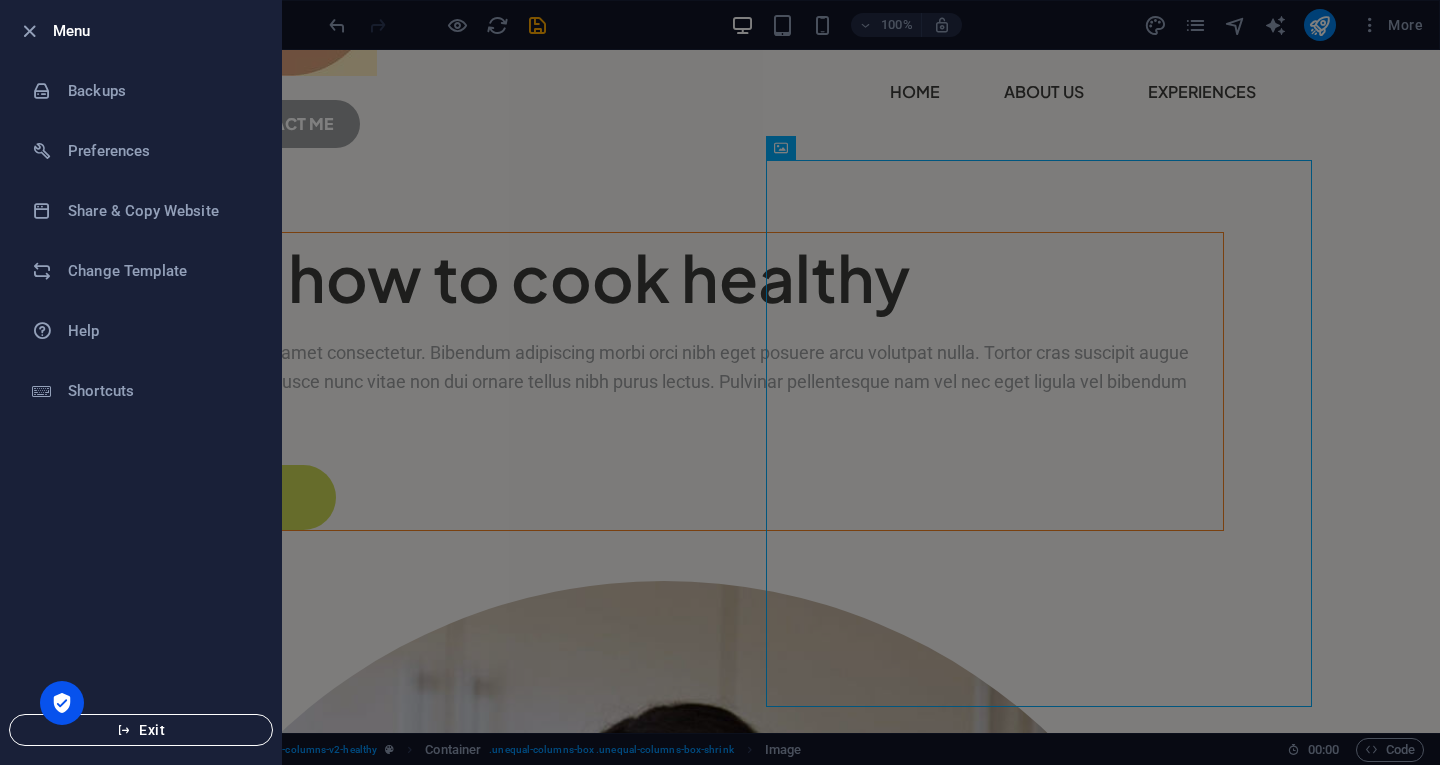 click on "Exit" at bounding box center (141, 730) 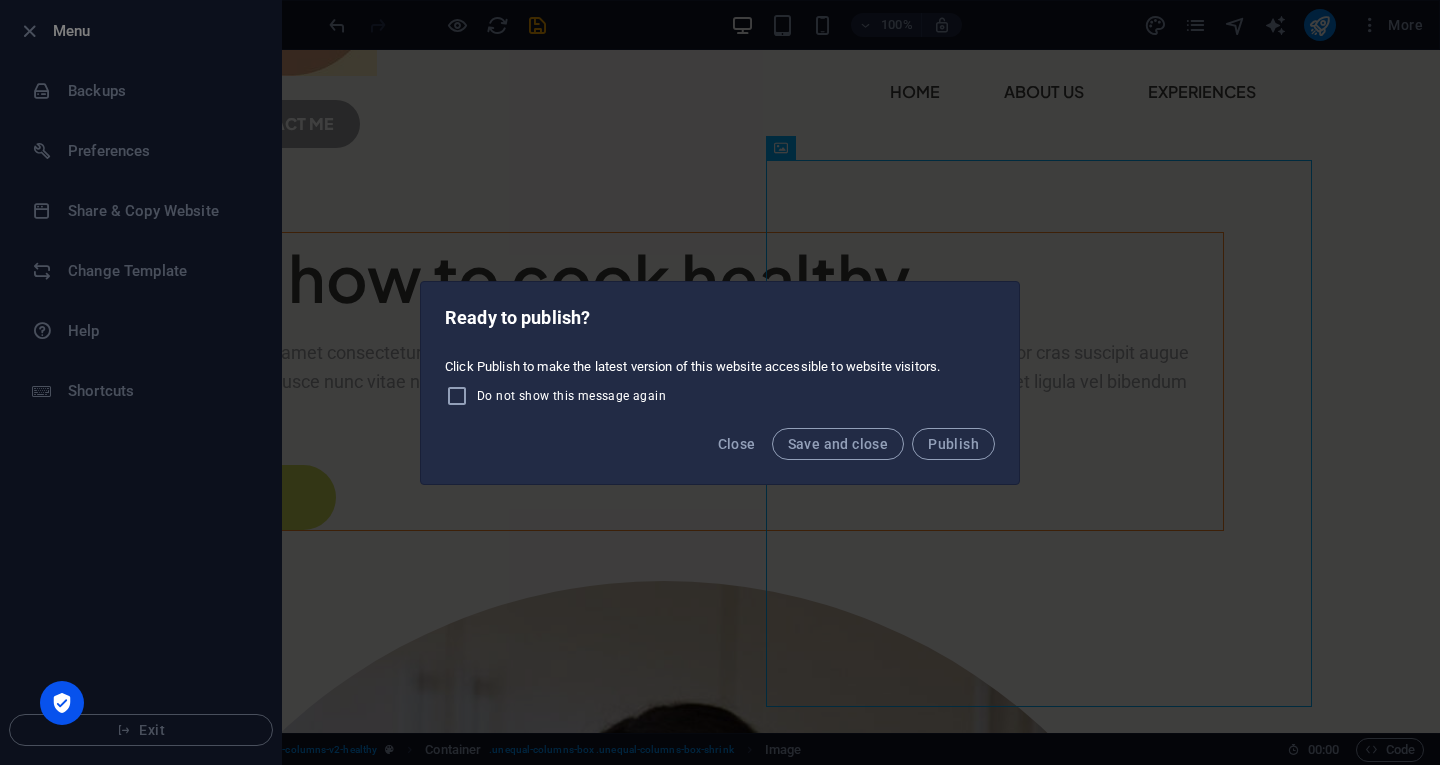 click on "Ready to publish? Click Publish to make the latest version of this website accessible to website visitors. Do not show this message again Close Save and close Publish" at bounding box center (720, 382) 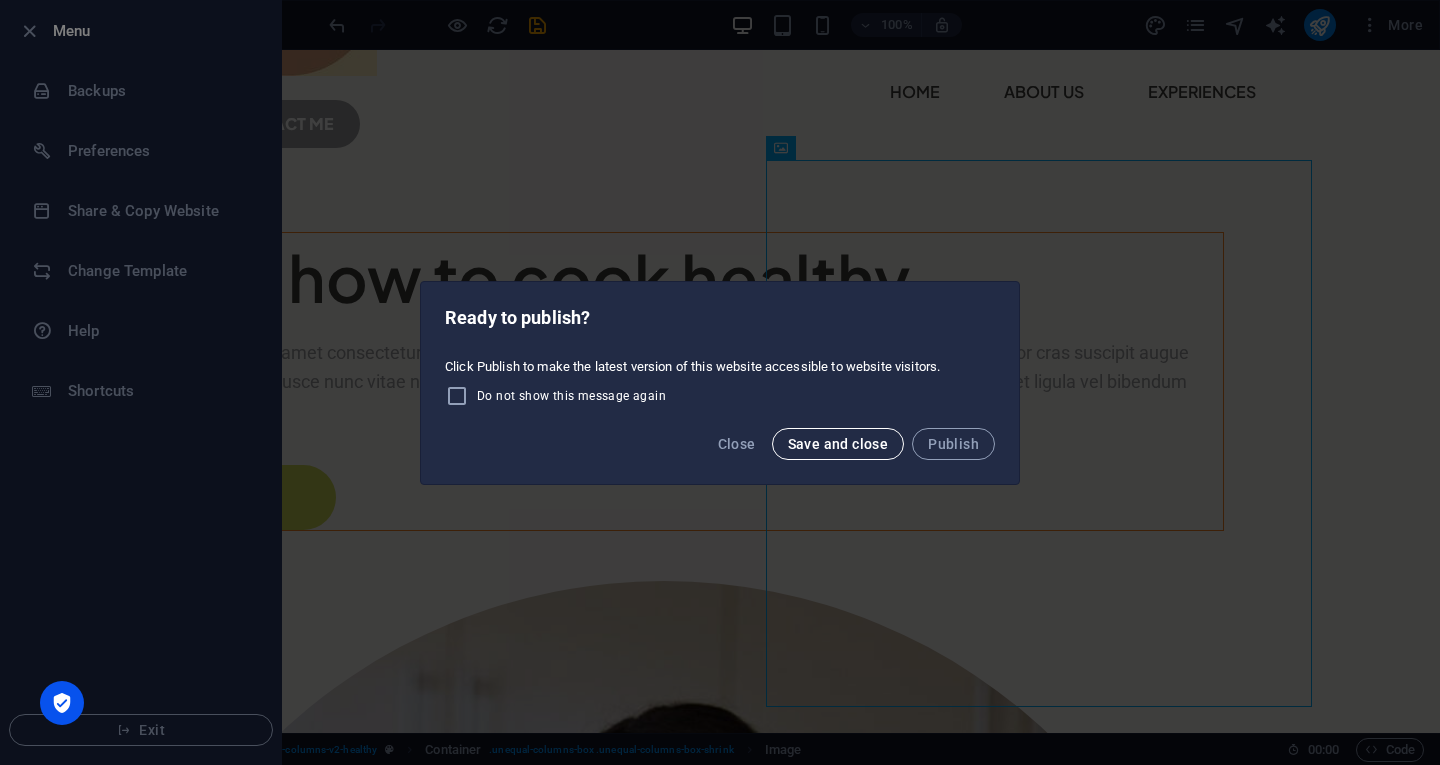click on "Save and close" at bounding box center (838, 444) 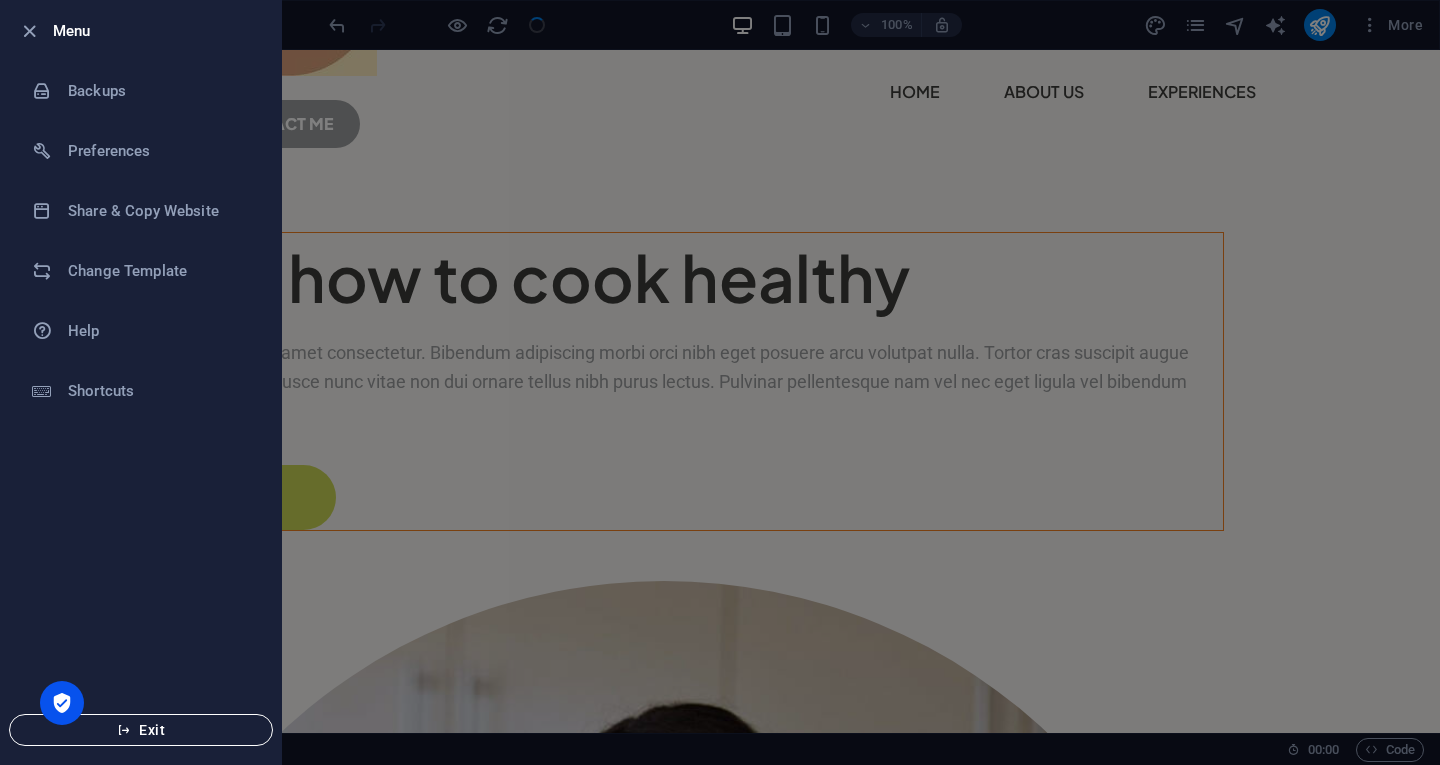 click on "Exit" at bounding box center (141, 730) 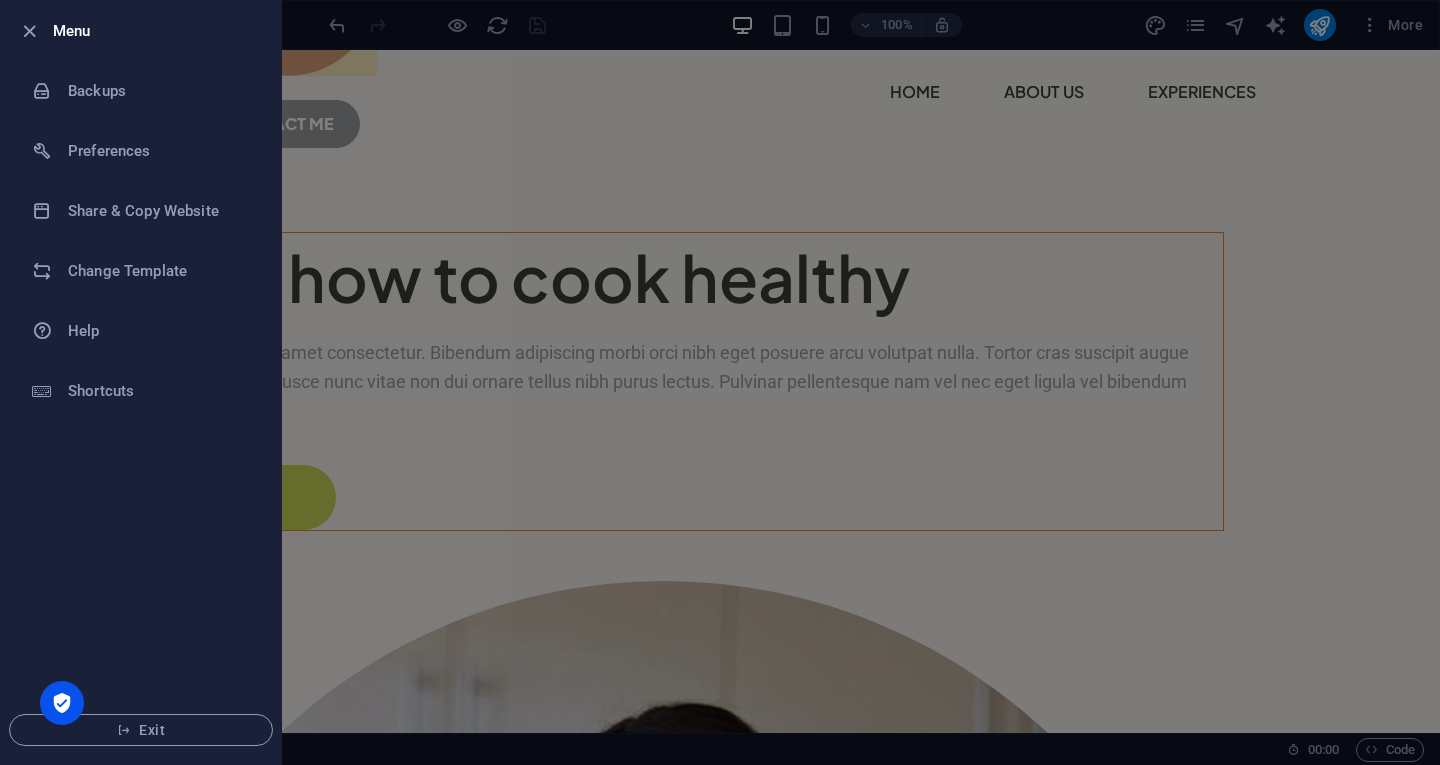 click at bounding box center [720, 382] 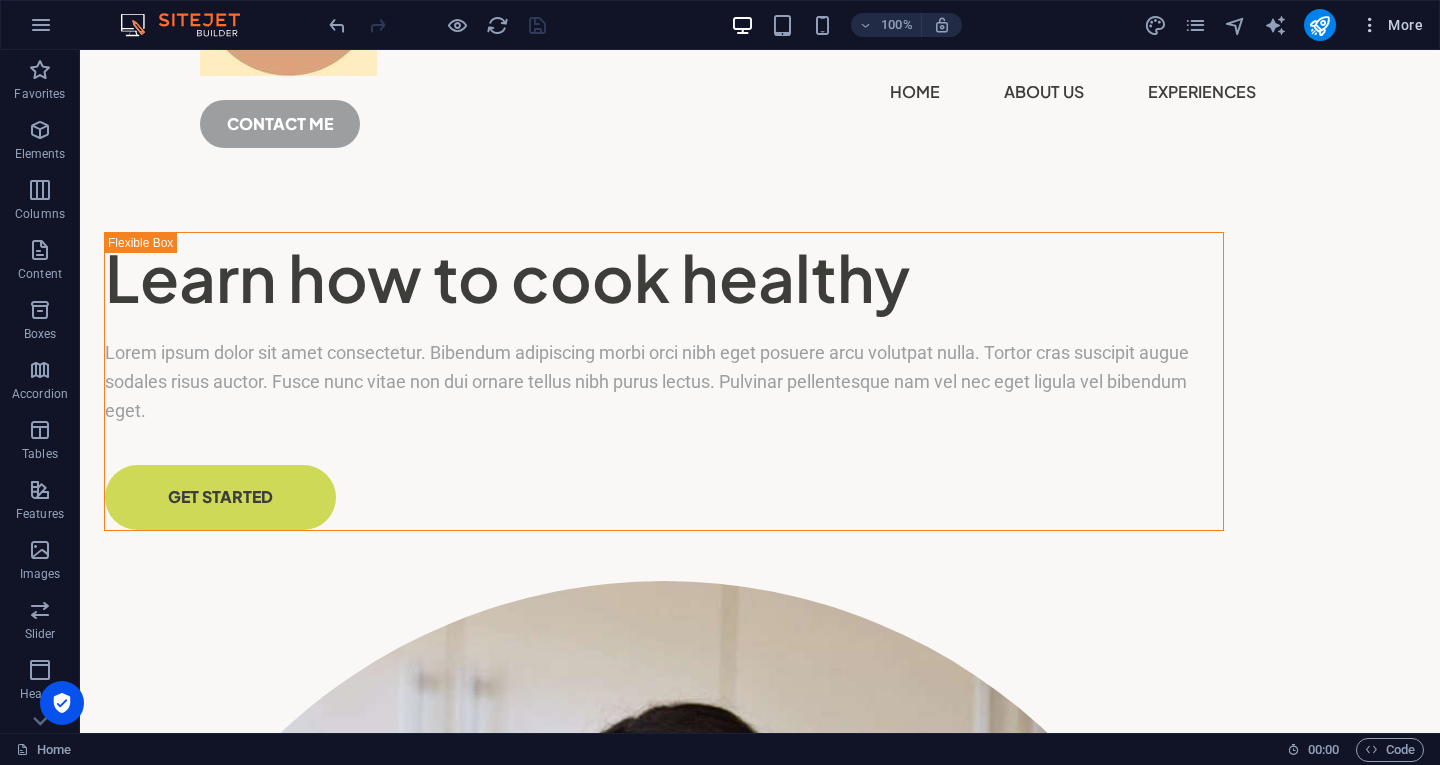 click at bounding box center [1370, 25] 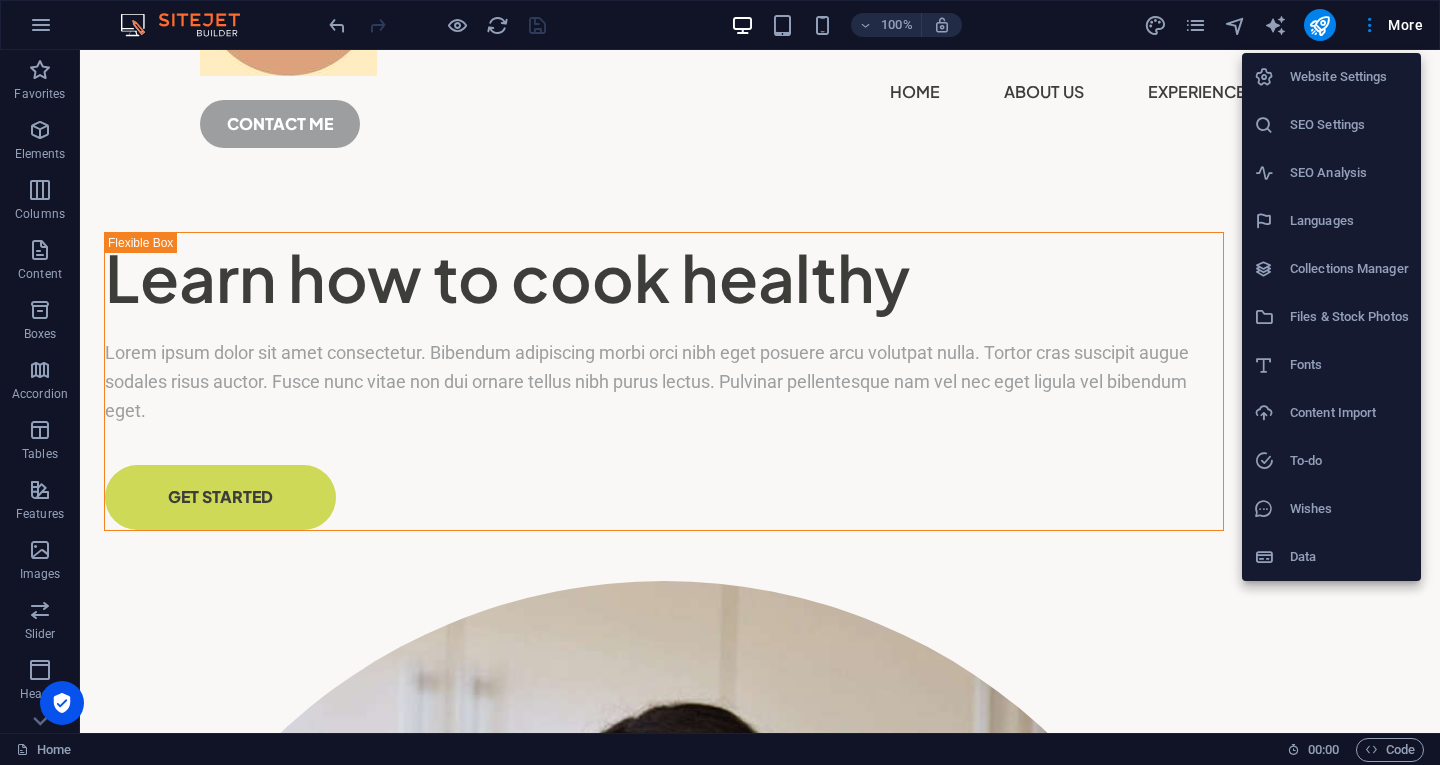 click at bounding box center [720, 382] 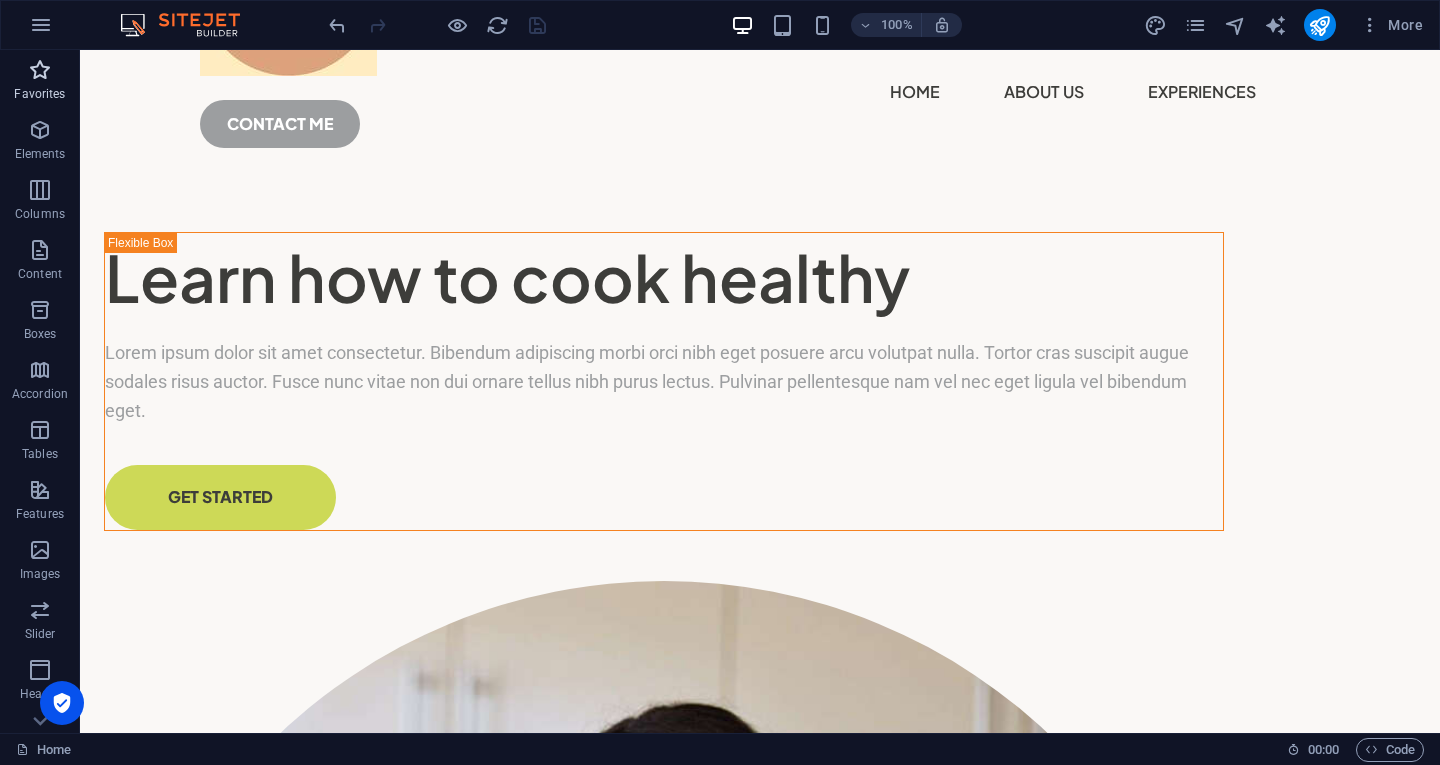 click at bounding box center [40, 70] 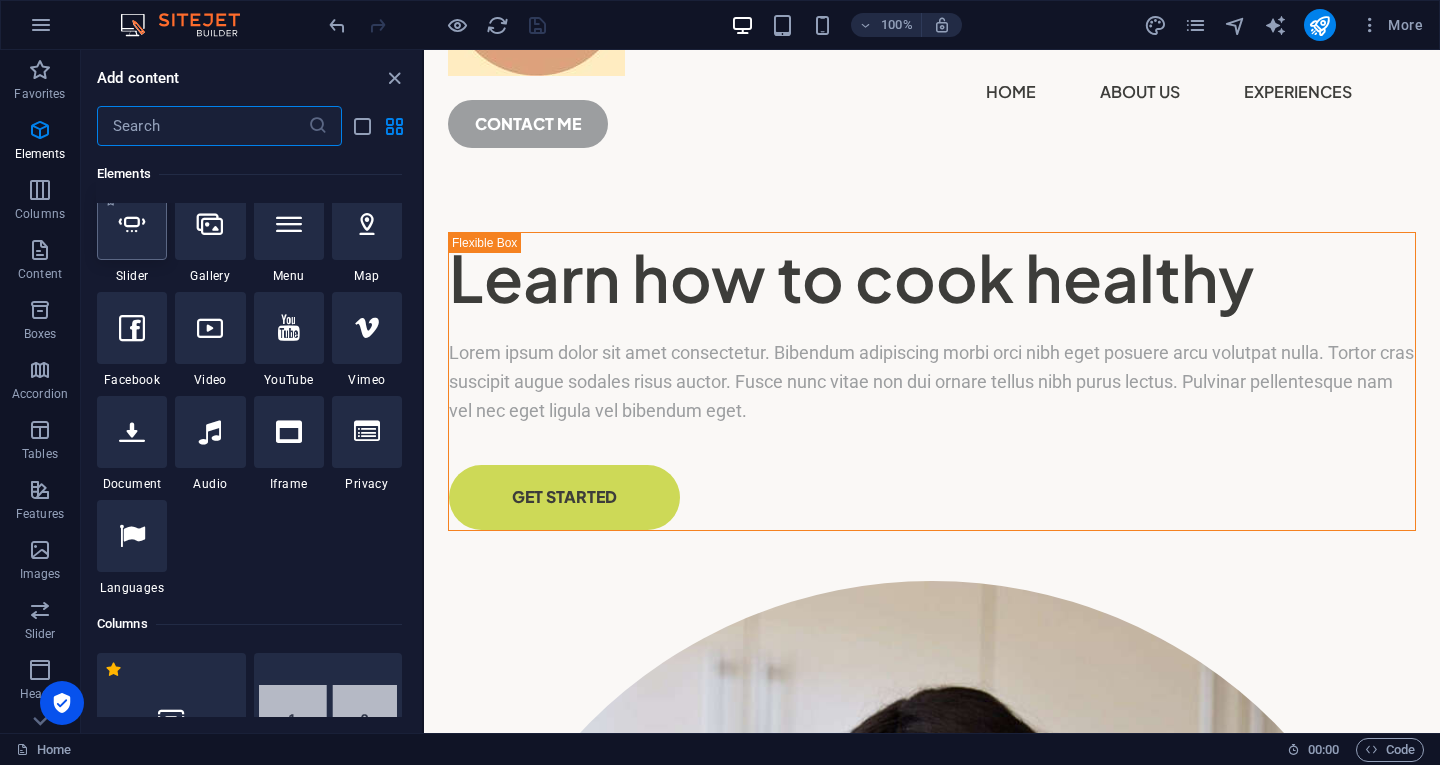 scroll, scrollTop: 500, scrollLeft: 0, axis: vertical 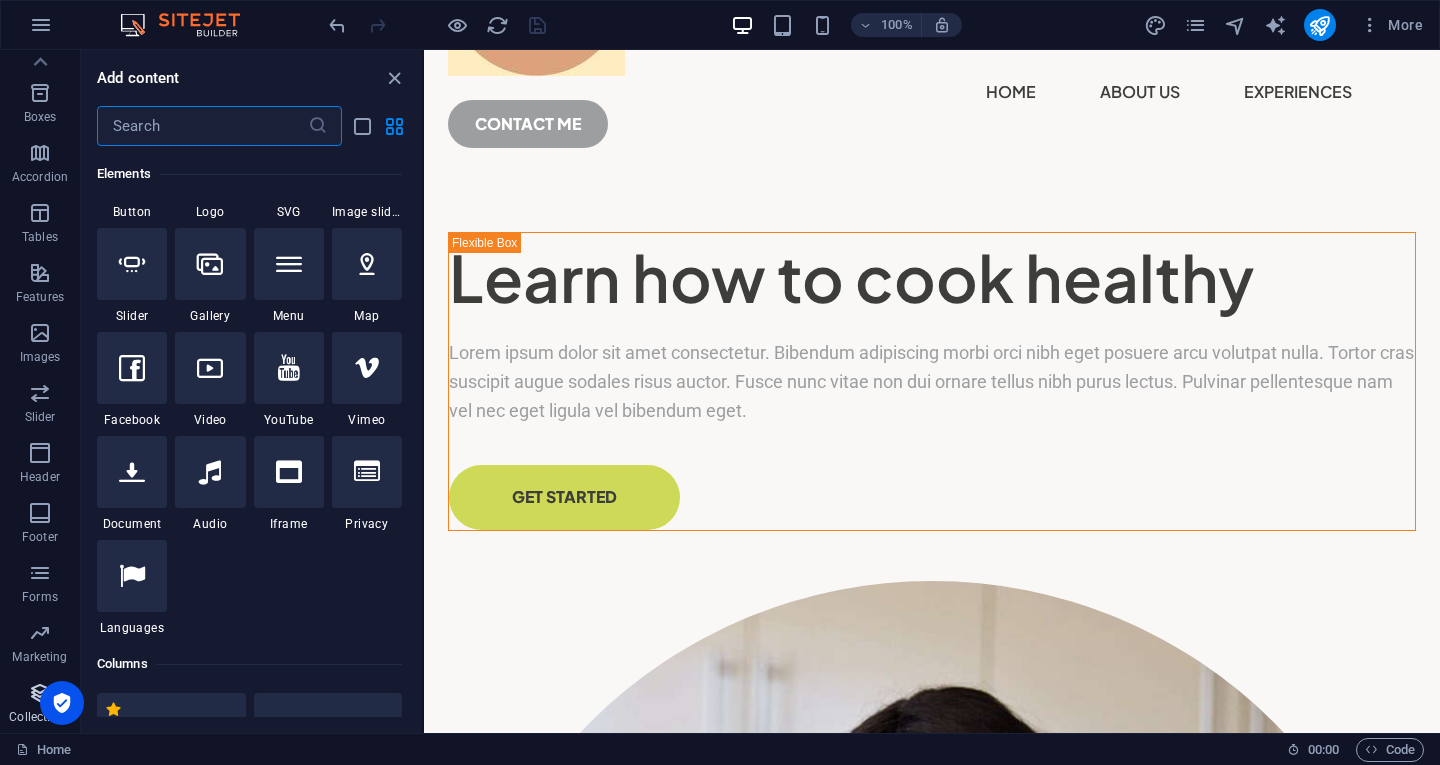 drag, startPoint x: 2, startPoint y: 700, endPoint x: 18, endPoint y: 707, distance: 17.464249 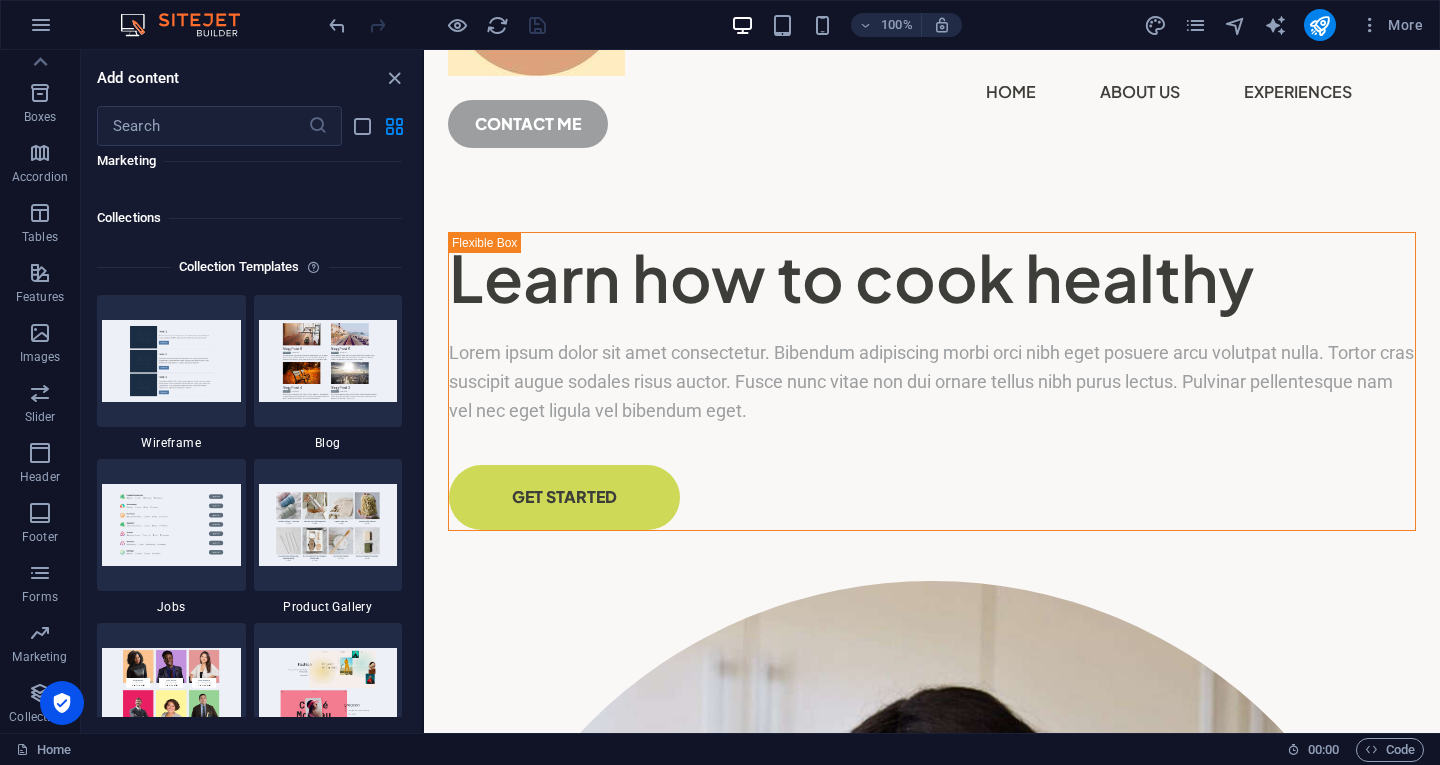 scroll, scrollTop: 18142, scrollLeft: 0, axis: vertical 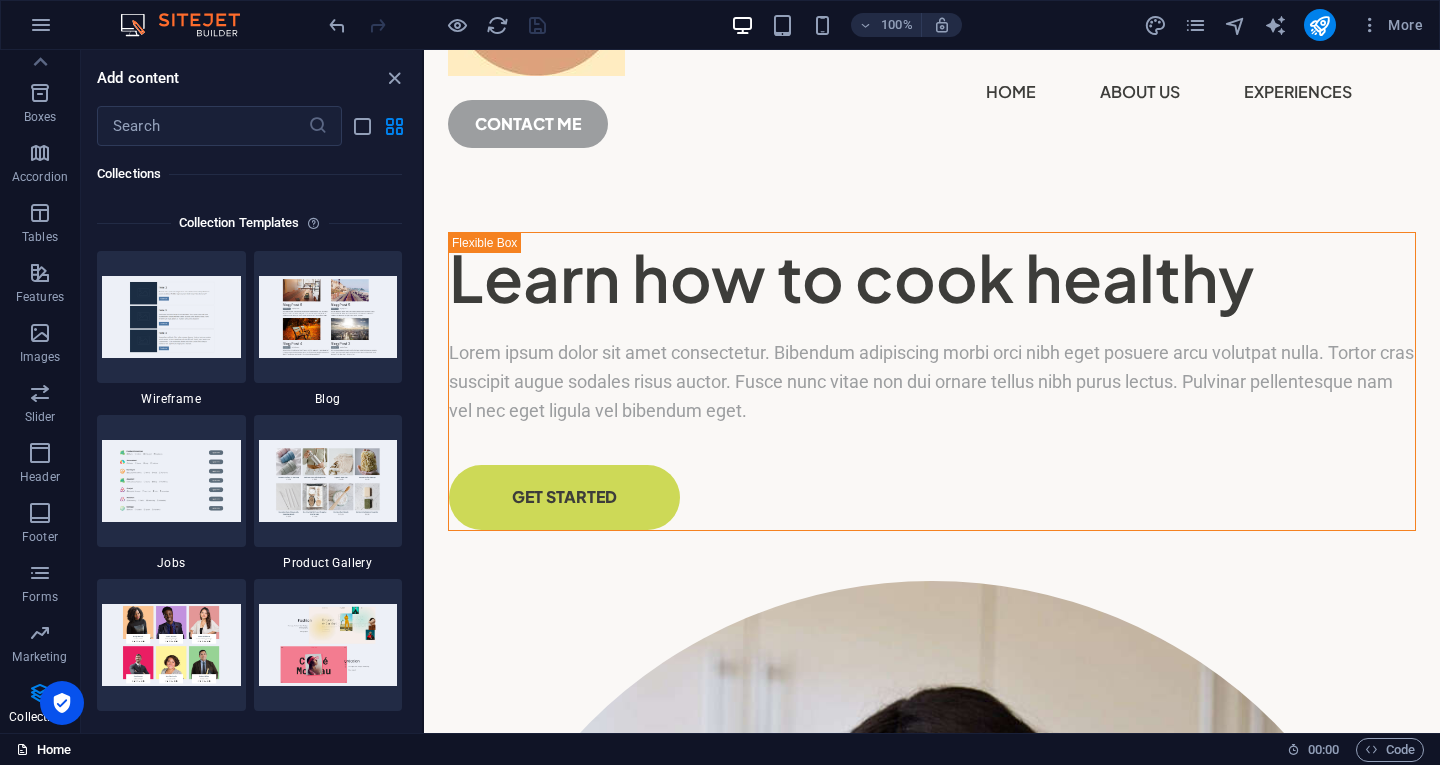 click on "Home" at bounding box center (43, 750) 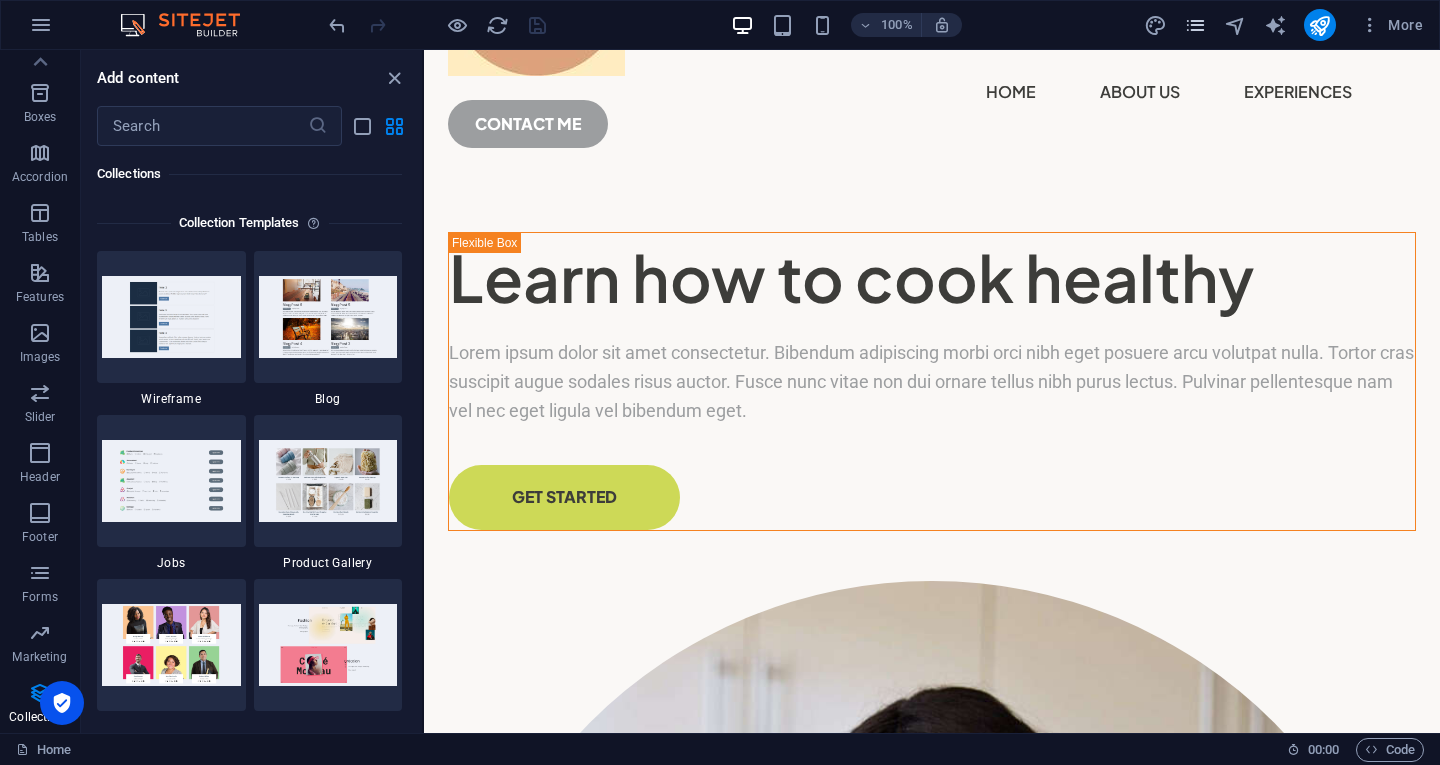 click at bounding box center [1195, 25] 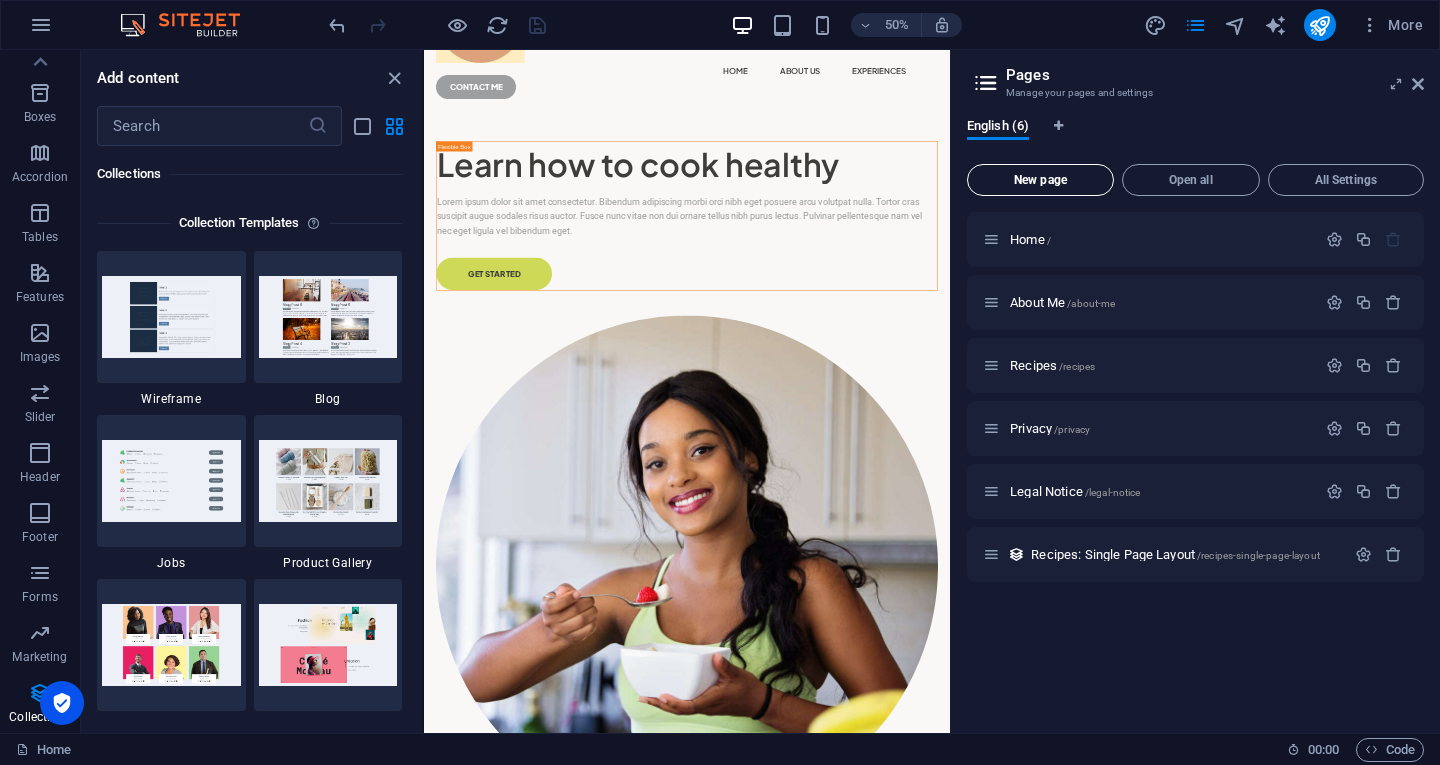 click on "New page" at bounding box center [1040, 180] 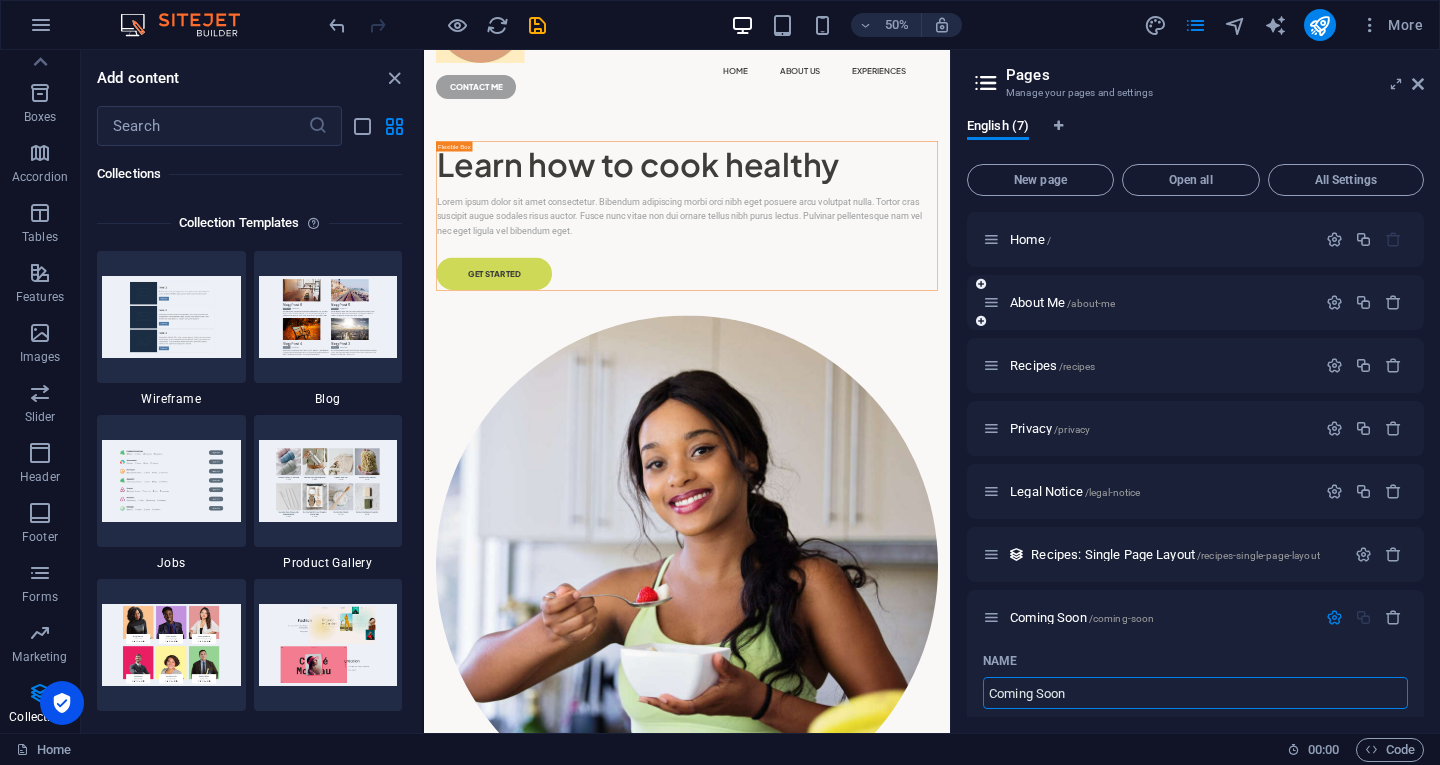 type on "Coming Soon!" 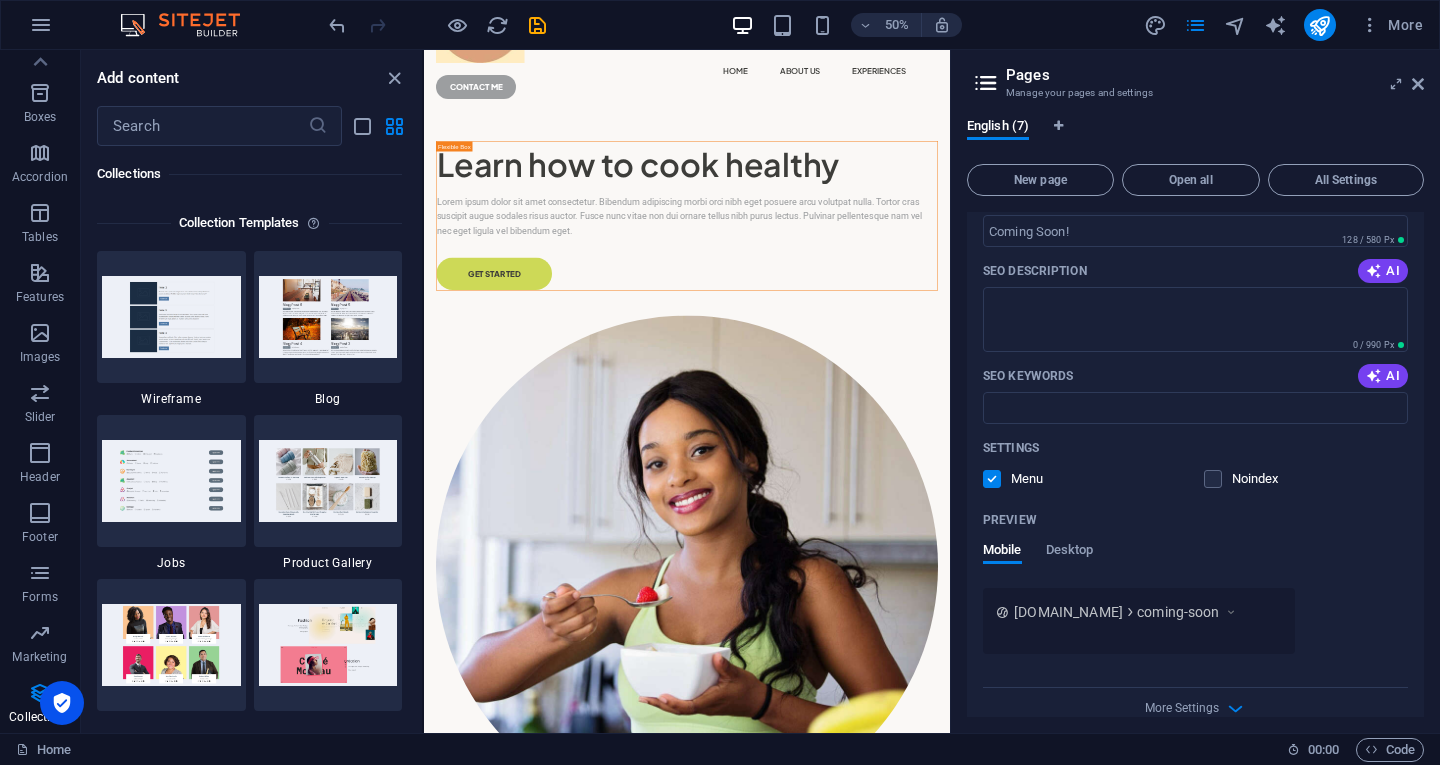 scroll, scrollTop: 633, scrollLeft: 0, axis: vertical 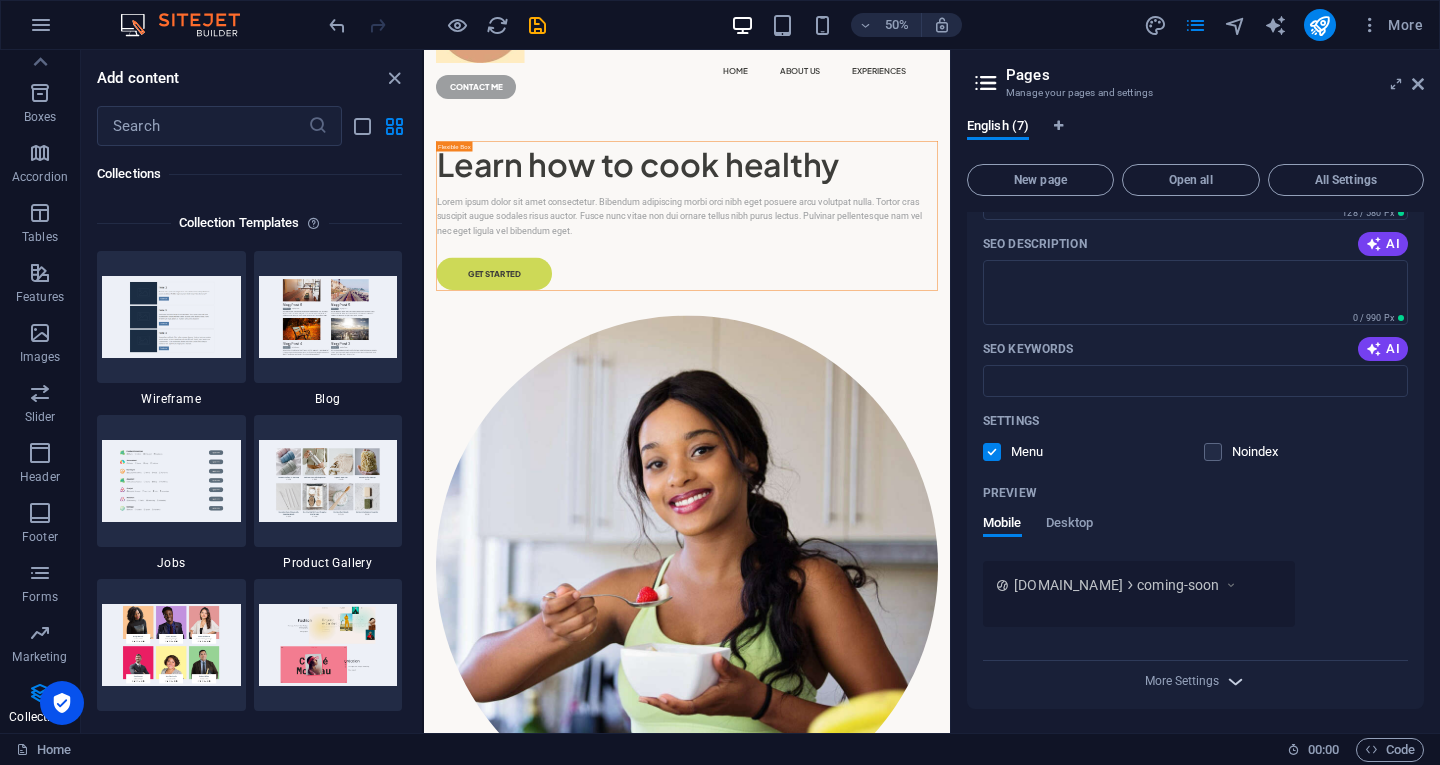 type on "Coming Soon!" 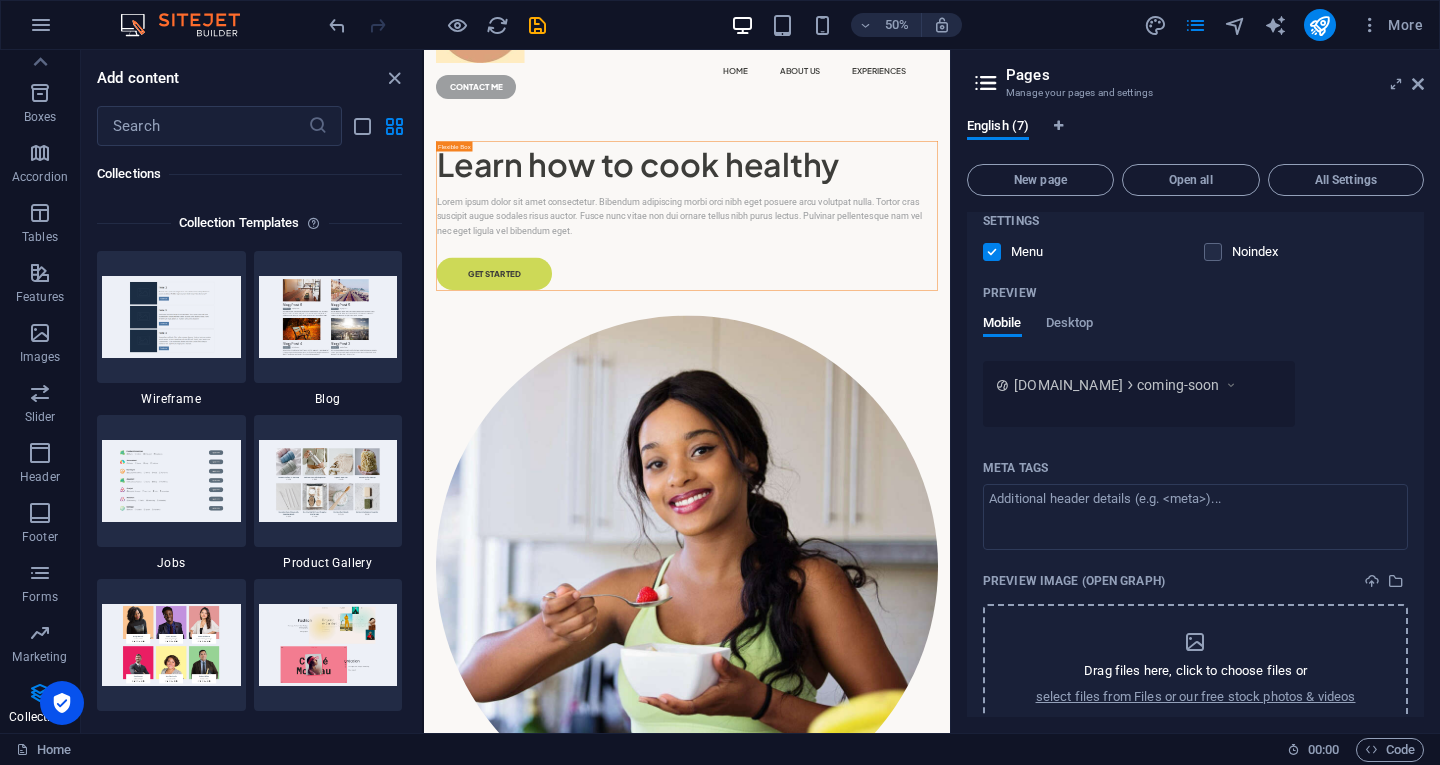 scroll, scrollTop: 921, scrollLeft: 0, axis: vertical 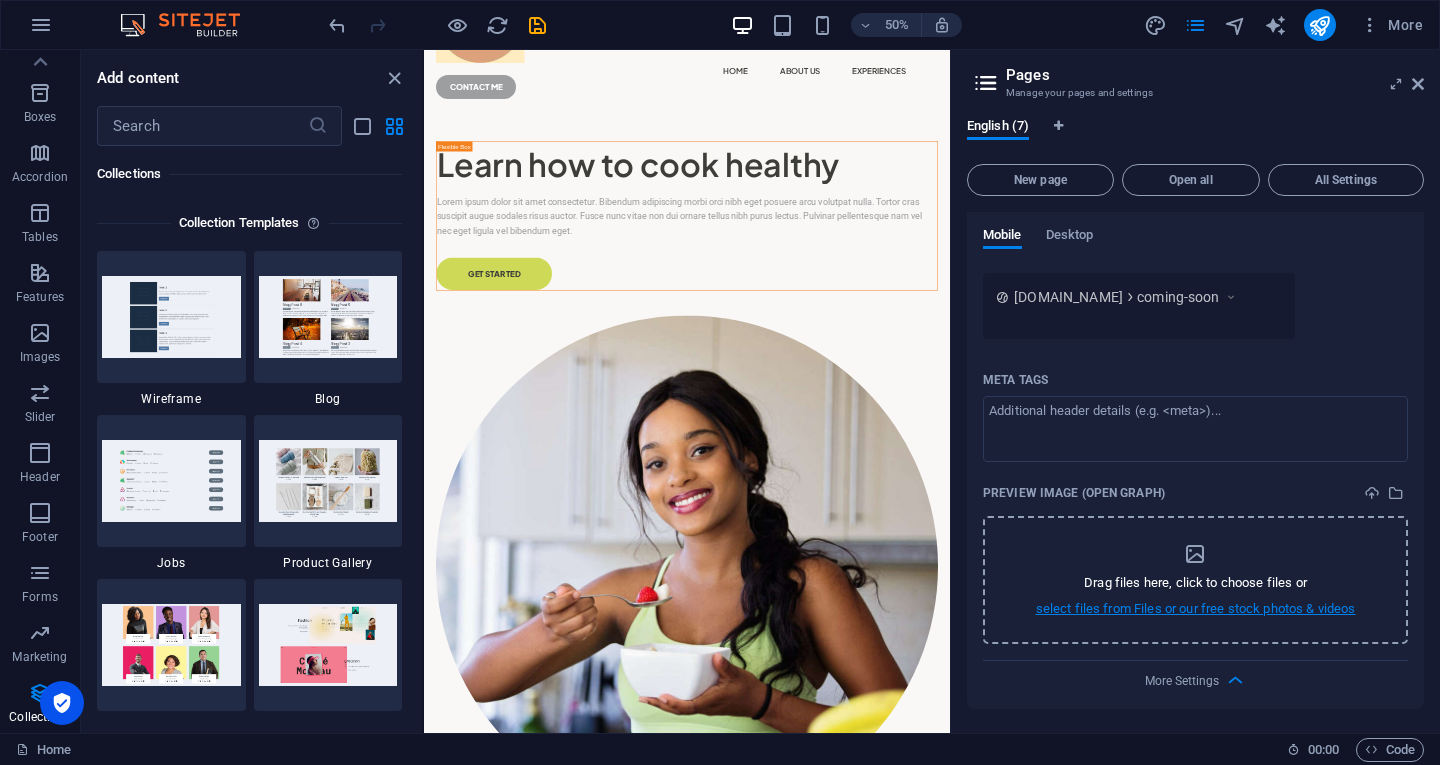 click on "select files from Files or our free stock photos & videos" at bounding box center (1196, 609) 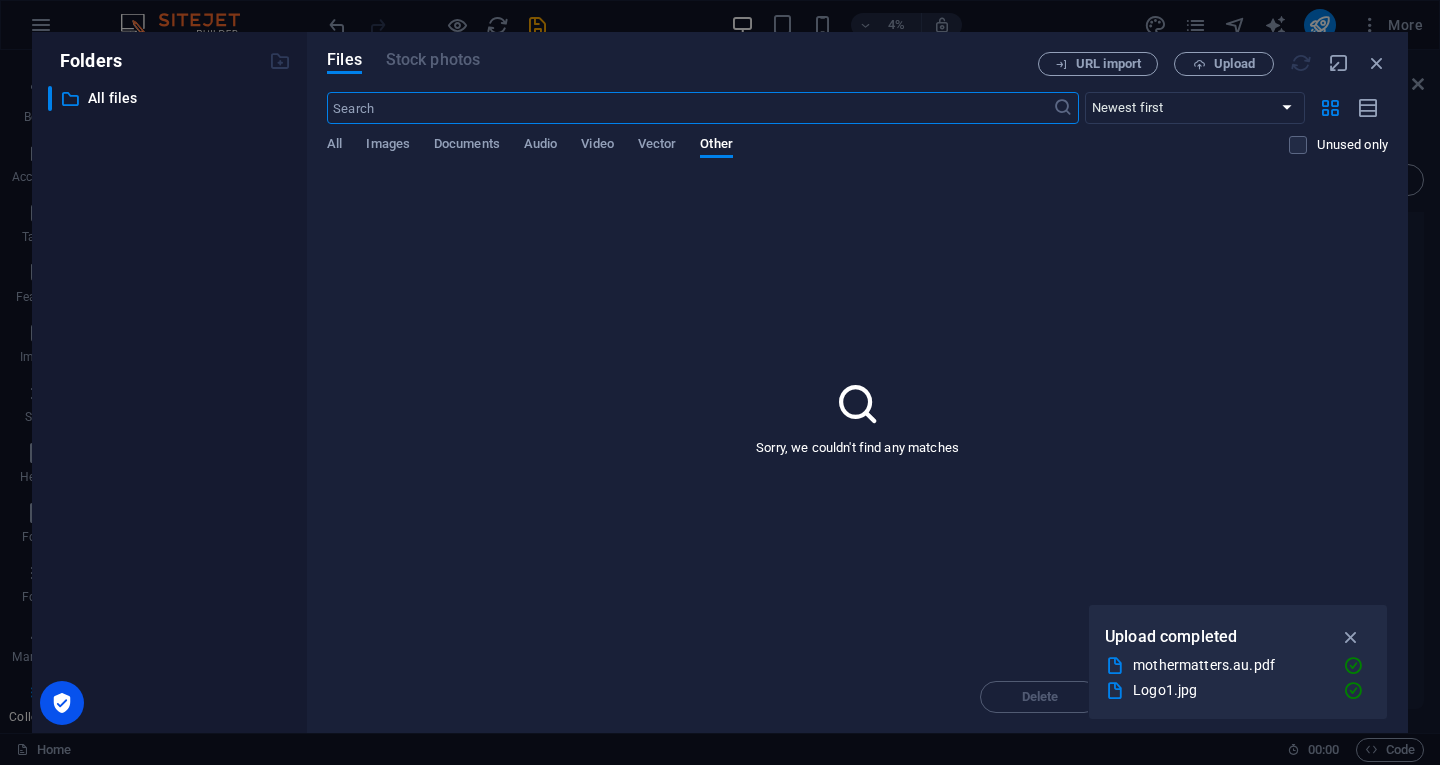 scroll, scrollTop: 0, scrollLeft: 0, axis: both 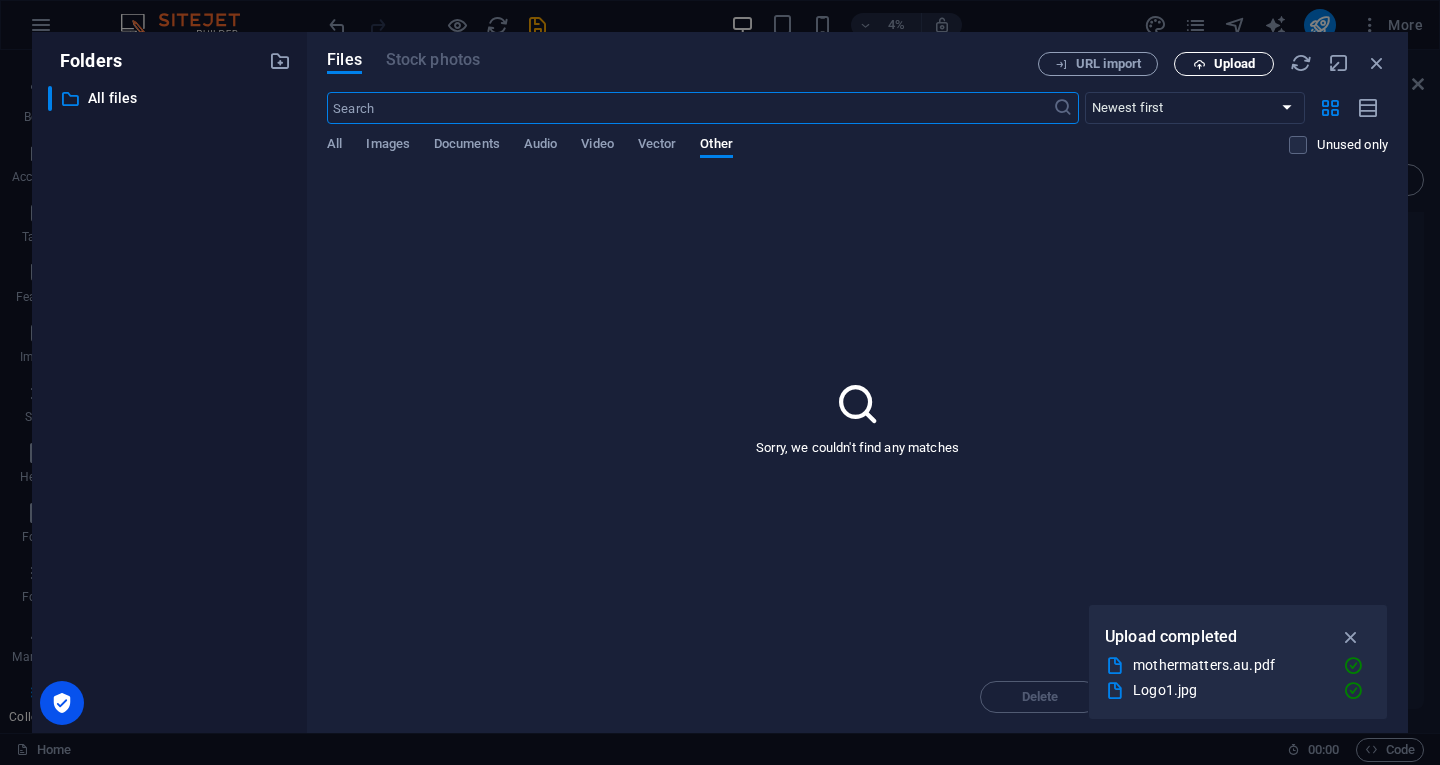 click on "Upload" at bounding box center (1234, 64) 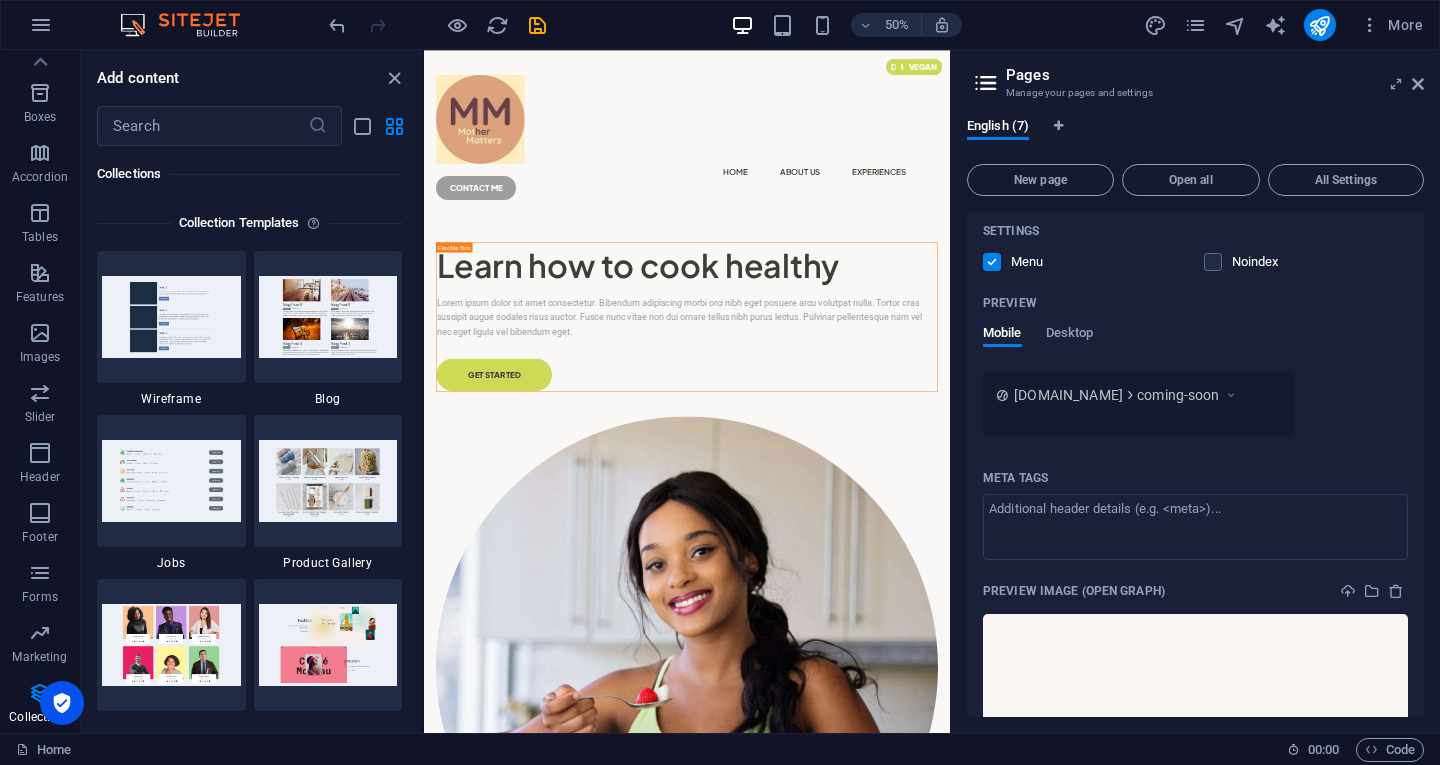 scroll, scrollTop: 814, scrollLeft: 0, axis: vertical 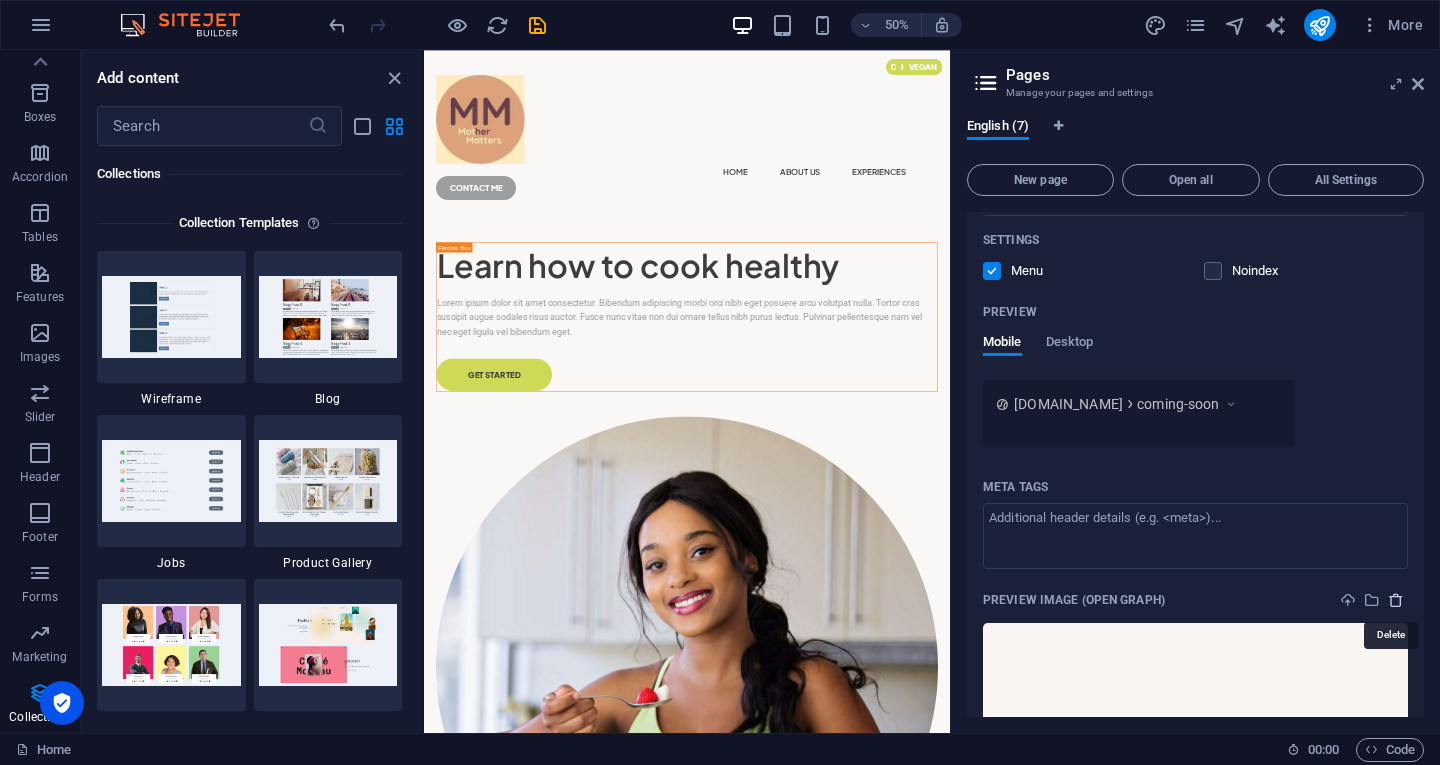 click at bounding box center [1396, 600] 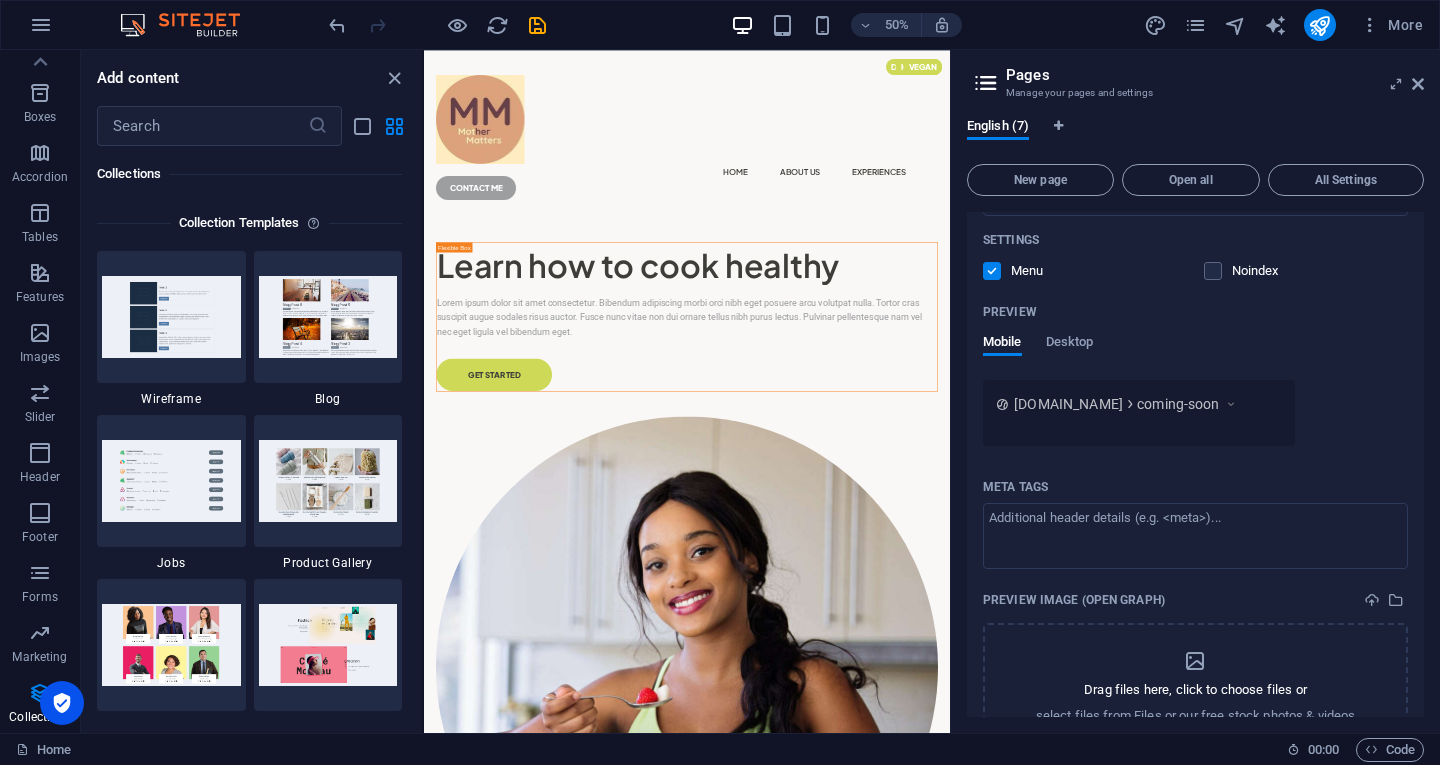 scroll, scrollTop: 921, scrollLeft: 0, axis: vertical 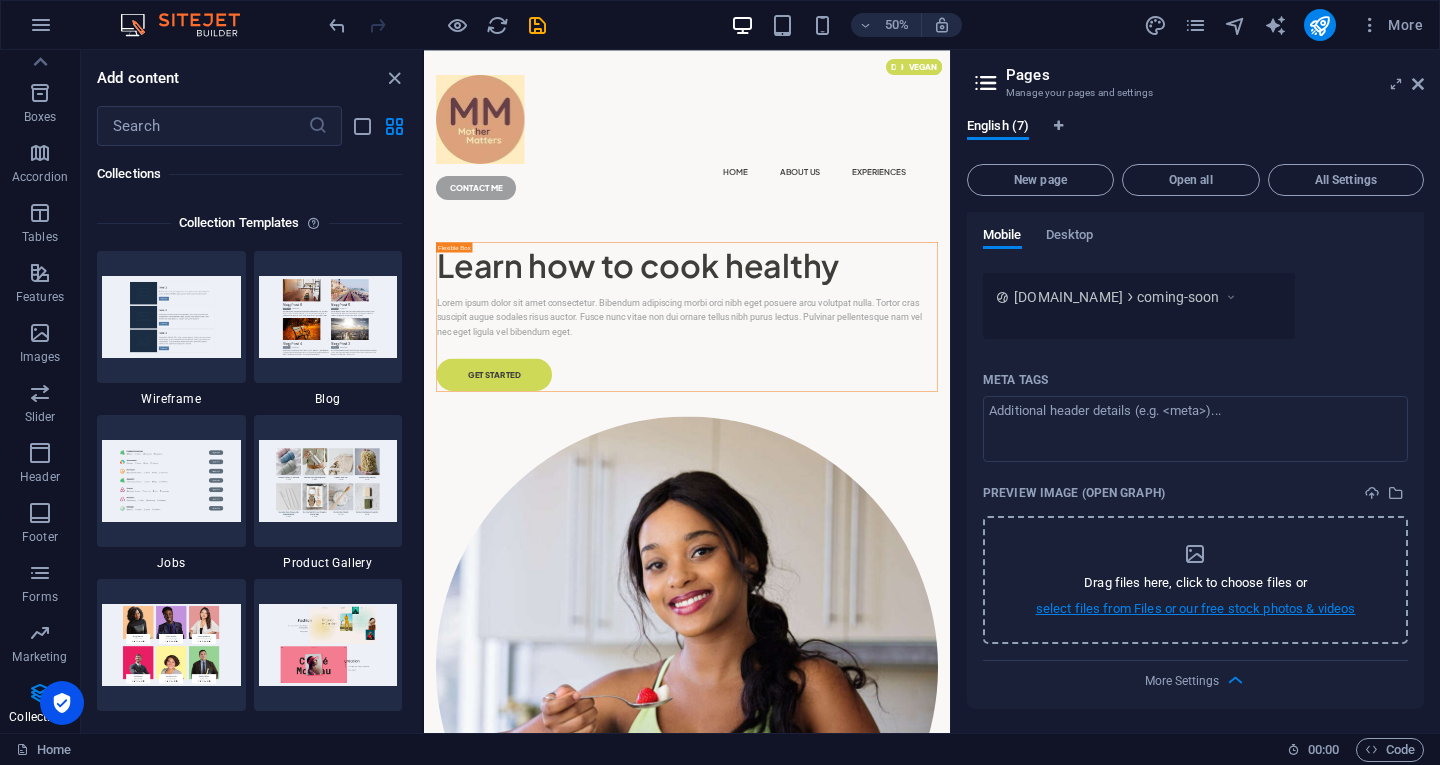 click on "select files from Files or our free stock photos & videos" at bounding box center [1196, 609] 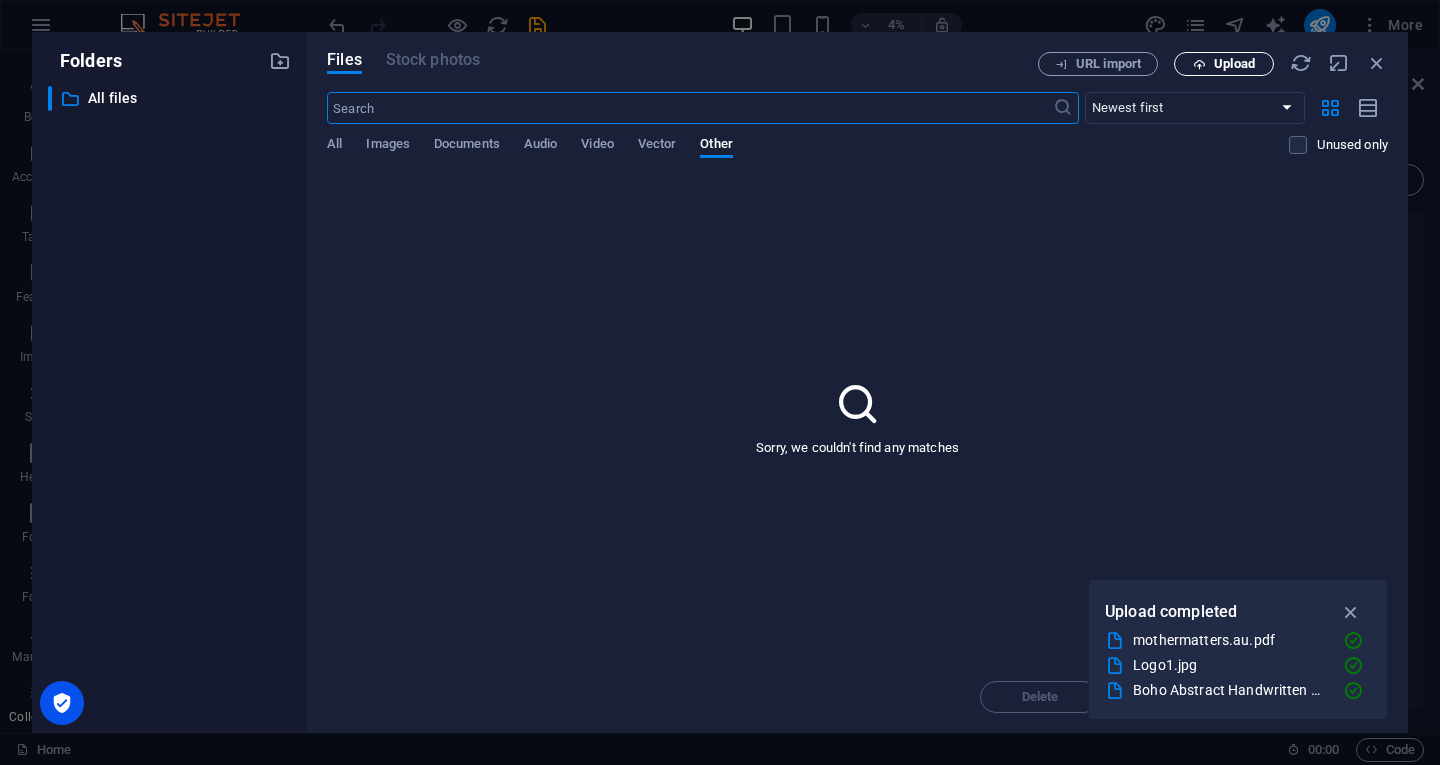 click on "Upload" at bounding box center [1234, 64] 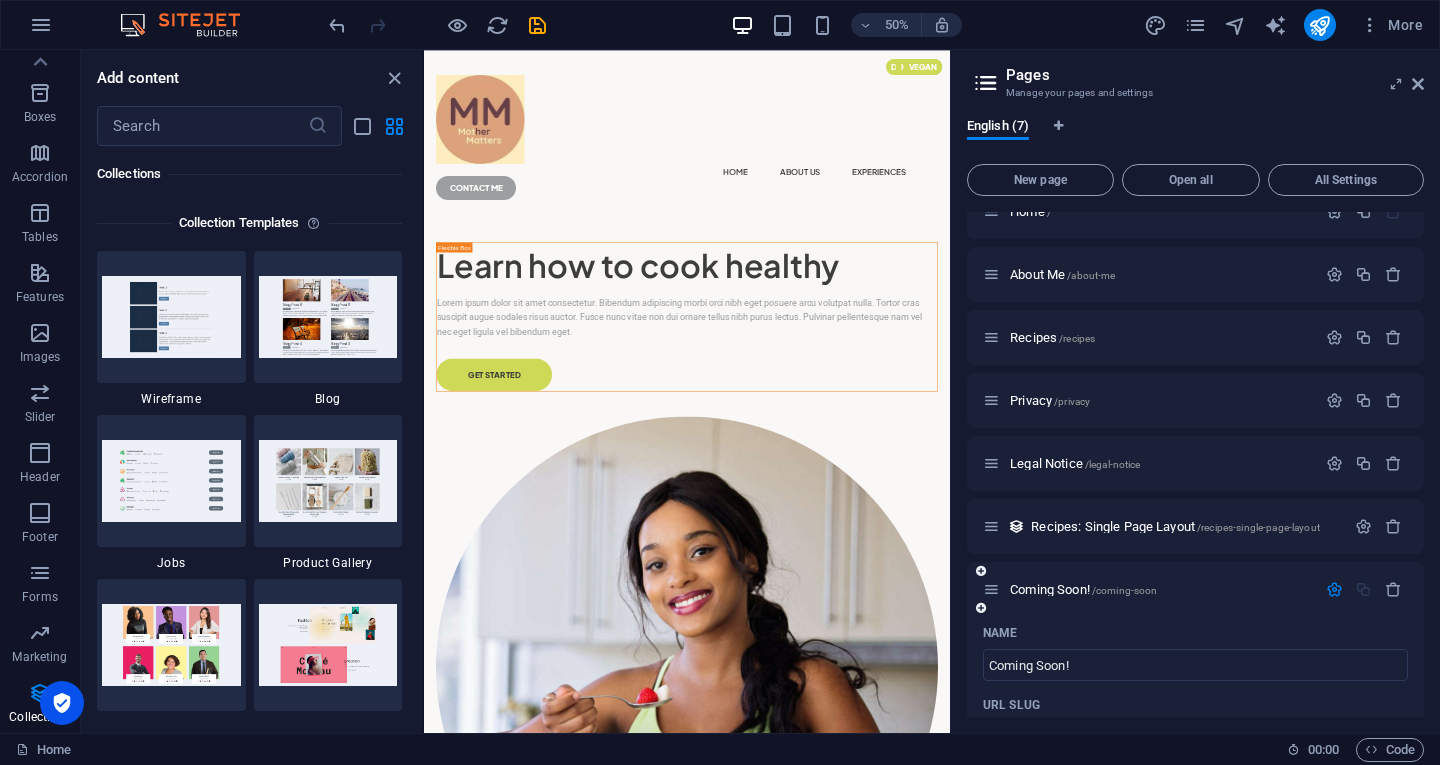 scroll, scrollTop: 0, scrollLeft: 0, axis: both 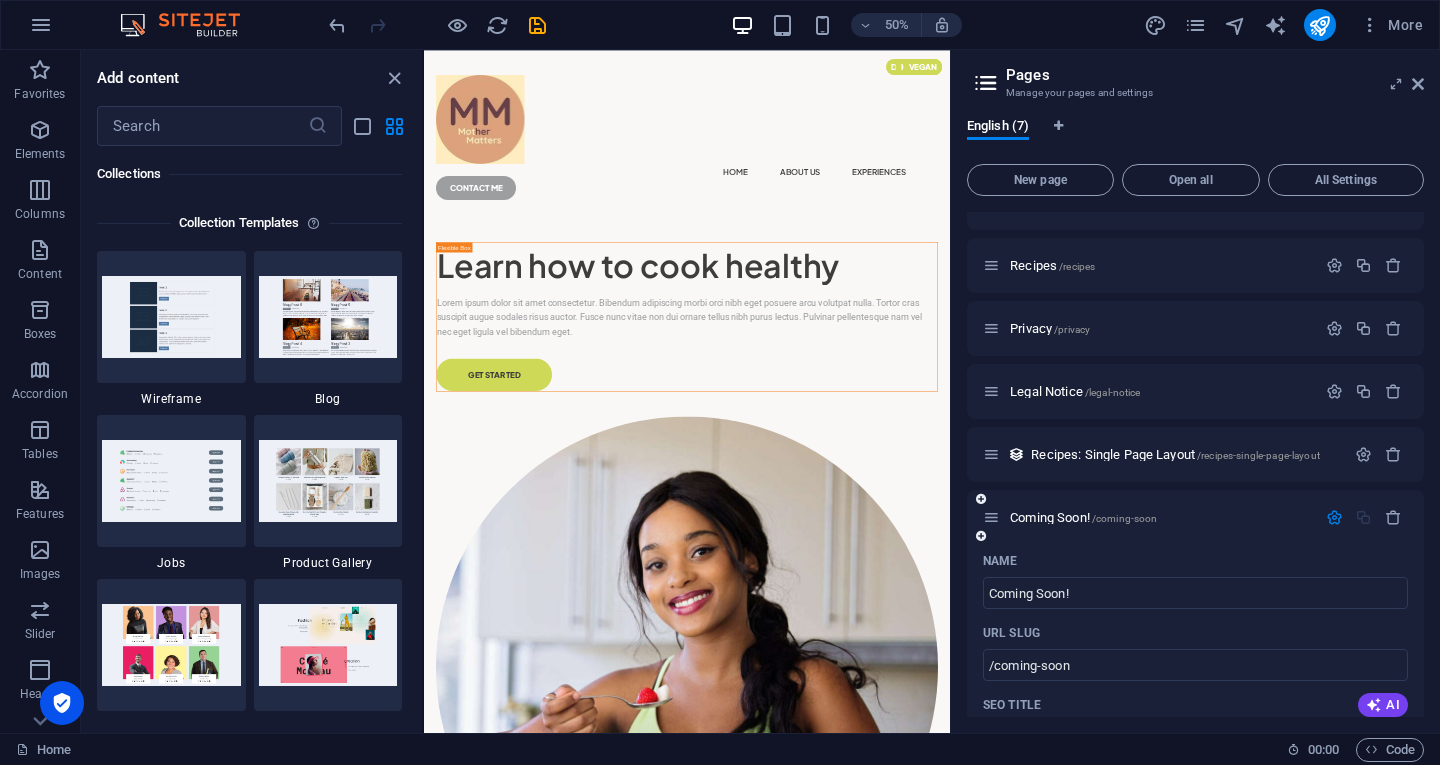 click at bounding box center [1334, 517] 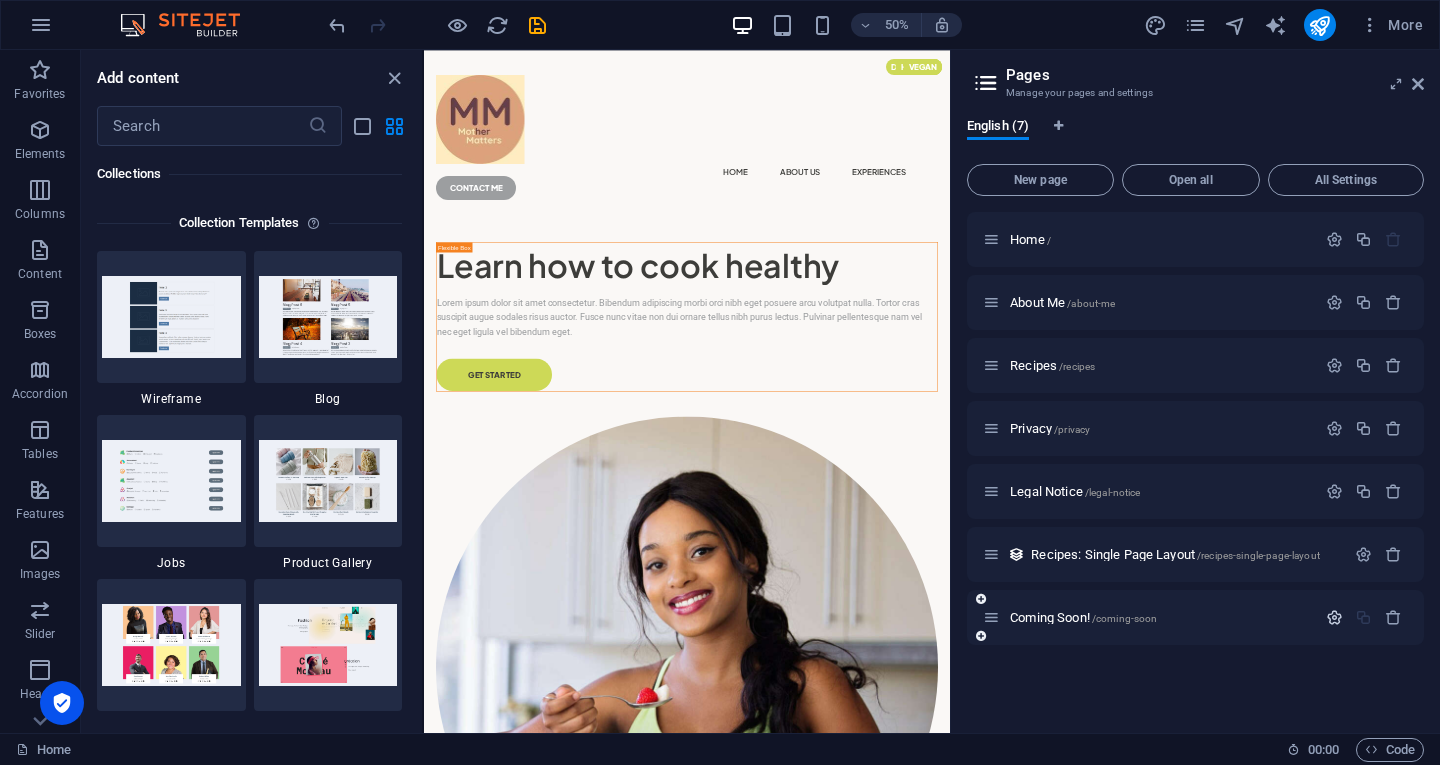 scroll, scrollTop: 0, scrollLeft: 0, axis: both 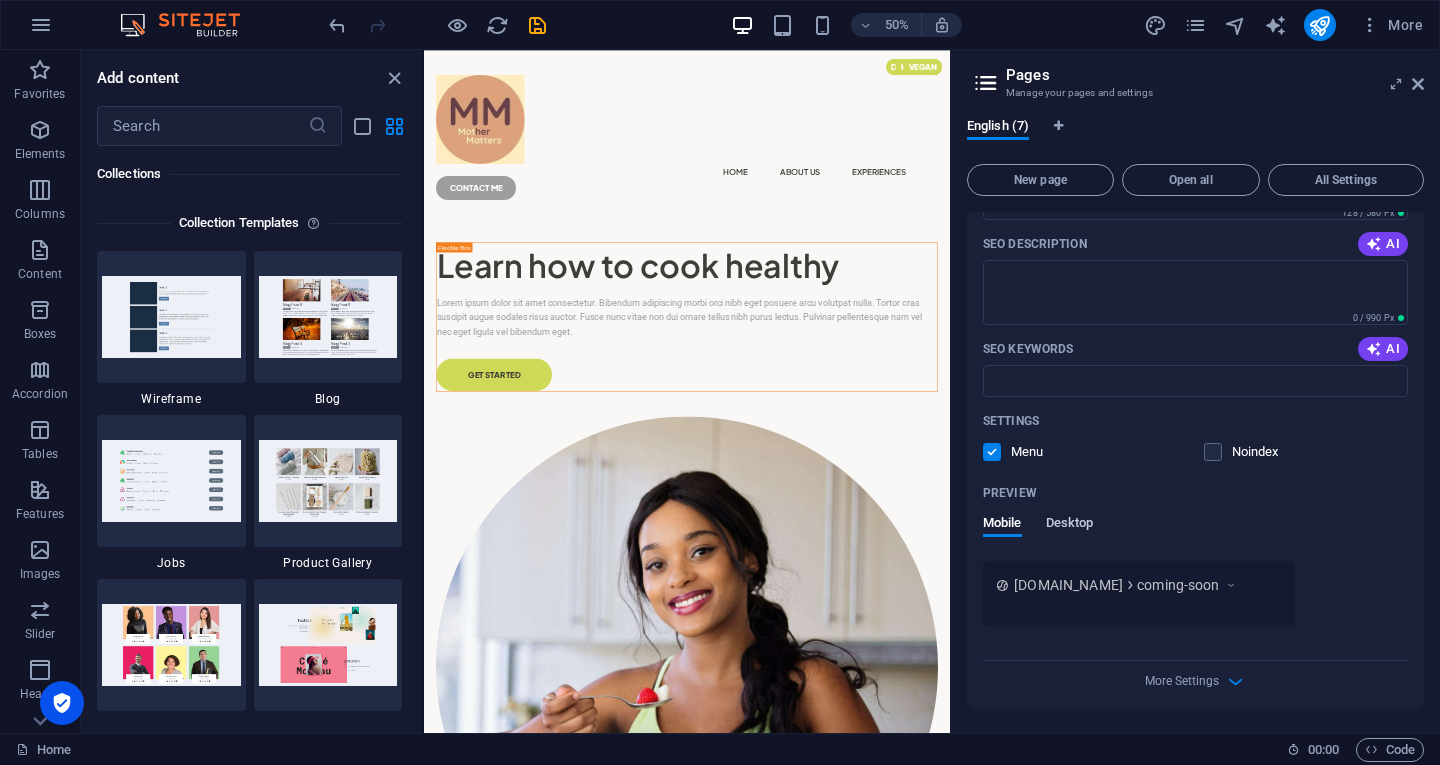 click on "Desktop" at bounding box center [1070, 525] 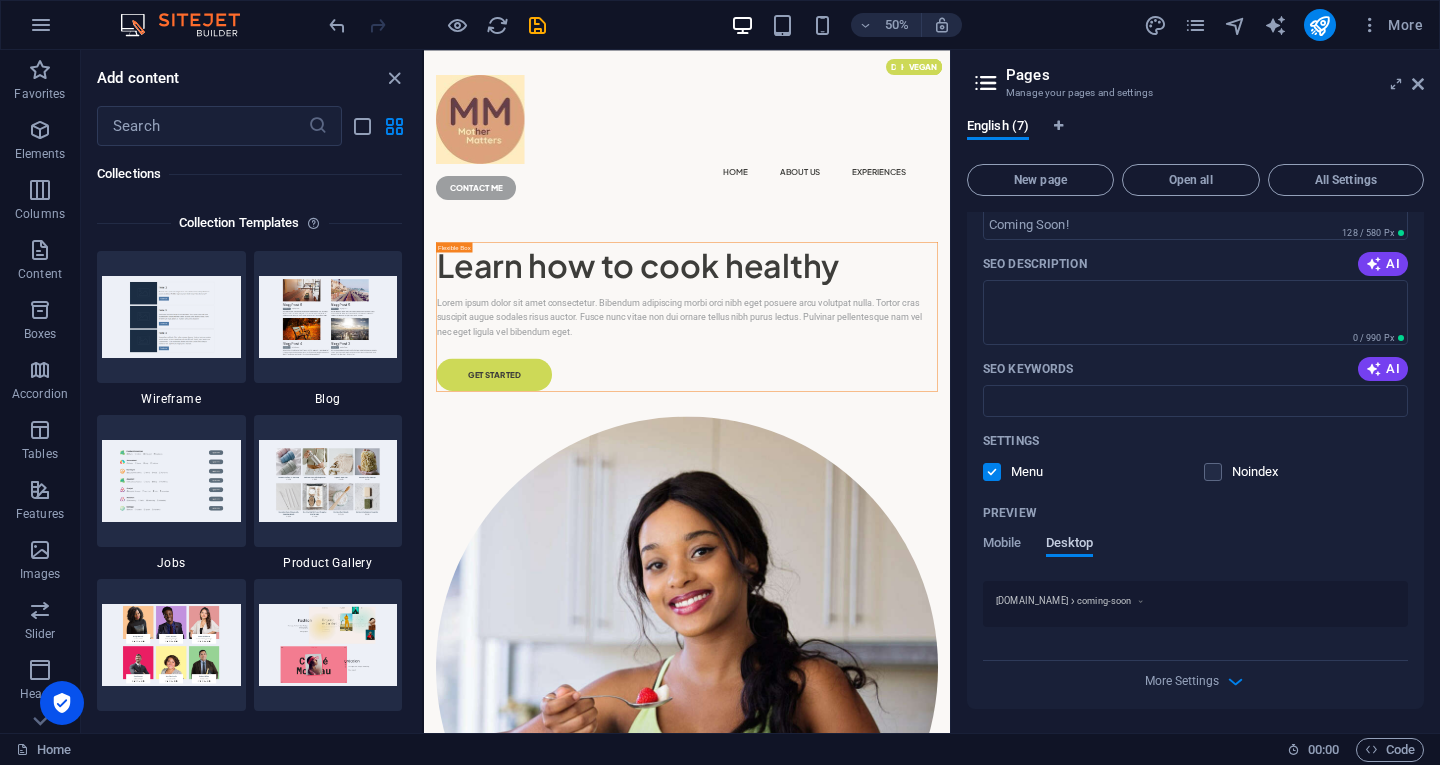 scroll, scrollTop: 613, scrollLeft: 0, axis: vertical 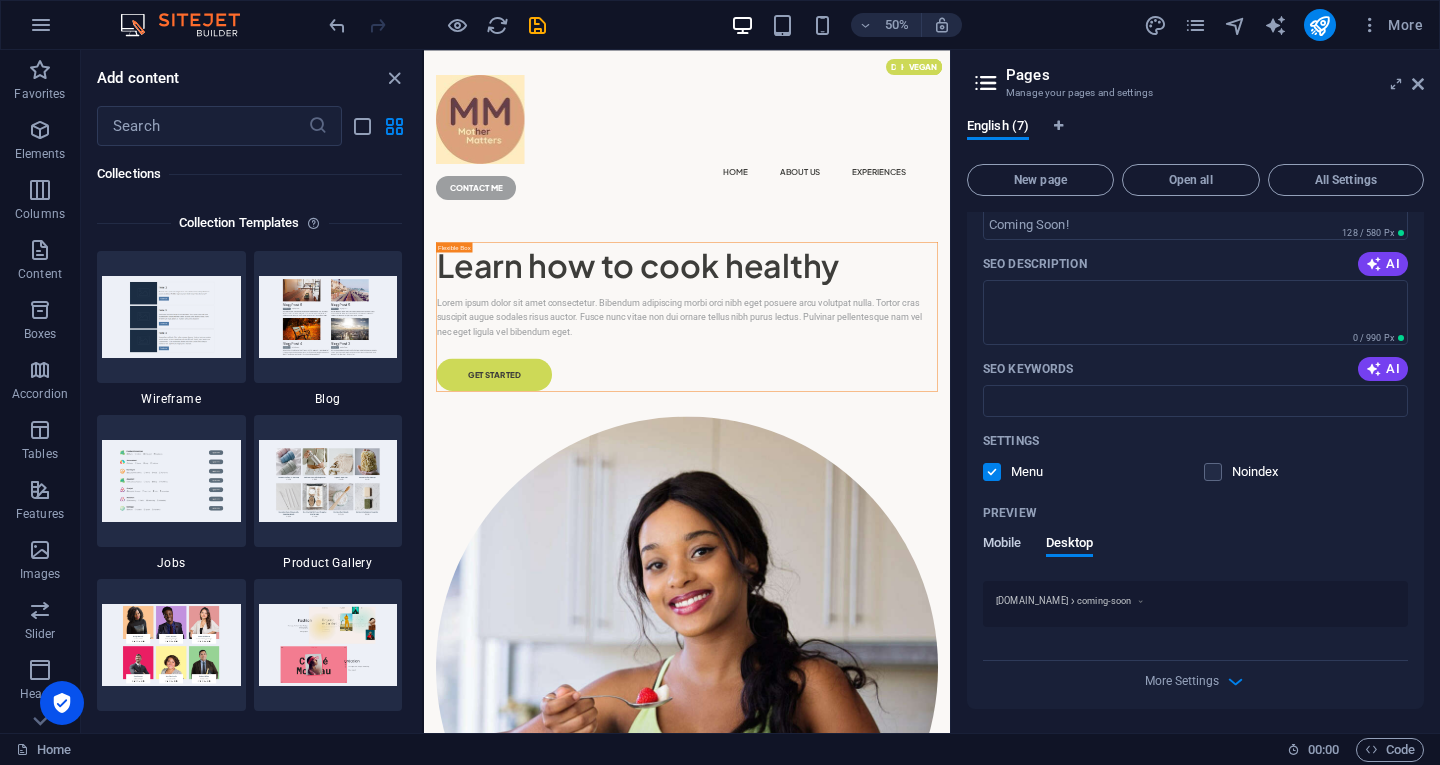 click on "Mobile" at bounding box center [1002, 545] 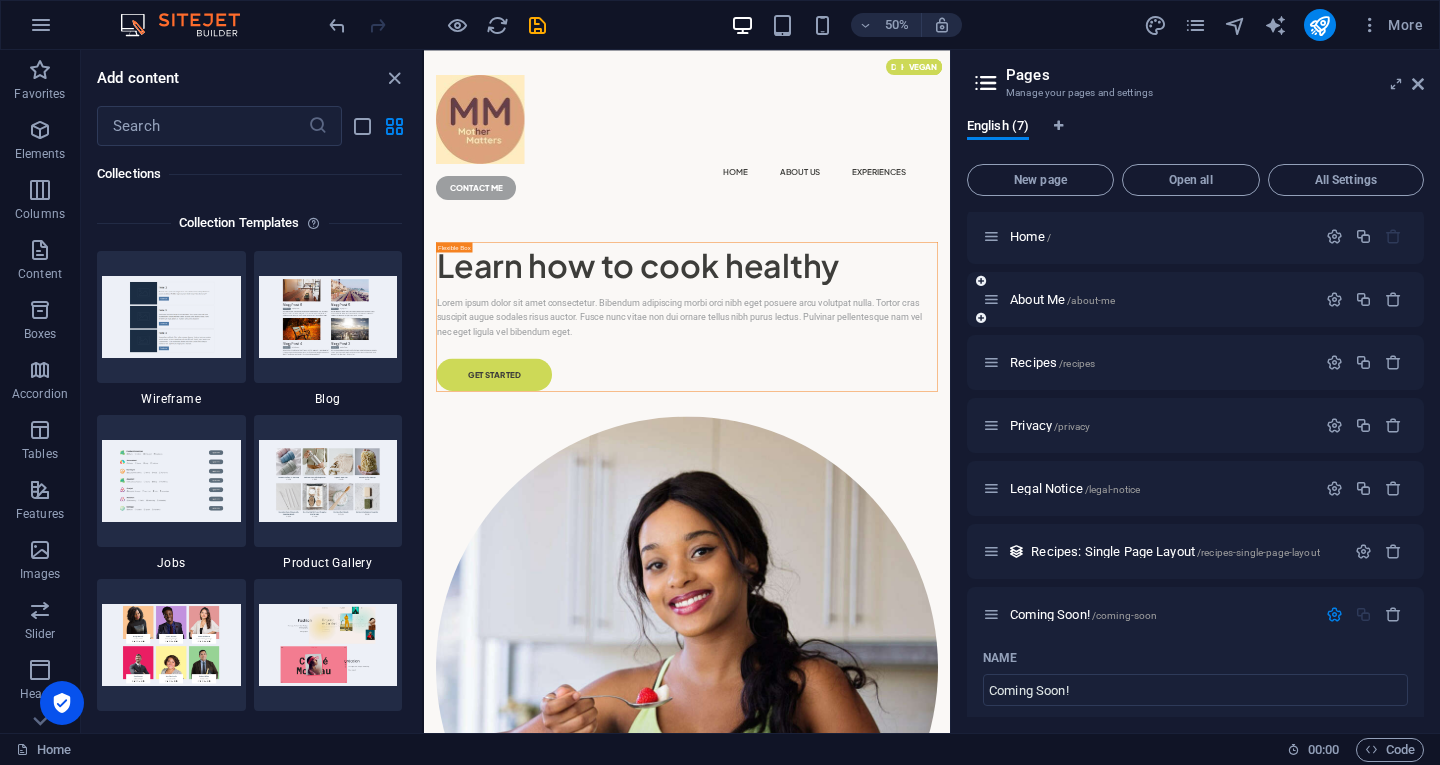 scroll, scrollTop: 0, scrollLeft: 0, axis: both 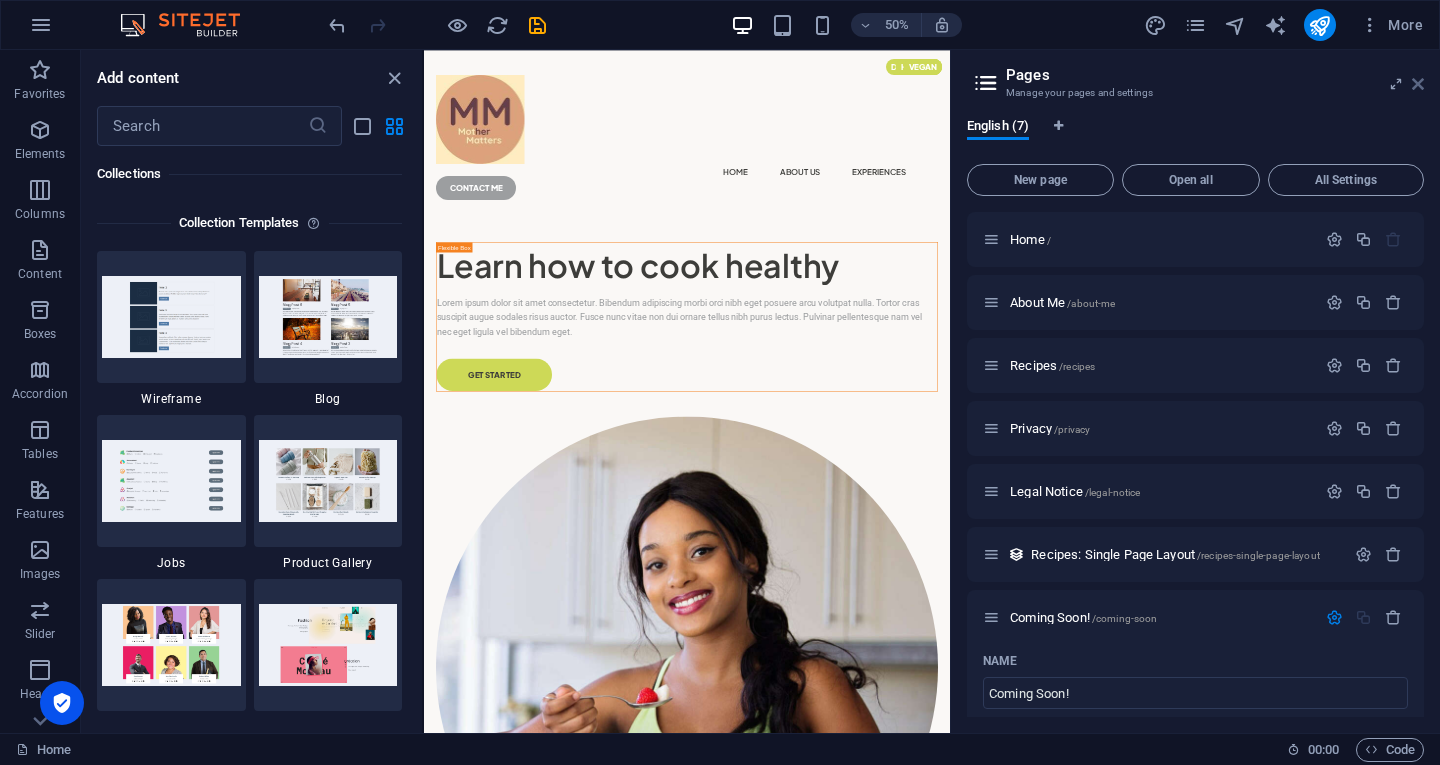click at bounding box center (1418, 84) 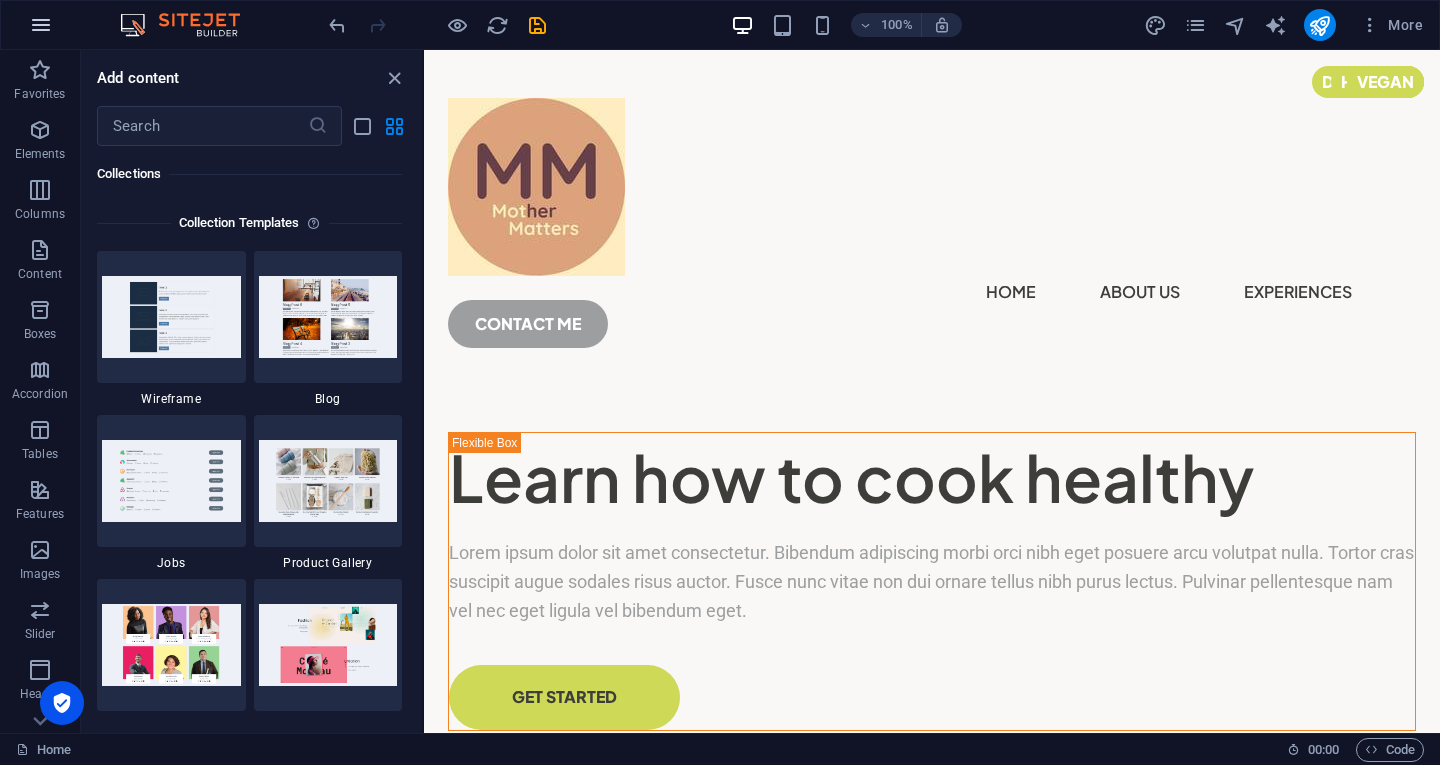 click at bounding box center [41, 25] 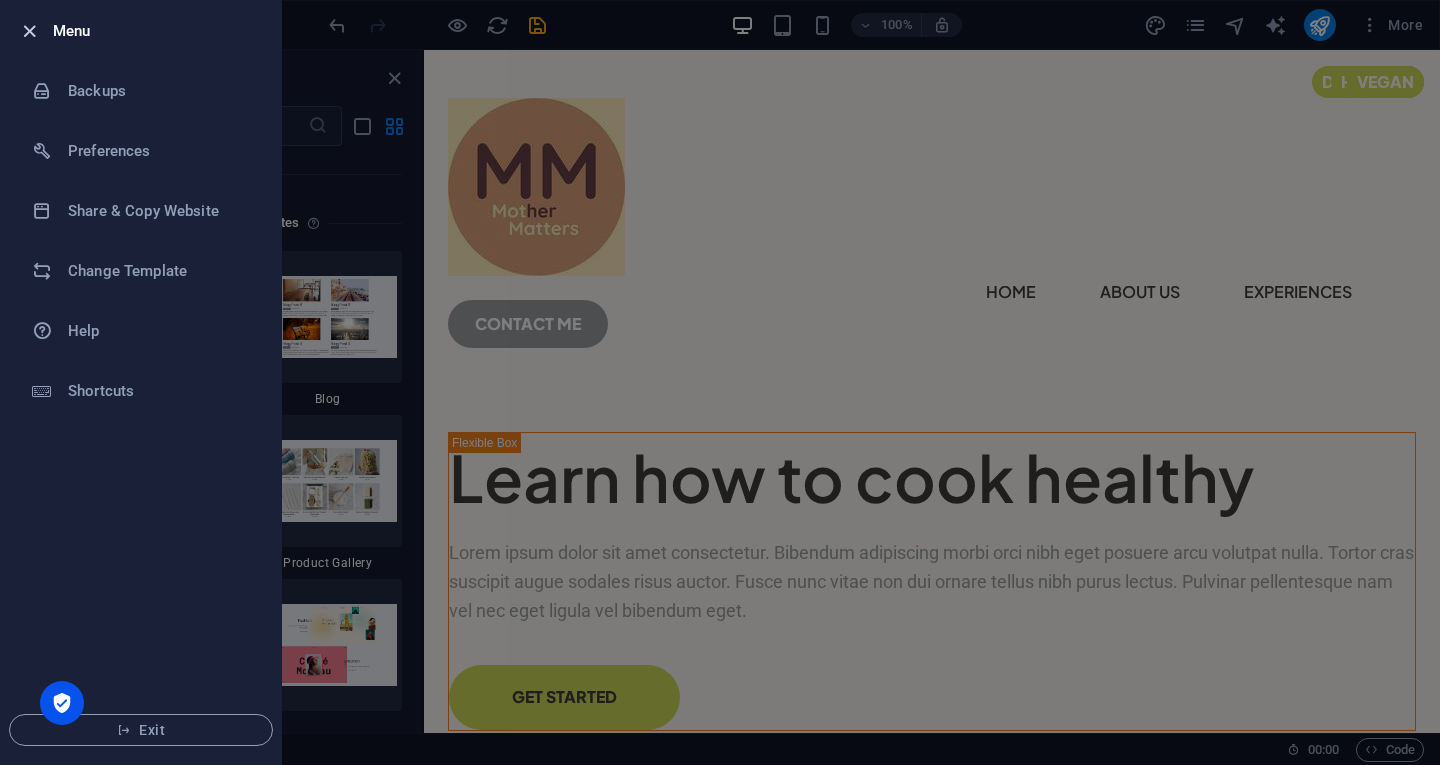 click at bounding box center (29, 31) 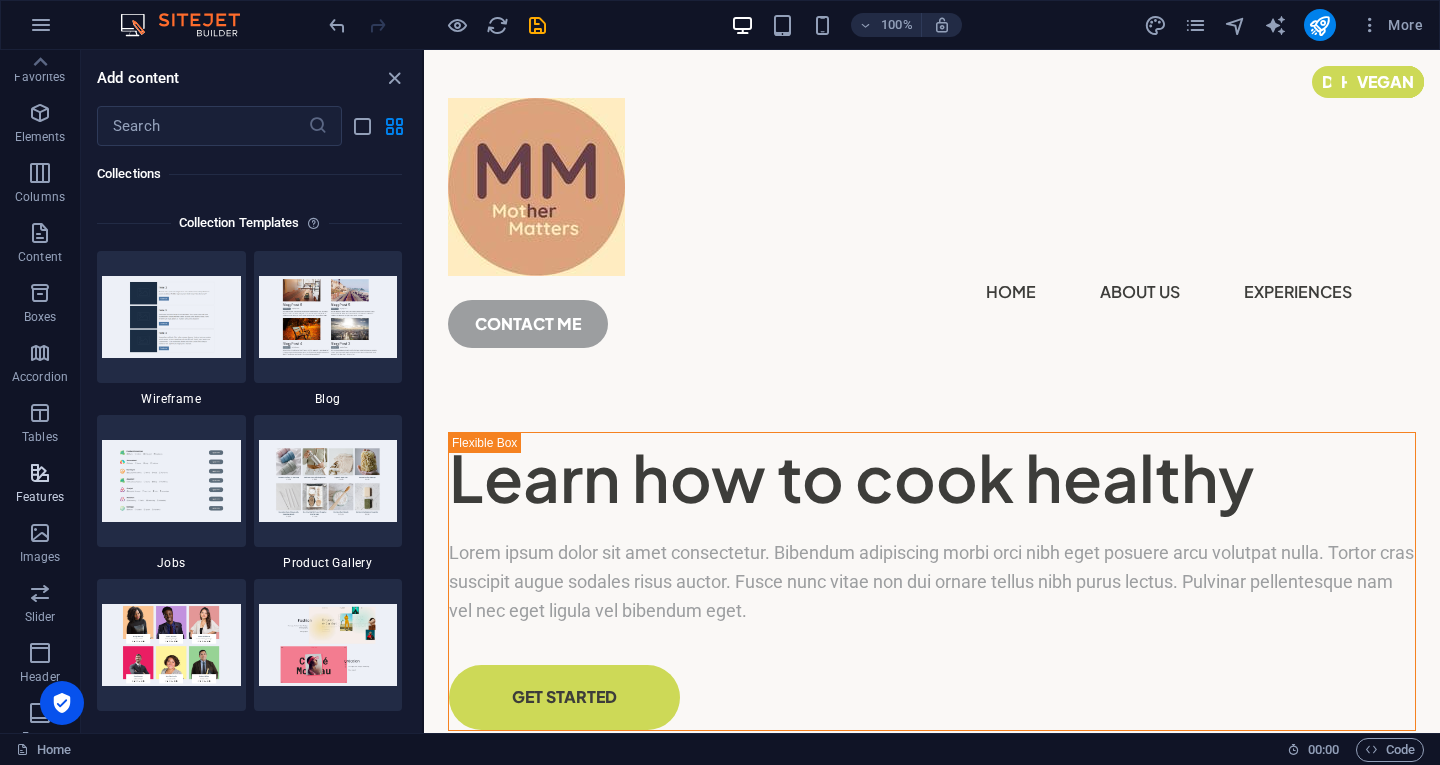 scroll, scrollTop: 0, scrollLeft: 0, axis: both 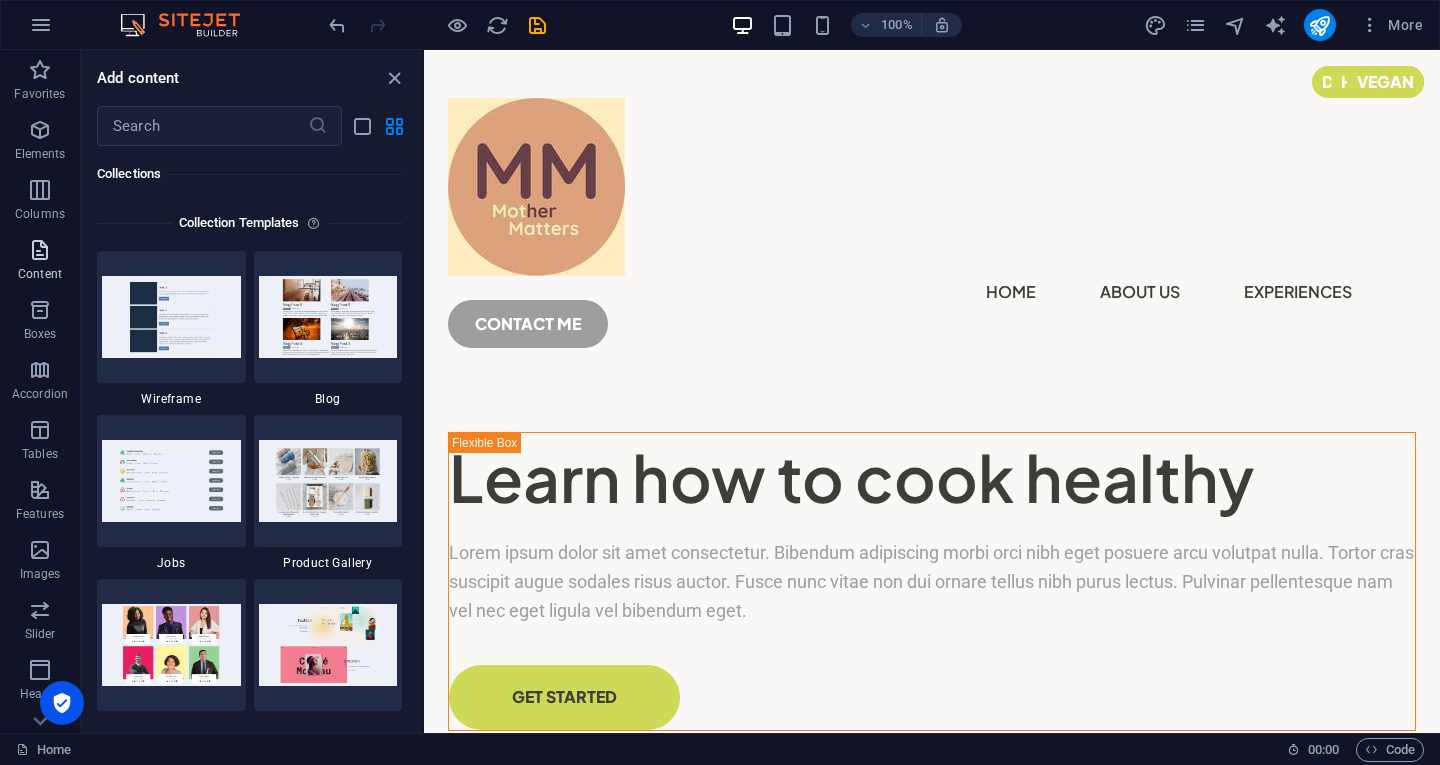 click at bounding box center (40, 250) 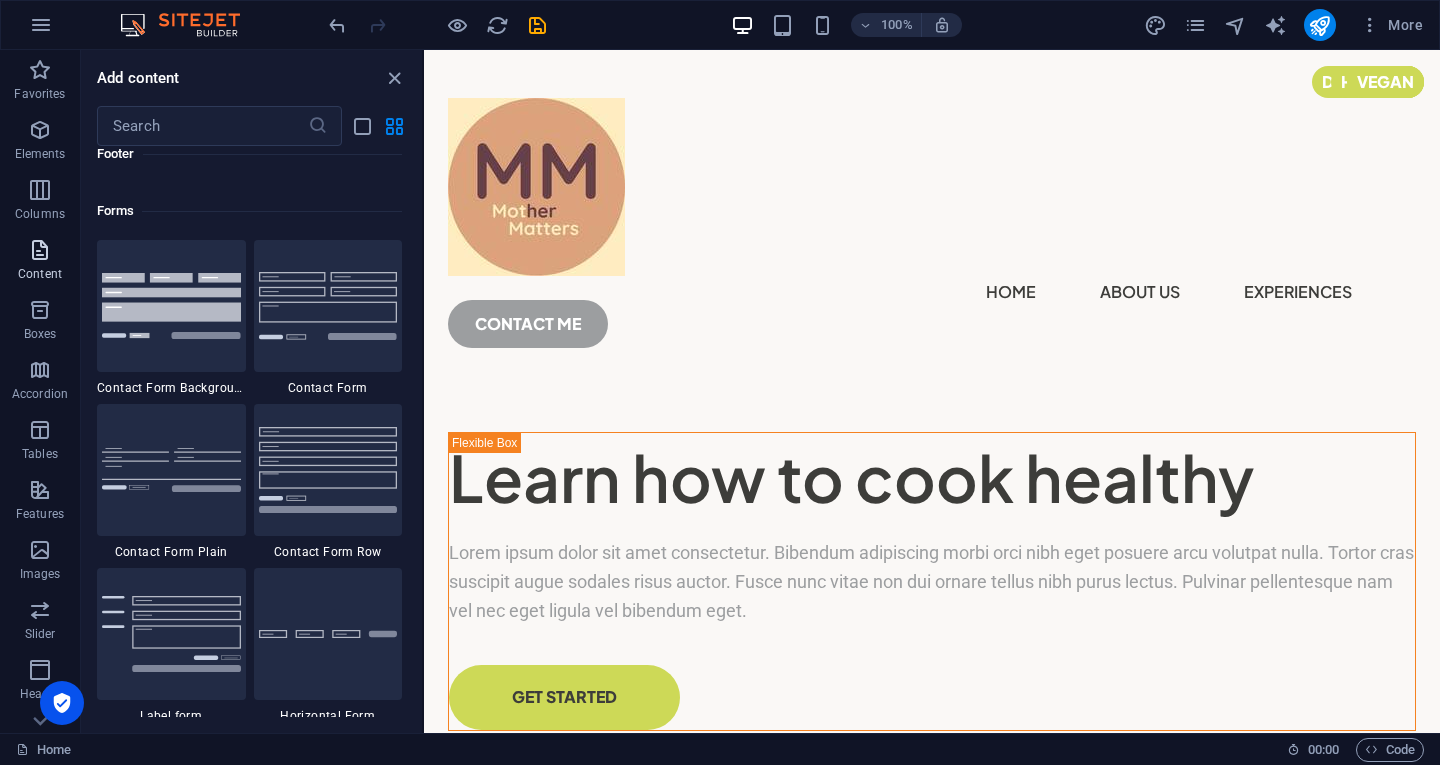 scroll, scrollTop: 3499, scrollLeft: 0, axis: vertical 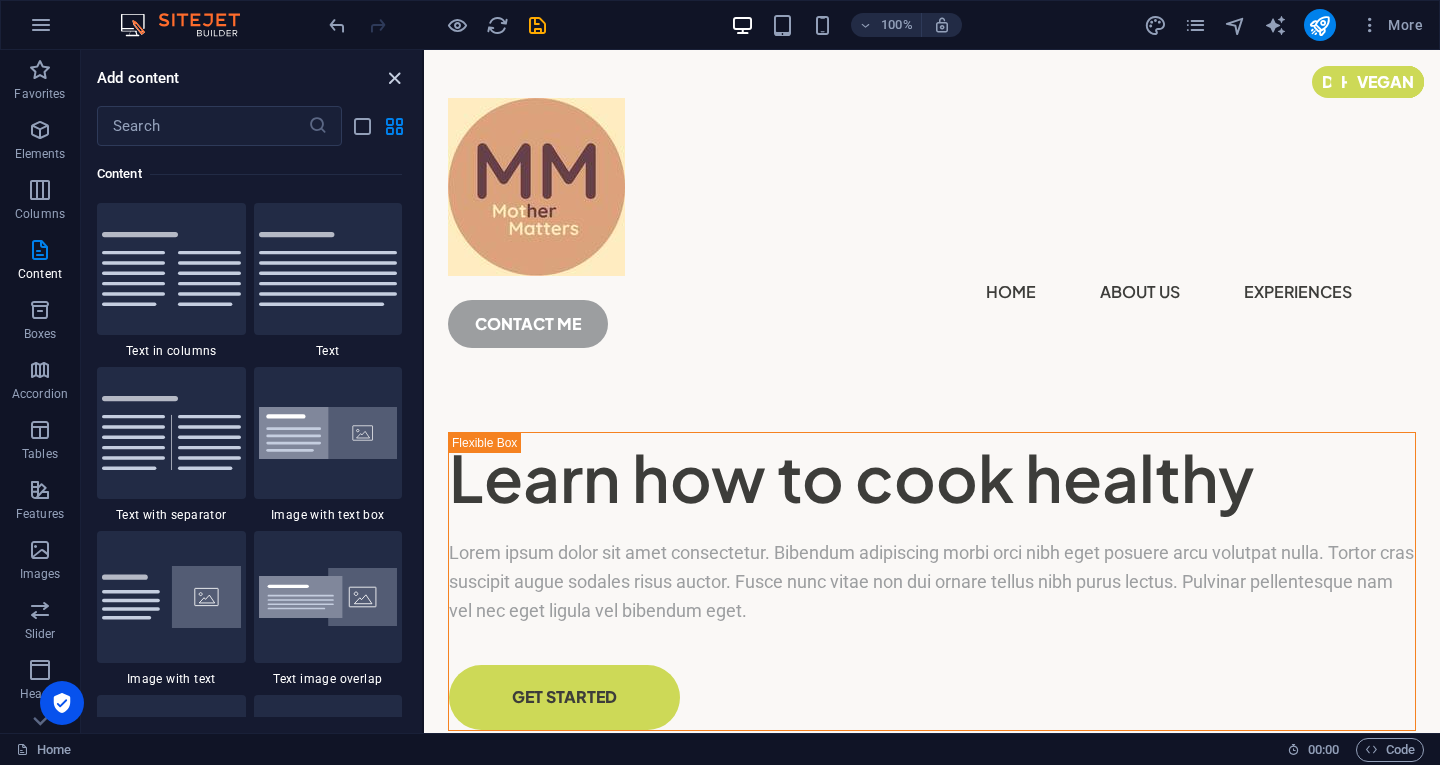 click at bounding box center [394, 78] 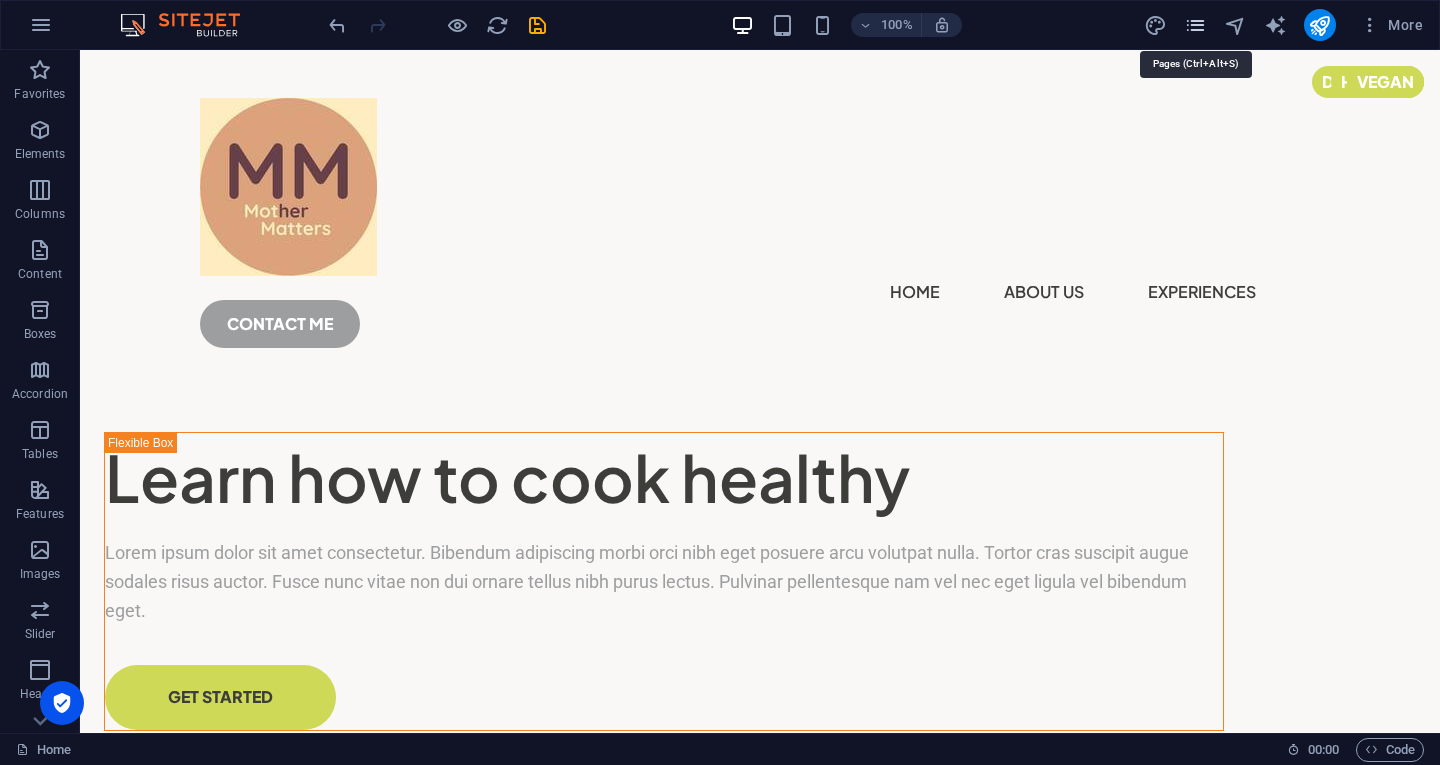 click at bounding box center [1195, 25] 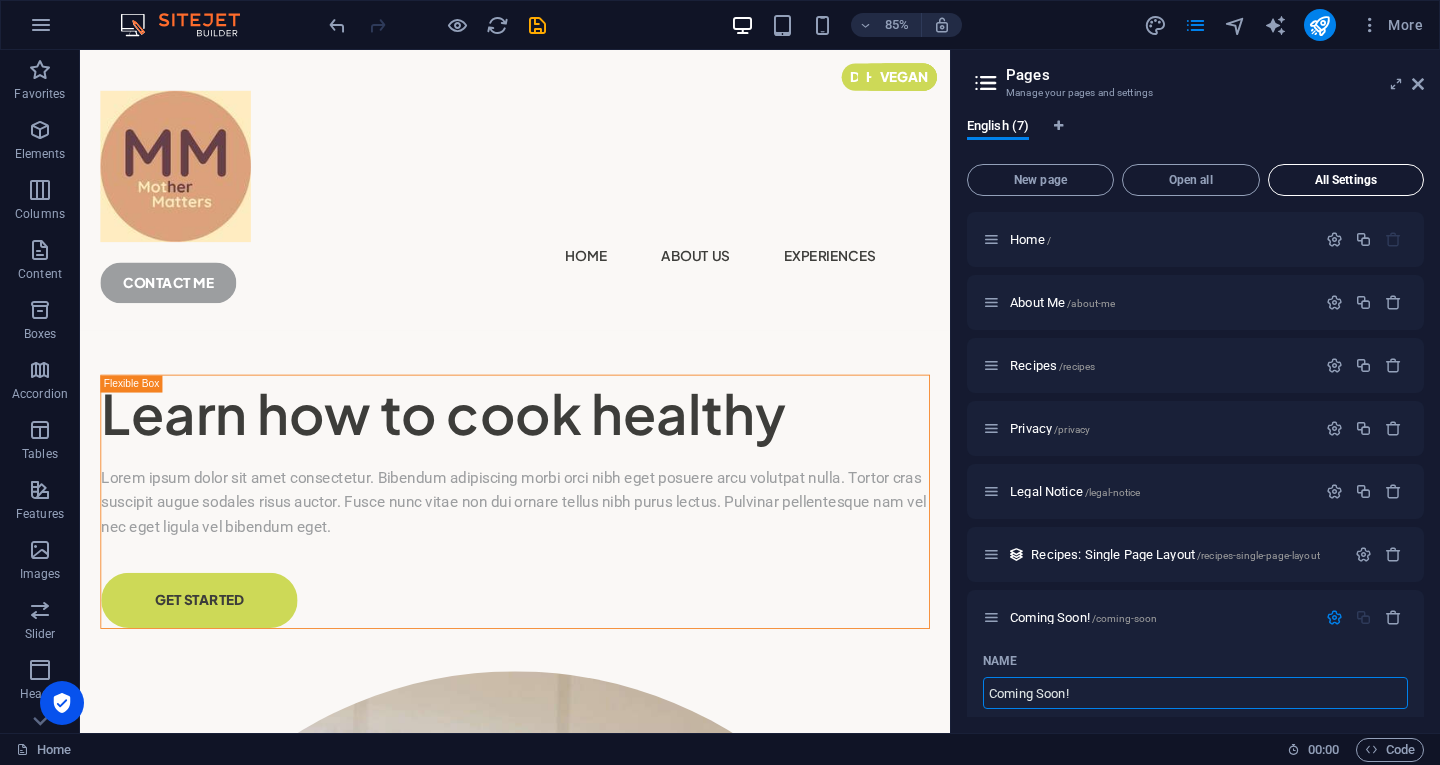 click on "All Settings" at bounding box center [1346, 180] 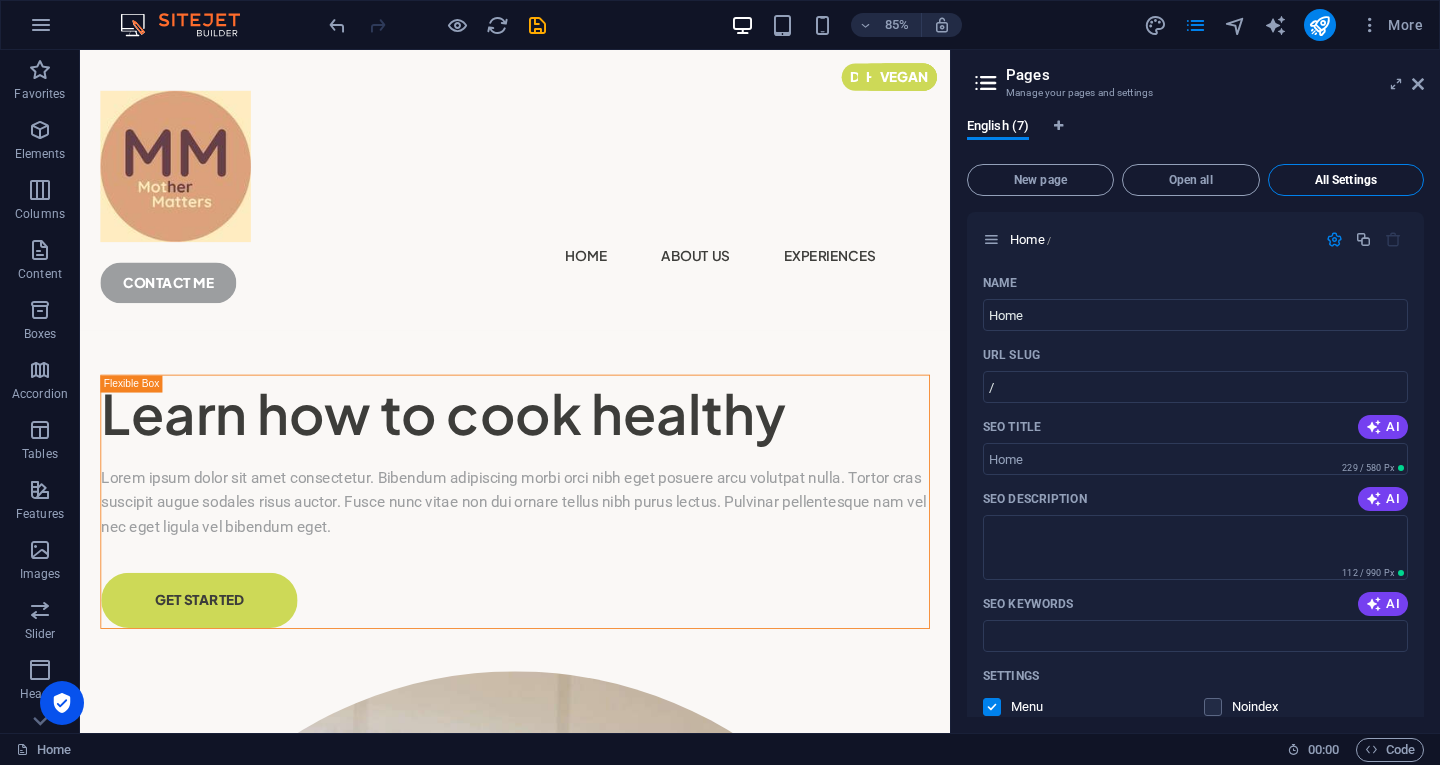 scroll, scrollTop: 3888, scrollLeft: 0, axis: vertical 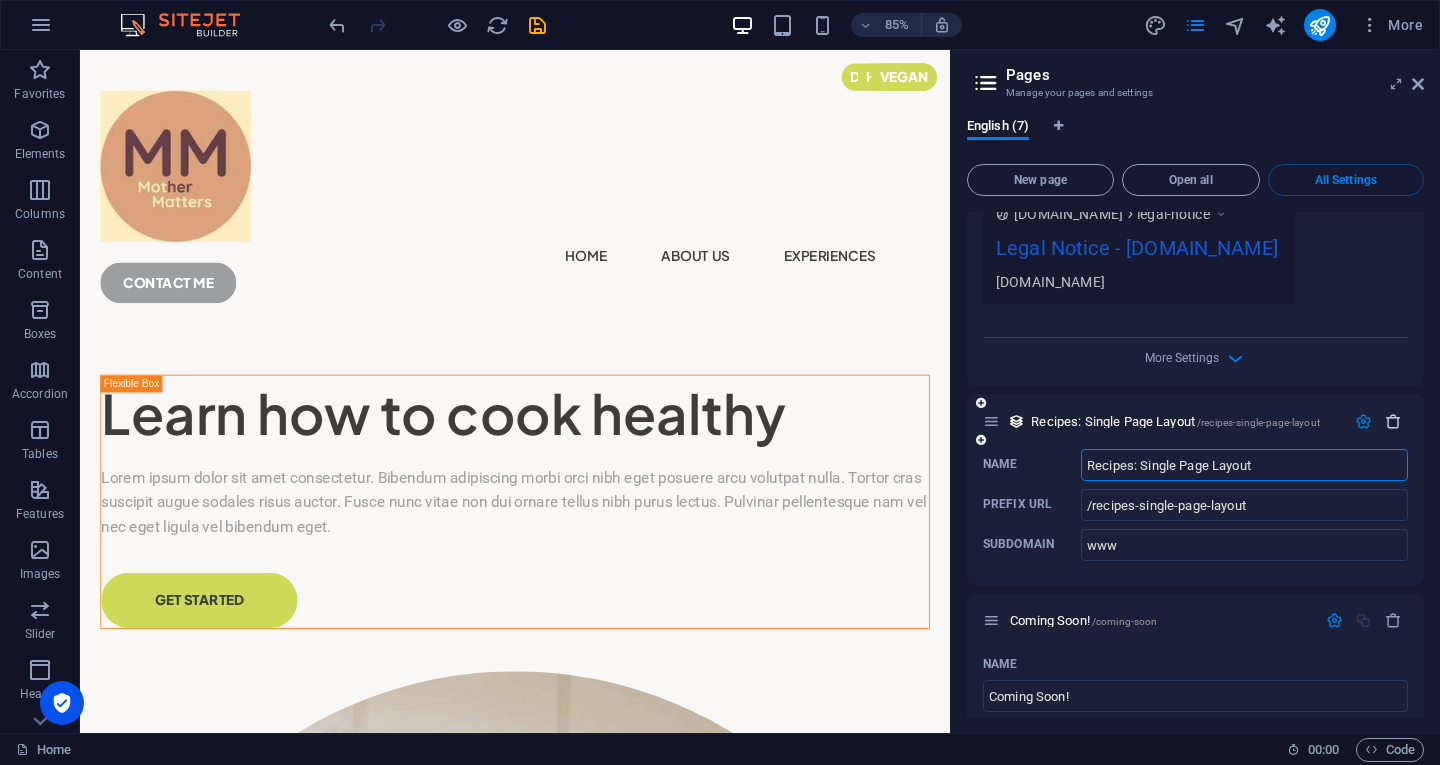 click at bounding box center (1393, 421) 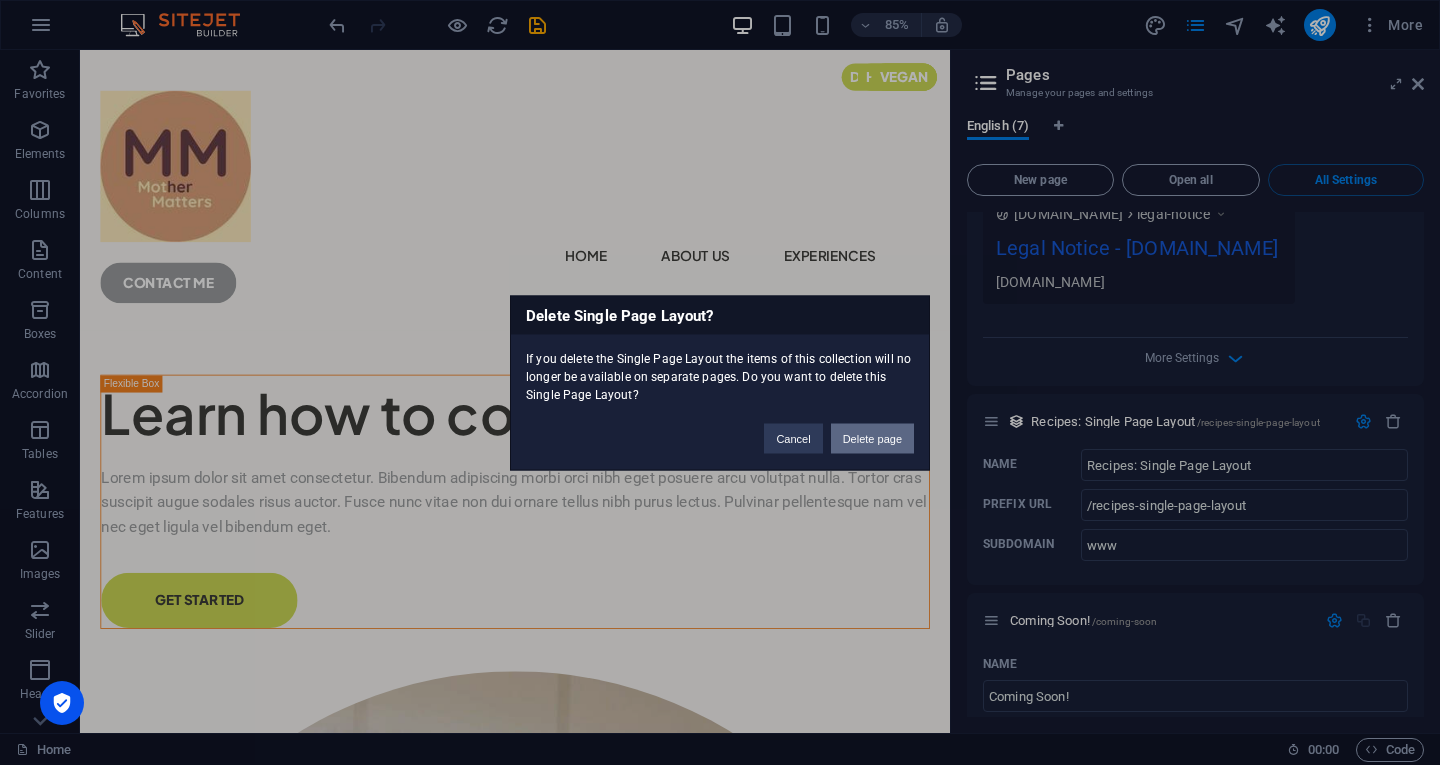 click on "Delete page" at bounding box center (872, 438) 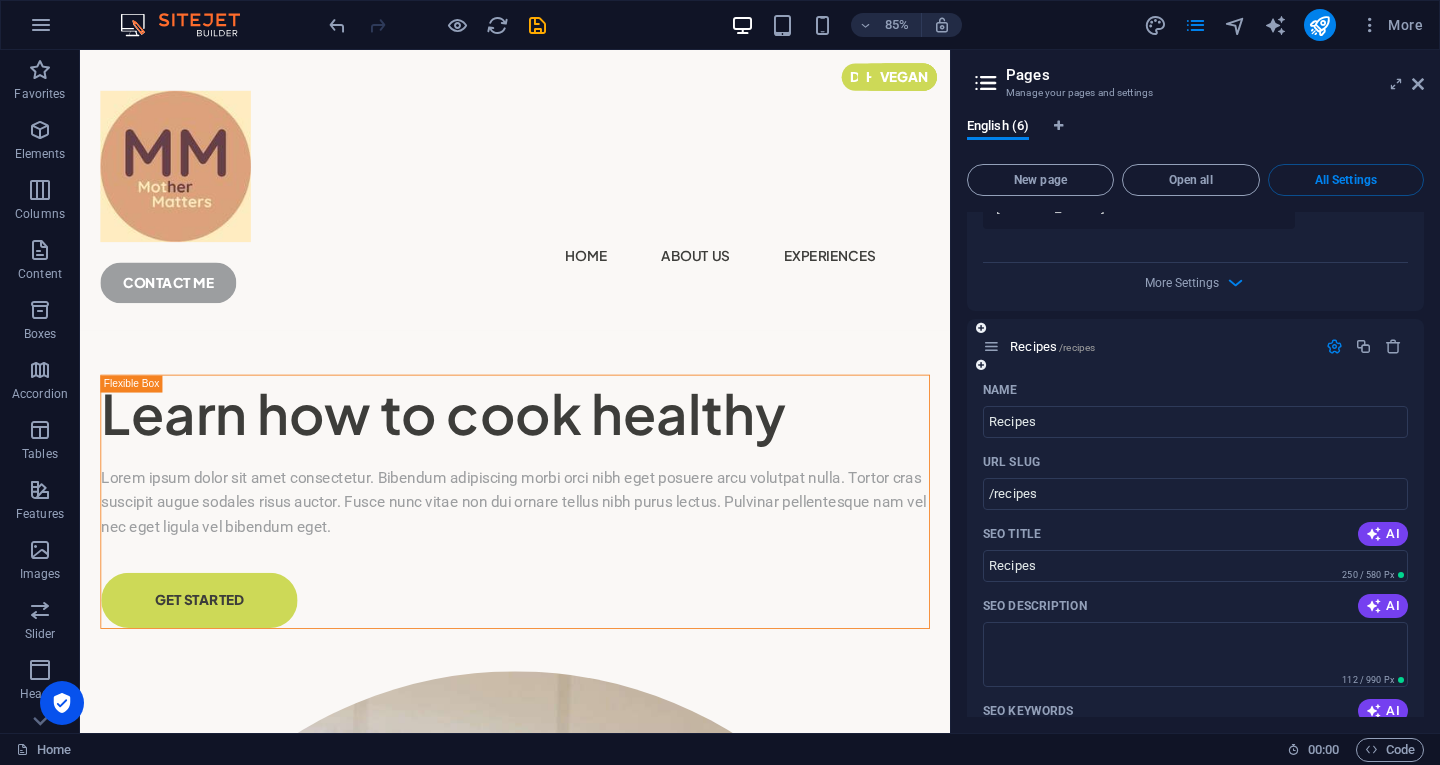 scroll, scrollTop: 1501, scrollLeft: 0, axis: vertical 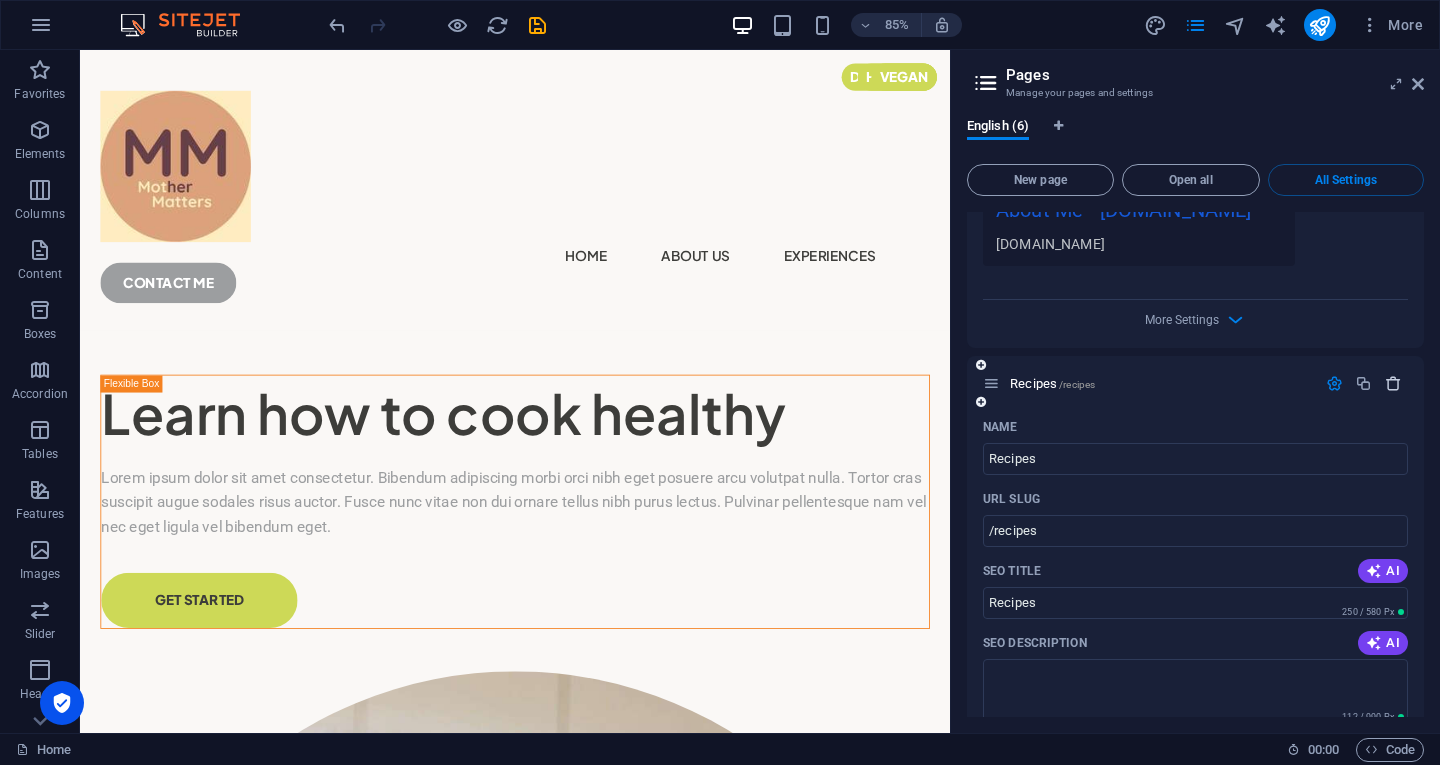 click at bounding box center (1393, 383) 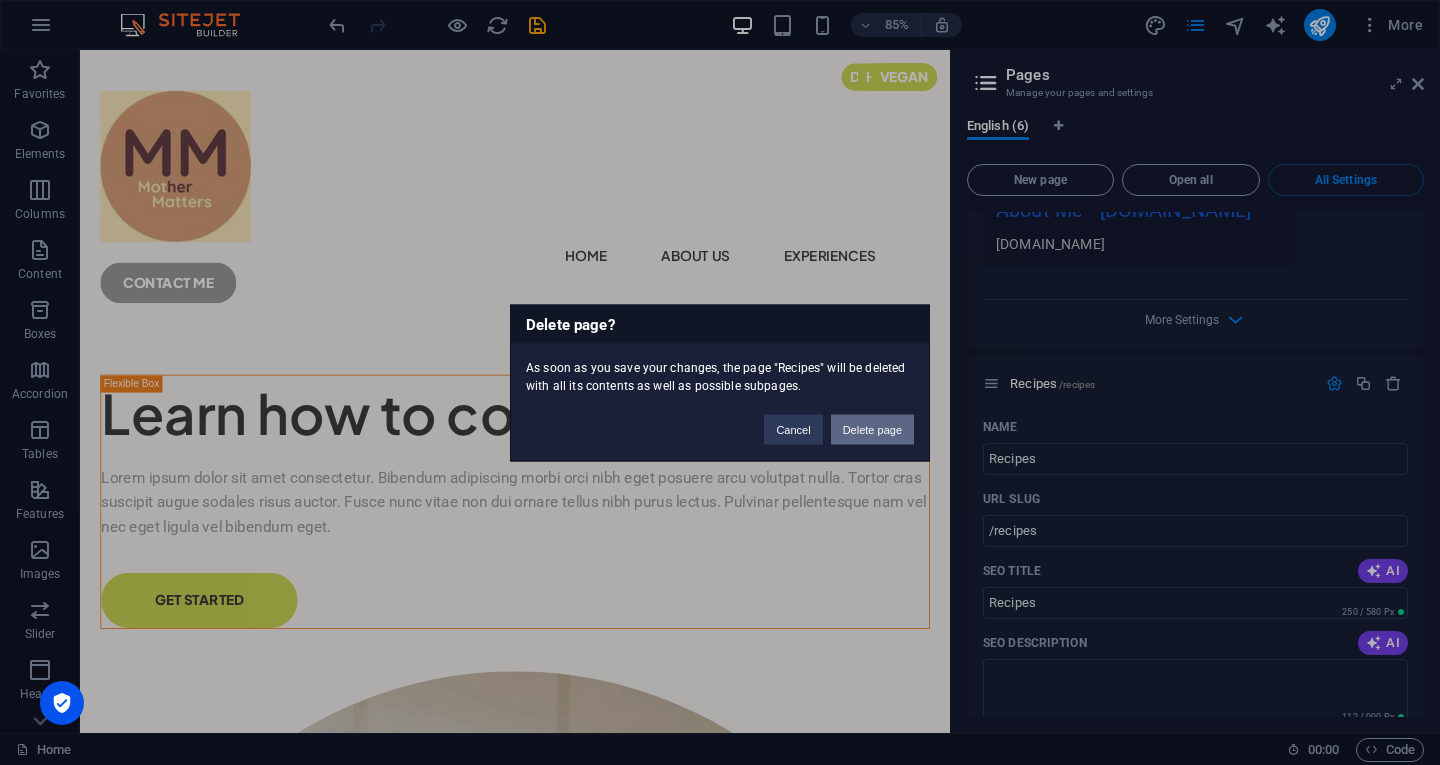 click on "Delete page" at bounding box center (872, 429) 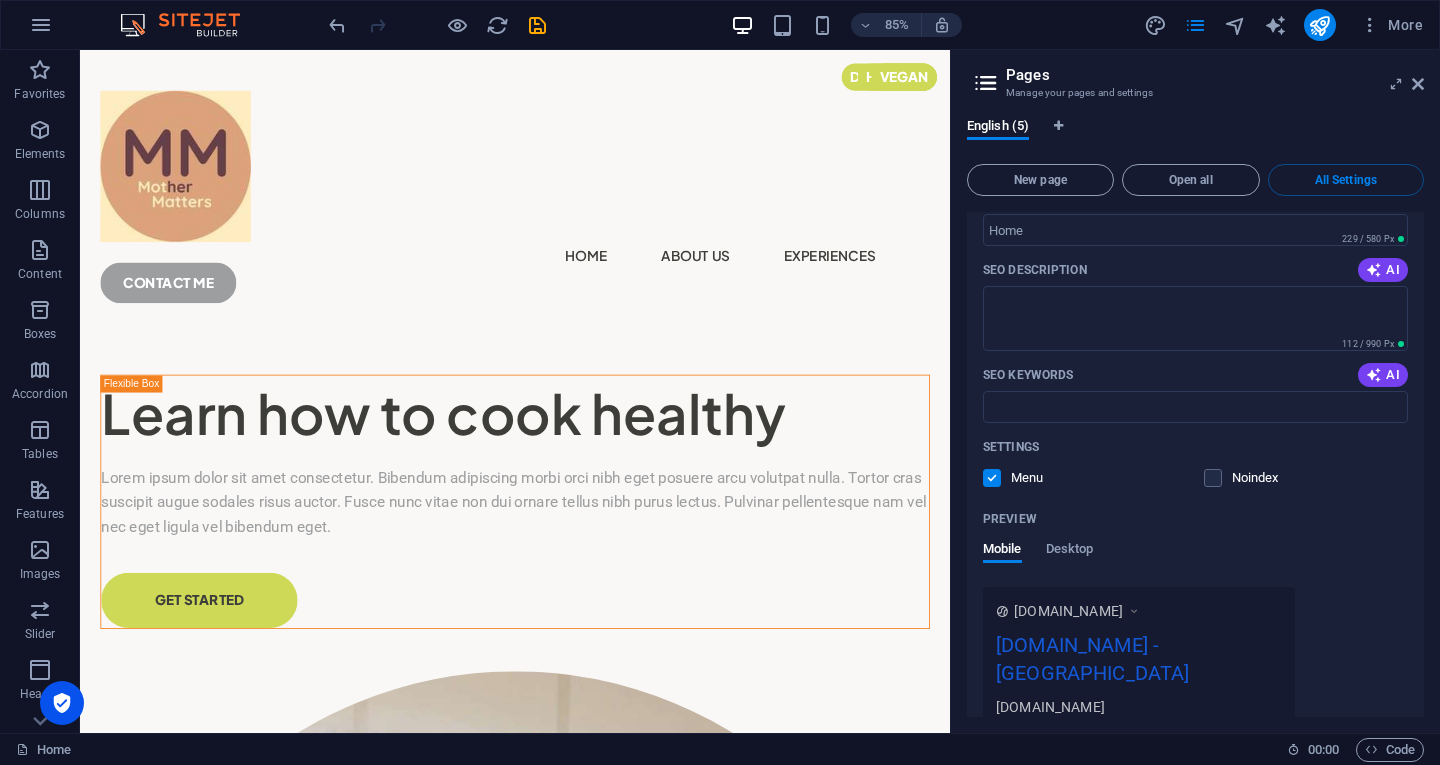 scroll, scrollTop: 0, scrollLeft: 0, axis: both 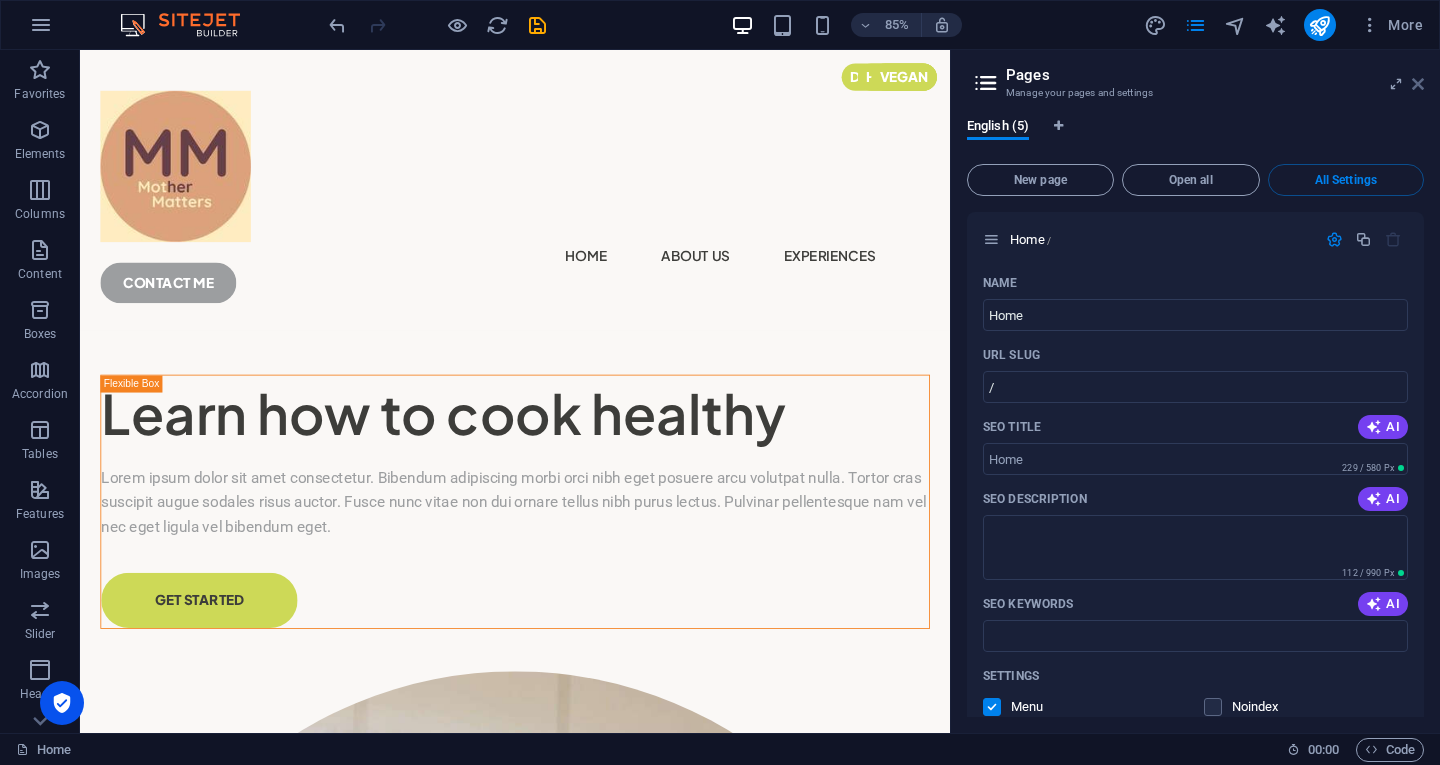 click at bounding box center [1418, 84] 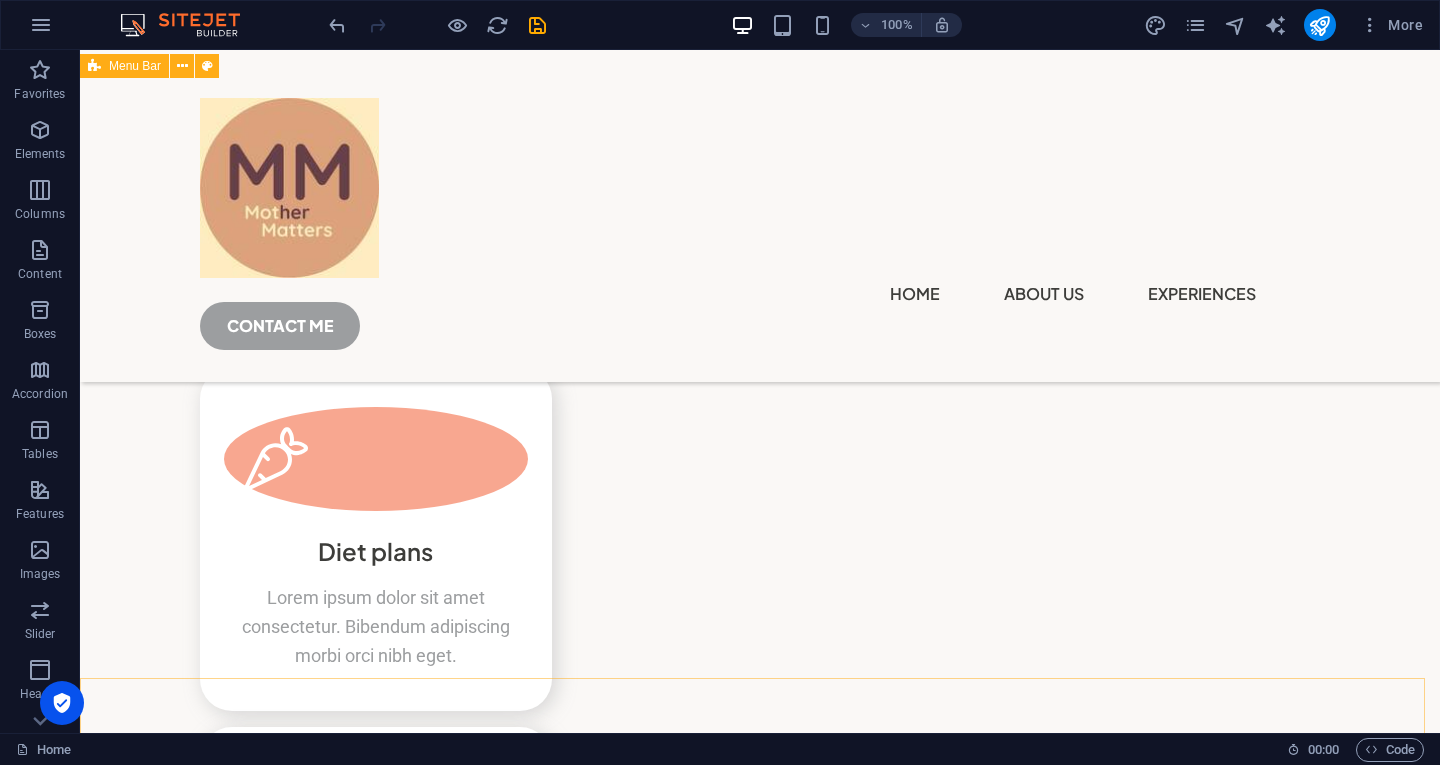 scroll, scrollTop: 5044, scrollLeft: 0, axis: vertical 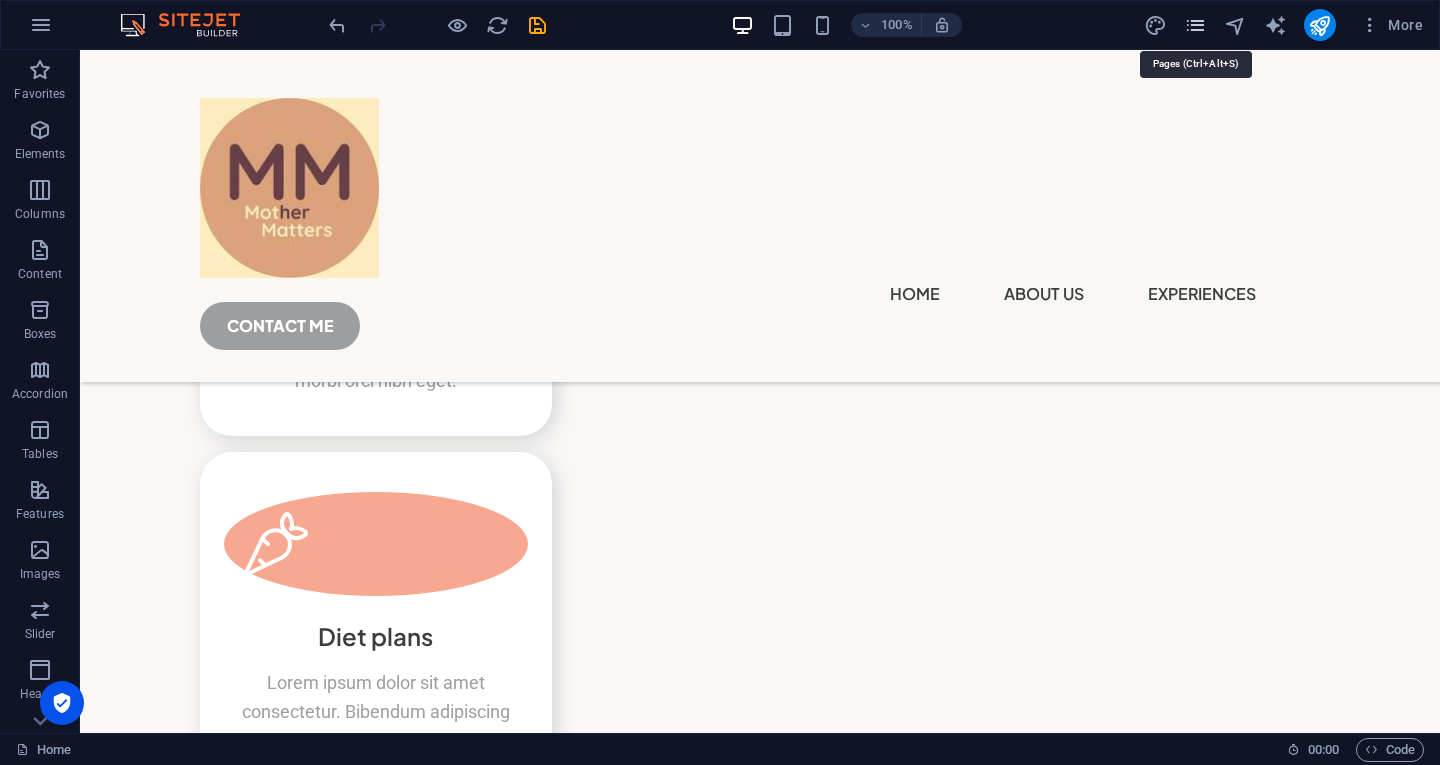 click at bounding box center [1195, 25] 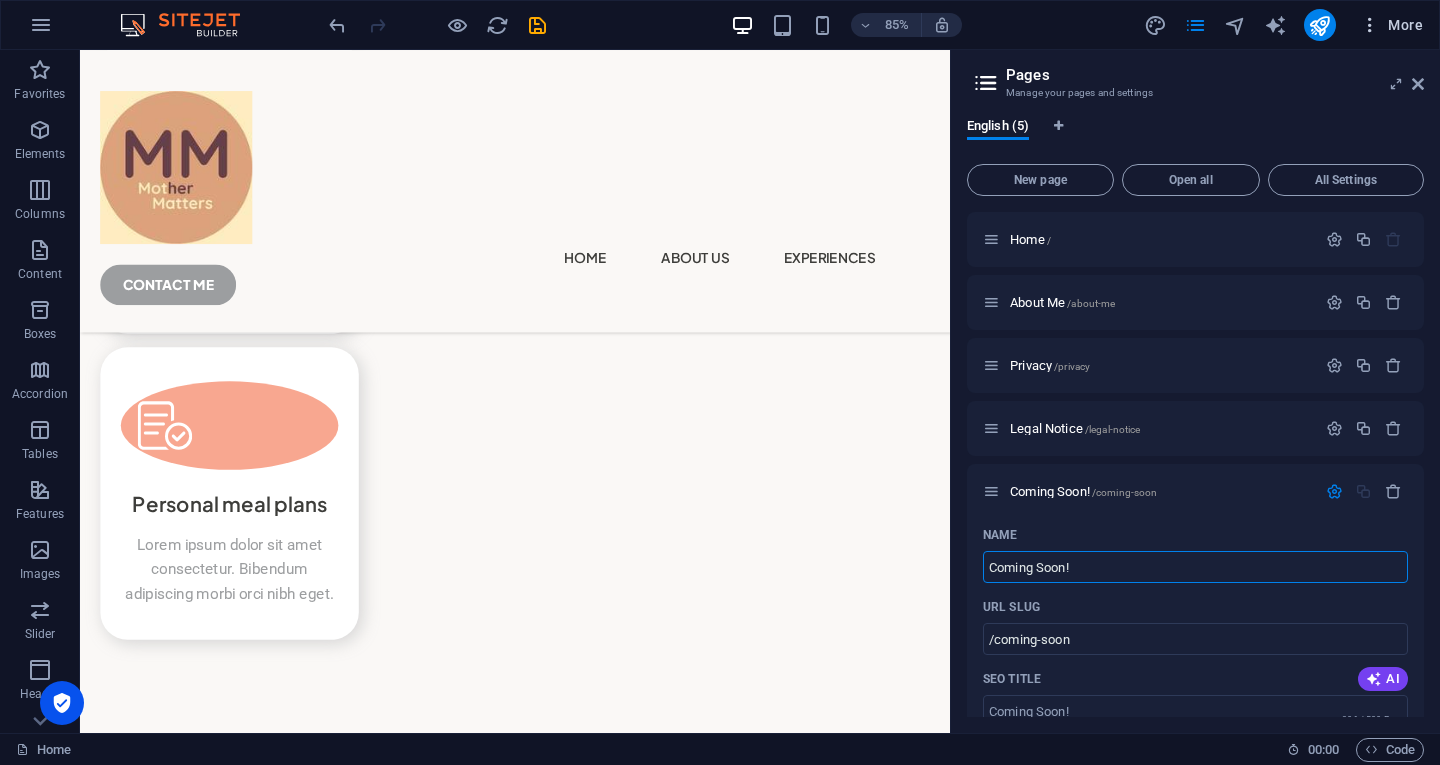 click at bounding box center (1370, 25) 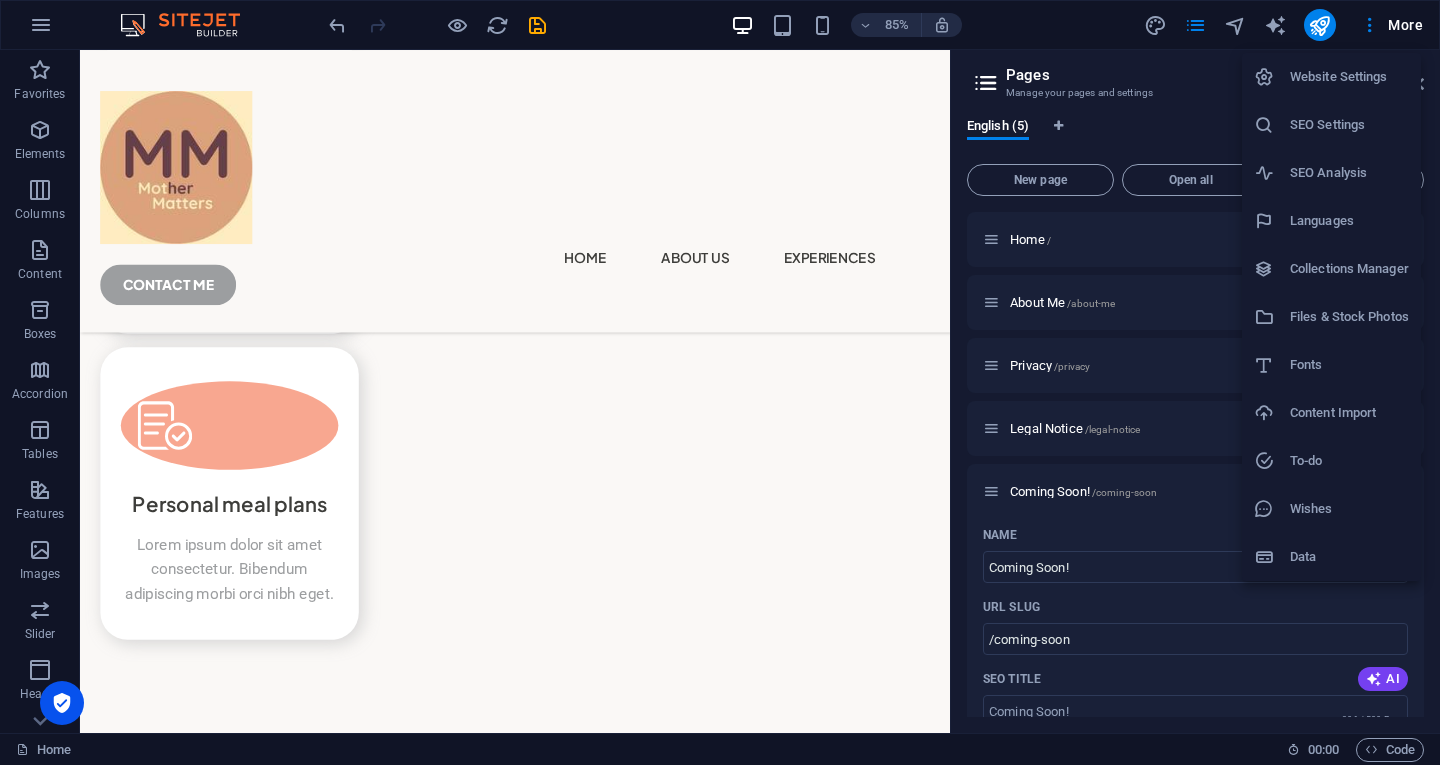 click on "Website Settings" at bounding box center (1349, 77) 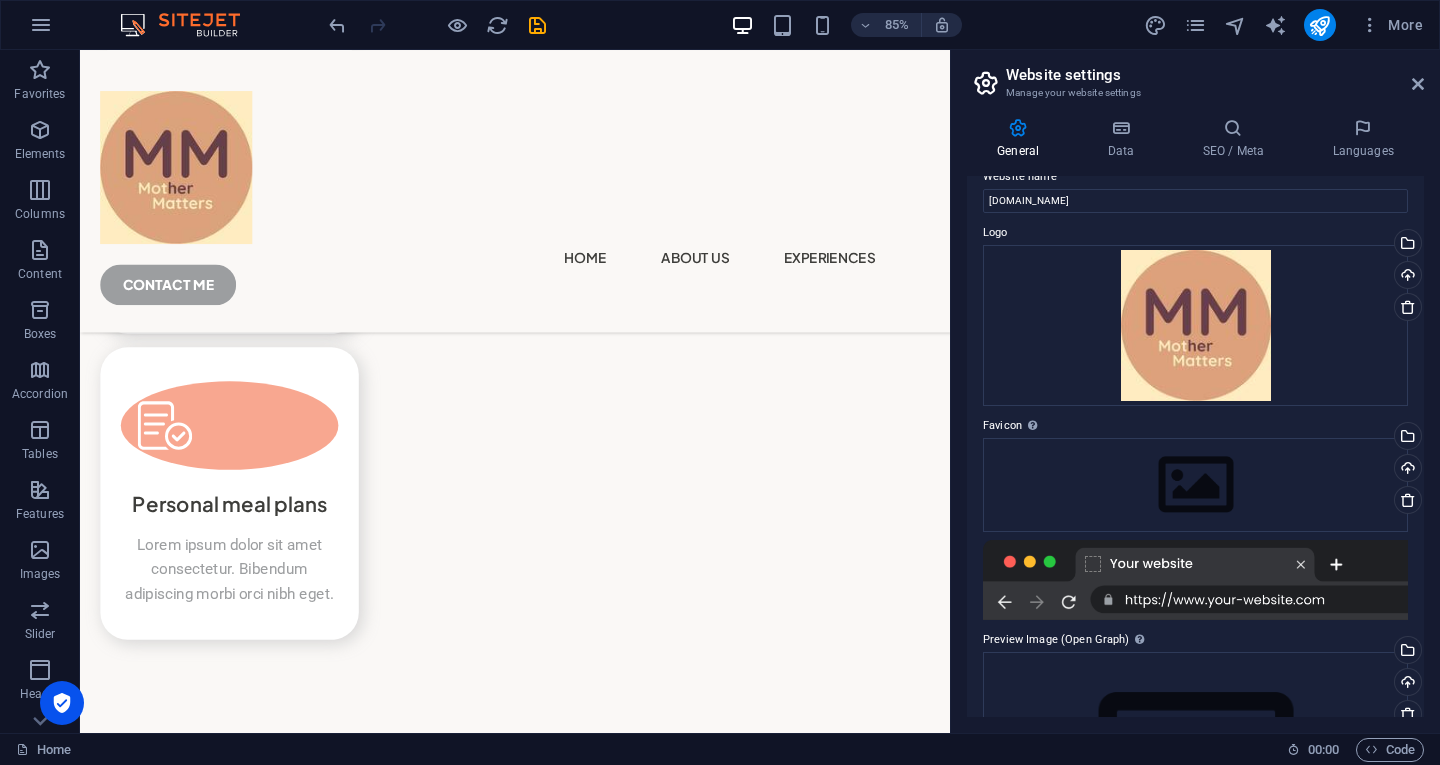 scroll, scrollTop: 0, scrollLeft: 0, axis: both 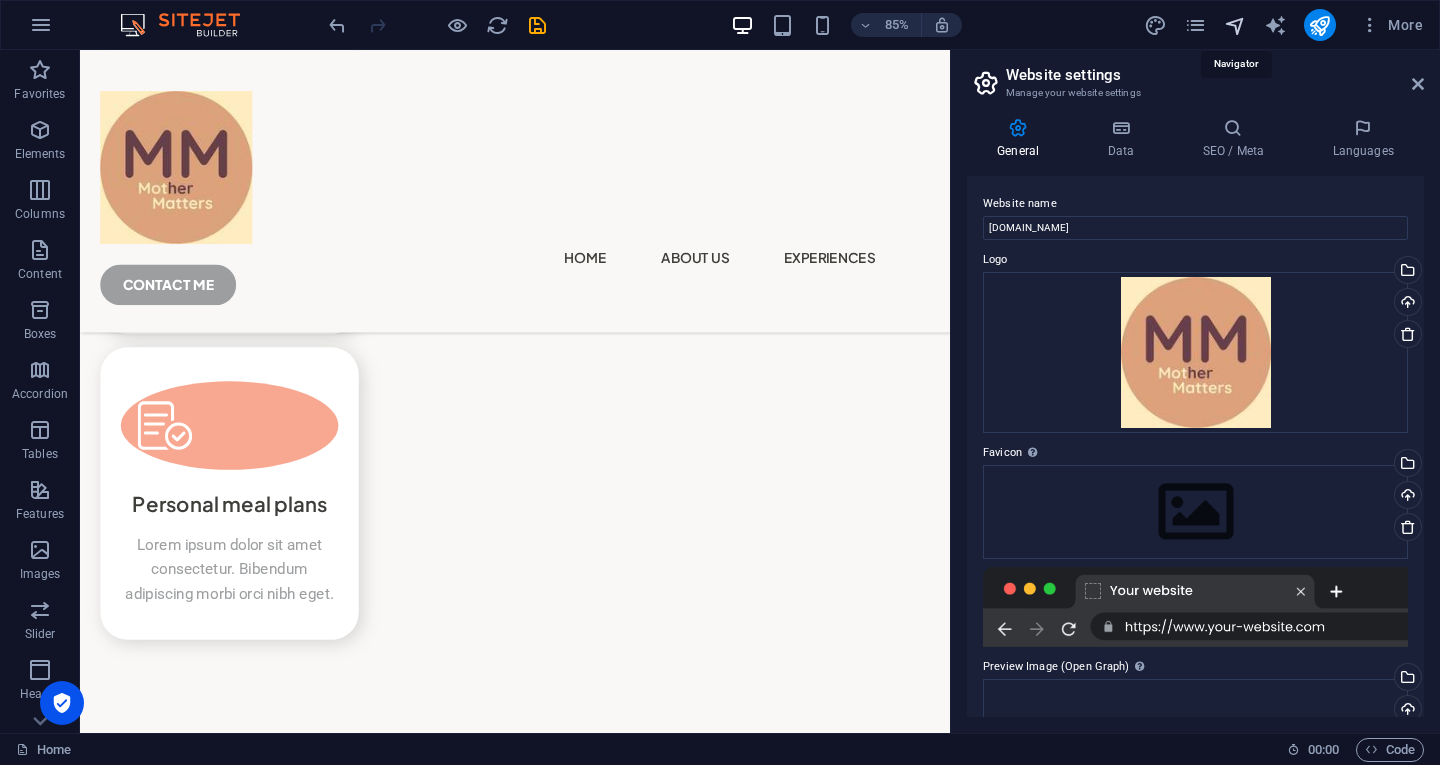 click at bounding box center (1235, 25) 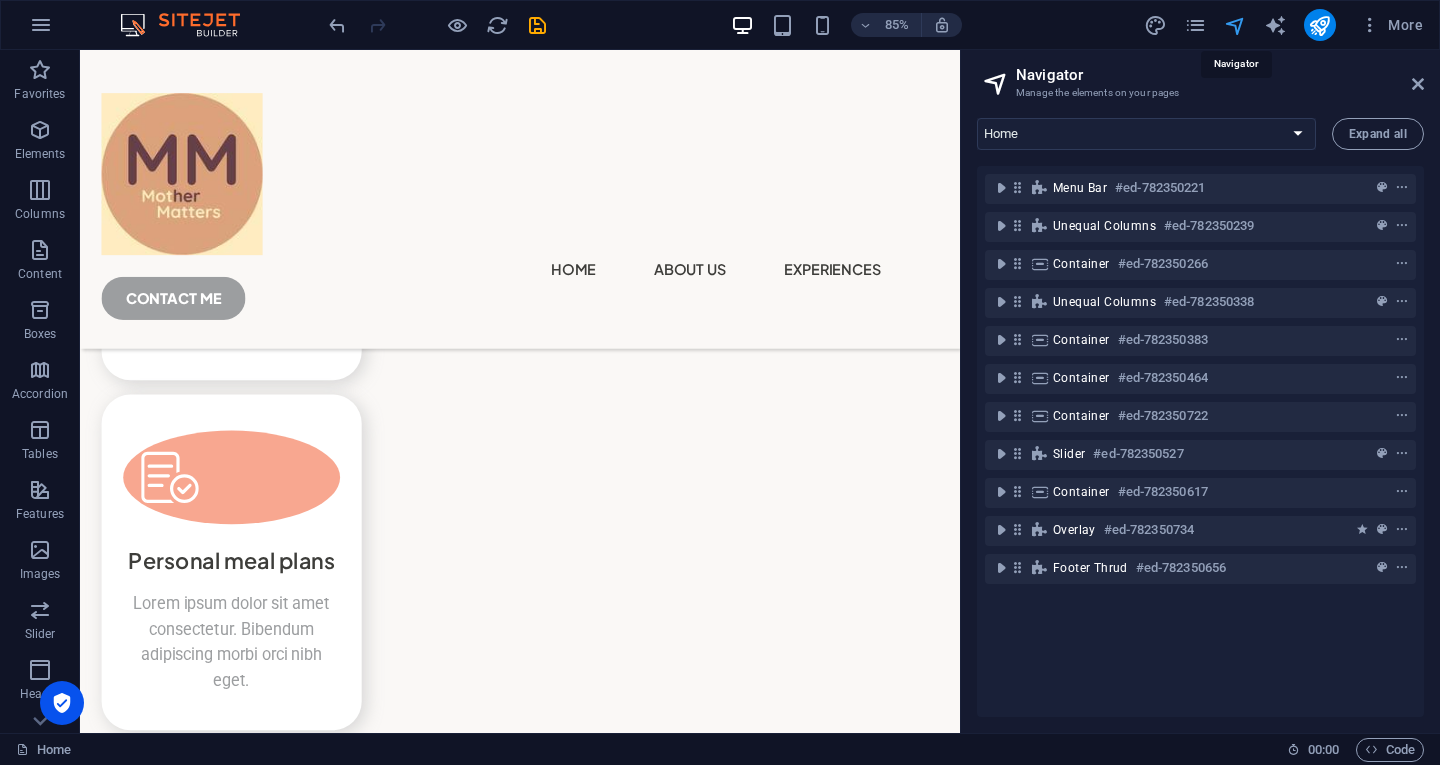 scroll, scrollTop: 5372, scrollLeft: 0, axis: vertical 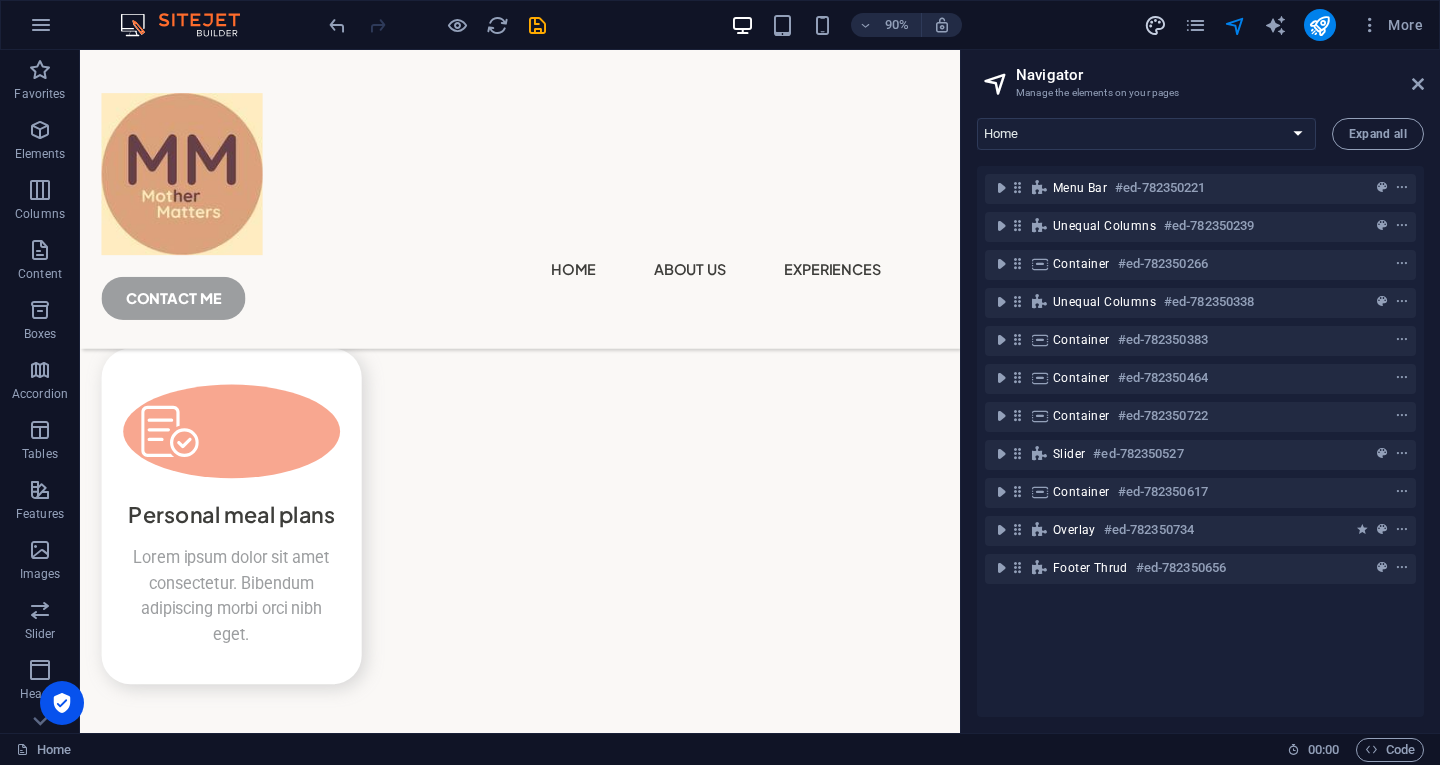 click at bounding box center [1155, 25] 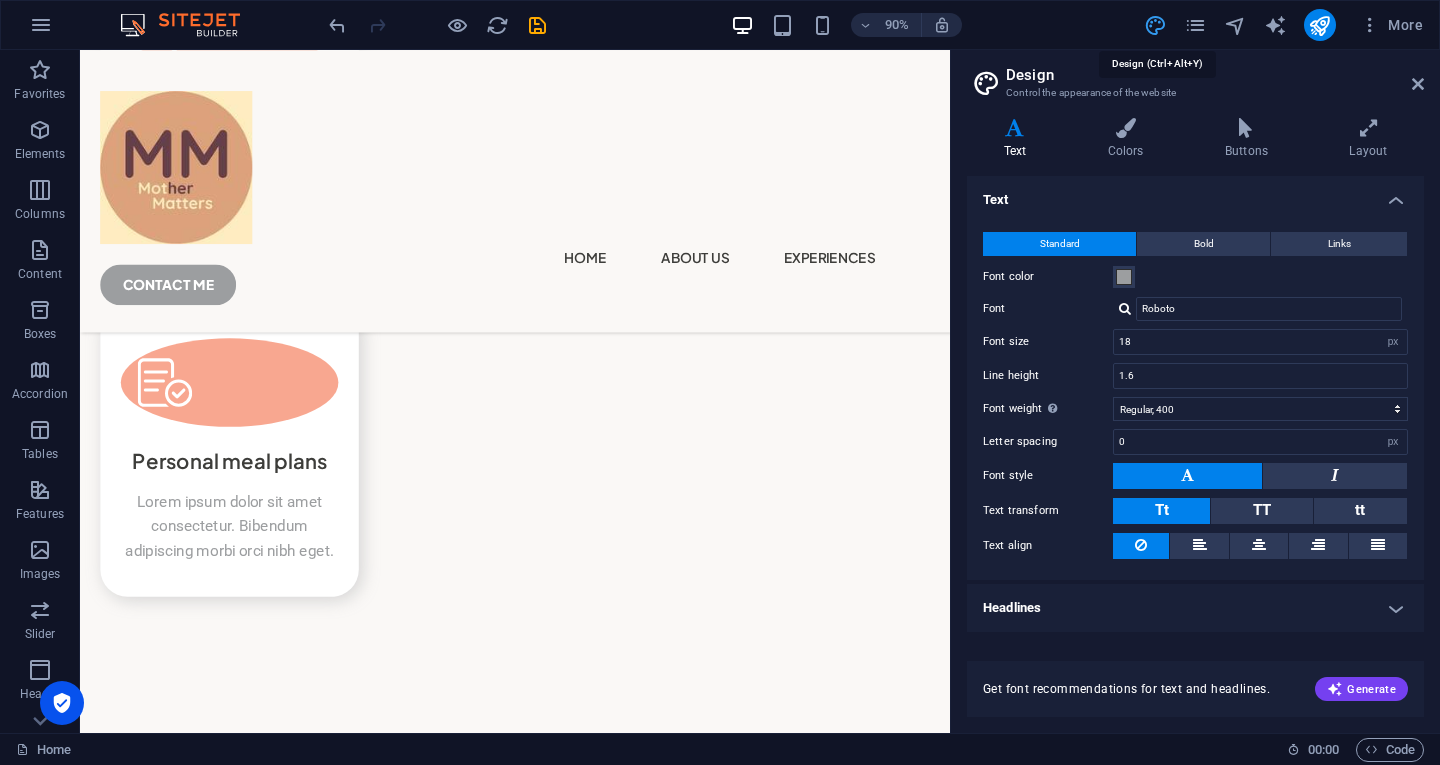 scroll, scrollTop: 5321, scrollLeft: 0, axis: vertical 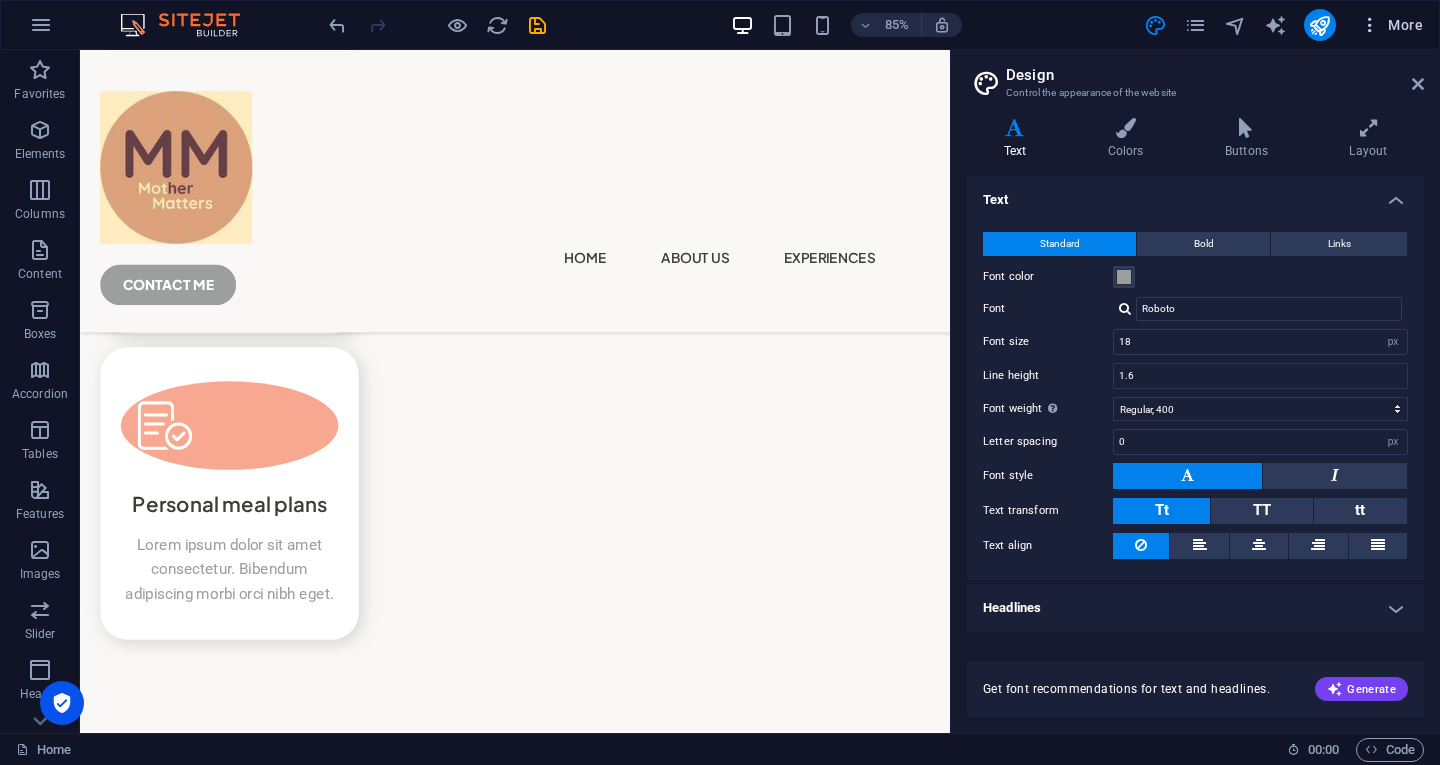click on "More" at bounding box center [1391, 25] 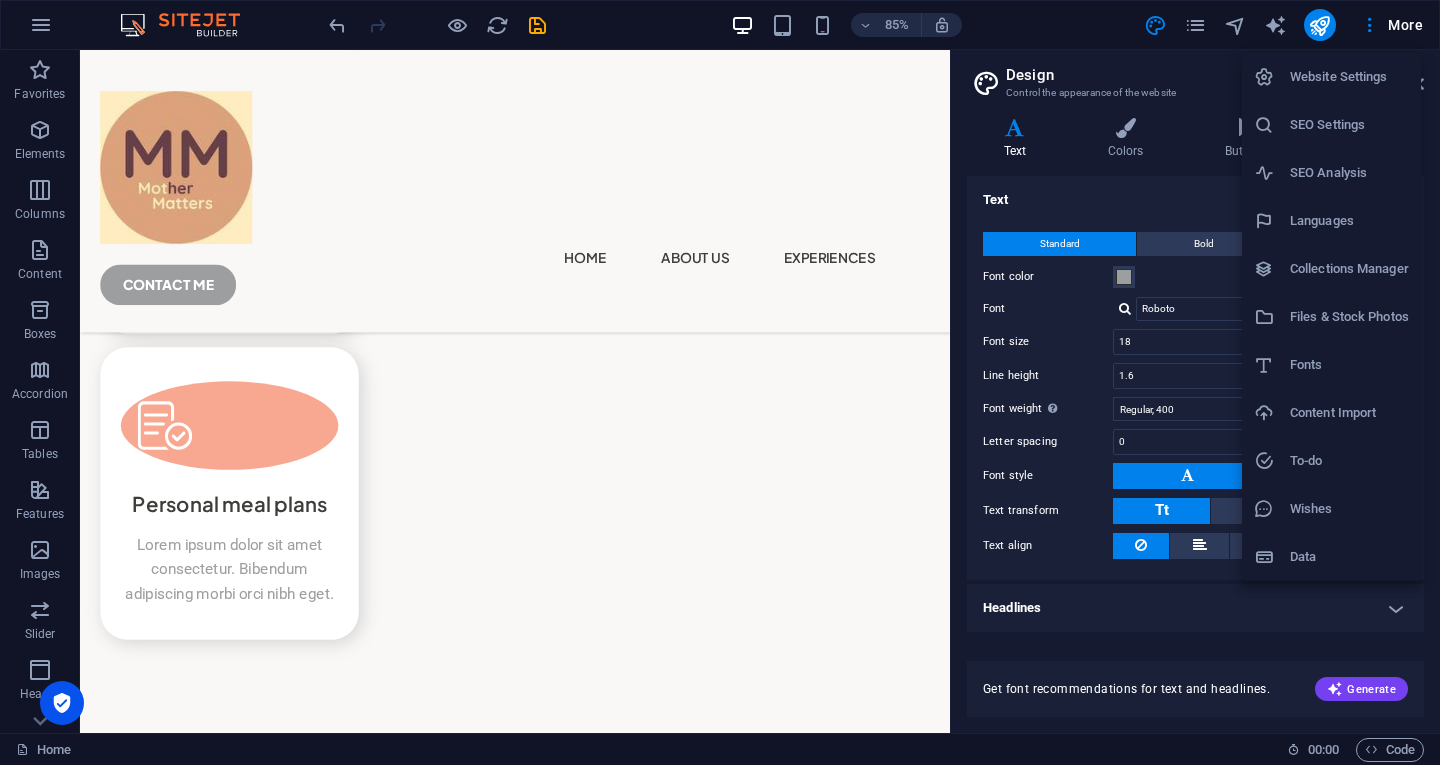 click at bounding box center [720, 382] 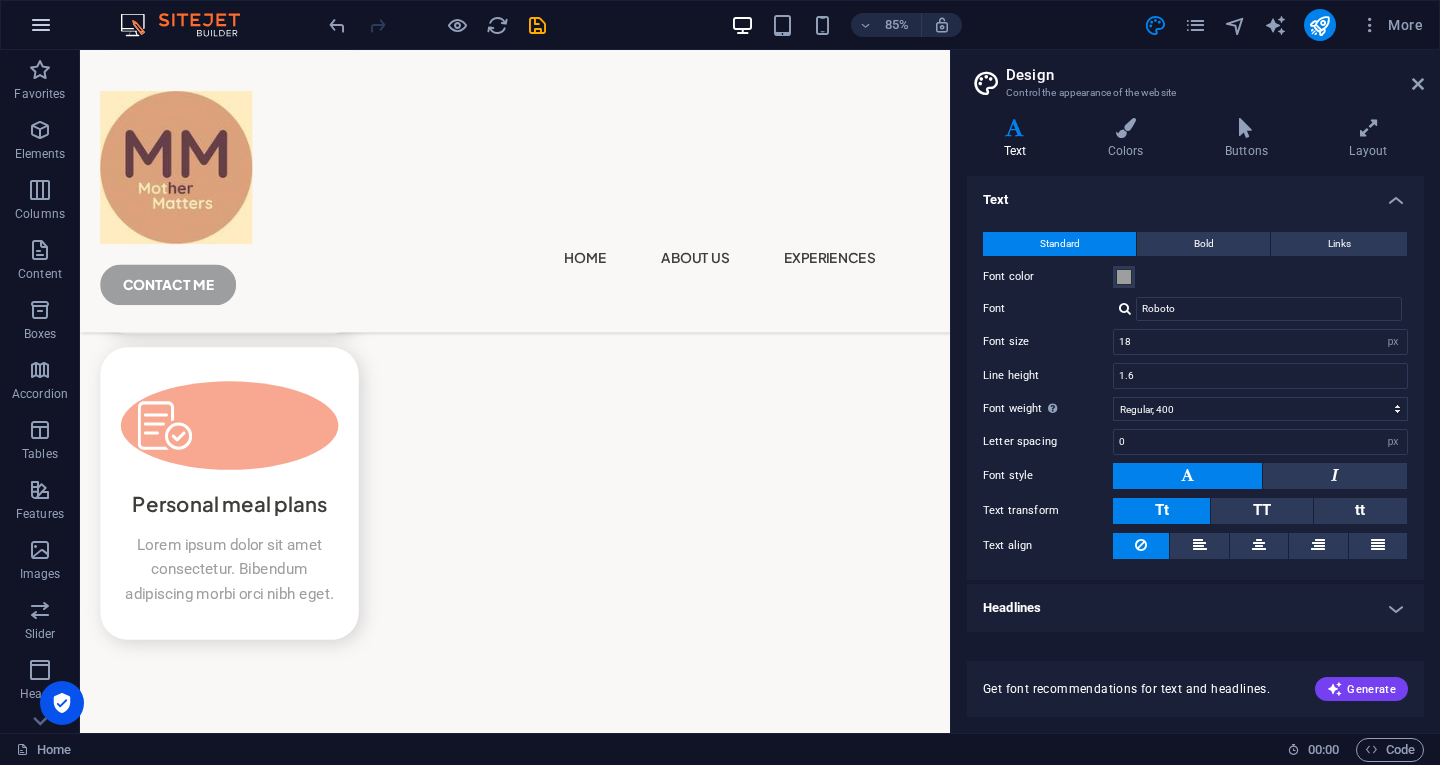 click at bounding box center (41, 25) 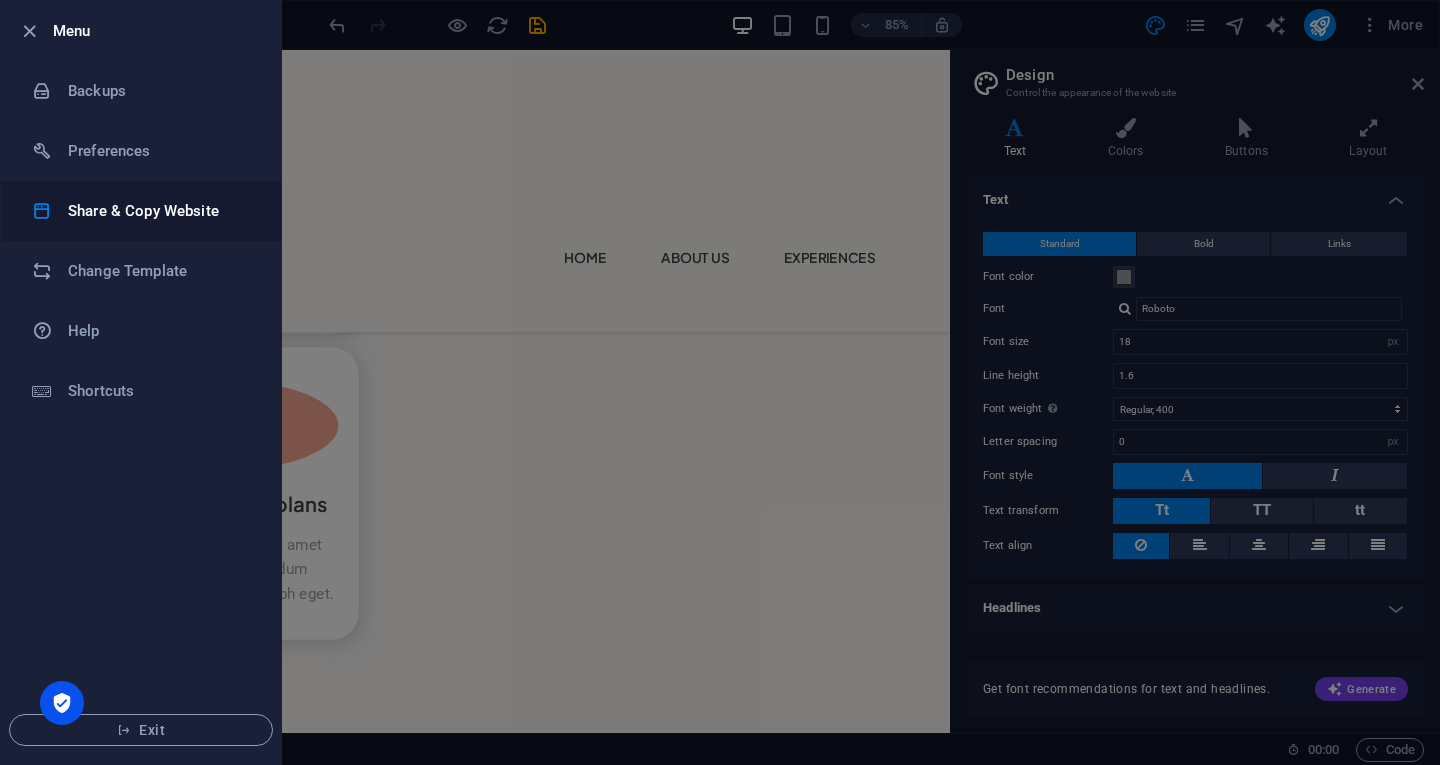 click on "Share & Copy Website" at bounding box center (160, 211) 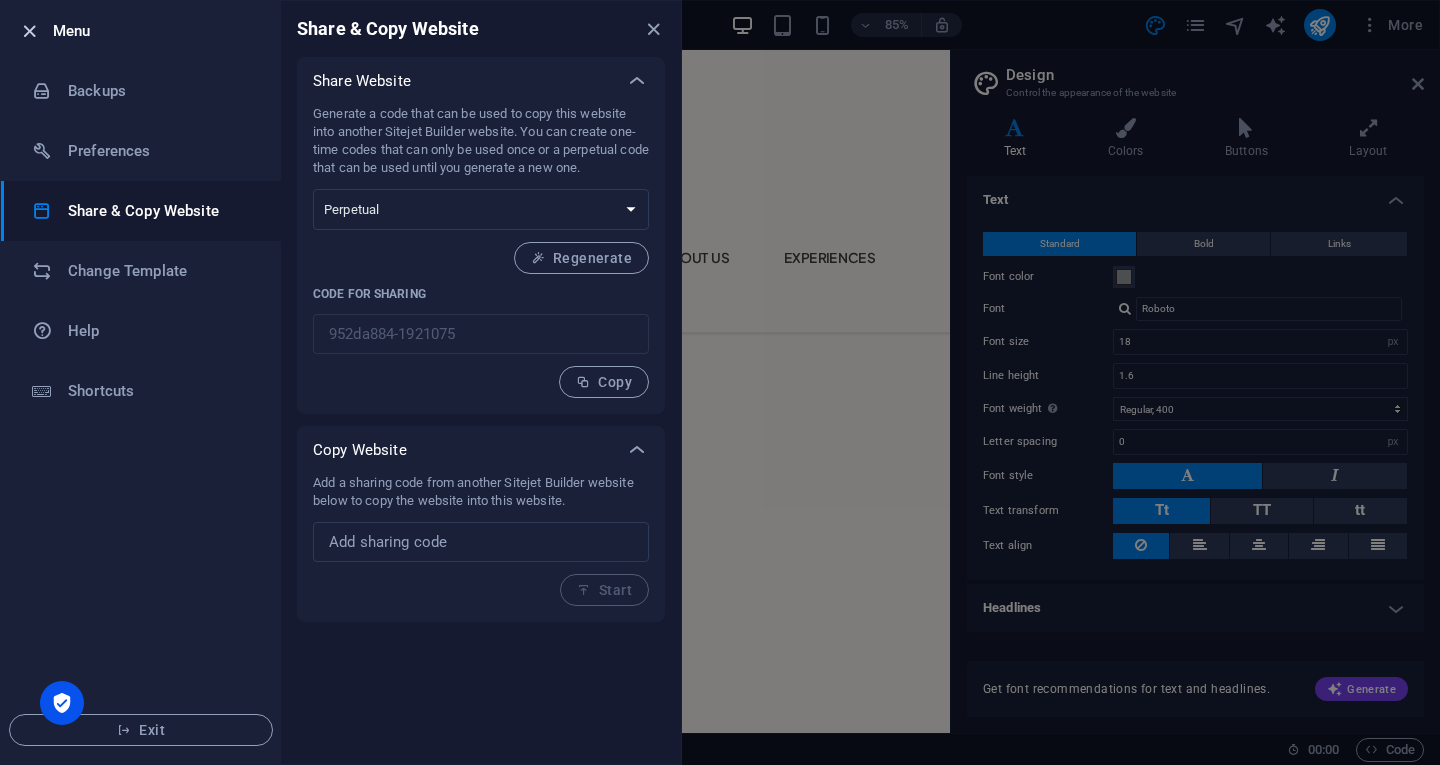 click at bounding box center [29, 31] 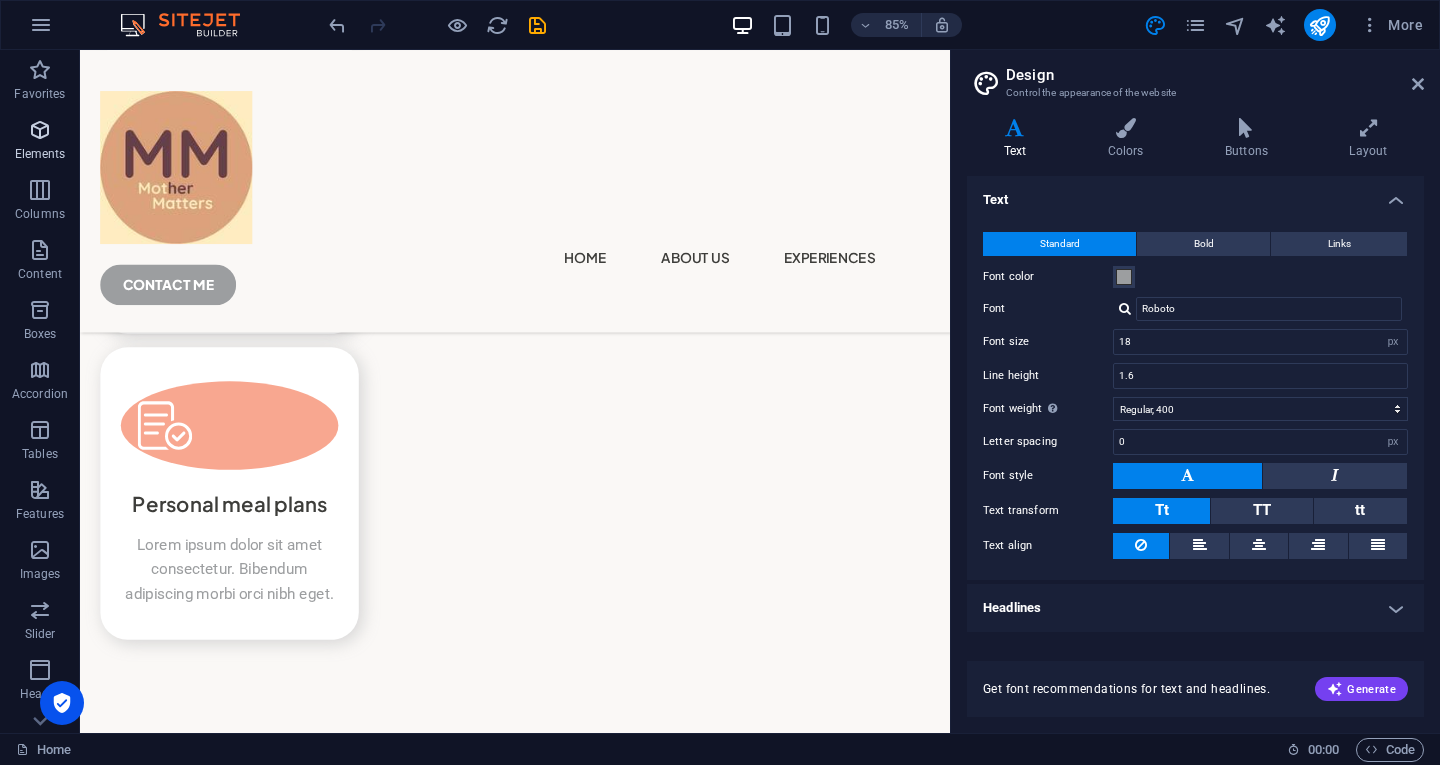 click on "Elements" at bounding box center (40, 142) 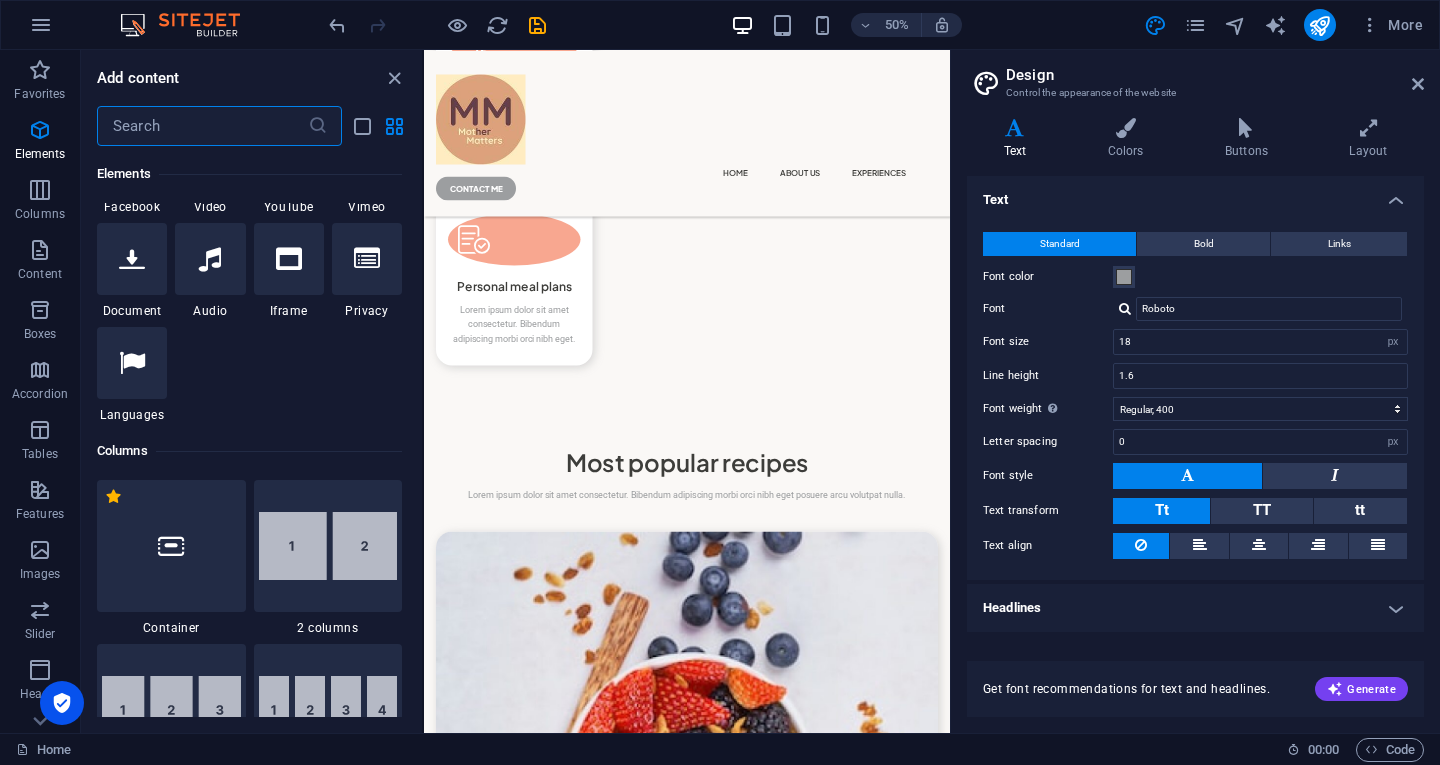 scroll, scrollTop: 913, scrollLeft: 0, axis: vertical 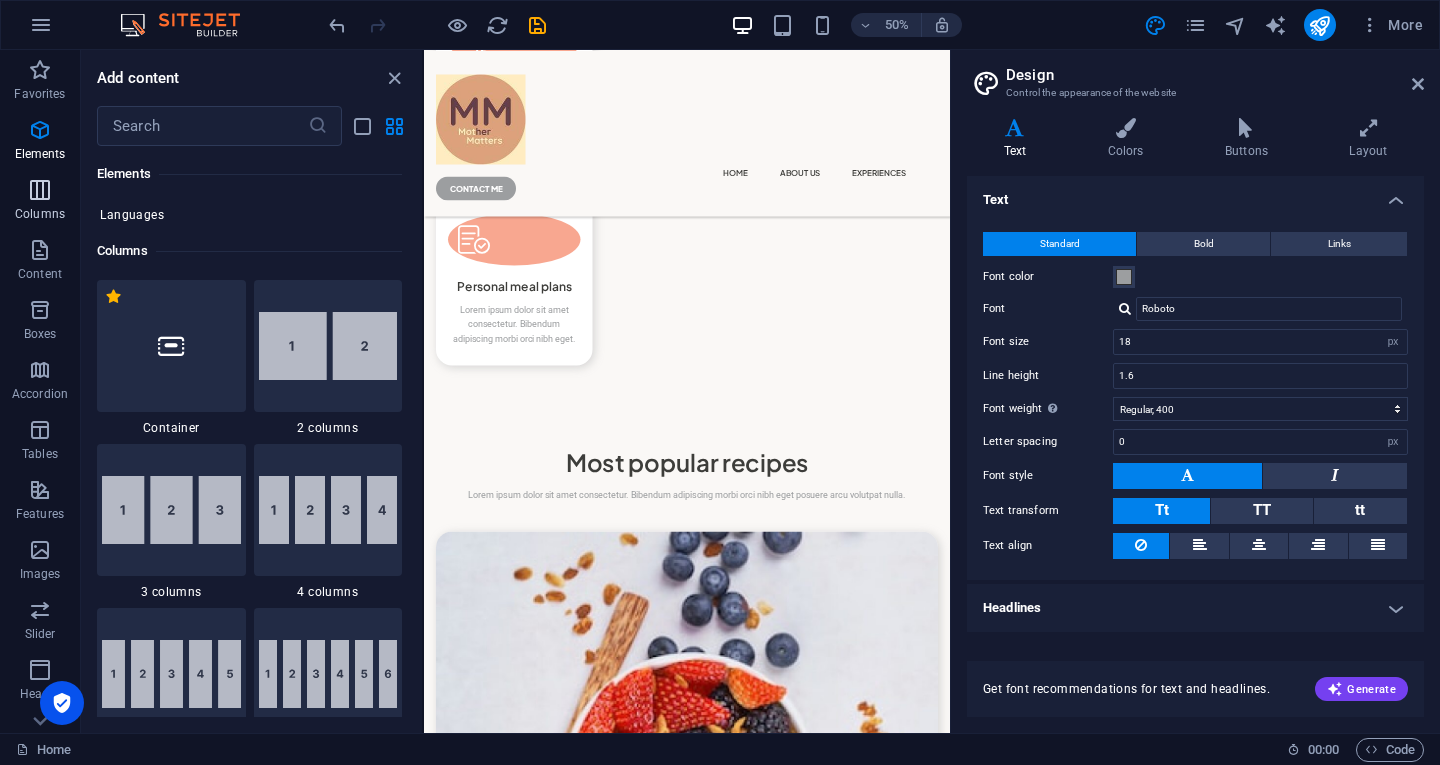 click at bounding box center (40, 190) 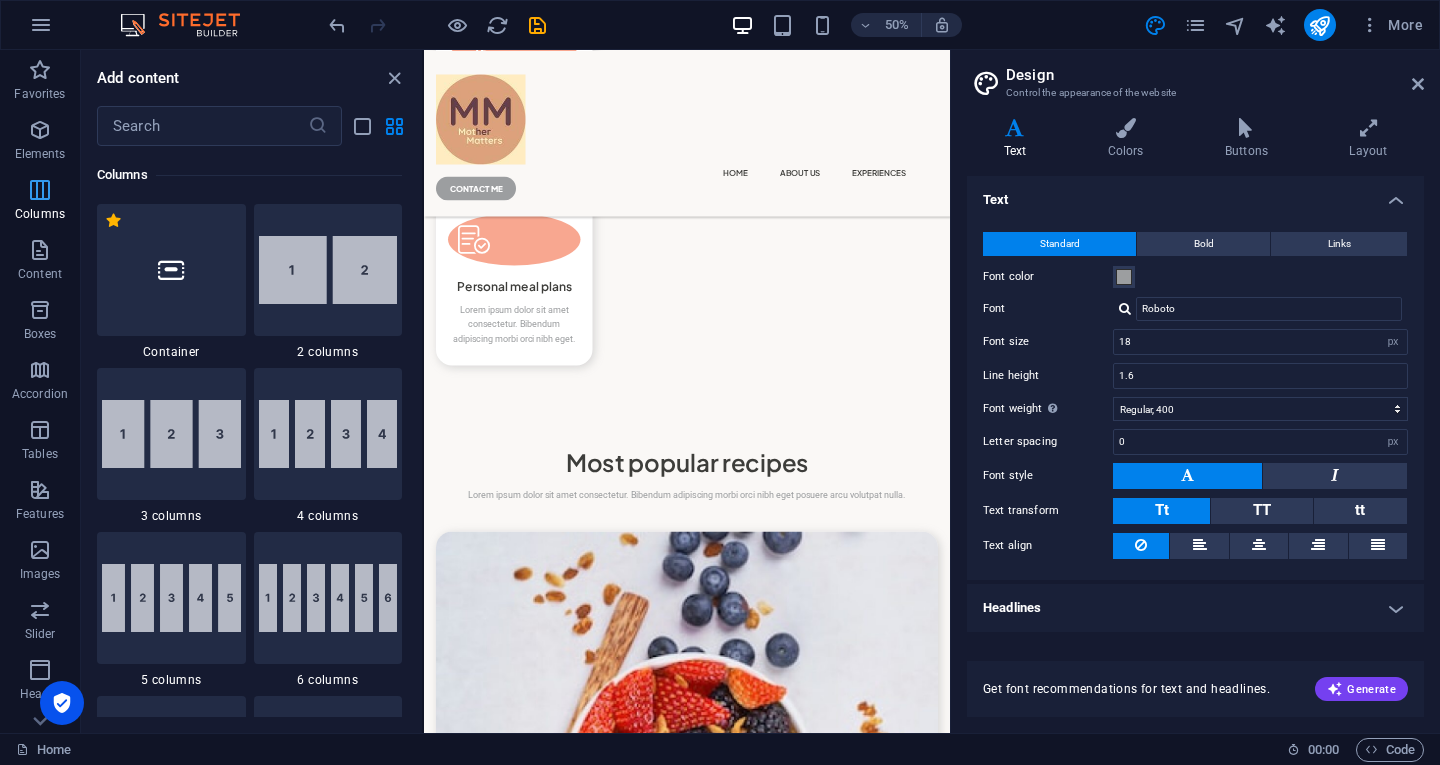 scroll, scrollTop: 990, scrollLeft: 0, axis: vertical 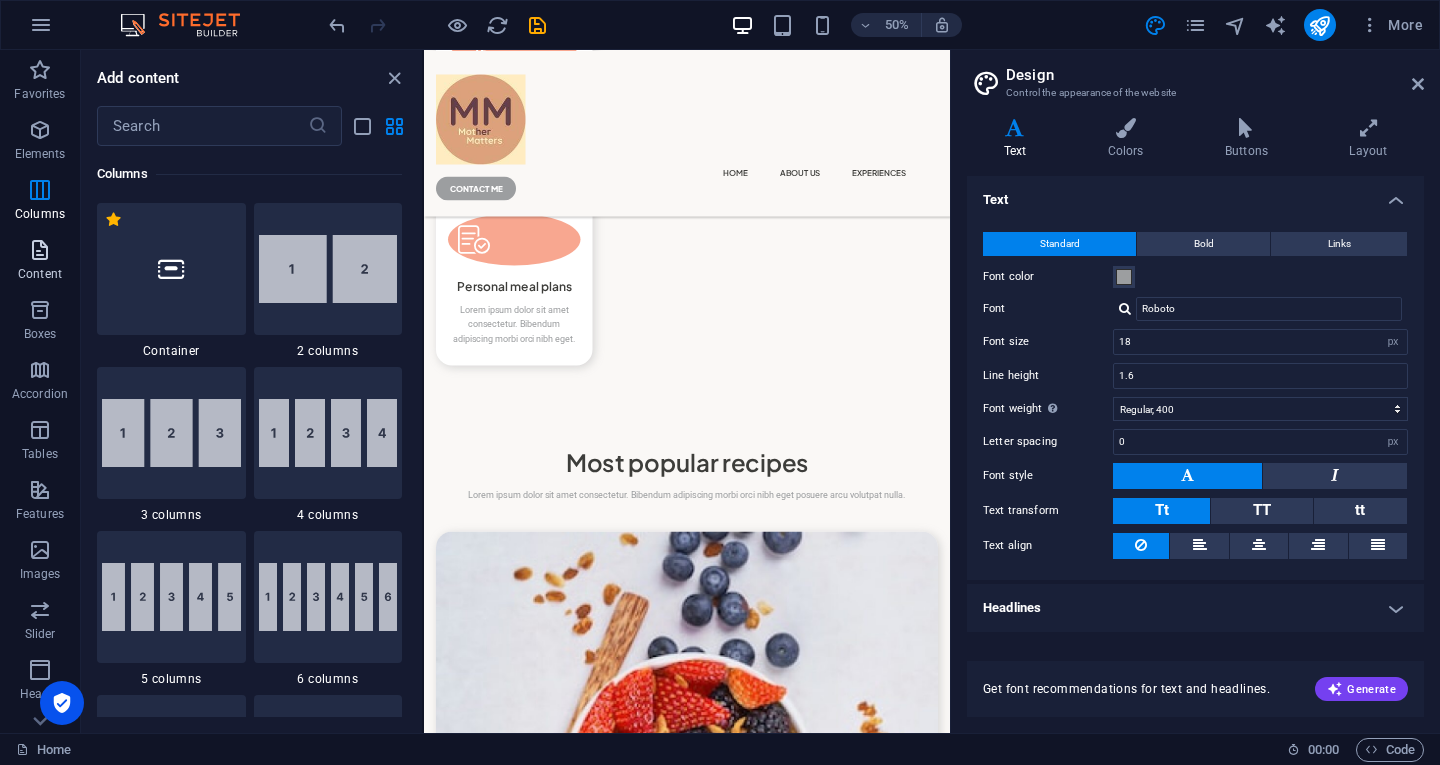 click at bounding box center [40, 250] 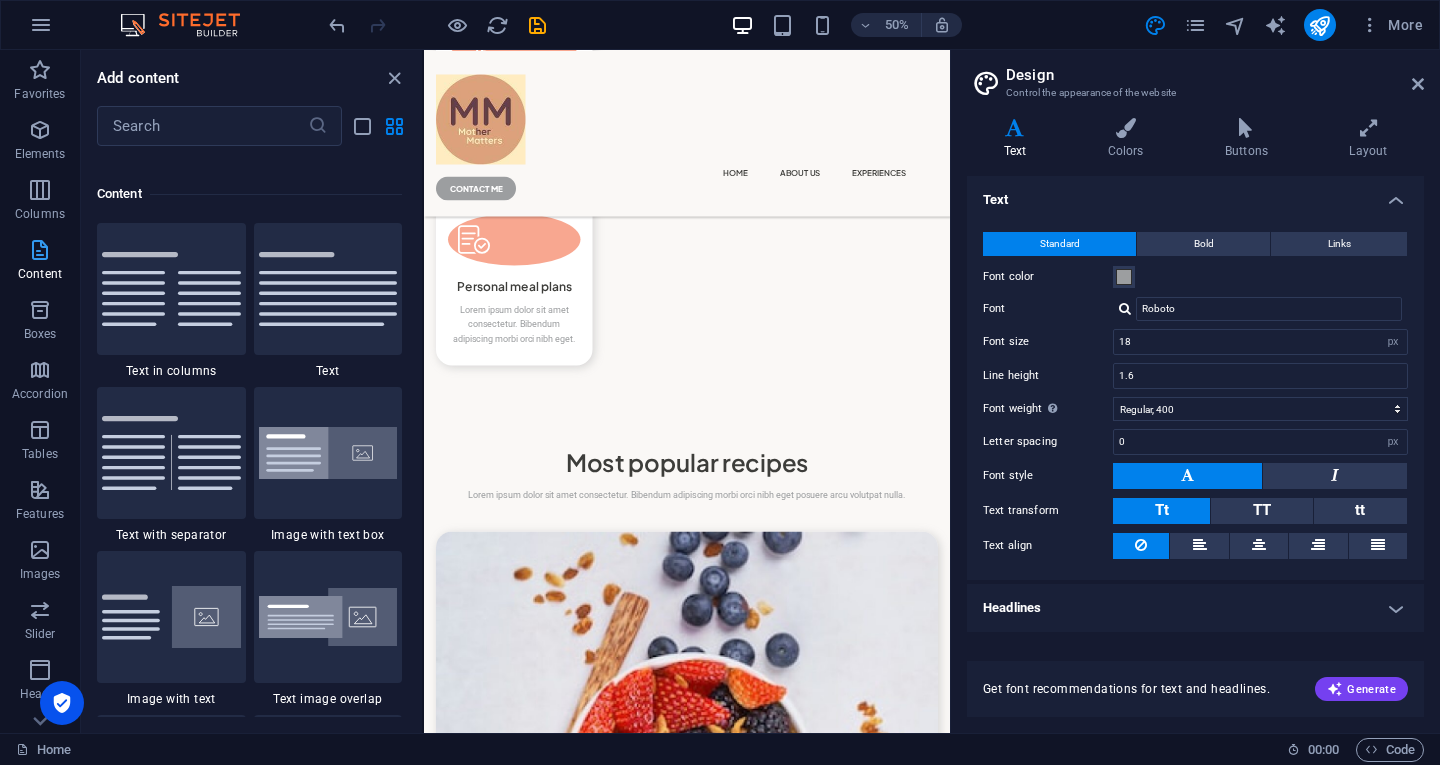 scroll, scrollTop: 3499, scrollLeft: 0, axis: vertical 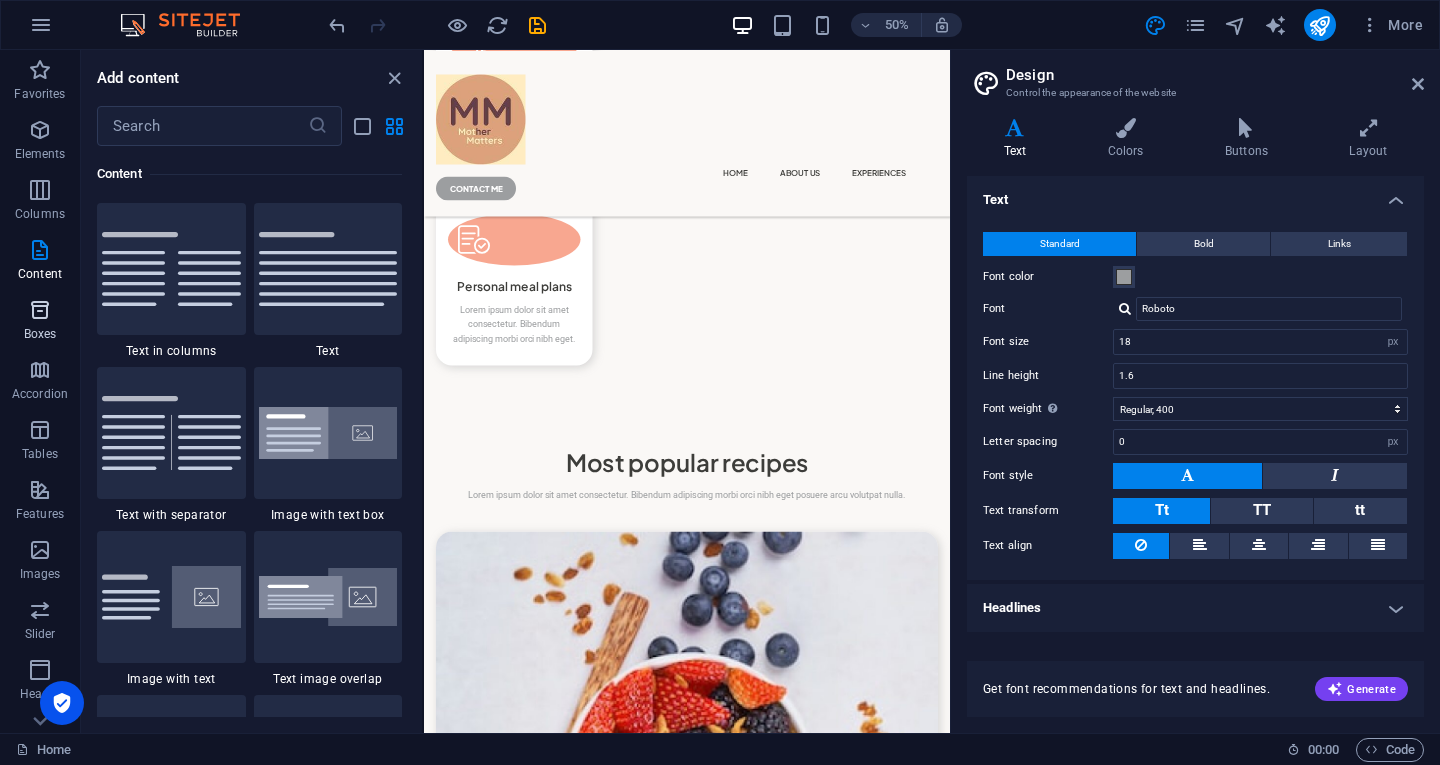 click at bounding box center (40, 310) 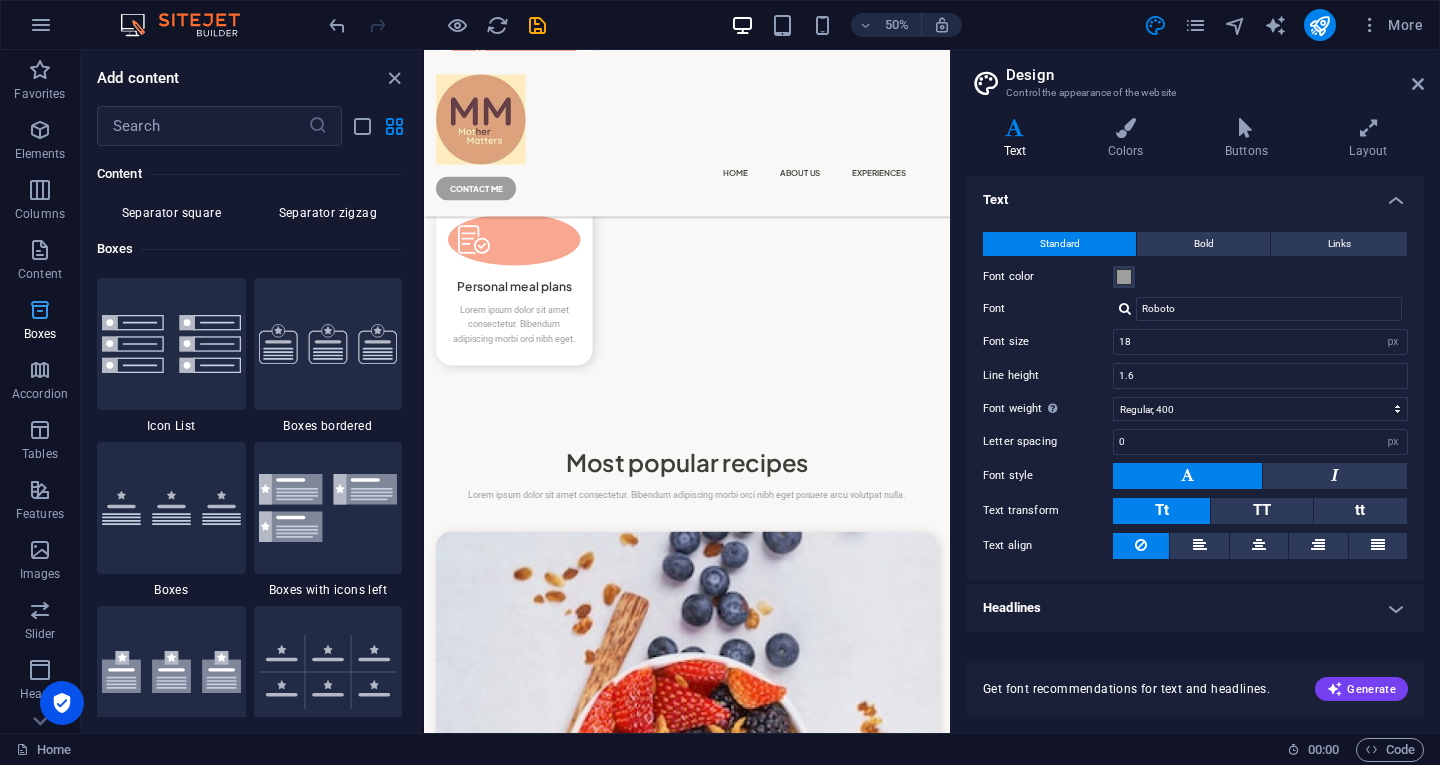 scroll, scrollTop: 5352, scrollLeft: 0, axis: vertical 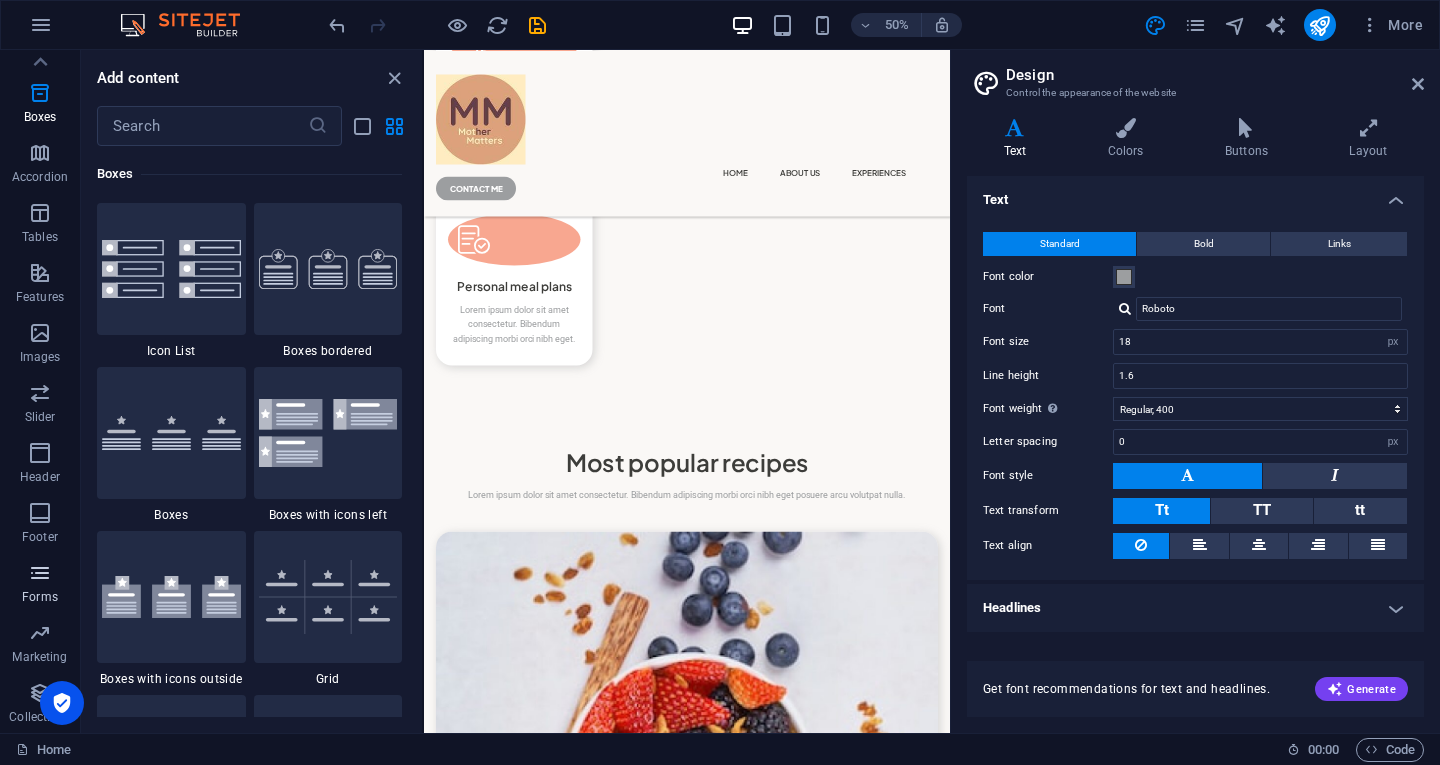 click on "Forms" at bounding box center [40, 585] 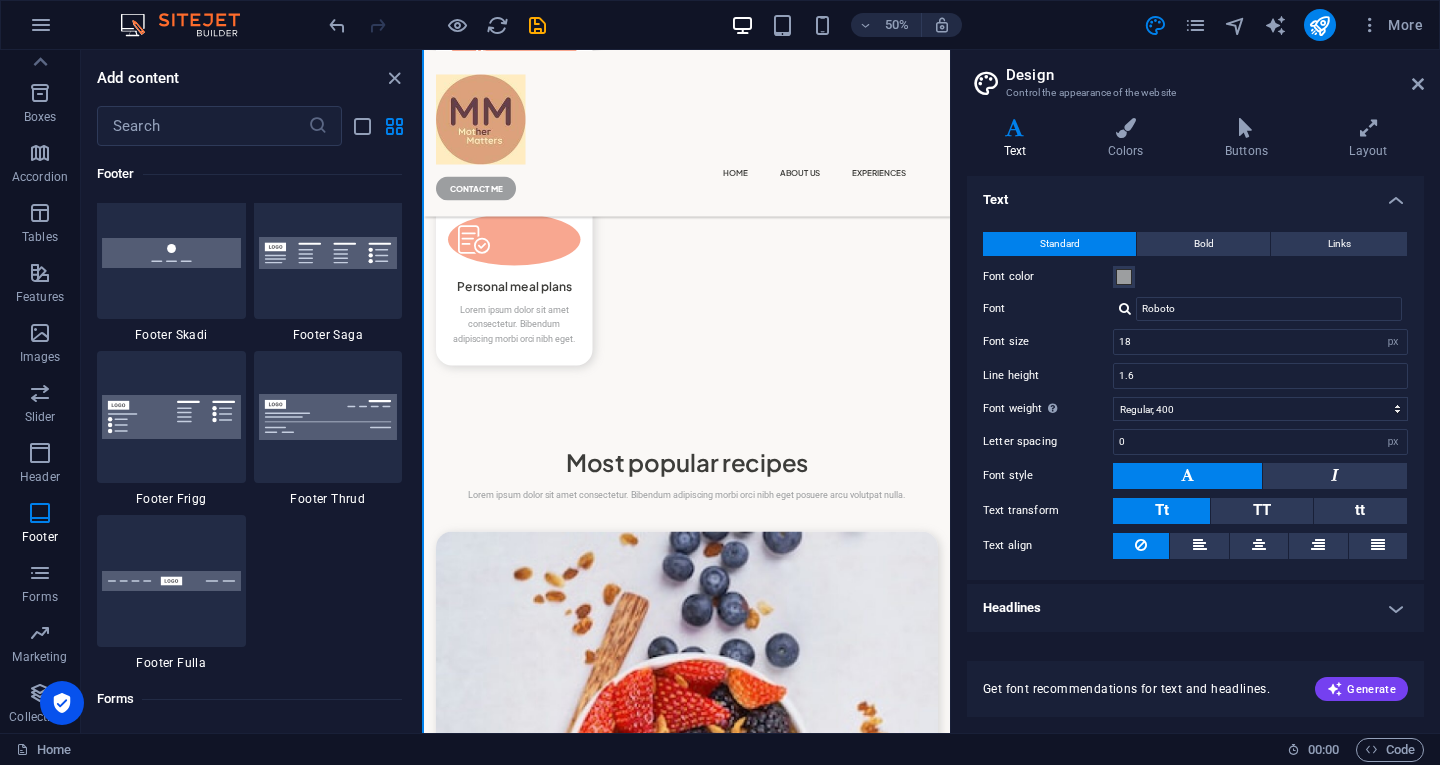 scroll, scrollTop: 13836, scrollLeft: 0, axis: vertical 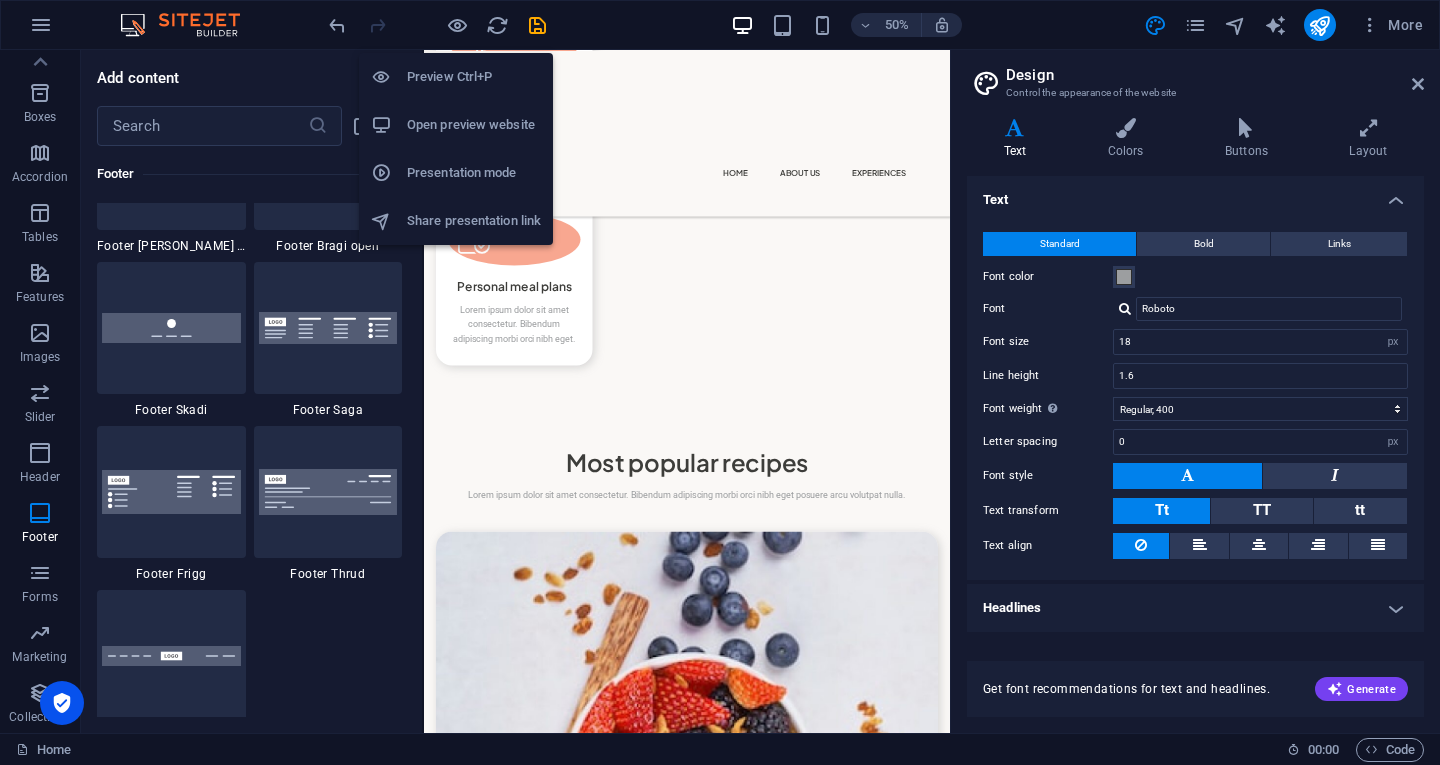 click on "Open preview website" at bounding box center (474, 125) 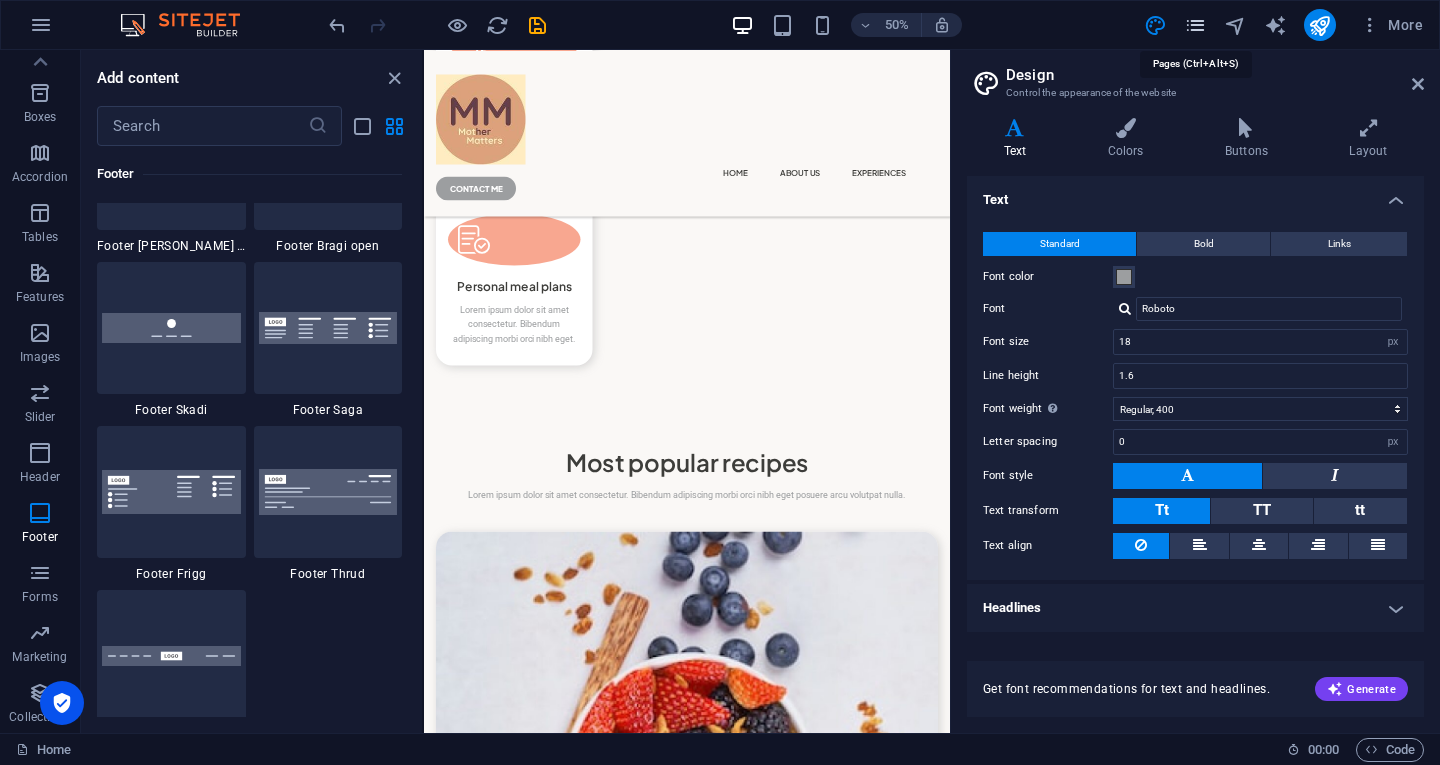 click at bounding box center [1195, 25] 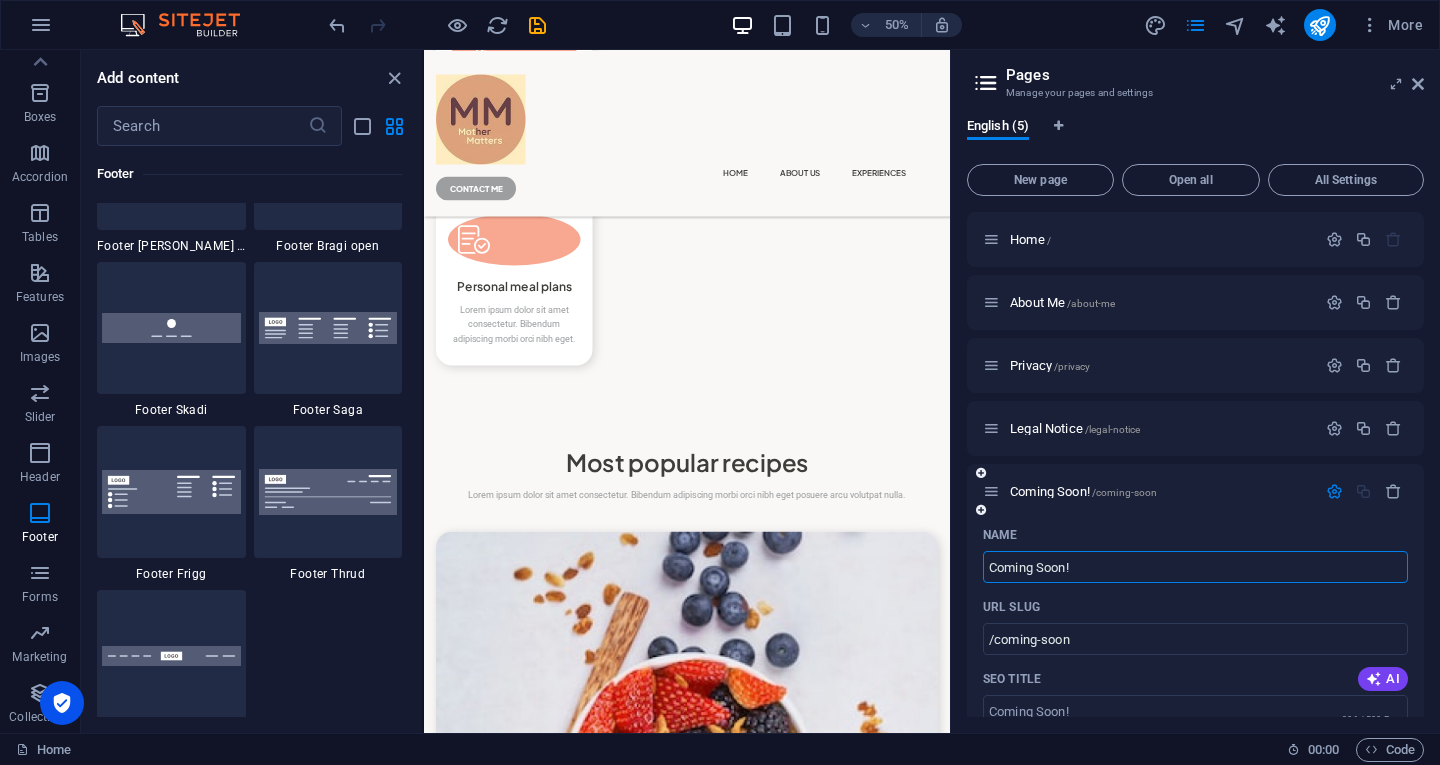 click at bounding box center (1334, 491) 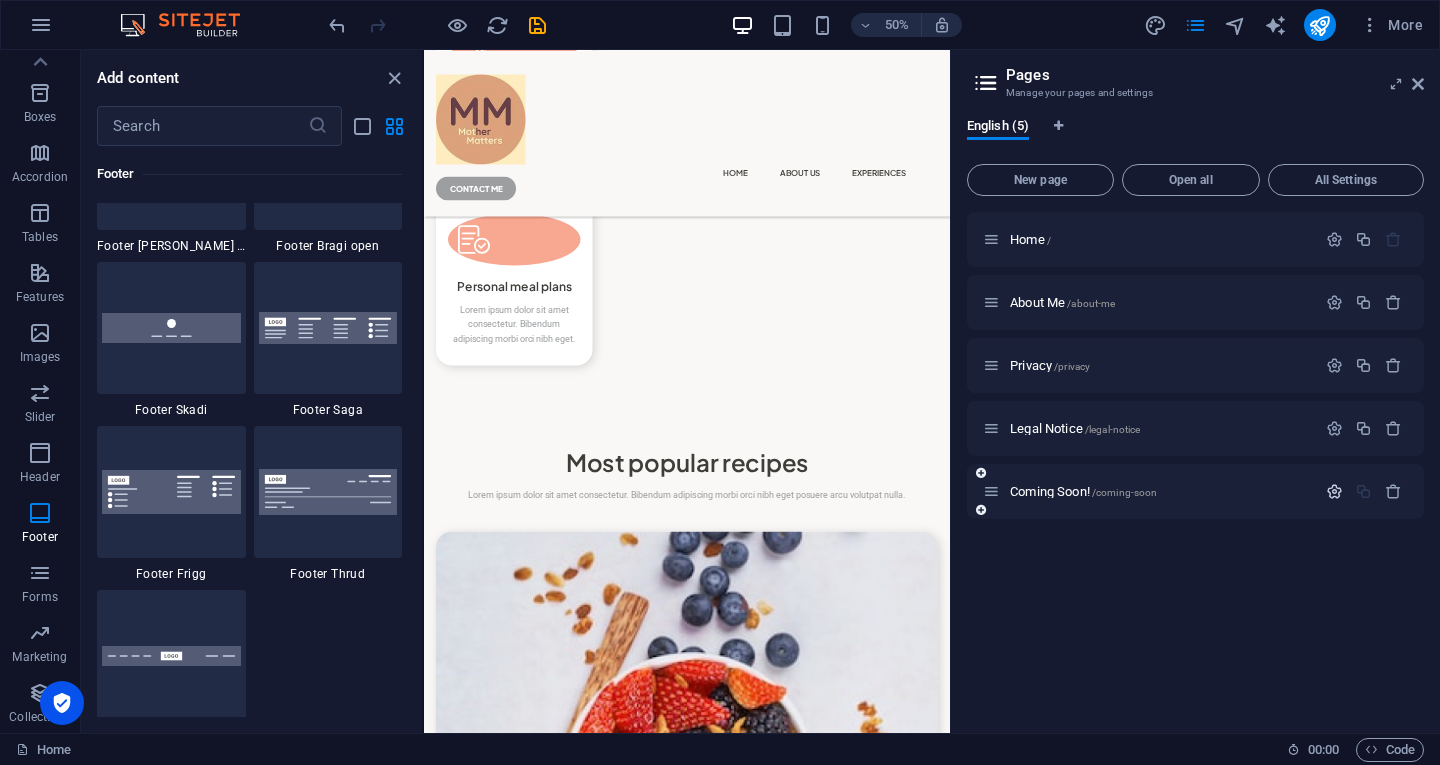 click at bounding box center (1334, 491) 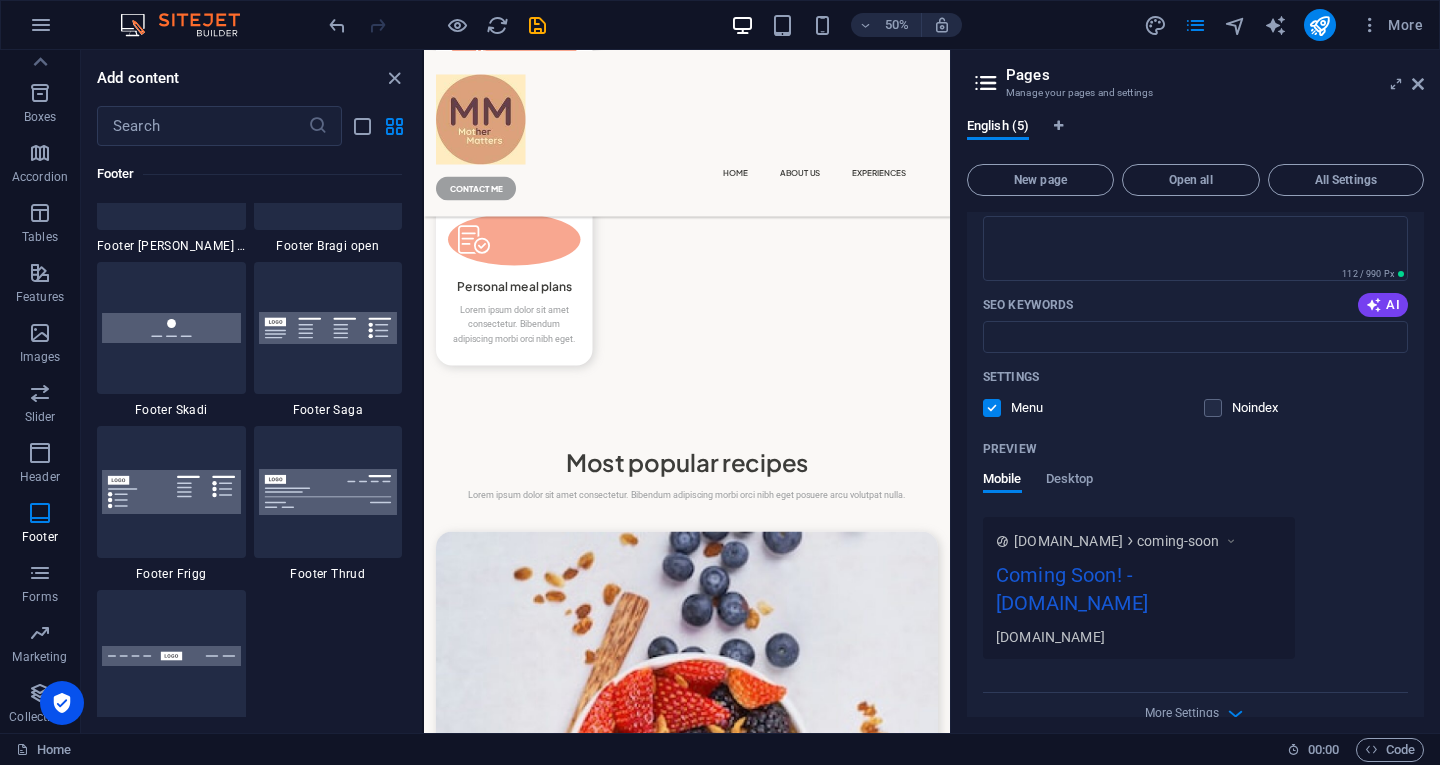 scroll, scrollTop: 583, scrollLeft: 0, axis: vertical 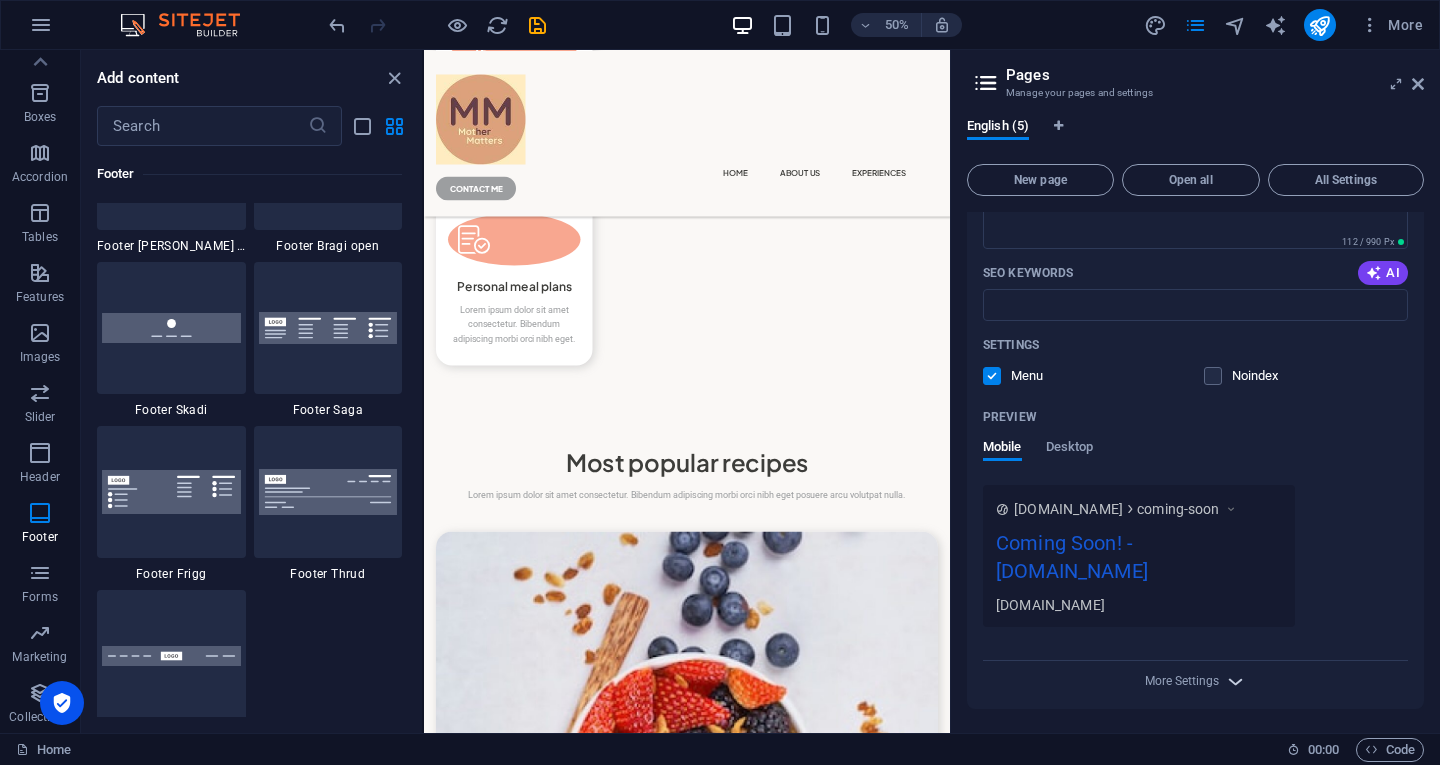 click at bounding box center (1235, 681) 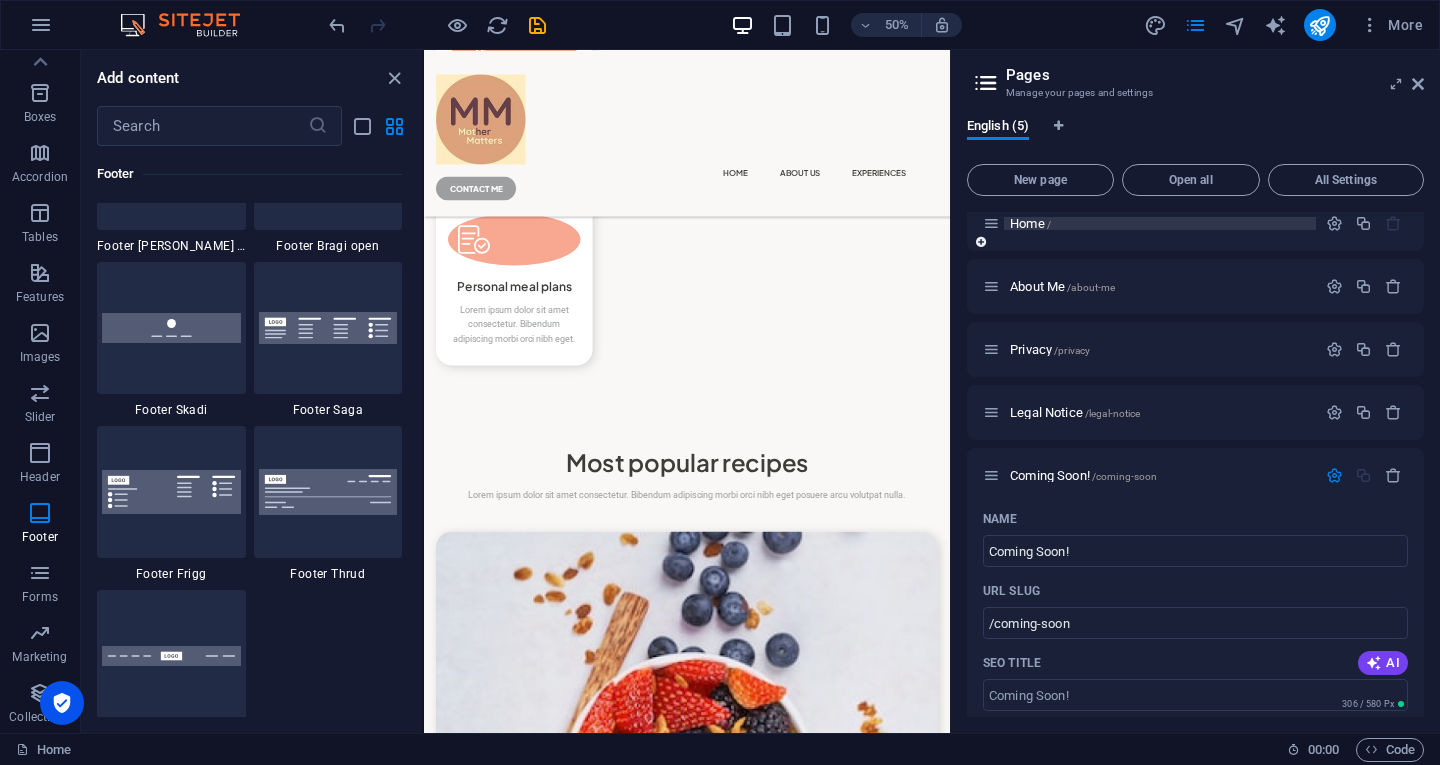 scroll, scrollTop: 0, scrollLeft: 0, axis: both 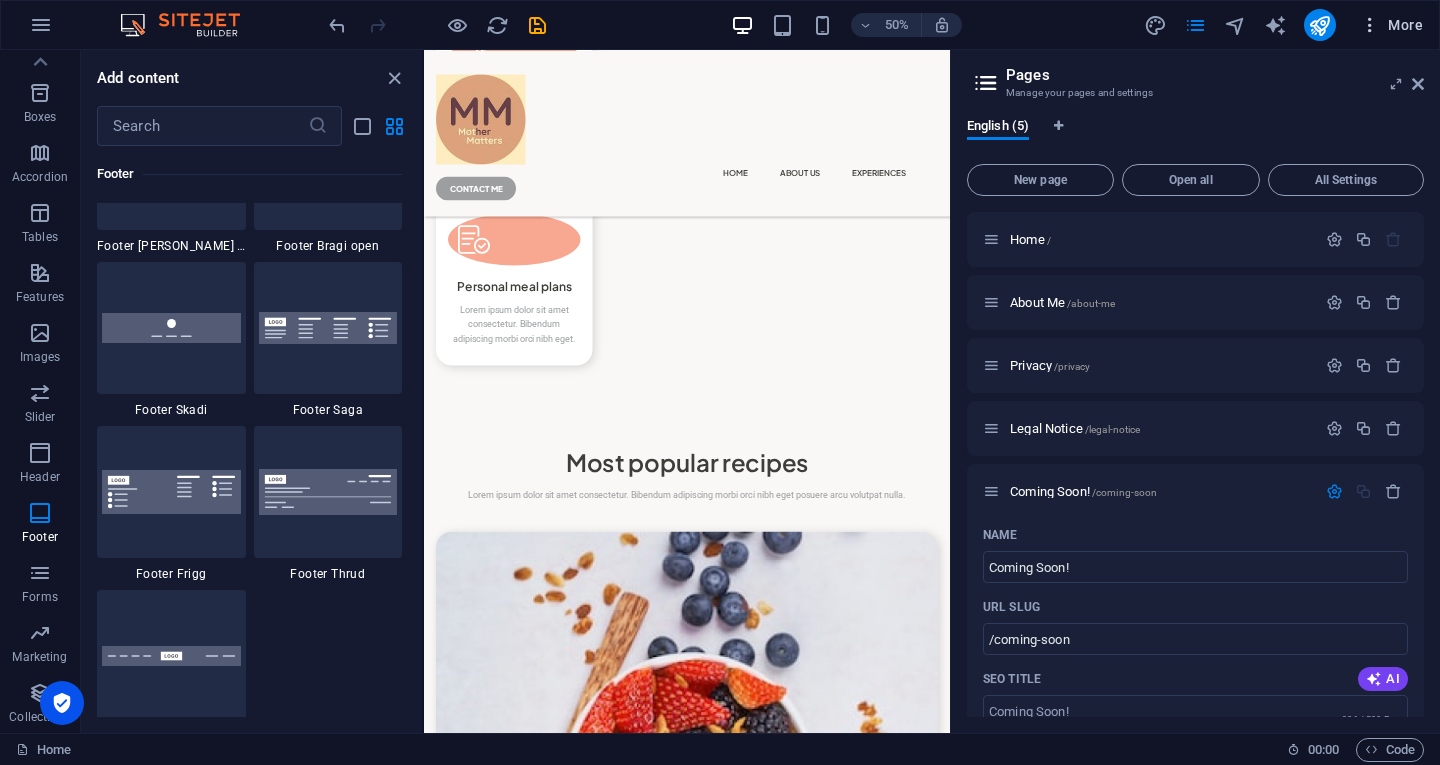 click on "More" at bounding box center (1391, 25) 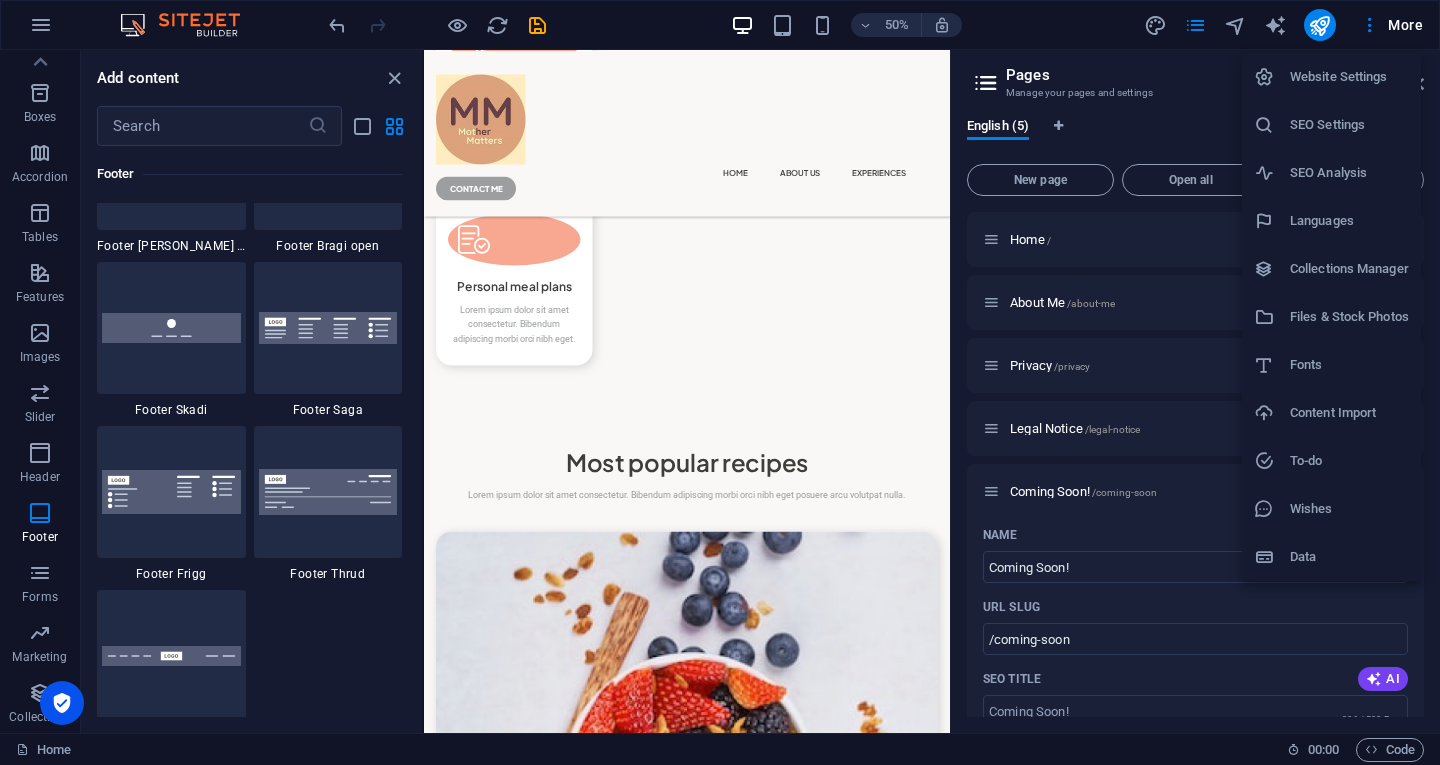 click at bounding box center (720, 382) 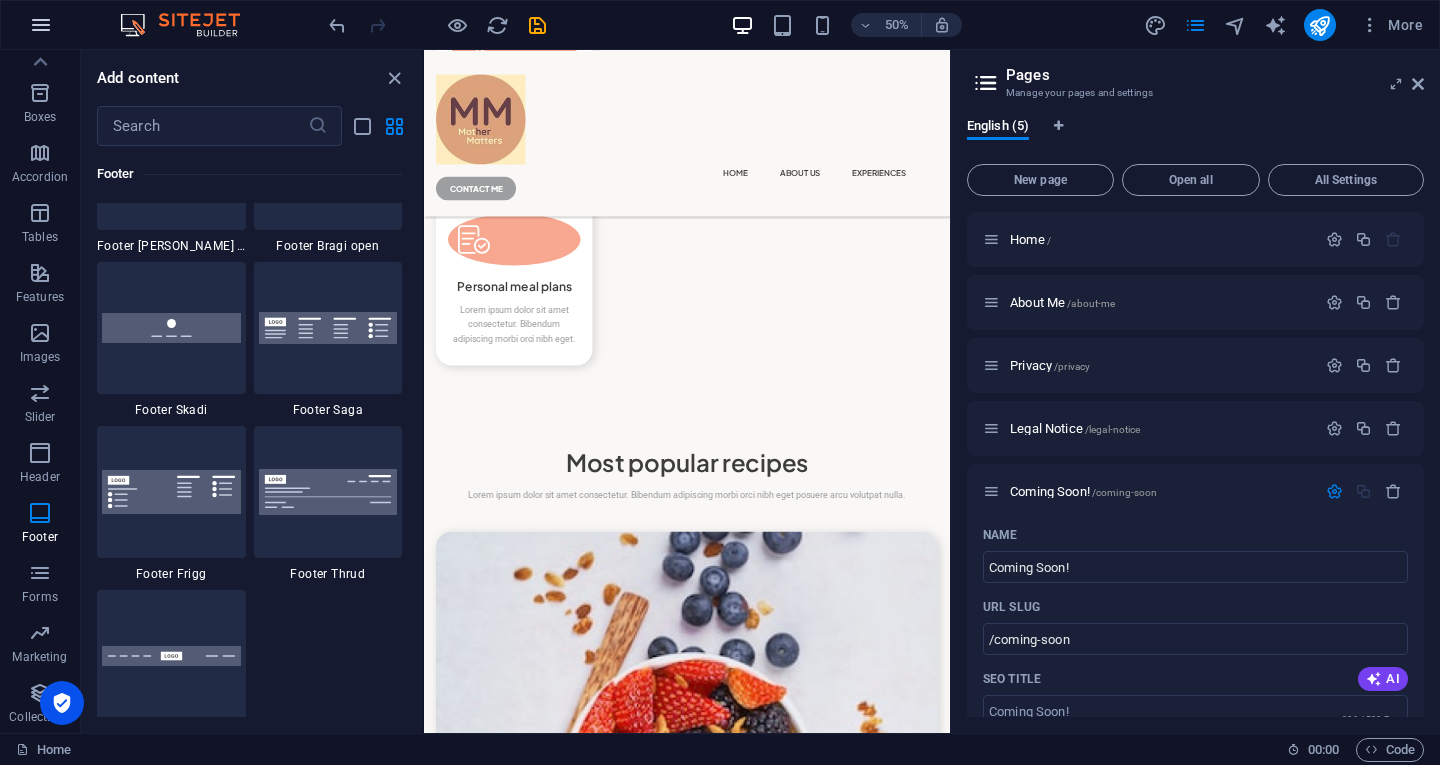 click at bounding box center [41, 25] 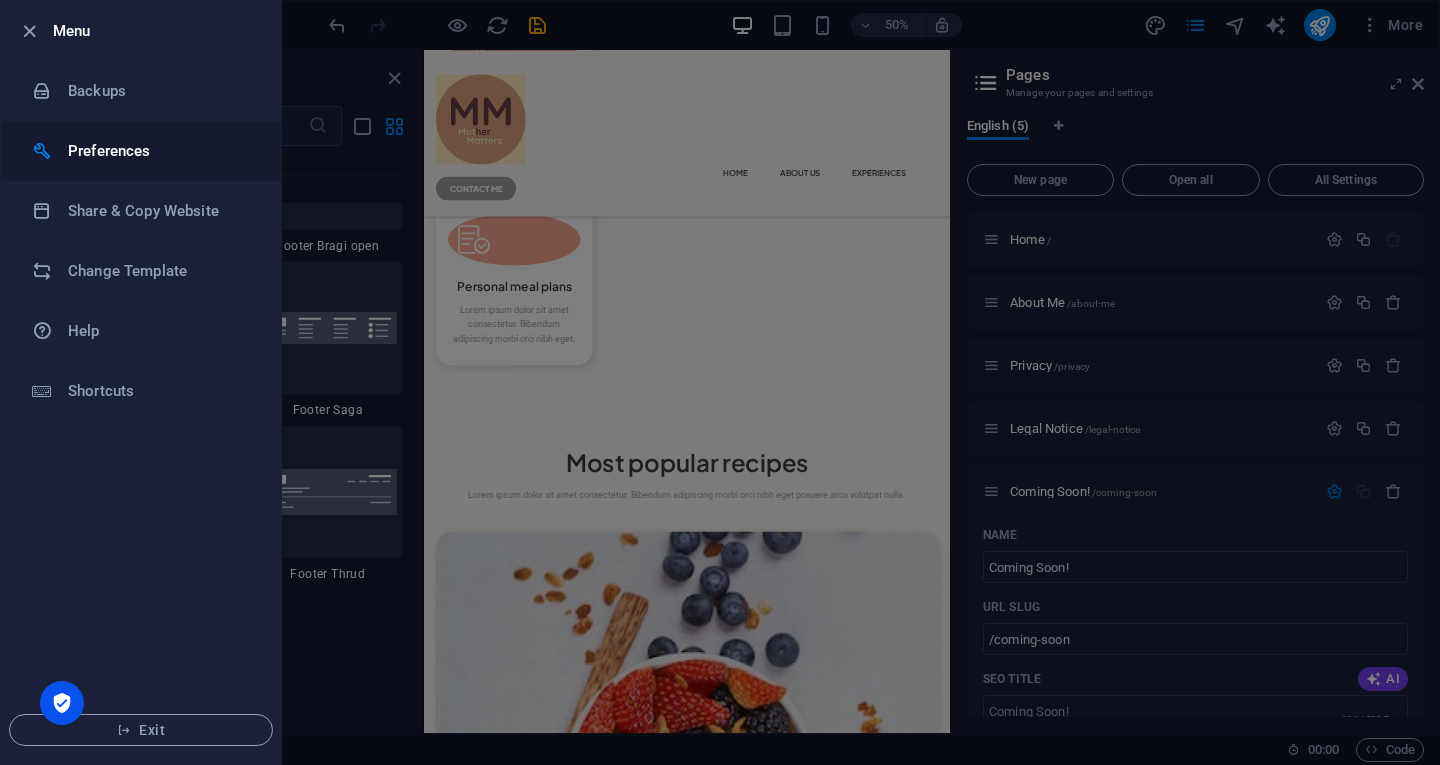 click on "Preferences" at bounding box center [160, 151] 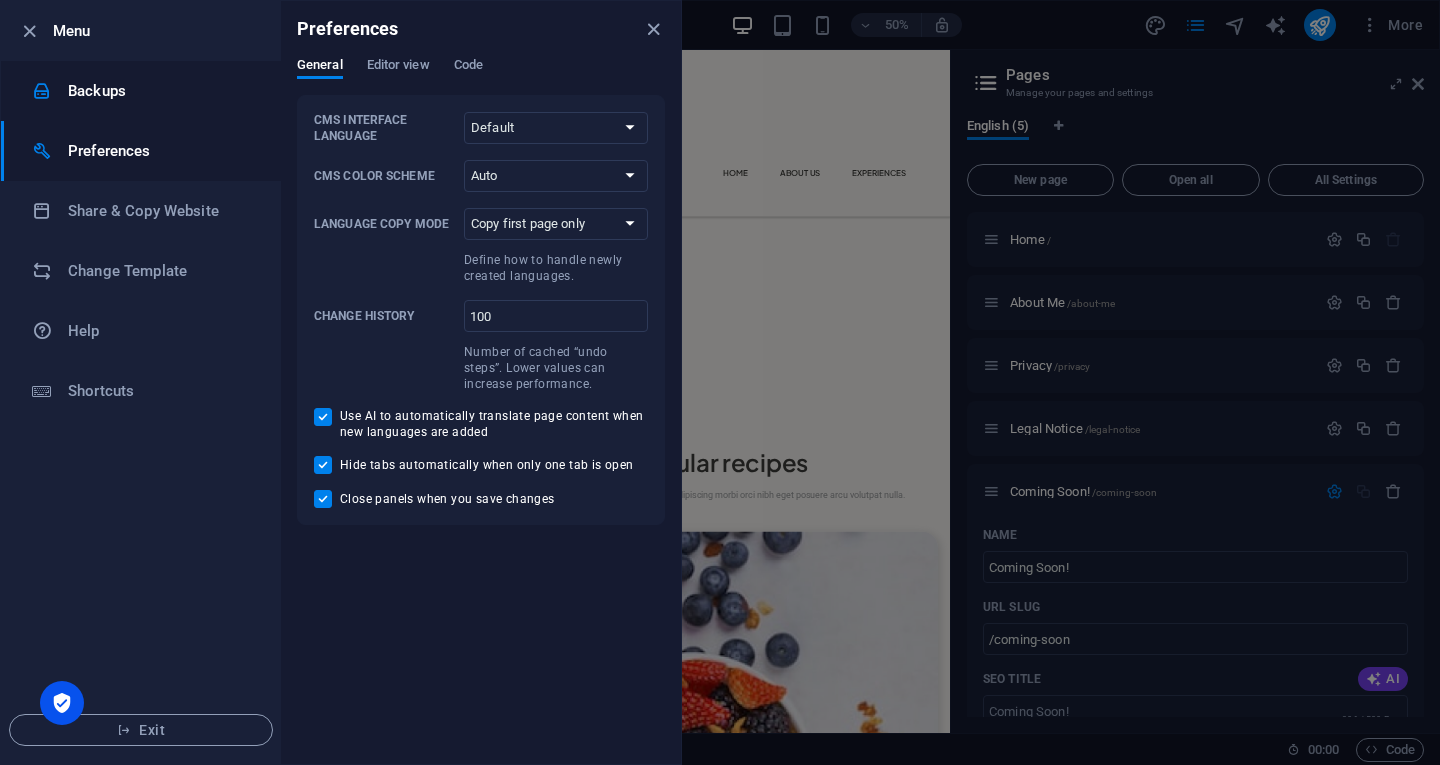 click on "Backups" at bounding box center [160, 91] 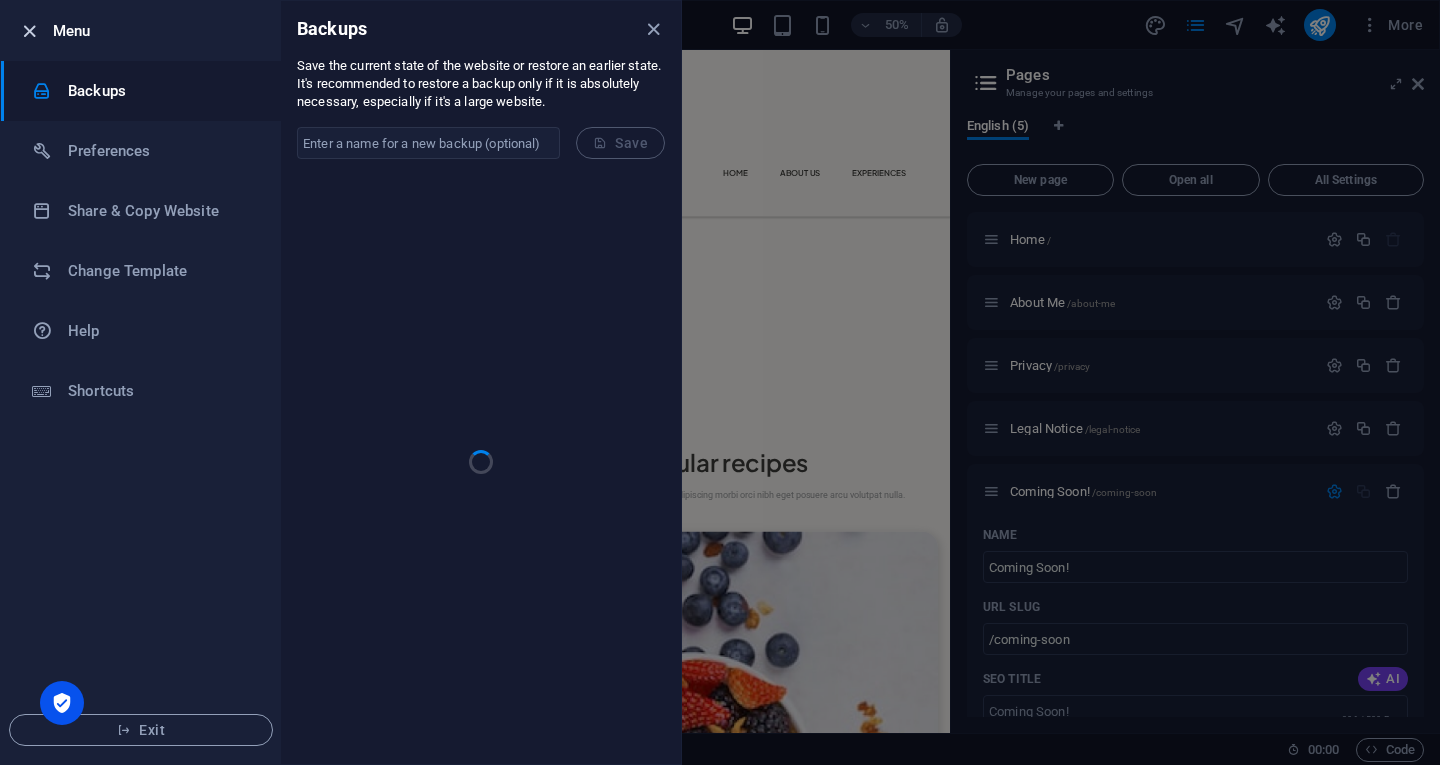 click at bounding box center [29, 31] 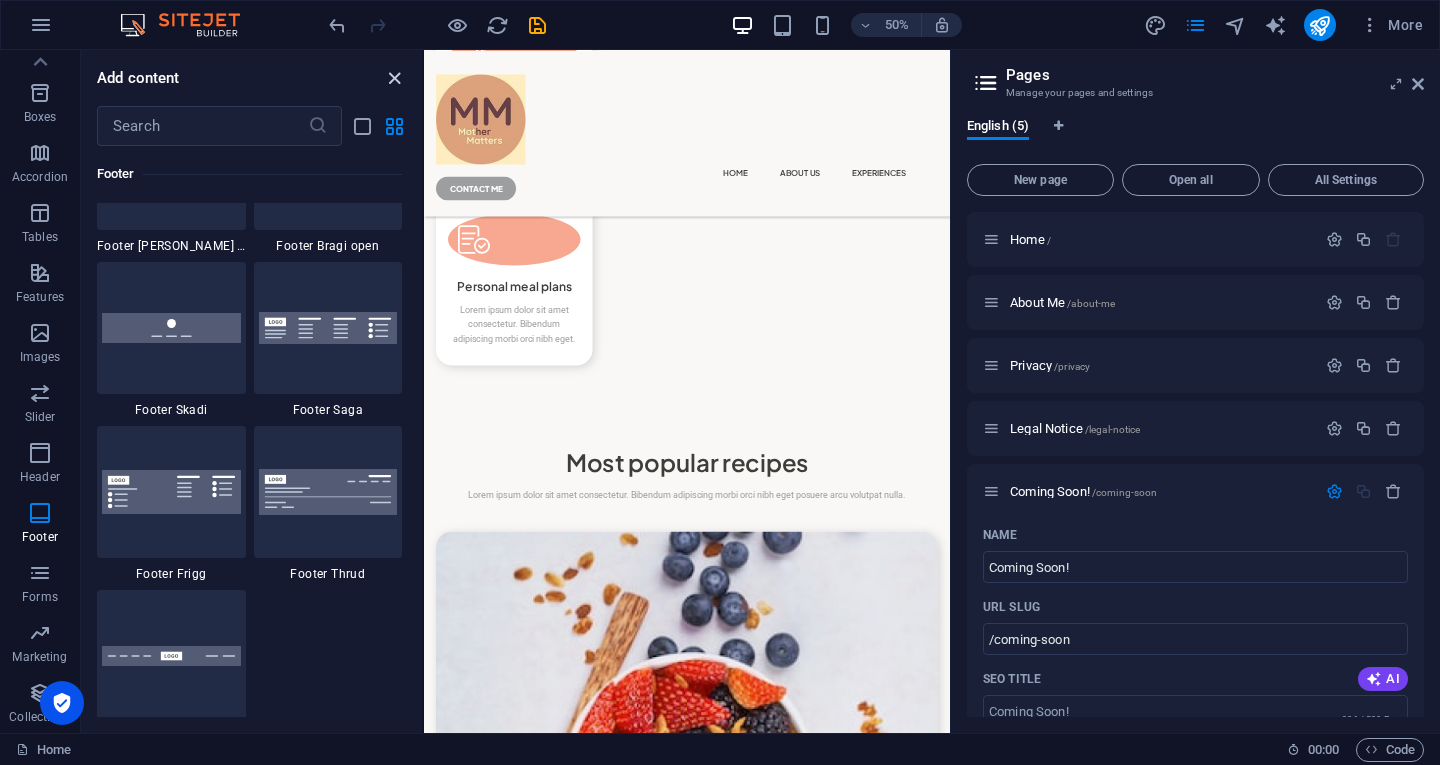 click at bounding box center (394, 78) 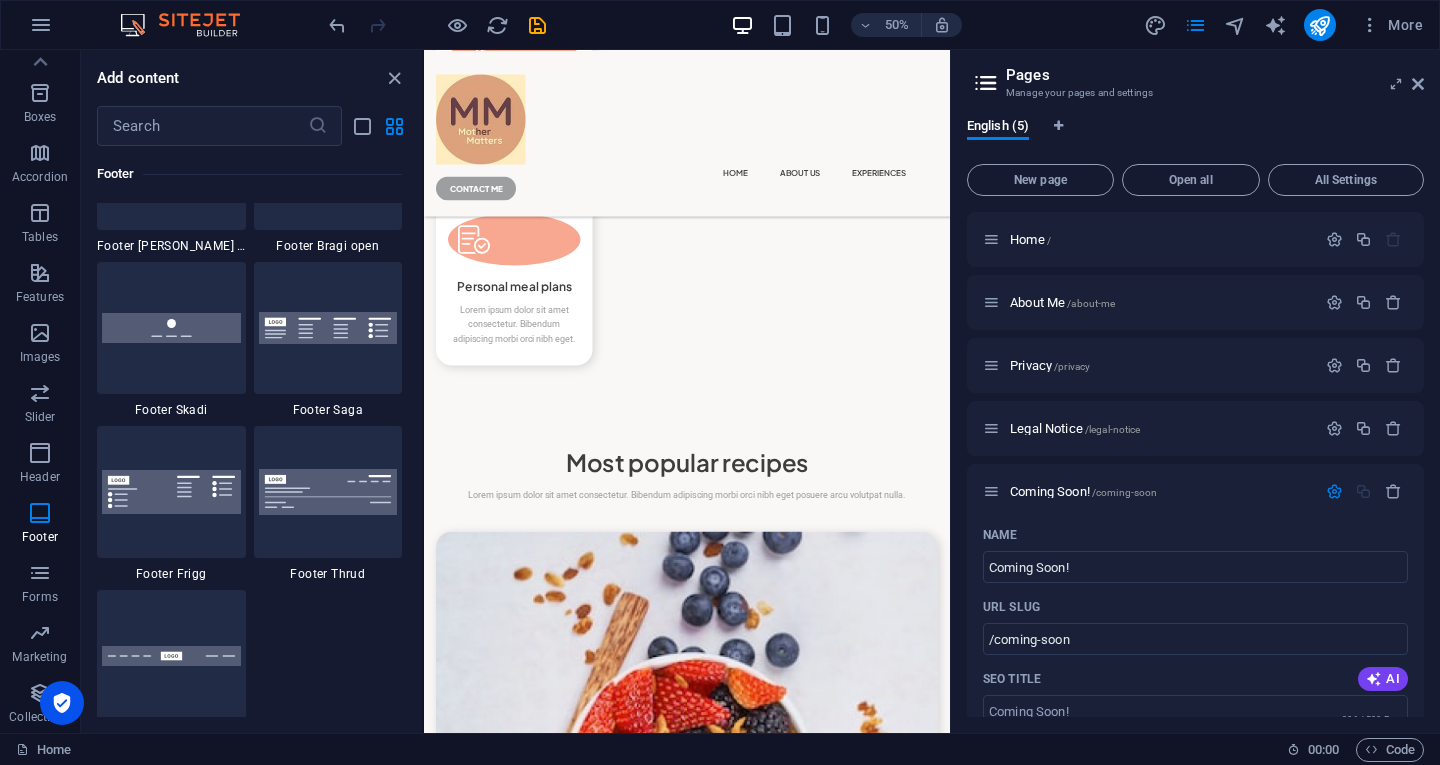 scroll, scrollTop: 5430, scrollLeft: 0, axis: vertical 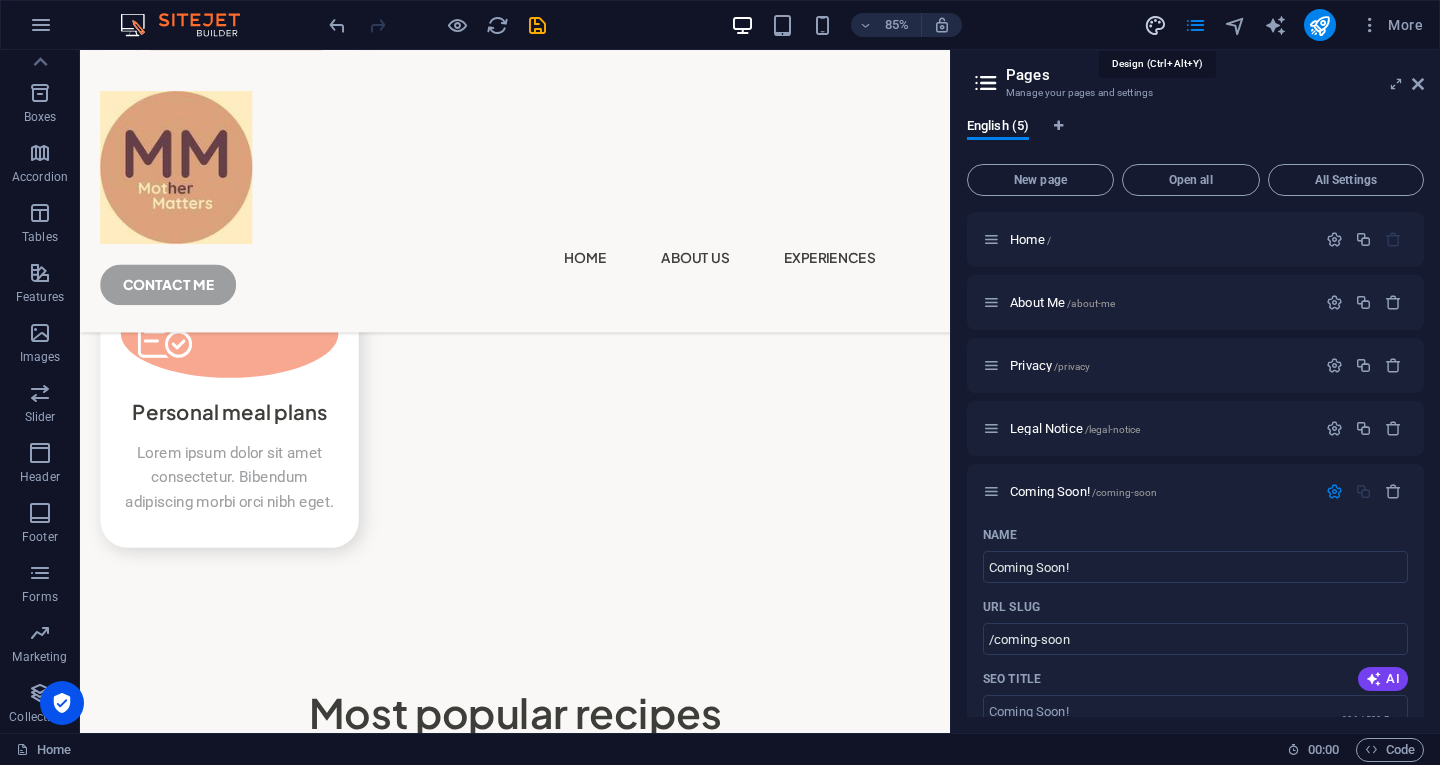 click at bounding box center (1155, 25) 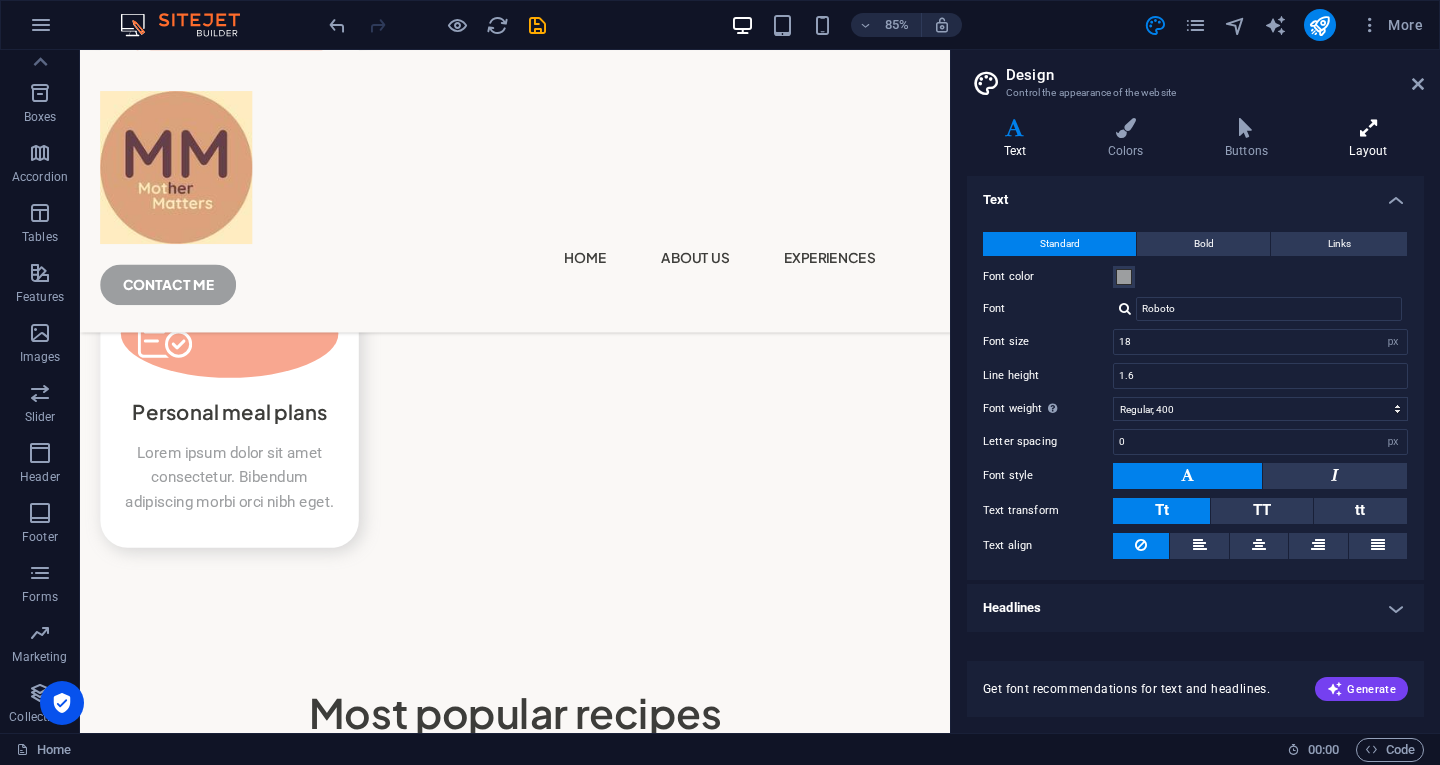 click at bounding box center (1368, 128) 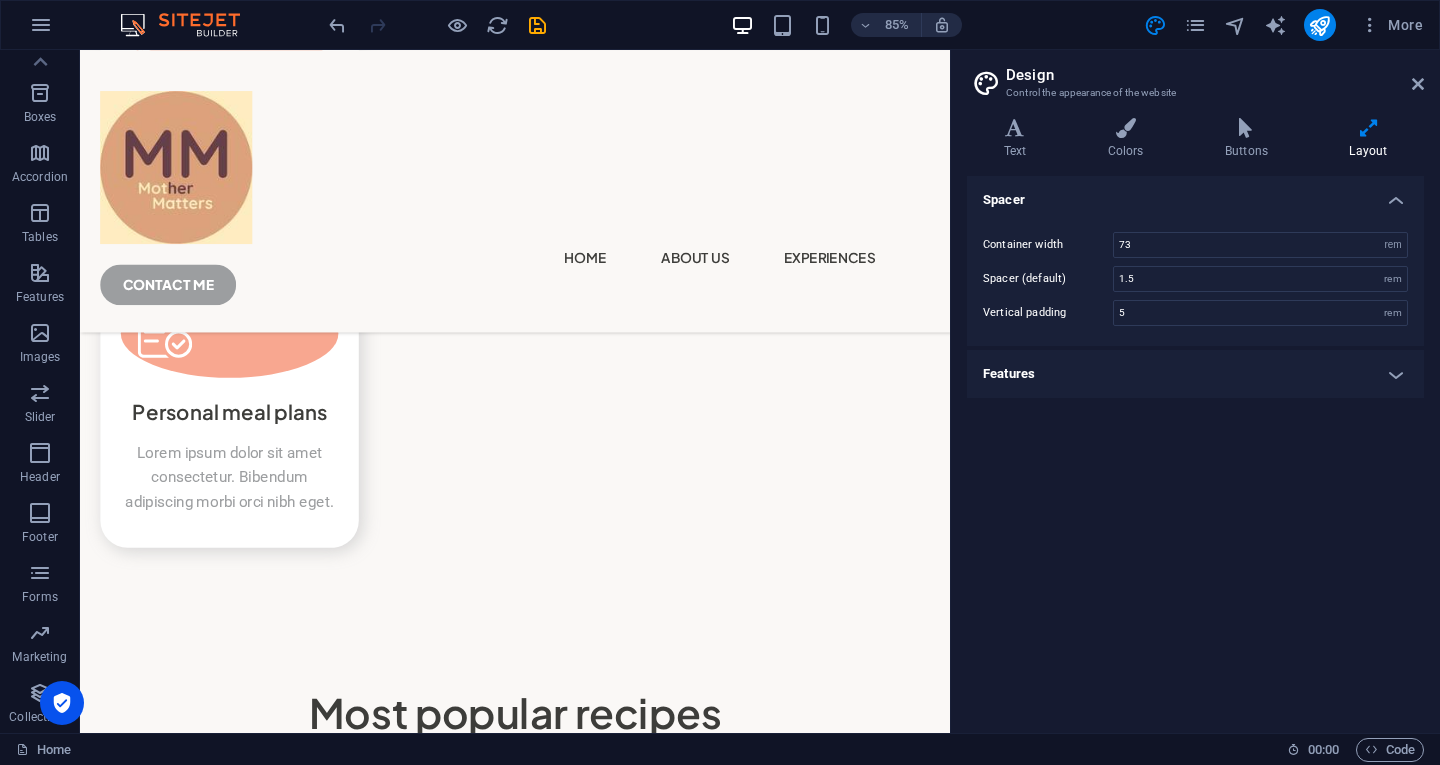 click at bounding box center [1368, 128] 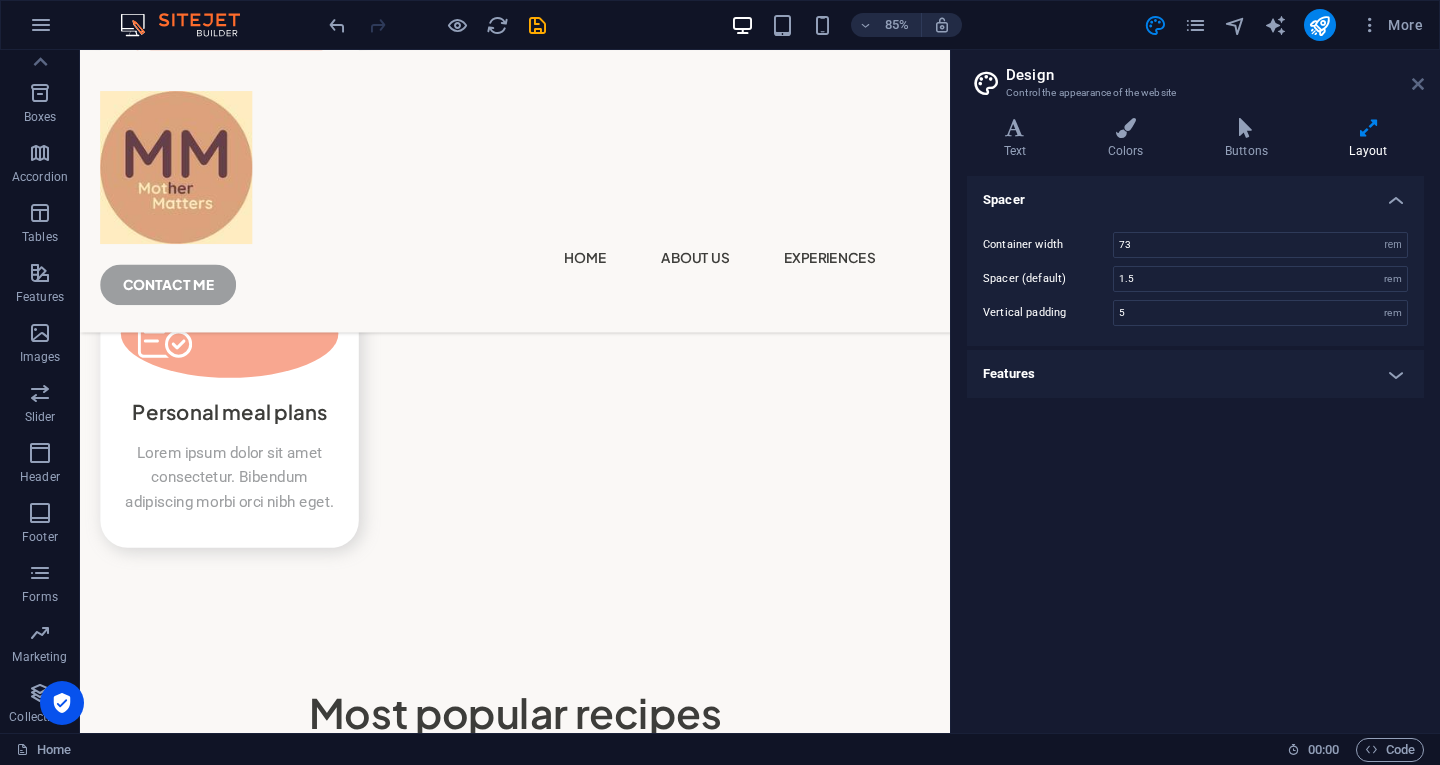 click at bounding box center [1418, 84] 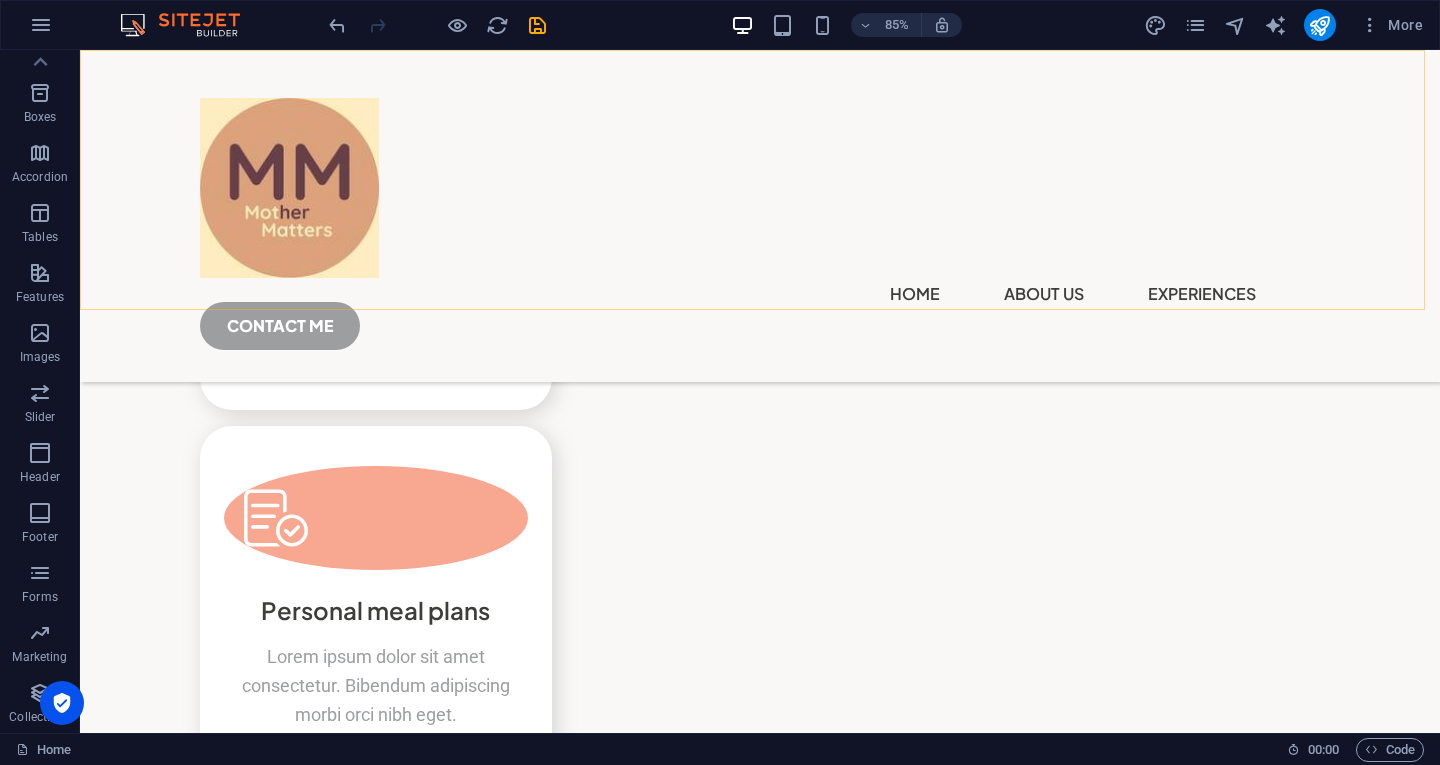 scroll, scrollTop: 5153, scrollLeft: 0, axis: vertical 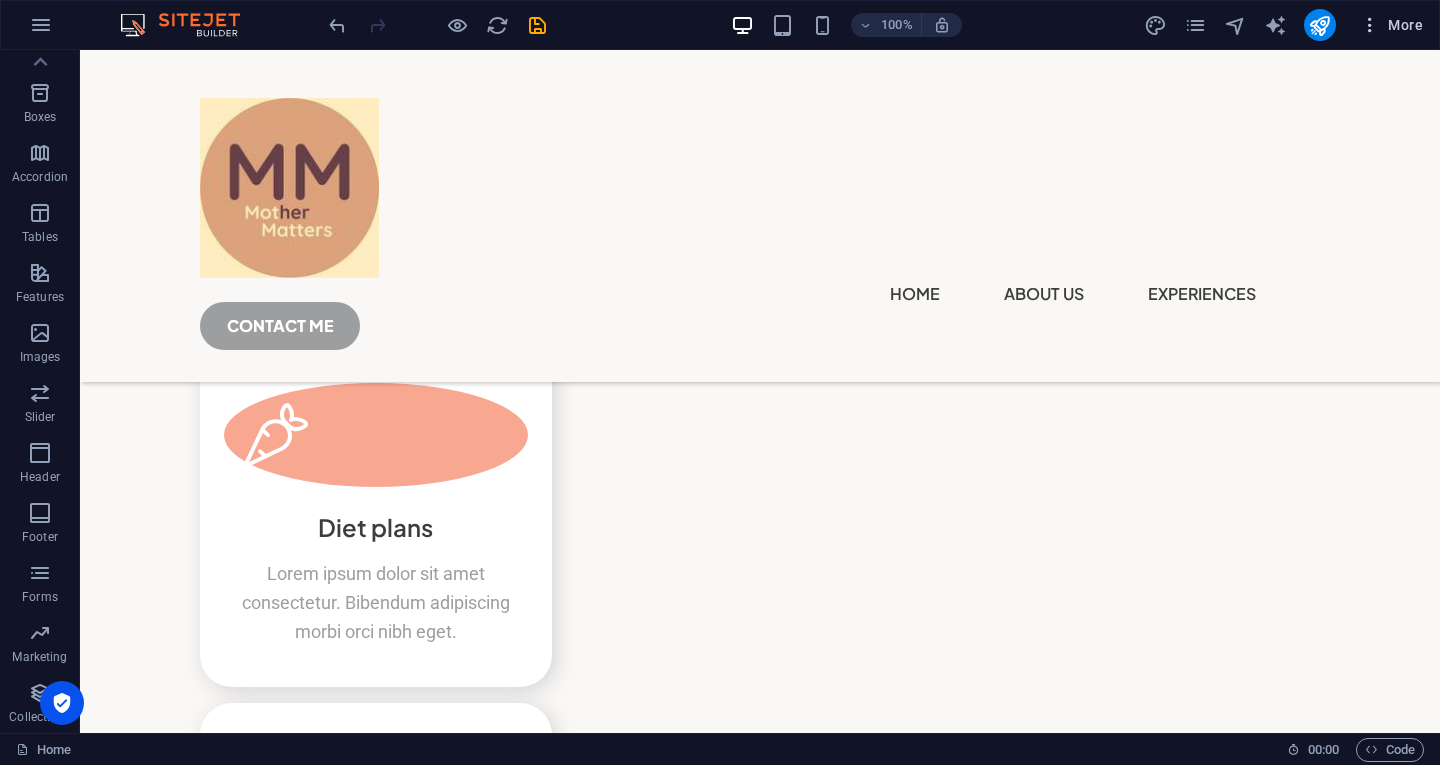 click on "More" at bounding box center (1391, 25) 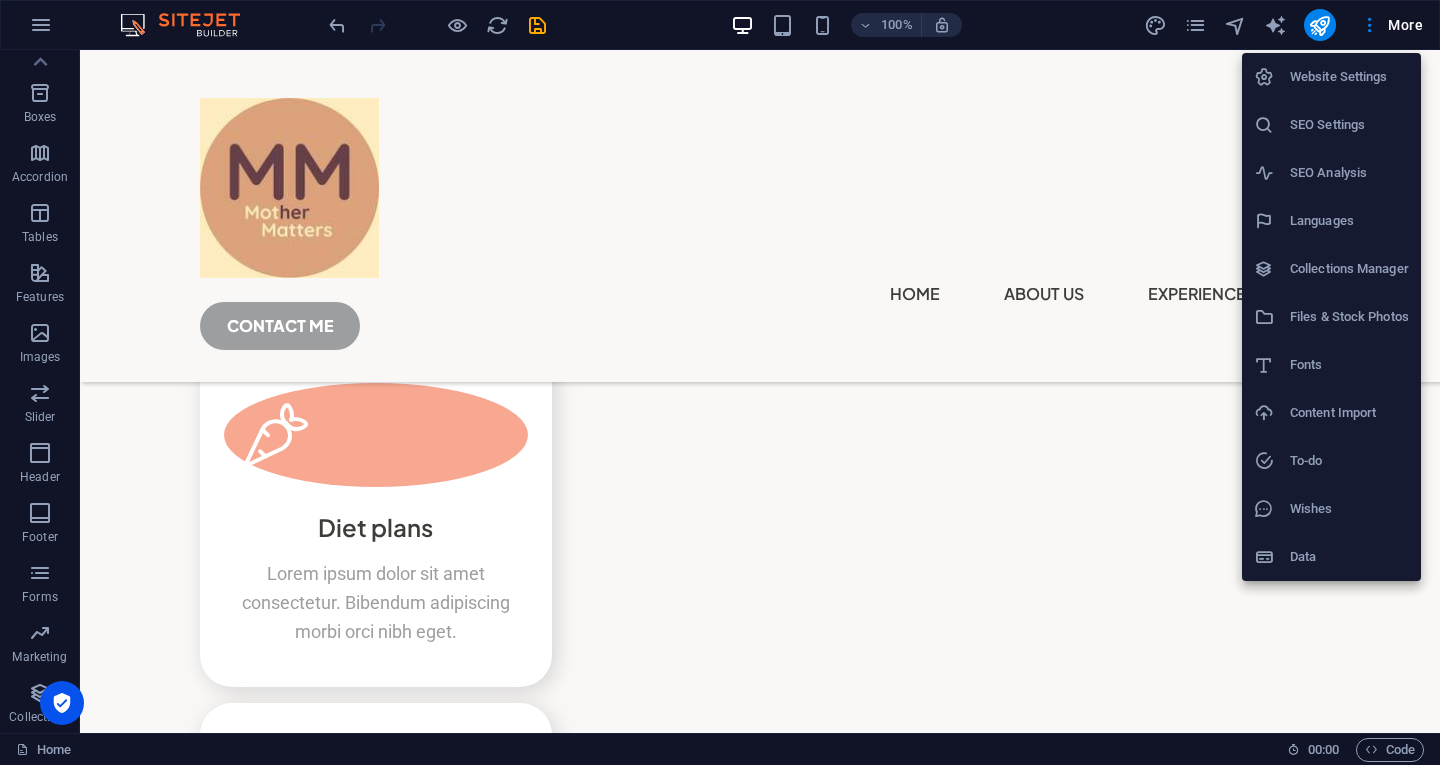 click on "Website Settings" at bounding box center (1349, 77) 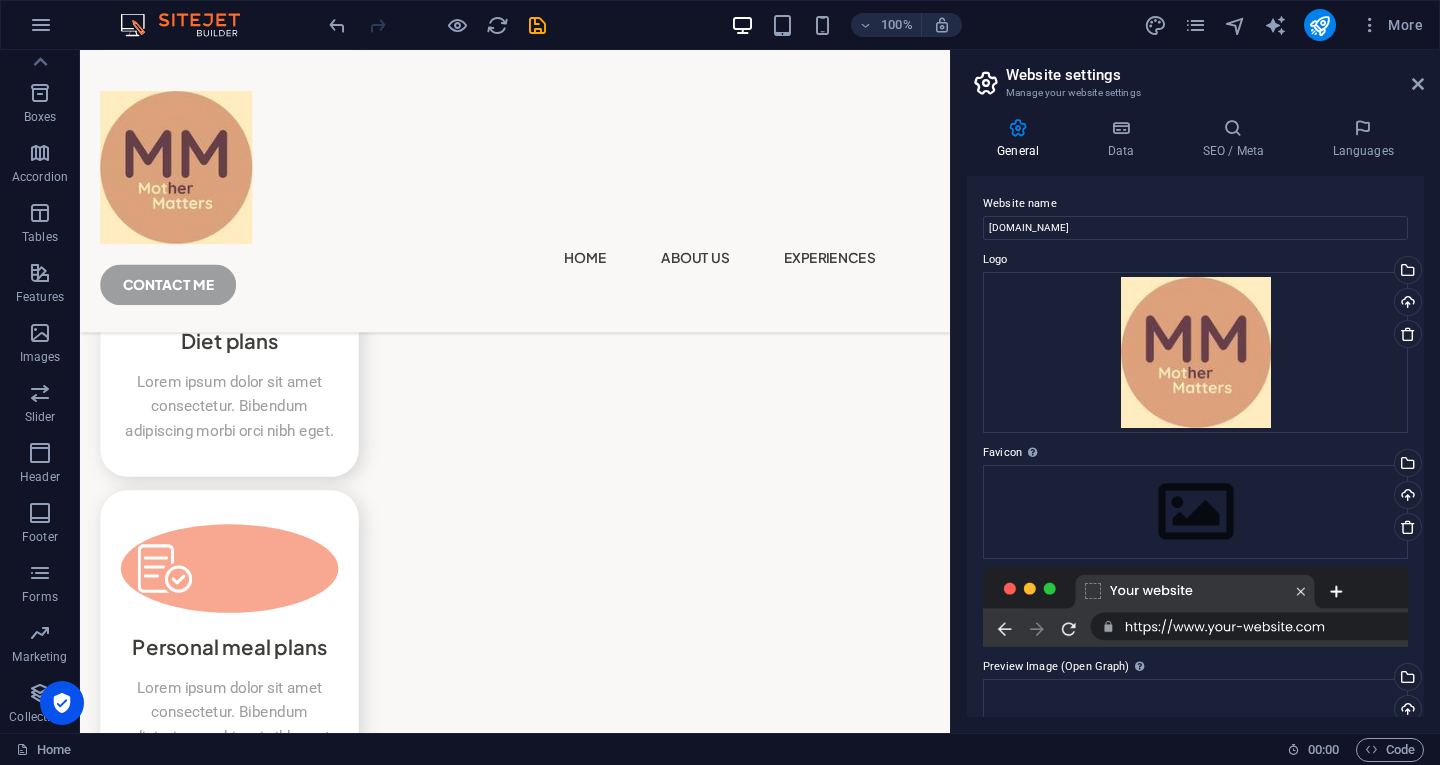 scroll, scrollTop: 5430, scrollLeft: 0, axis: vertical 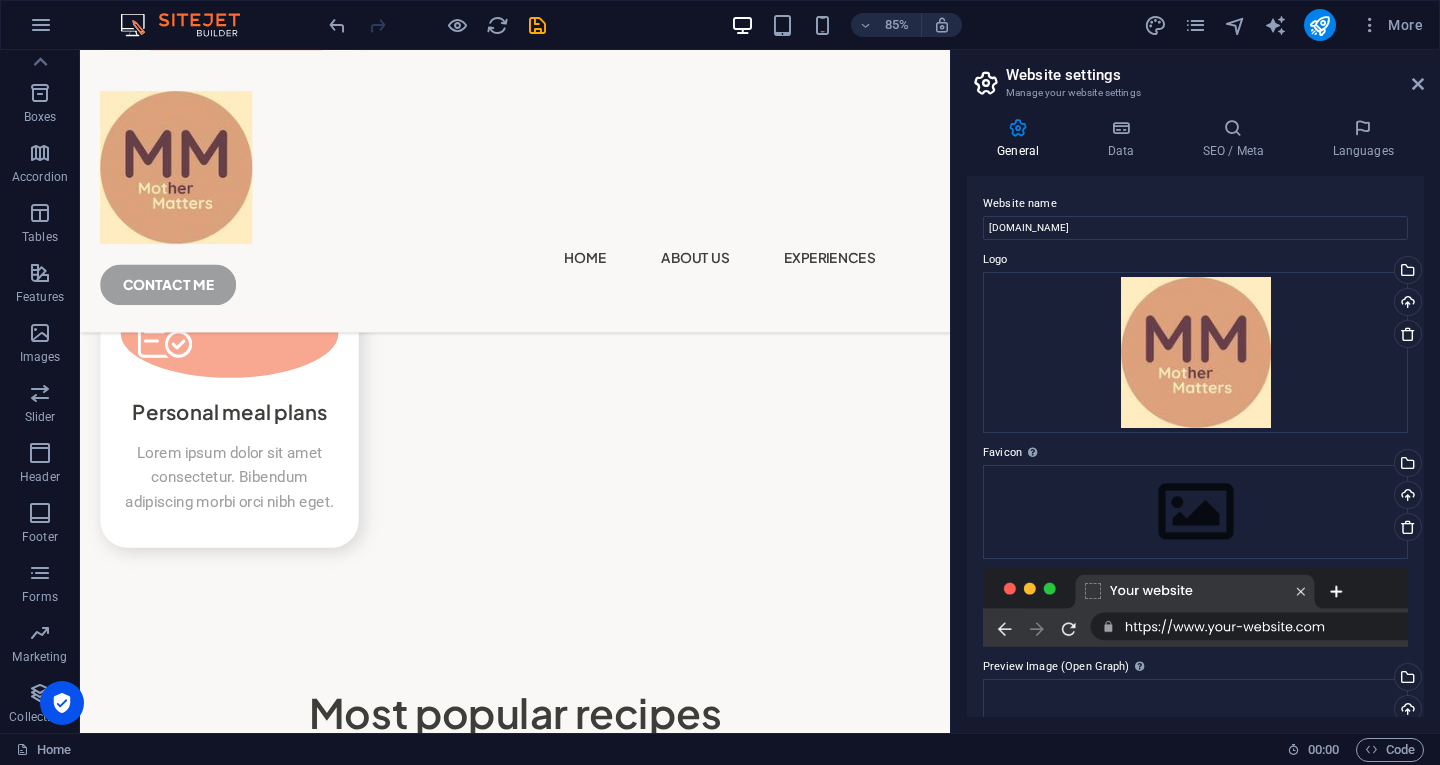 click at bounding box center (1018, 128) 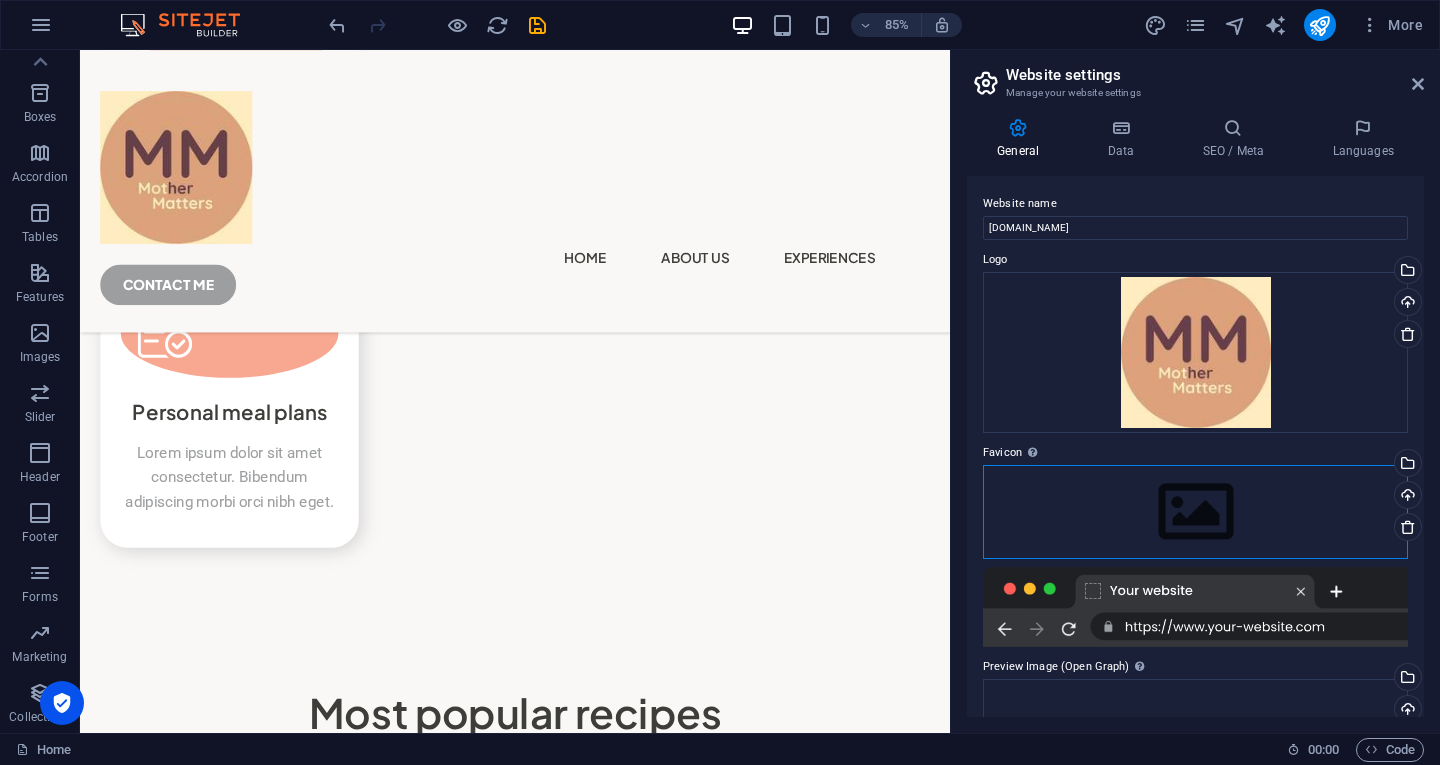 click on "Drag files here, click to choose files or select files from Files or our free stock photos & videos" at bounding box center [1195, 512] 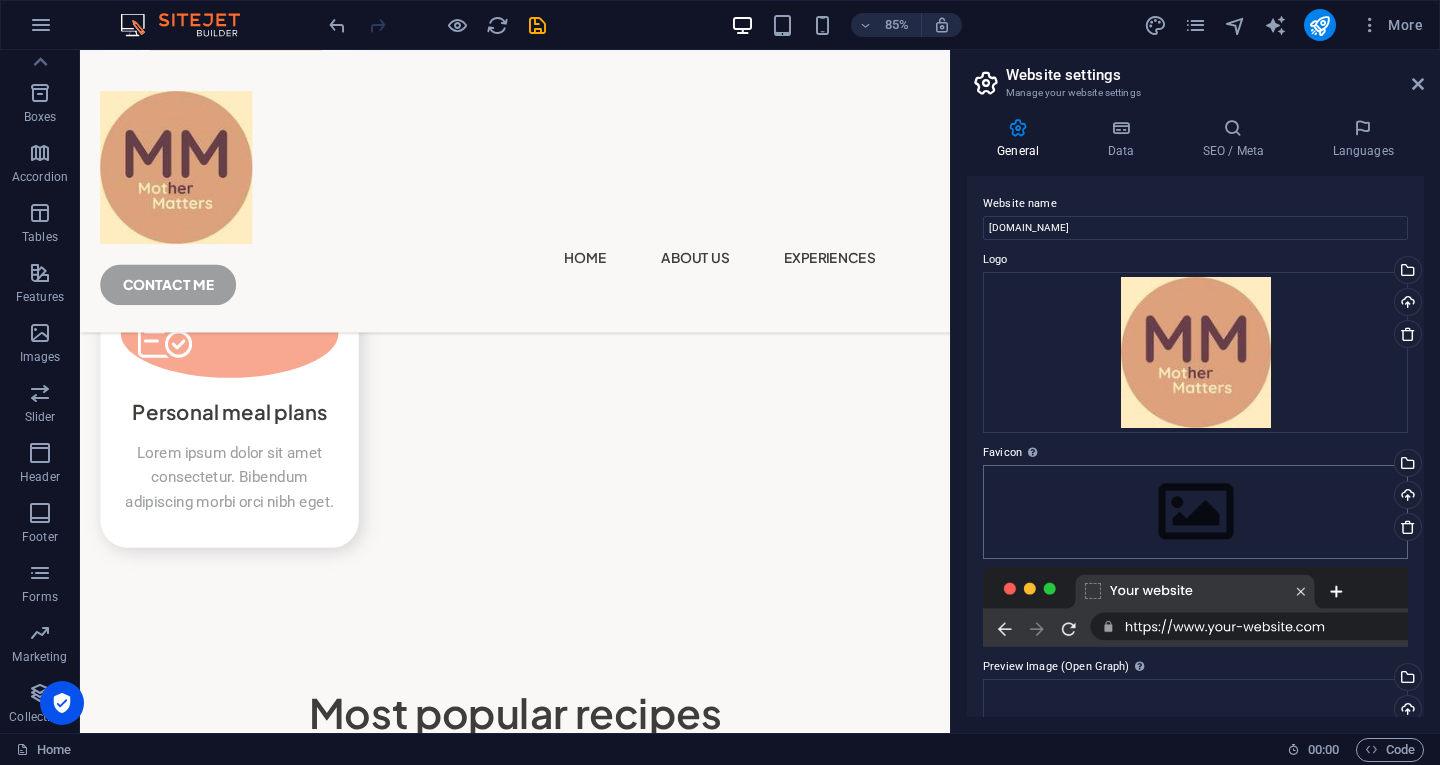 scroll, scrollTop: 5261, scrollLeft: 0, axis: vertical 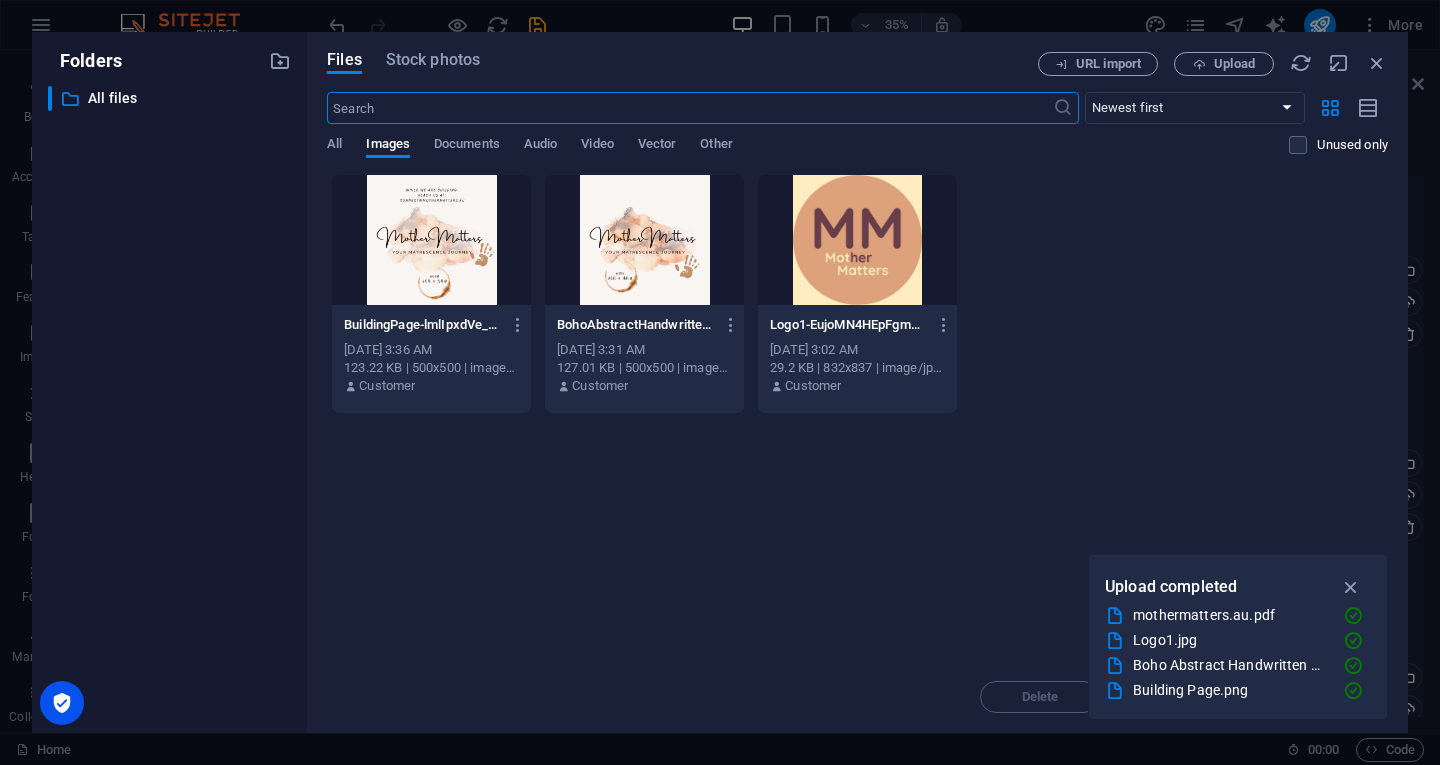 click at bounding box center (857, 240) 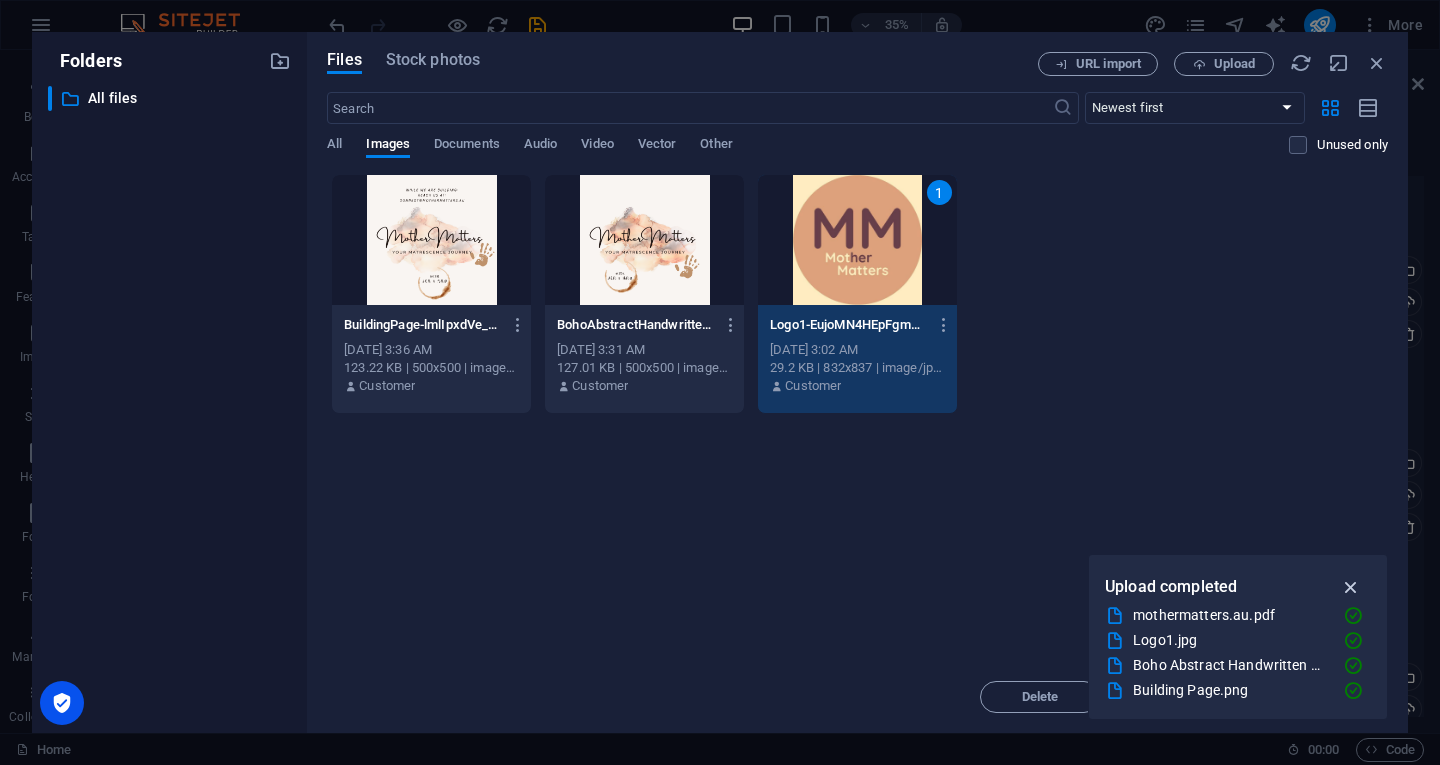 click at bounding box center (1351, 587) 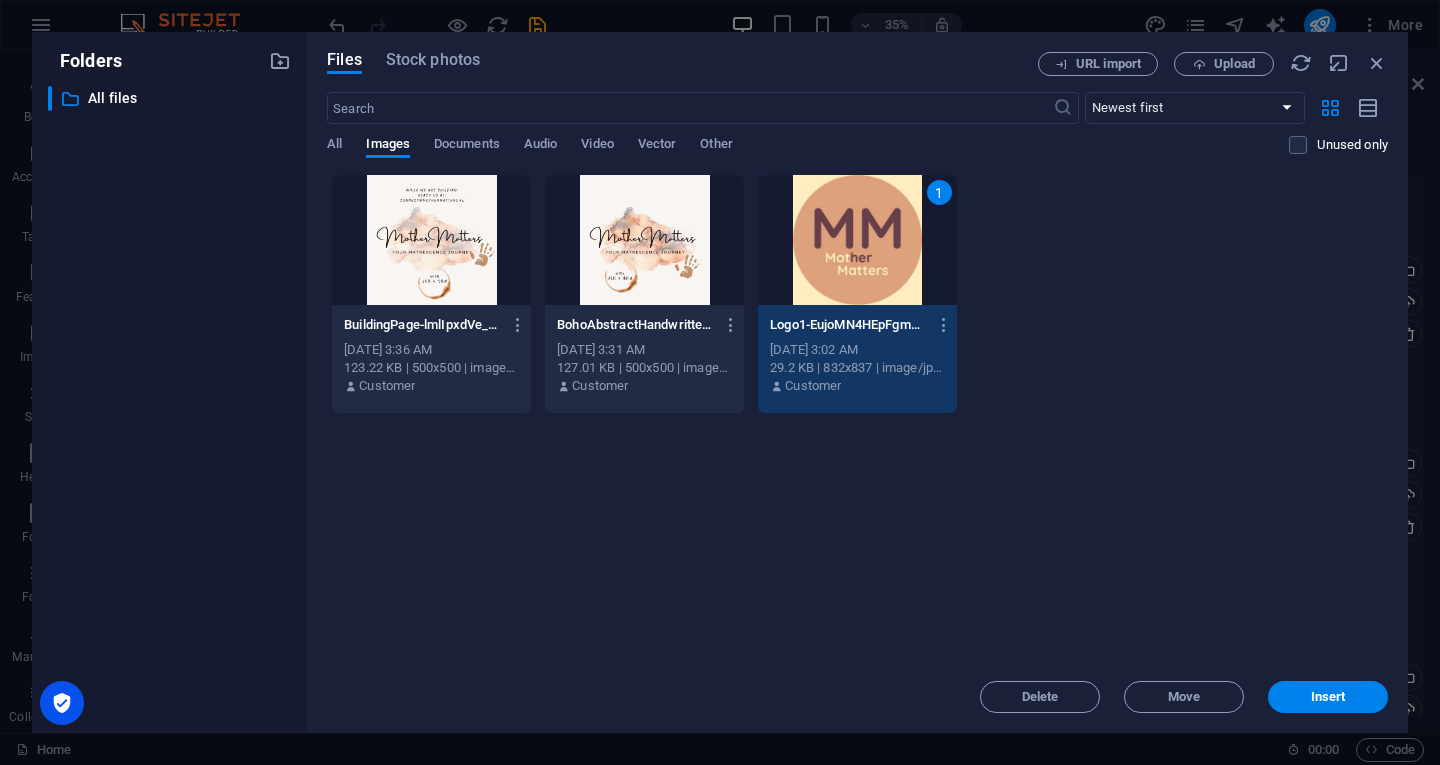 click on "Insert" at bounding box center (1328, 697) 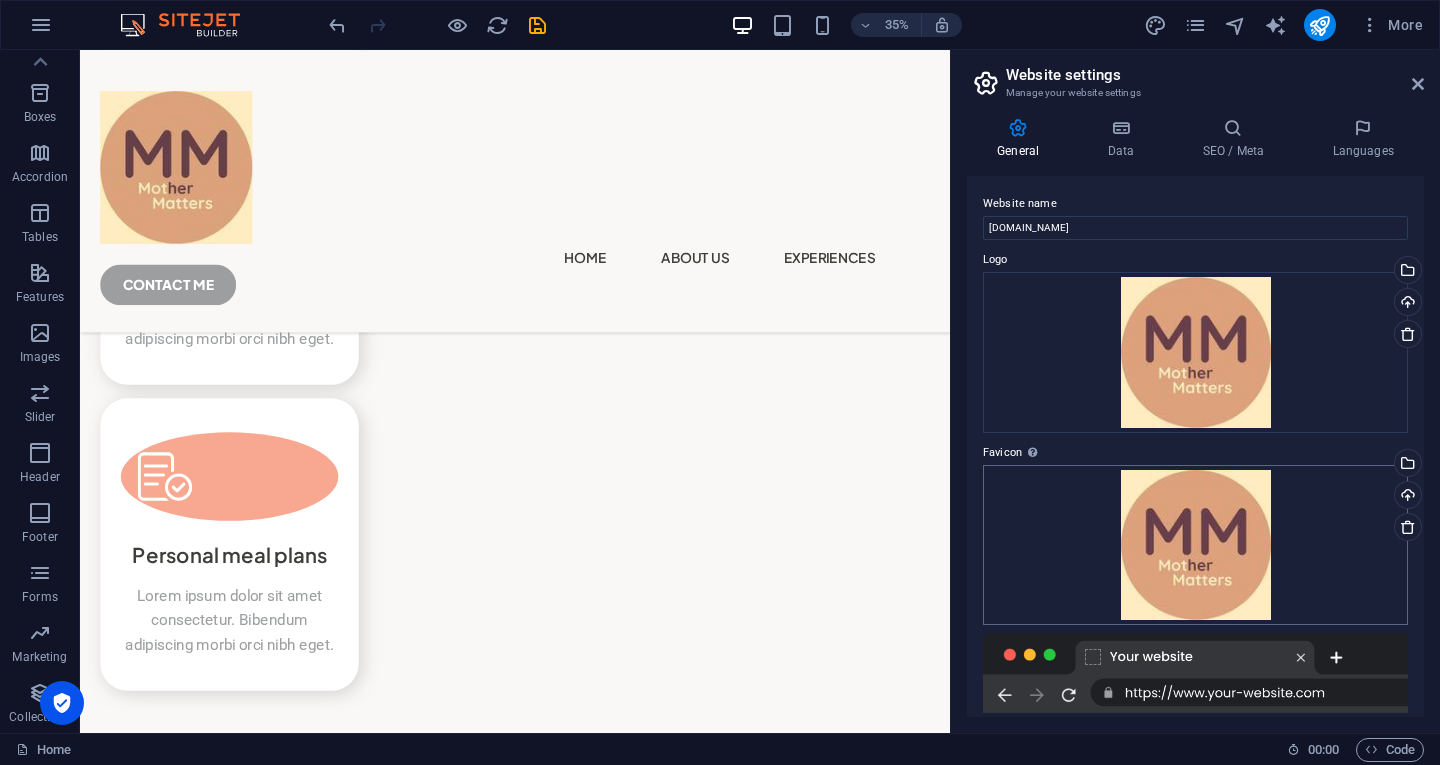 scroll, scrollTop: 5430, scrollLeft: 0, axis: vertical 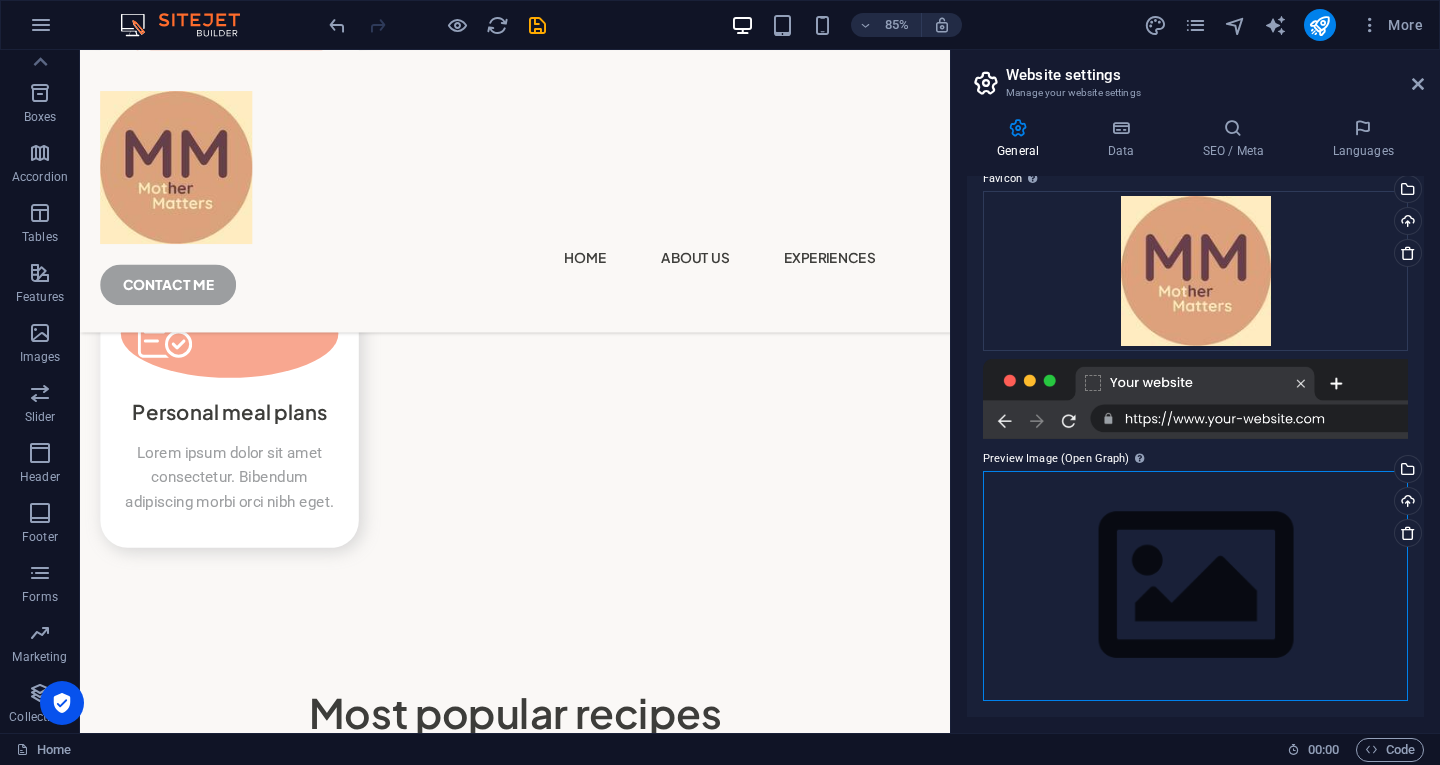 click on "Drag files here, click to choose files or select files from Files or our free stock photos & videos" at bounding box center [1195, 585] 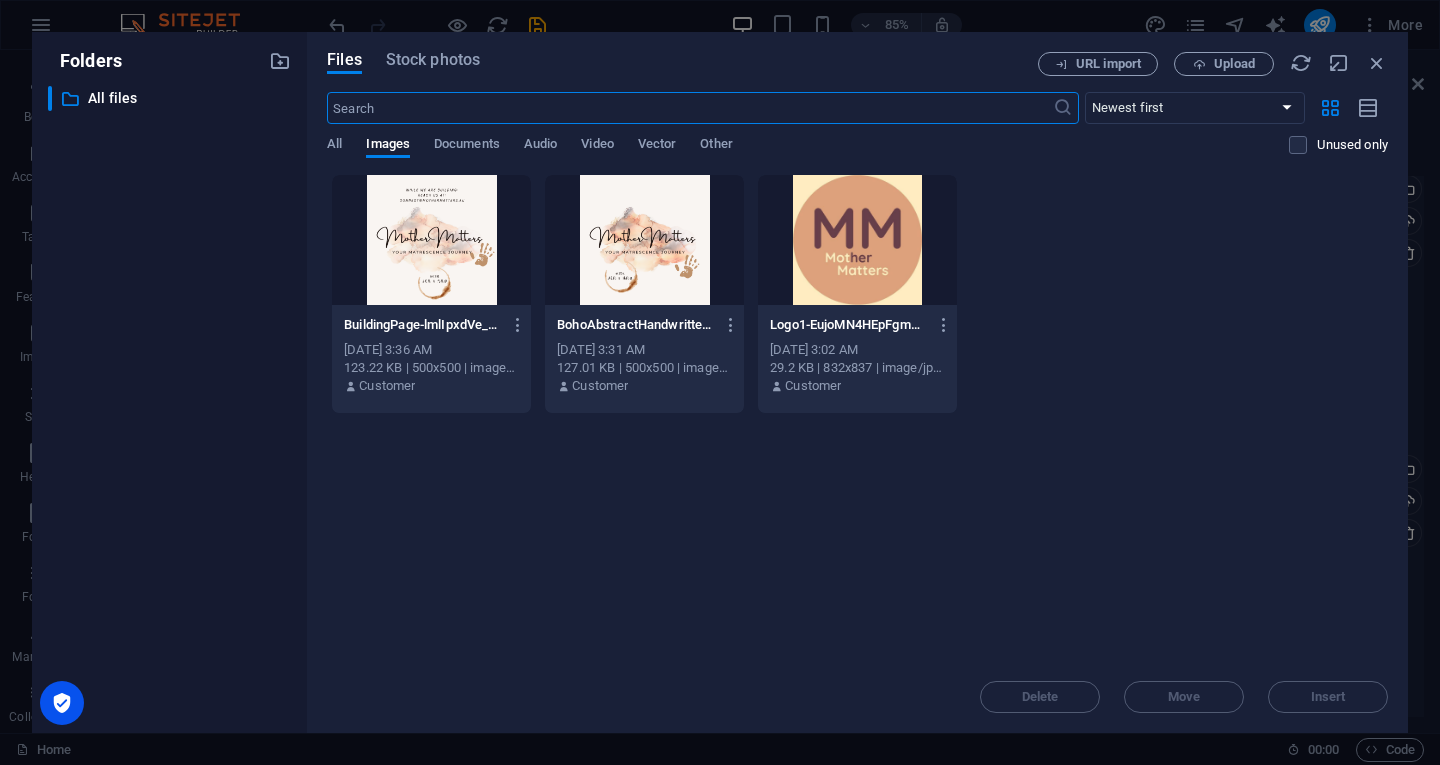 scroll, scrollTop: 5261, scrollLeft: 0, axis: vertical 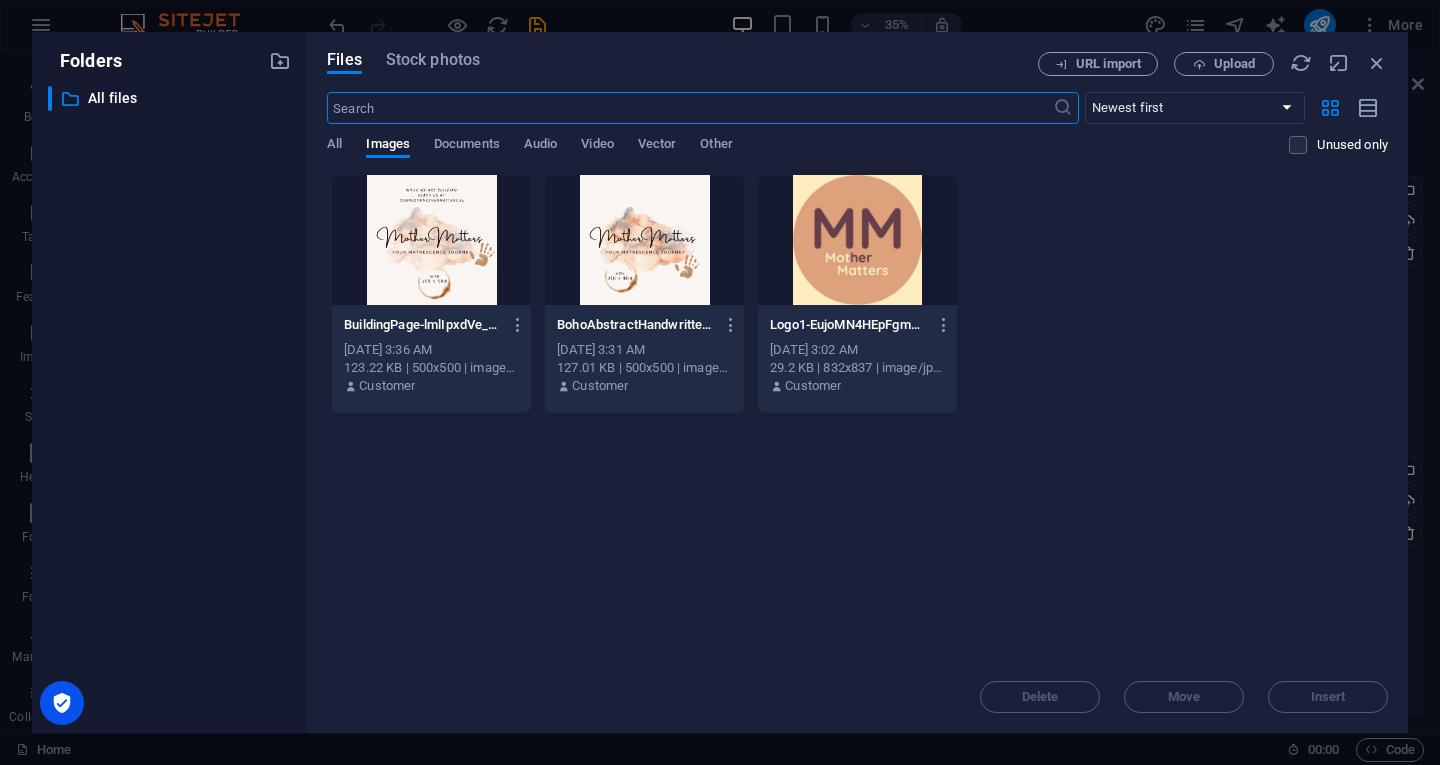 click at bounding box center [431, 240] 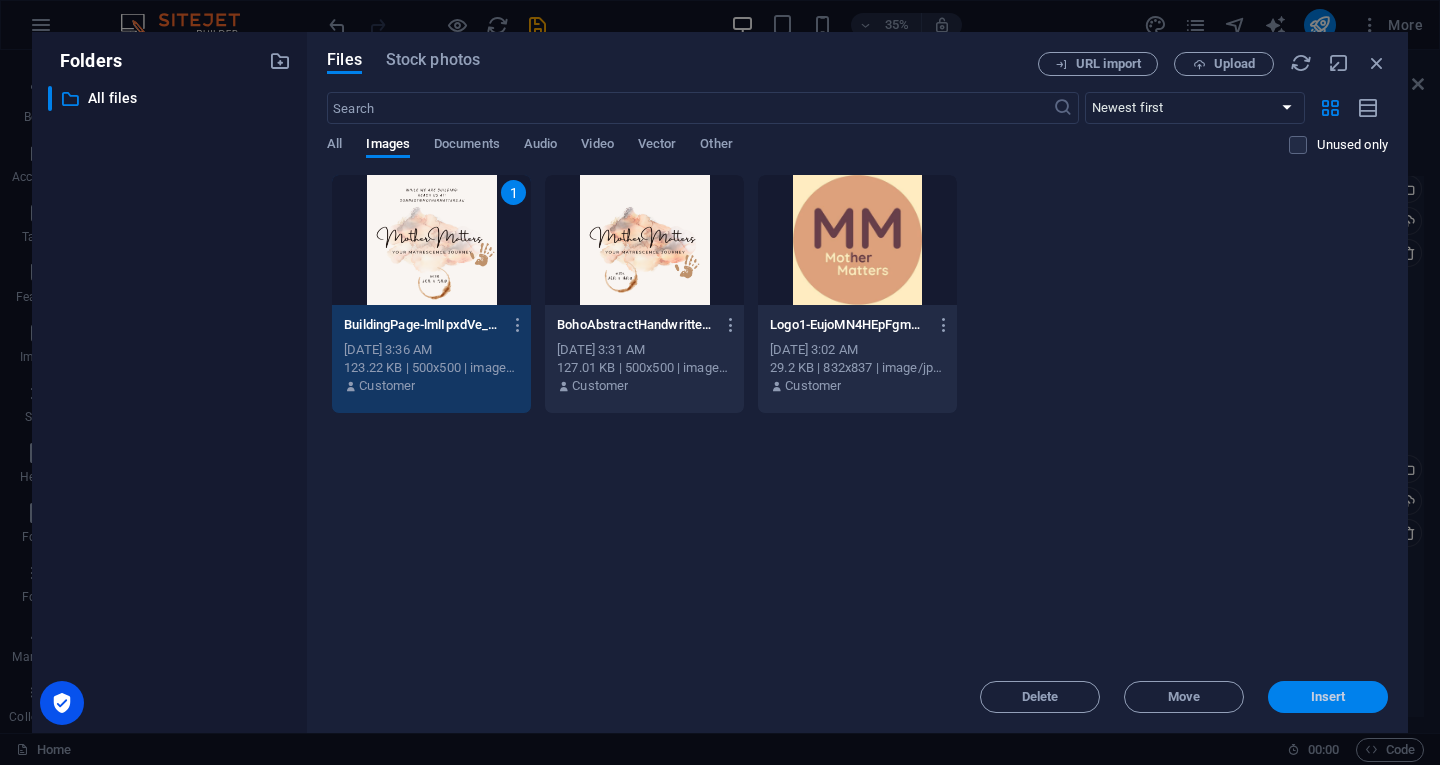 click on "Insert" at bounding box center [1328, 697] 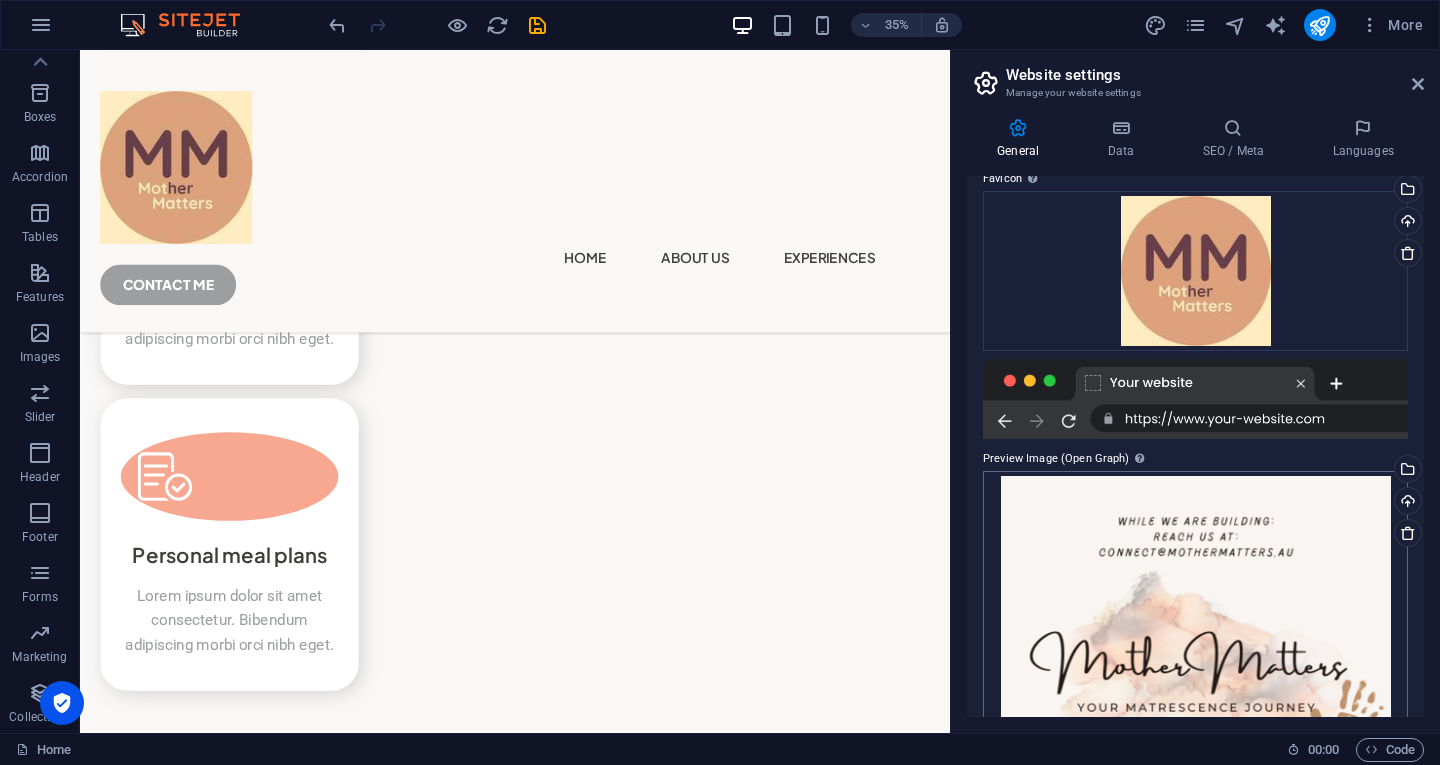 scroll, scrollTop: 5430, scrollLeft: 0, axis: vertical 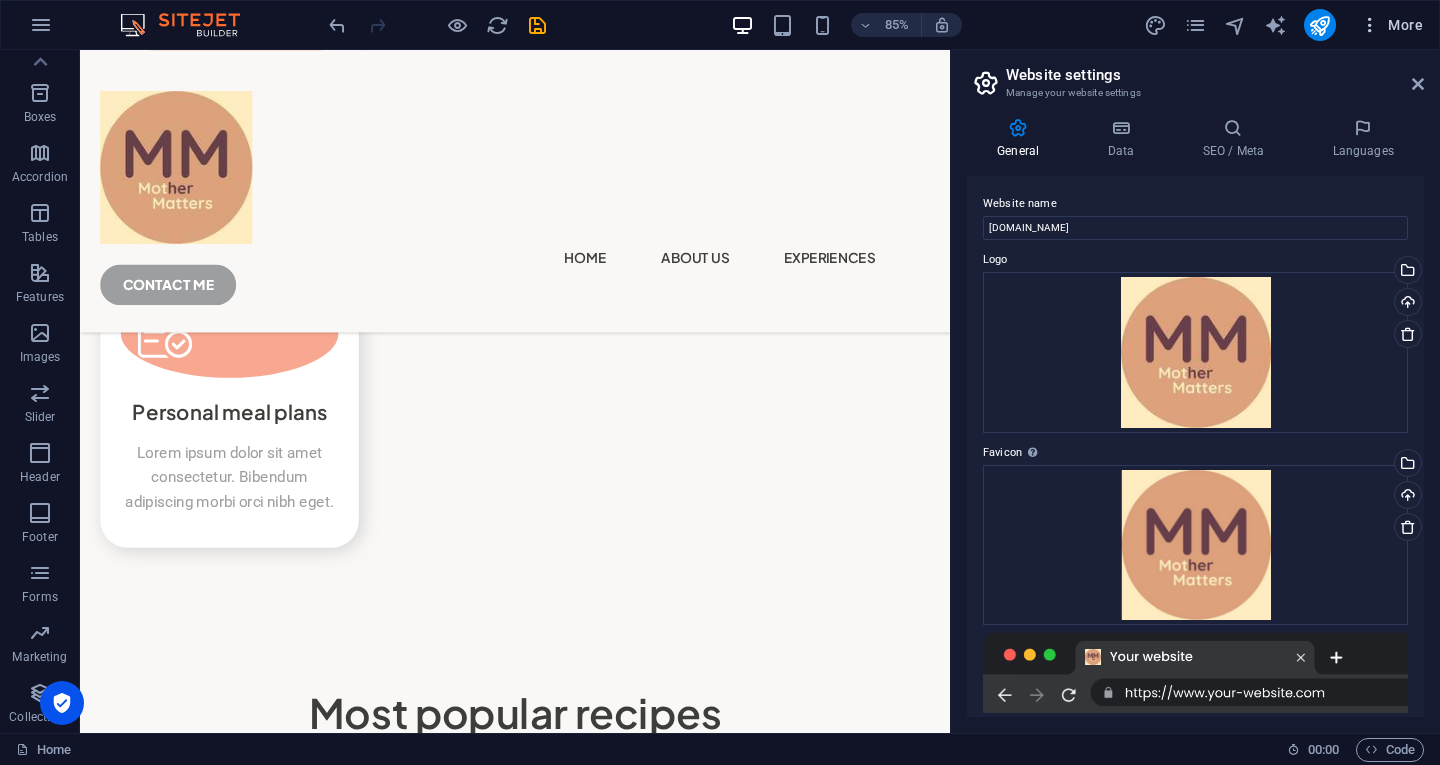 click on "More" at bounding box center (1391, 25) 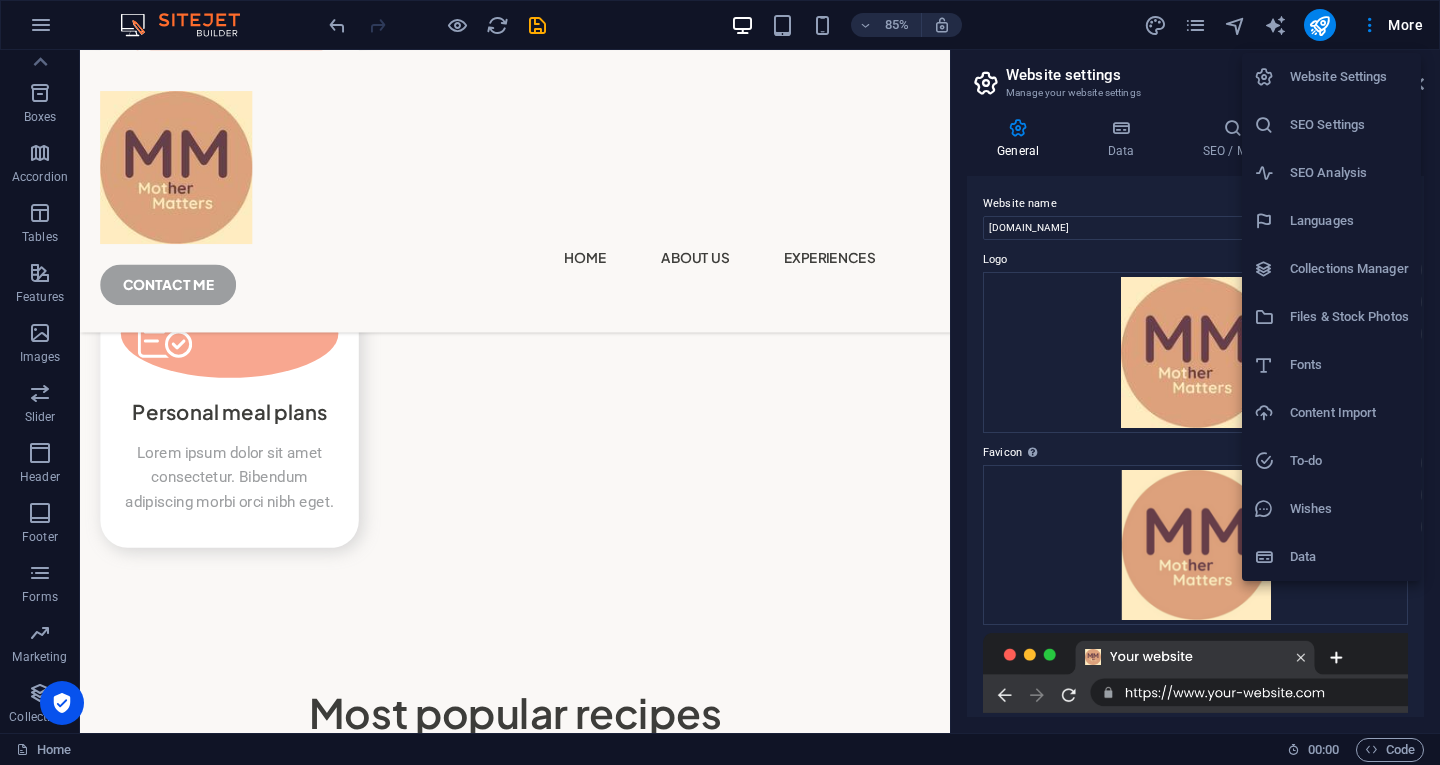click at bounding box center (720, 382) 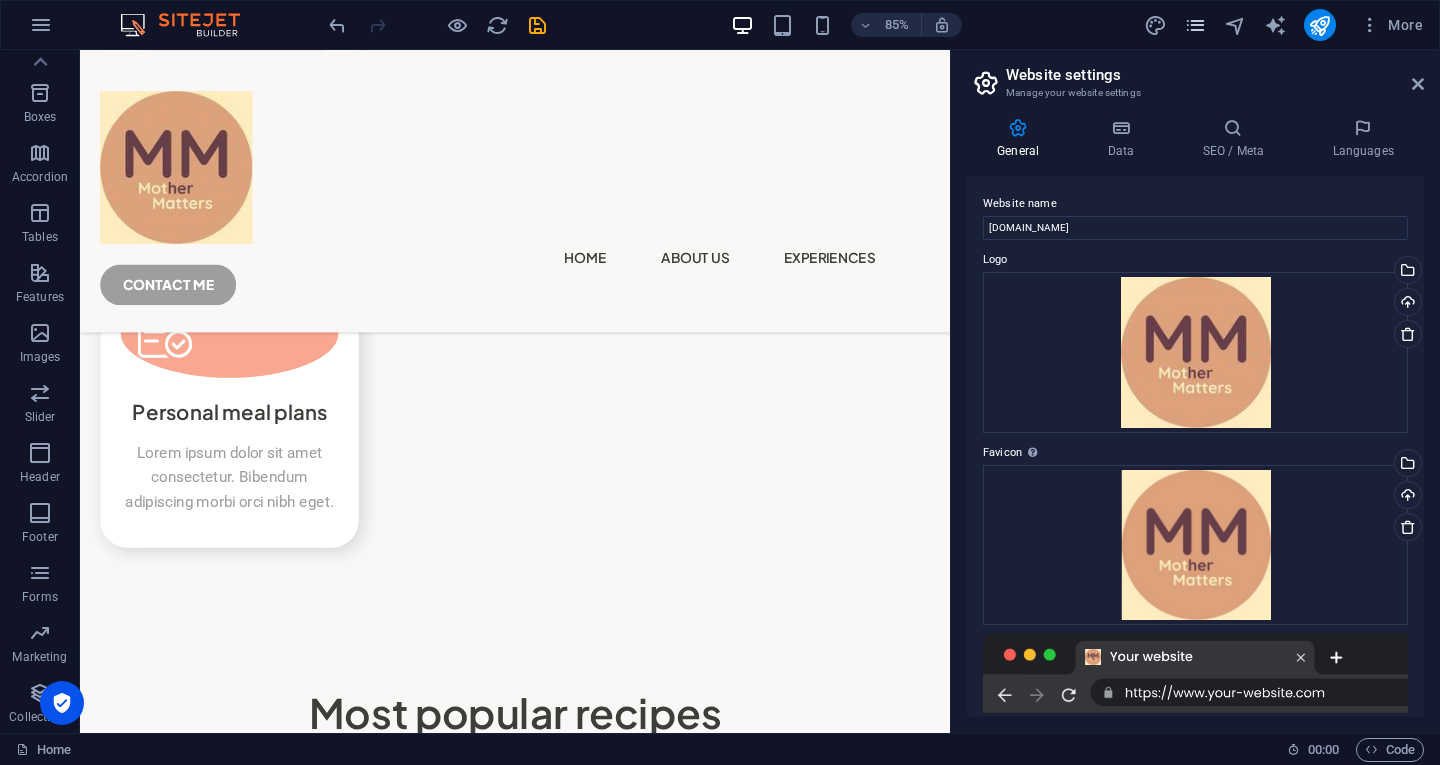 click at bounding box center (1195, 25) 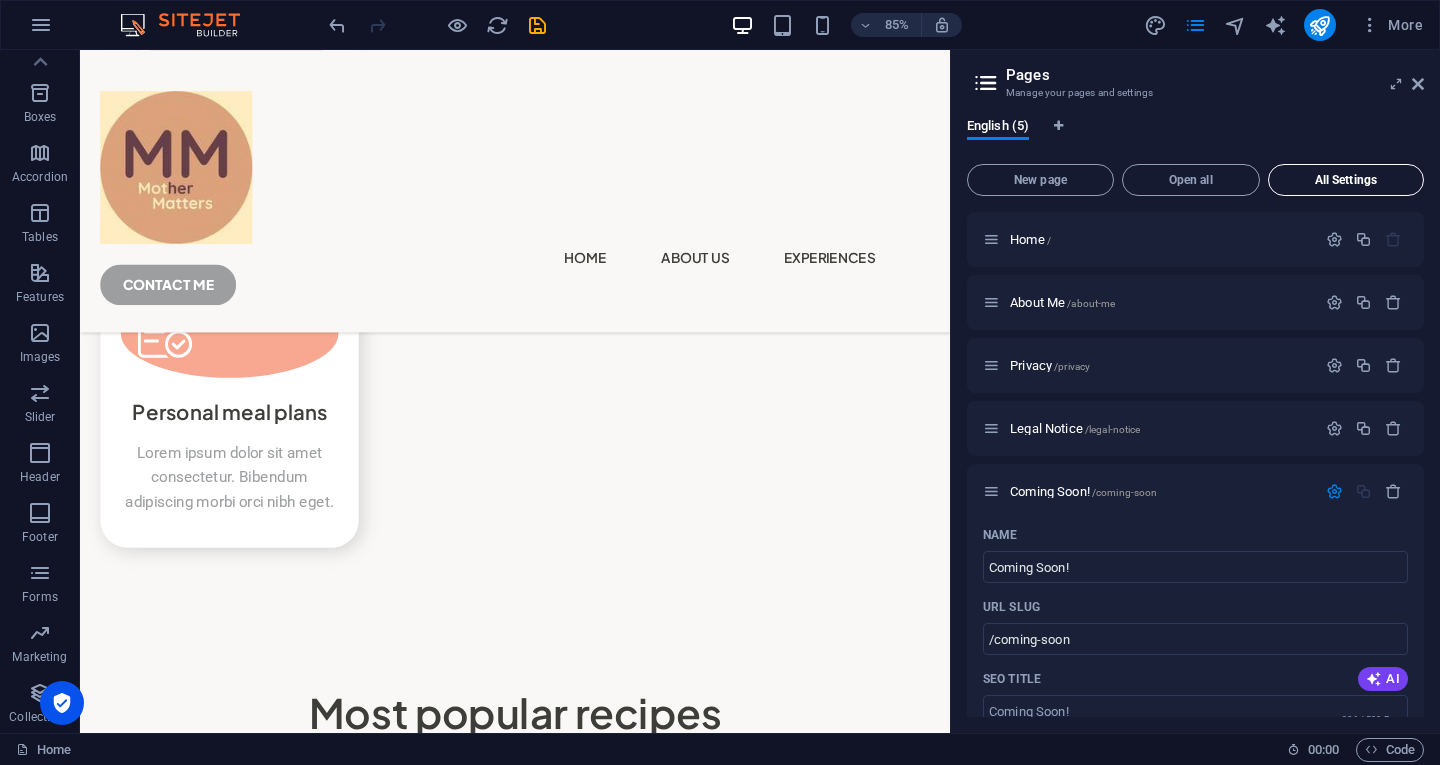 click on "All Settings" at bounding box center [1346, 180] 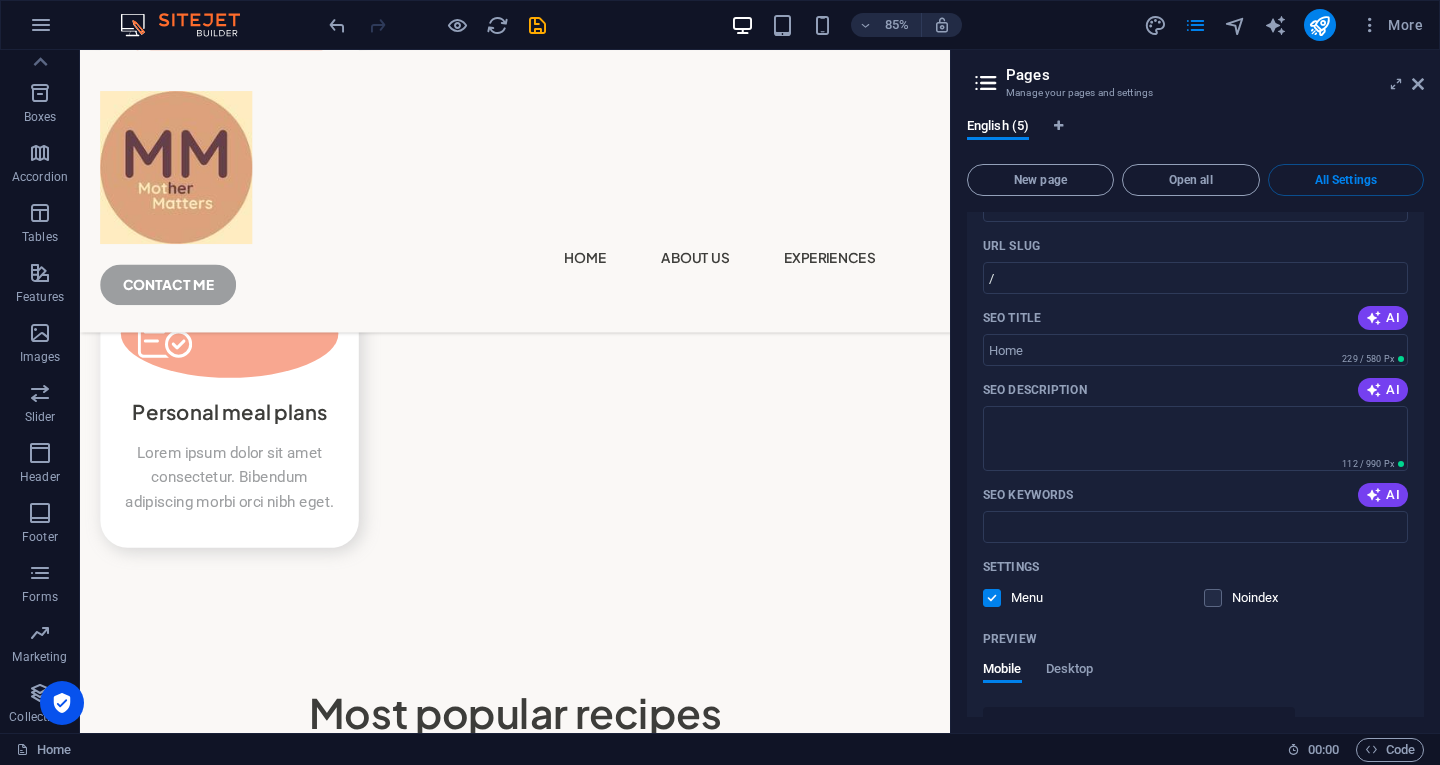 scroll, scrollTop: 0, scrollLeft: 0, axis: both 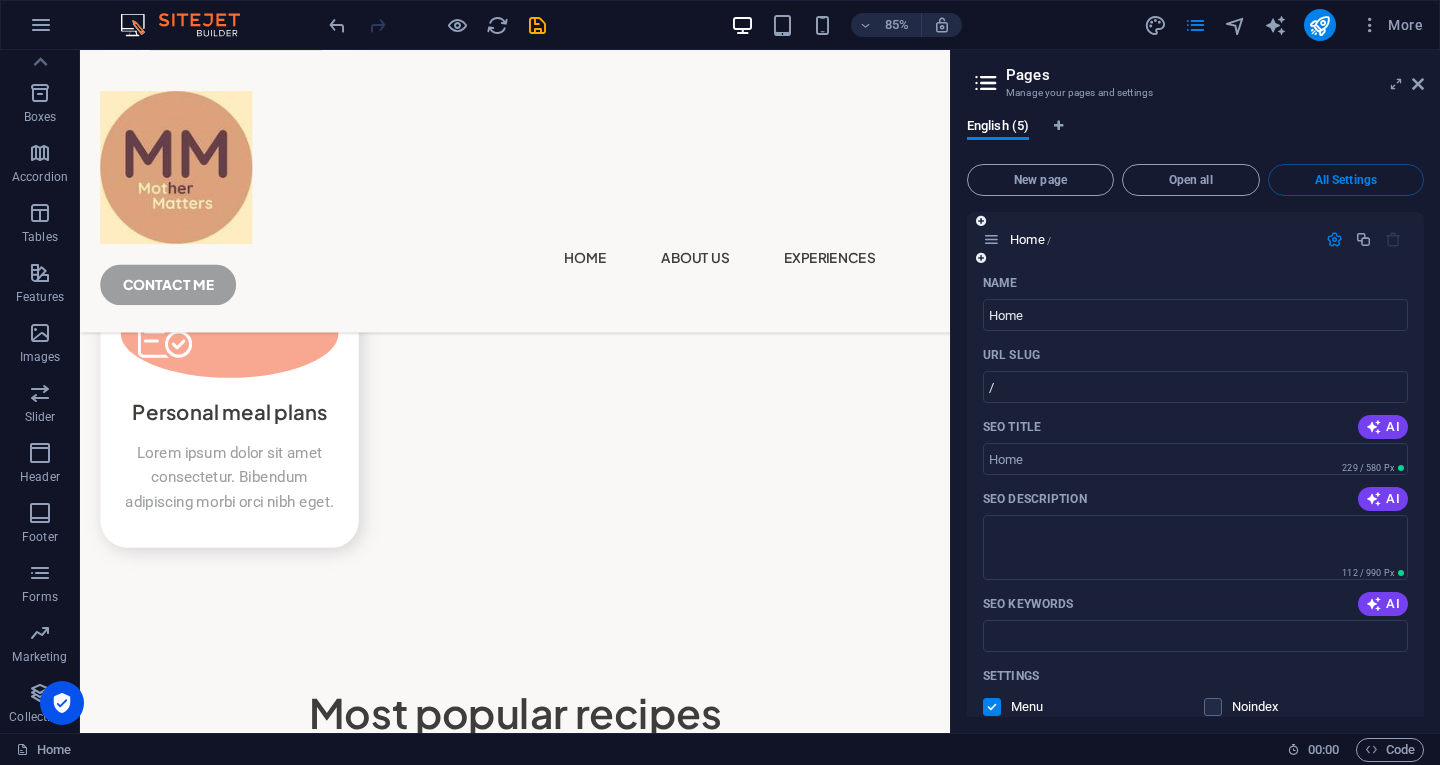 click at bounding box center [981, 221] 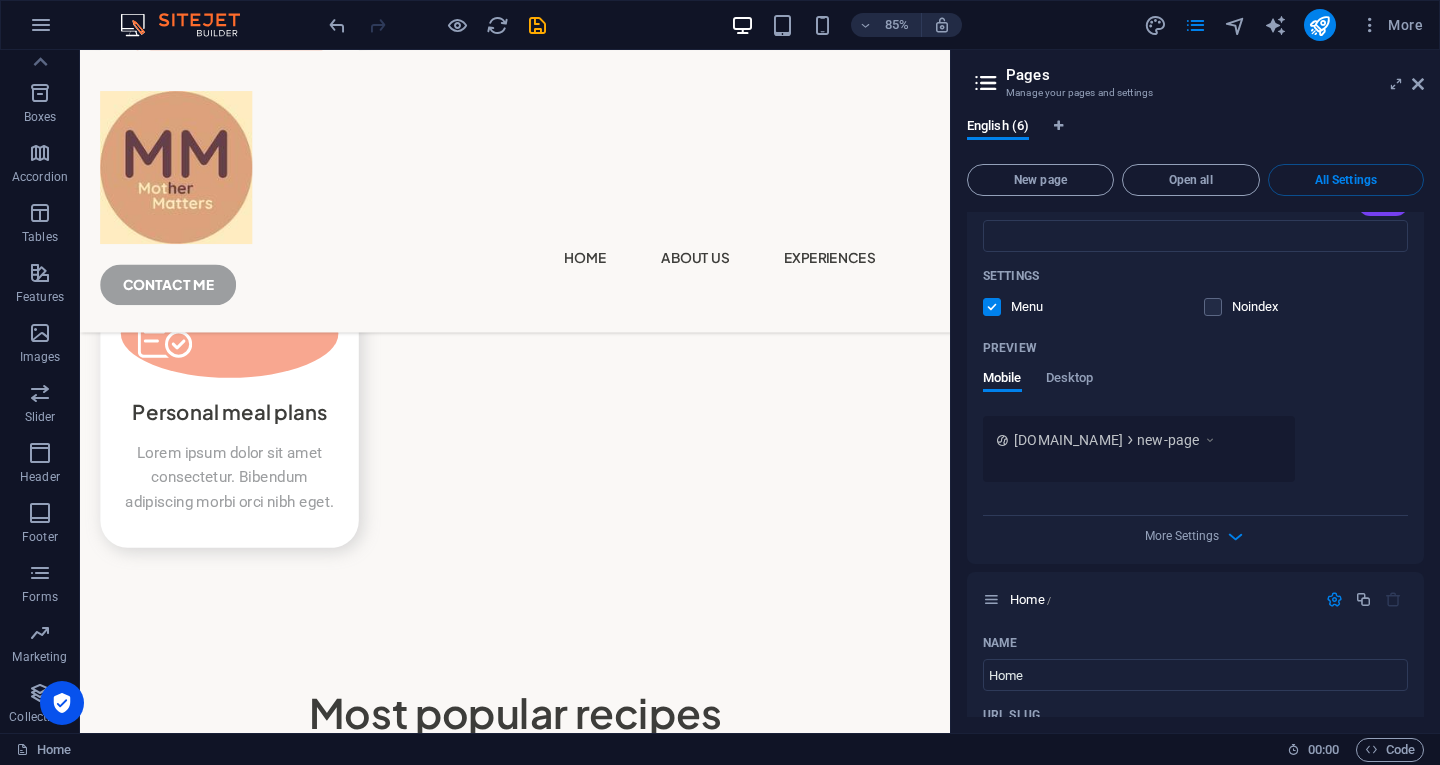 scroll, scrollTop: 0, scrollLeft: 0, axis: both 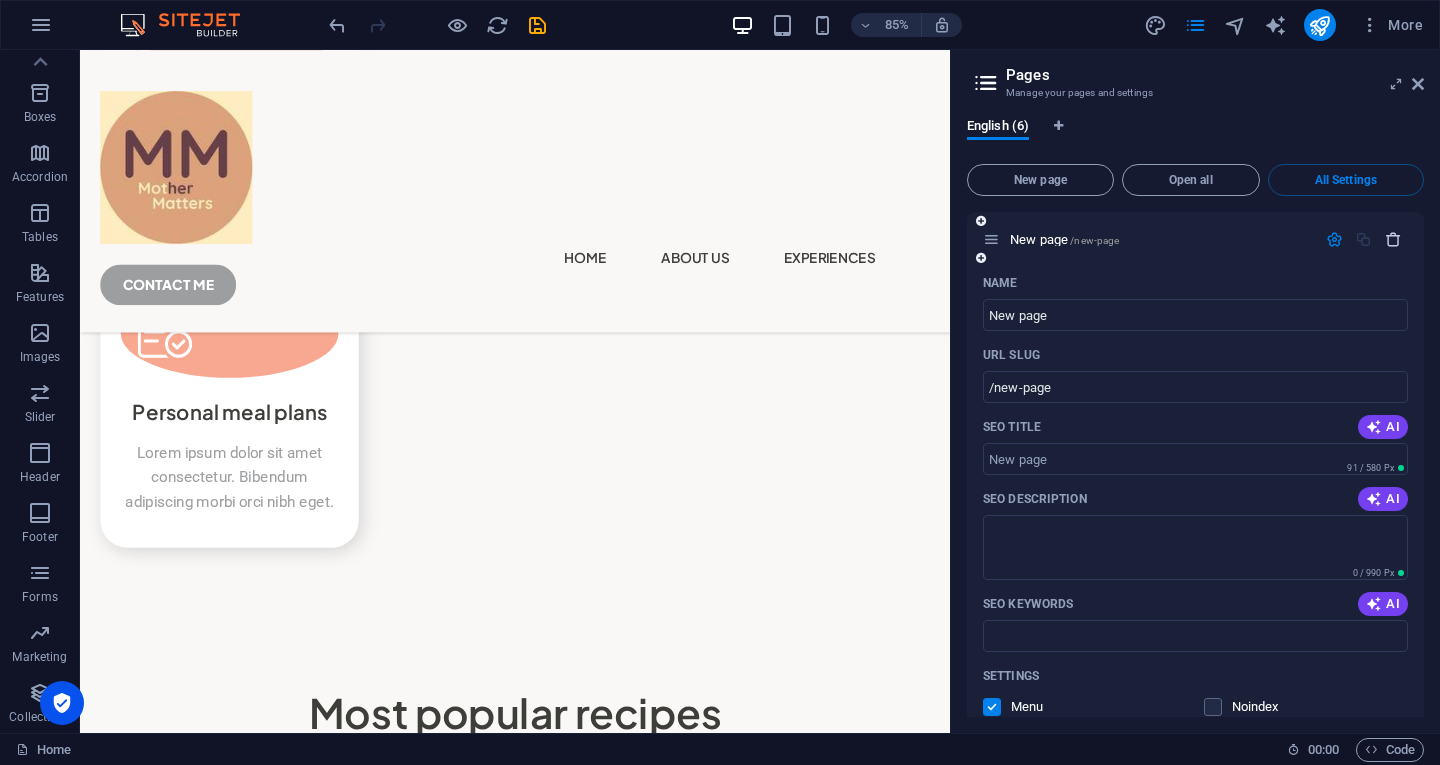 click at bounding box center [1393, 239] 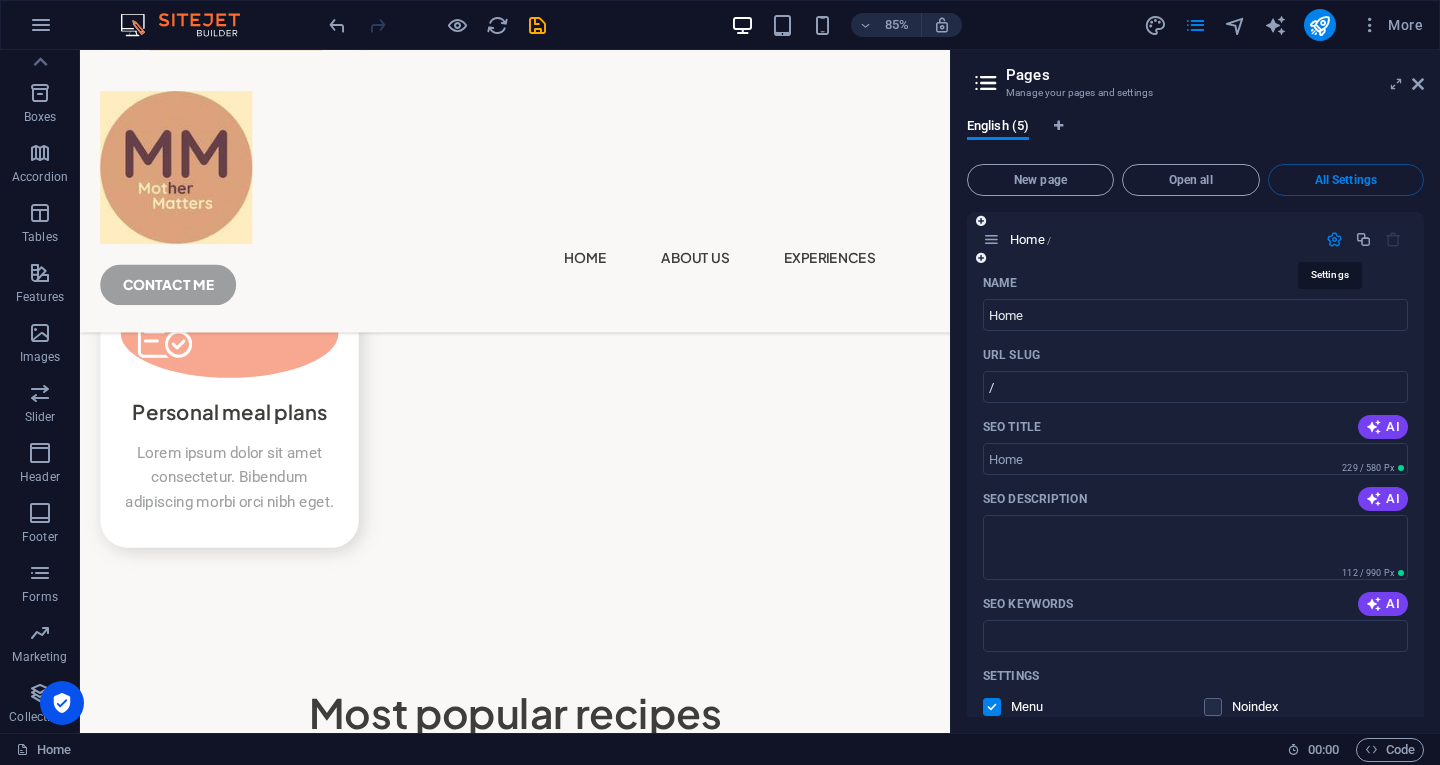click at bounding box center (1334, 239) 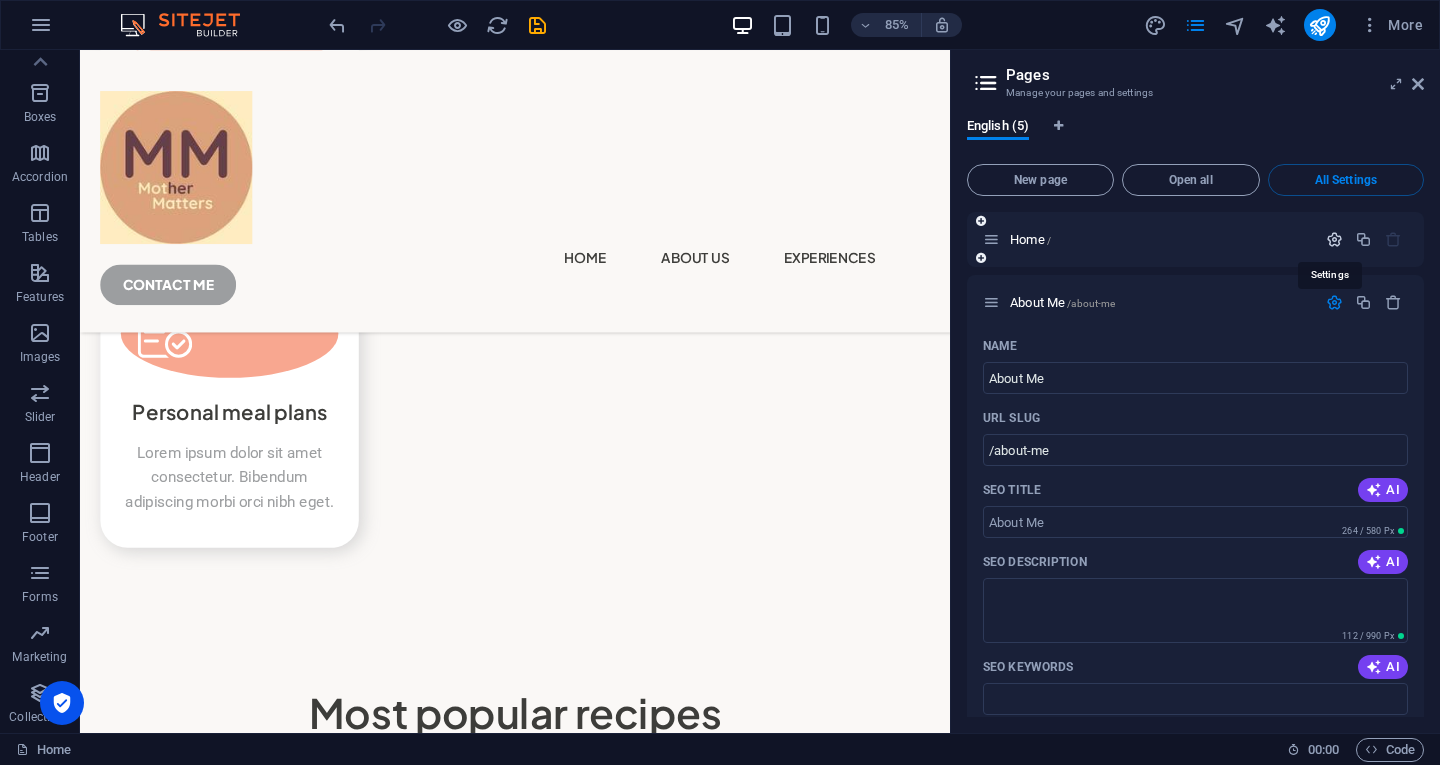 click at bounding box center (1334, 239) 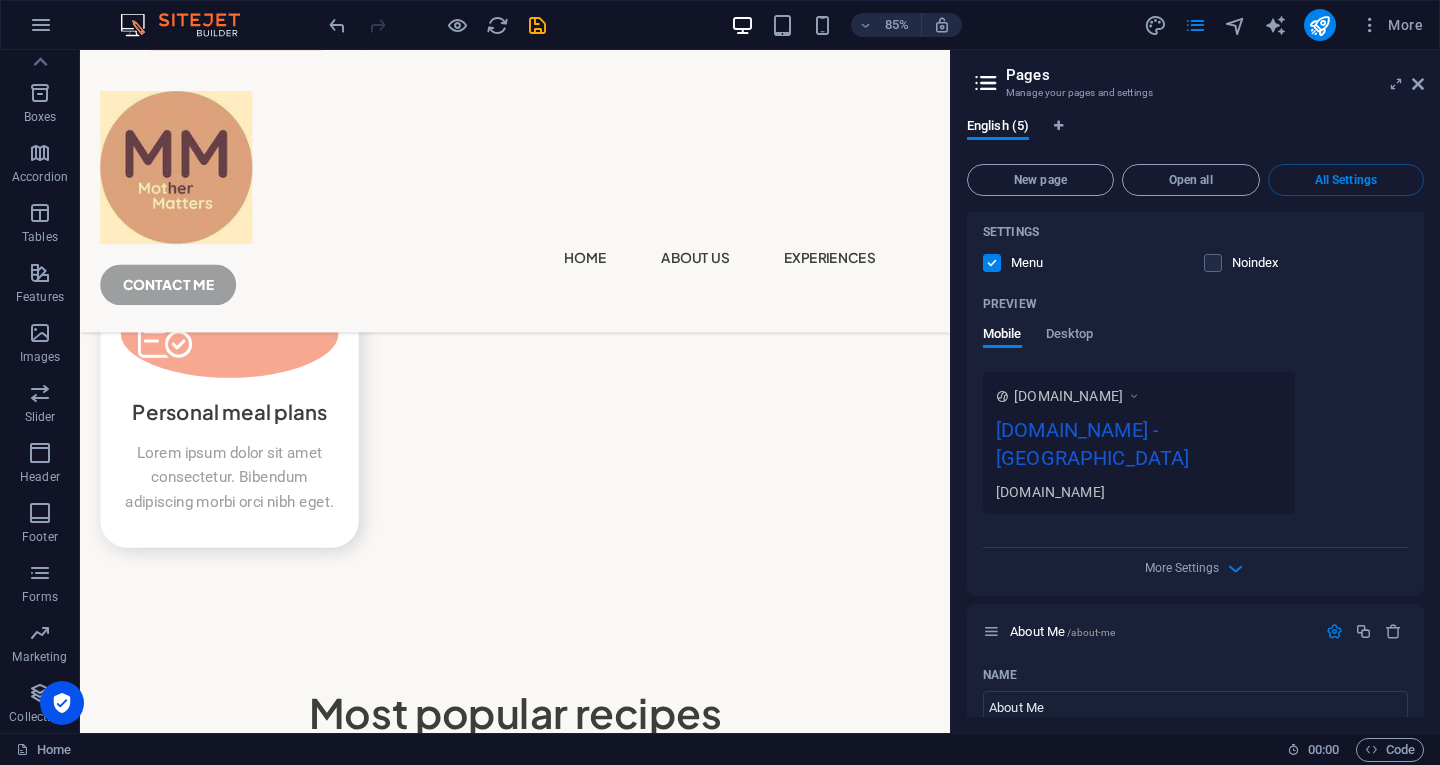 scroll, scrollTop: 500, scrollLeft: 0, axis: vertical 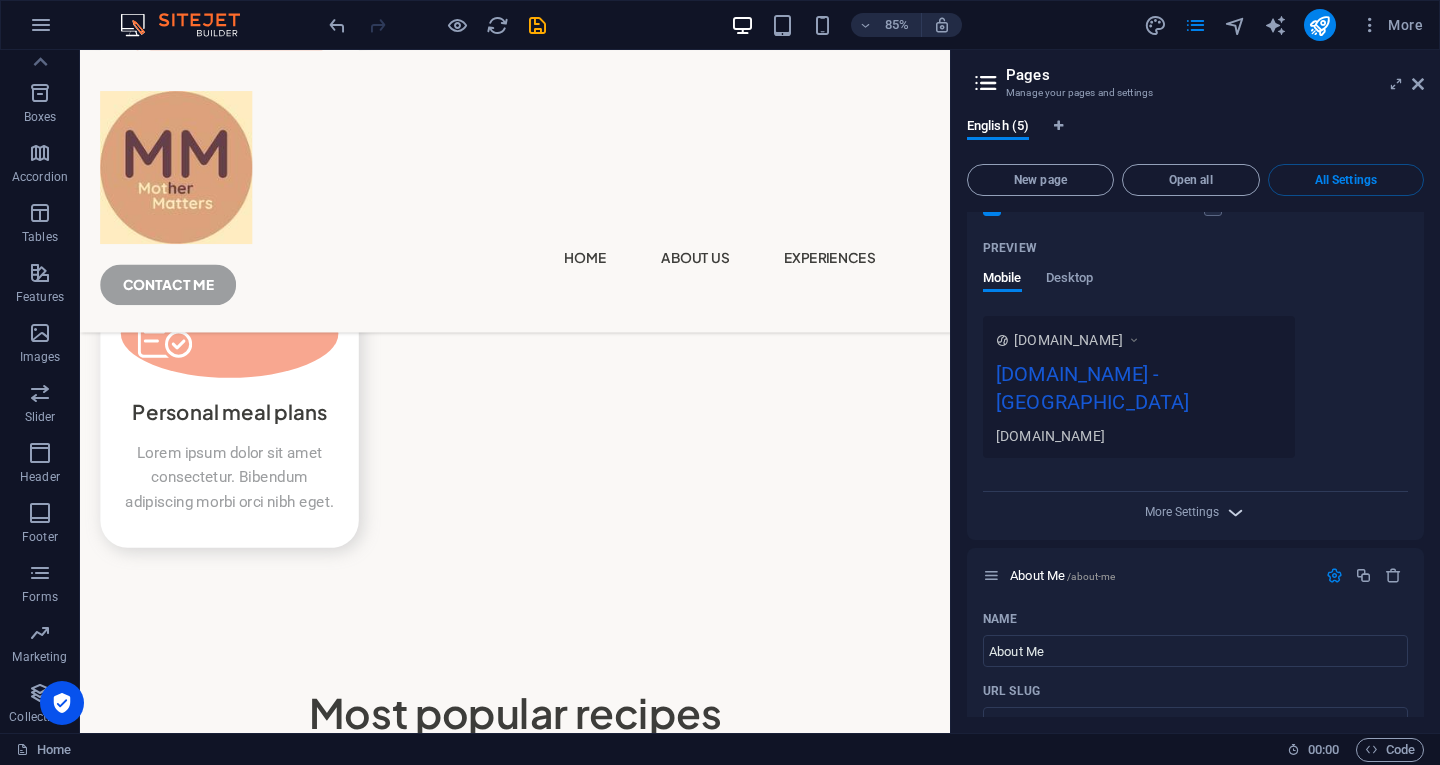 click at bounding box center [1235, 512] 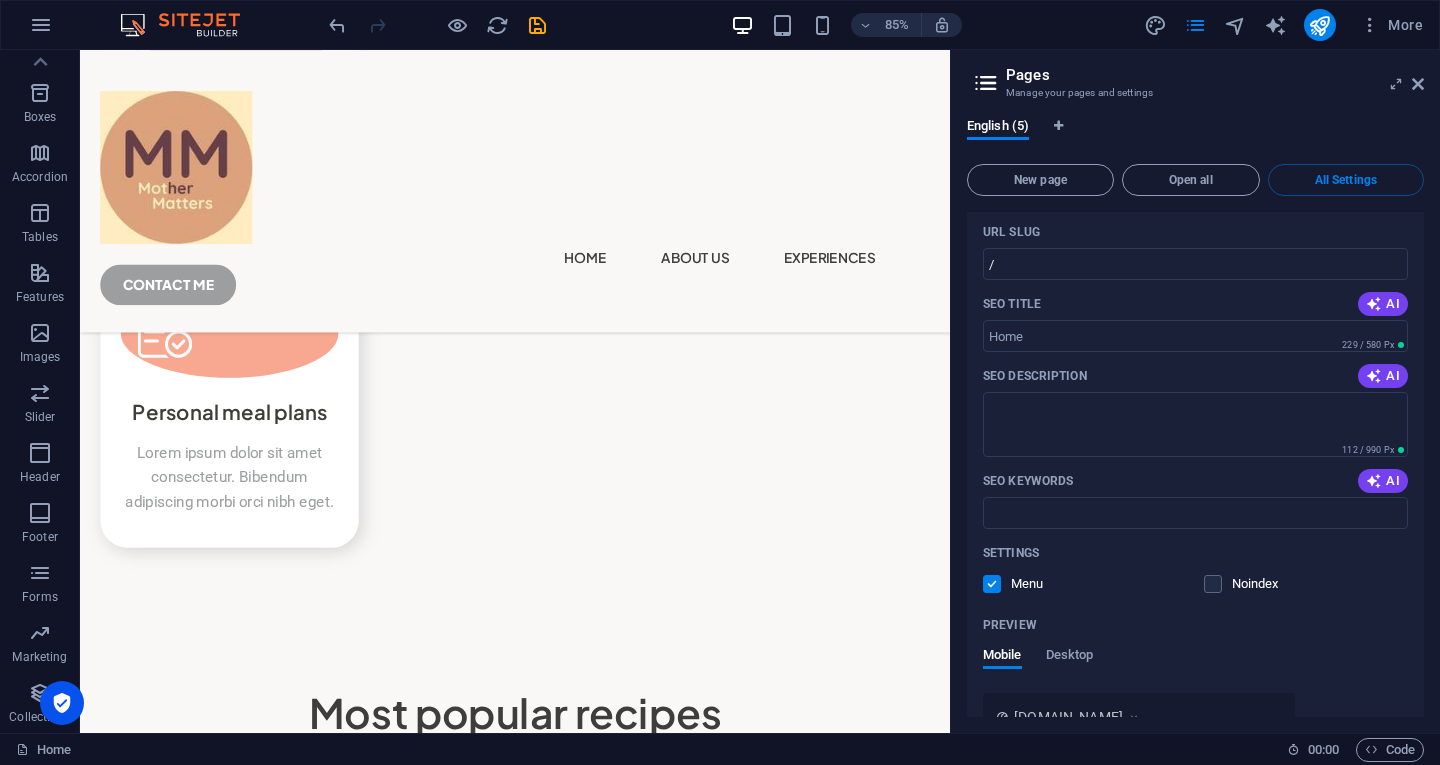 scroll, scrollTop: 0, scrollLeft: 0, axis: both 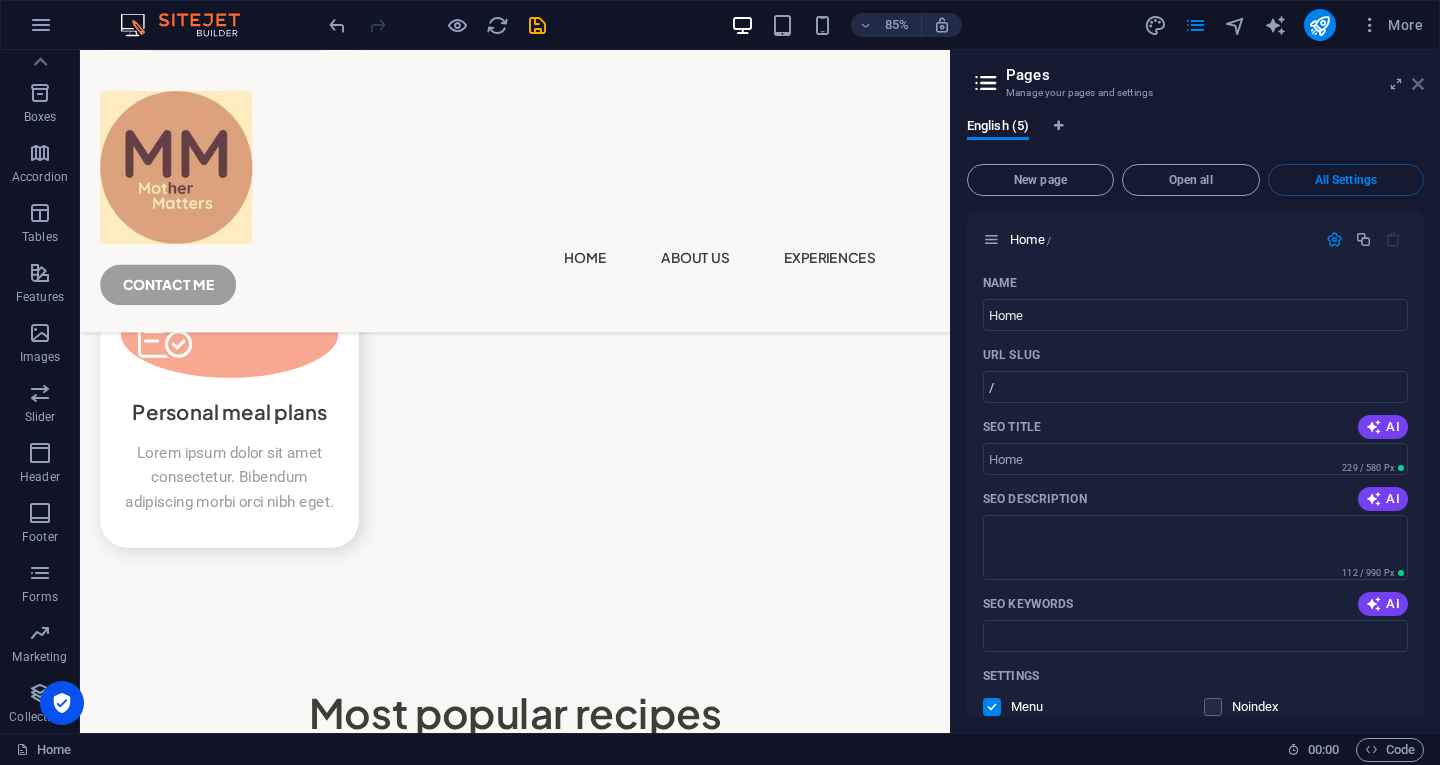 drag, startPoint x: 1419, startPoint y: 87, endPoint x: 1324, endPoint y: 70, distance: 96.50906 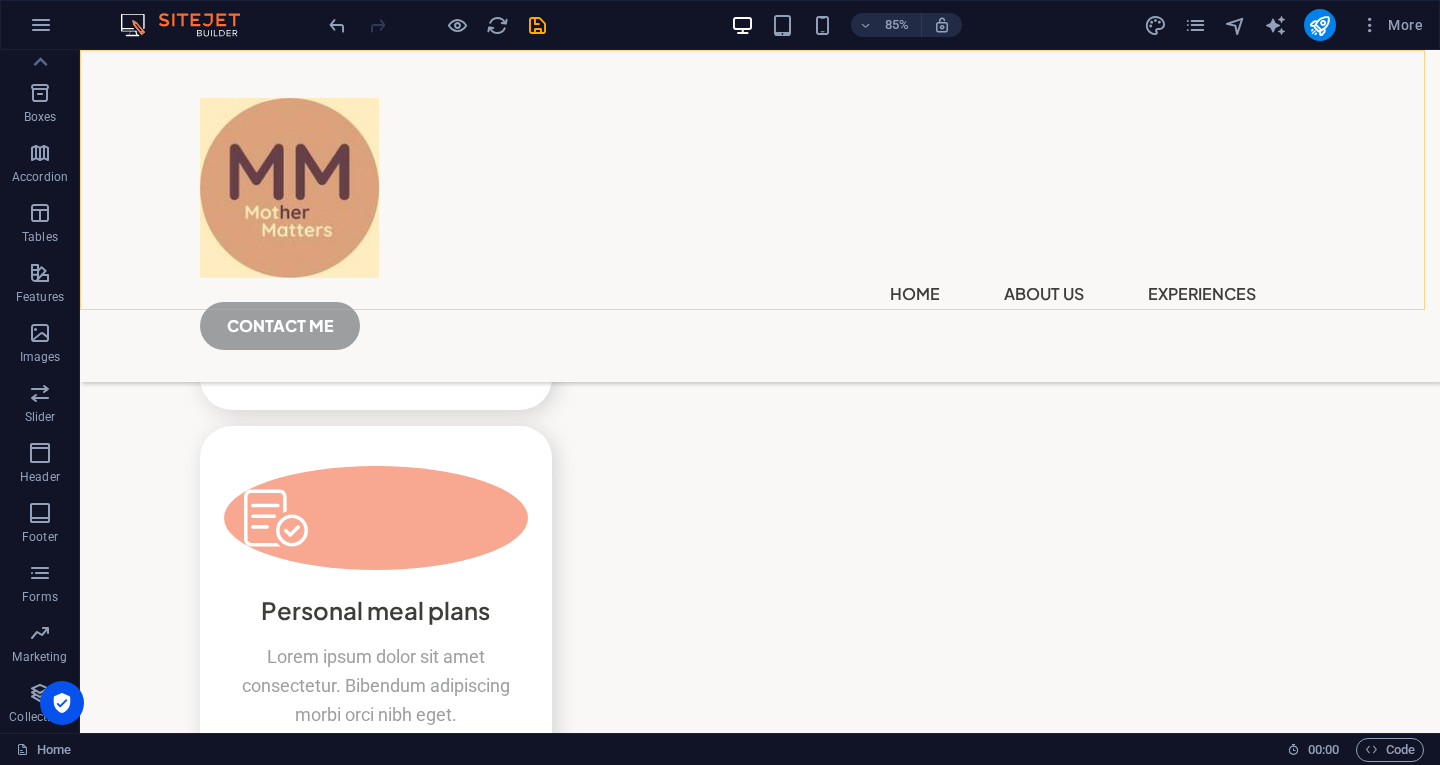 scroll, scrollTop: 5153, scrollLeft: 0, axis: vertical 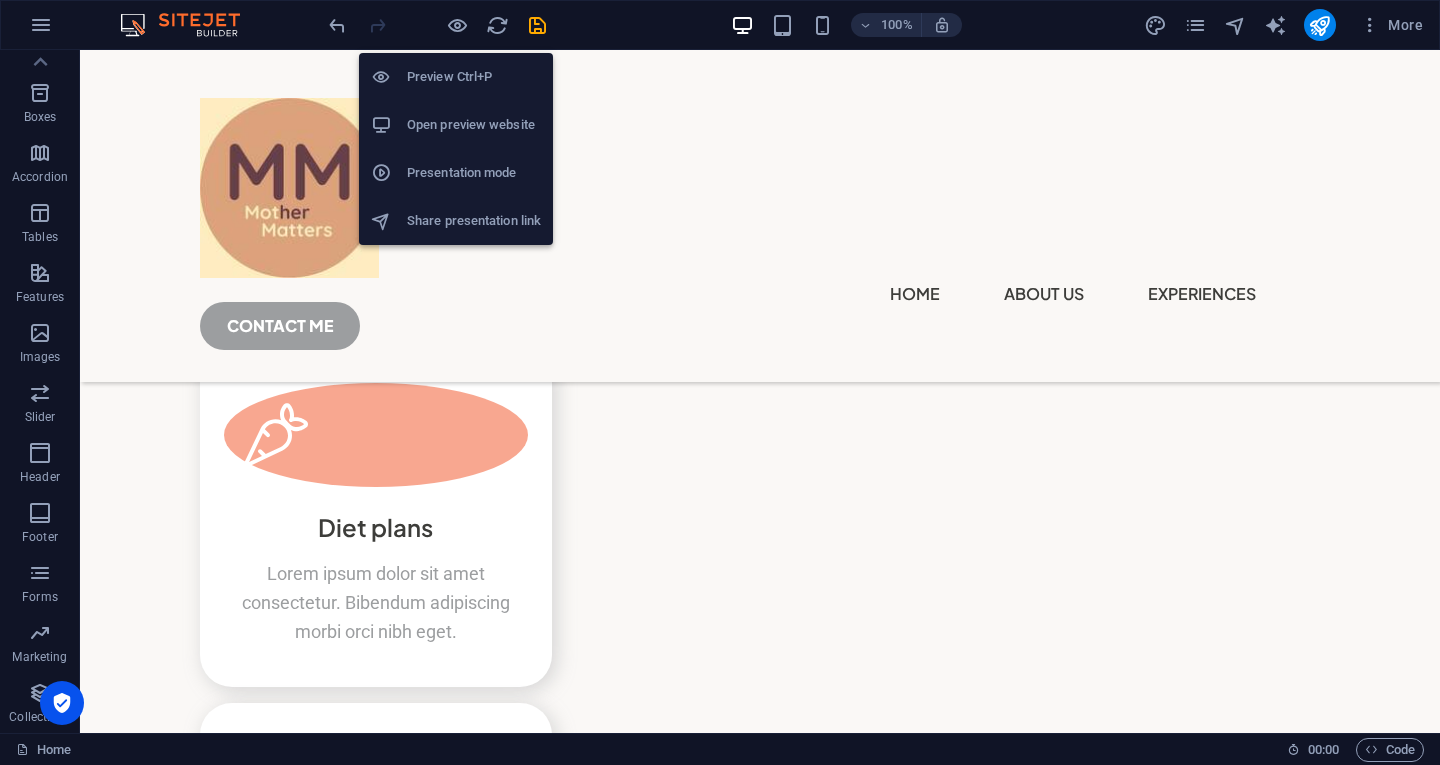 click on "Open preview website" at bounding box center (474, 125) 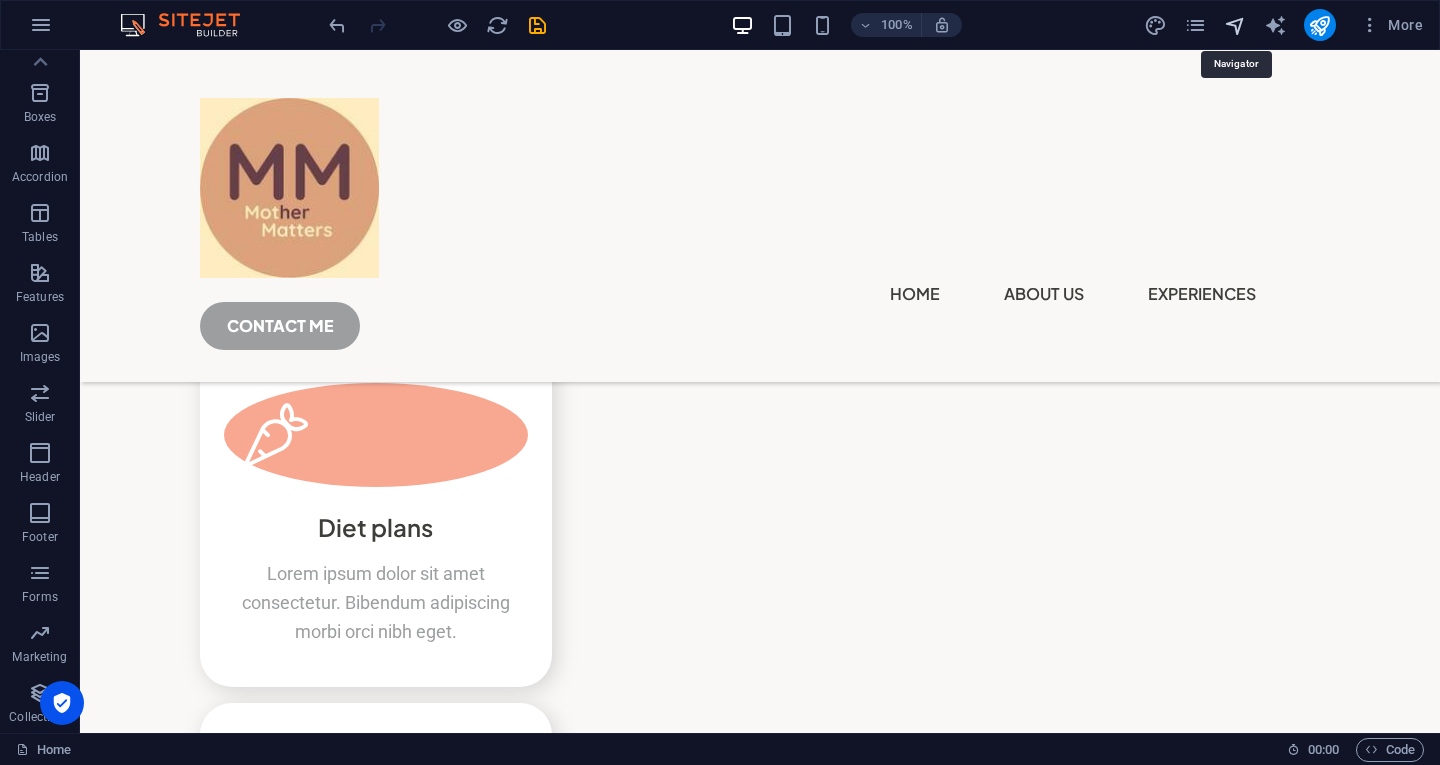 click at bounding box center [1235, 25] 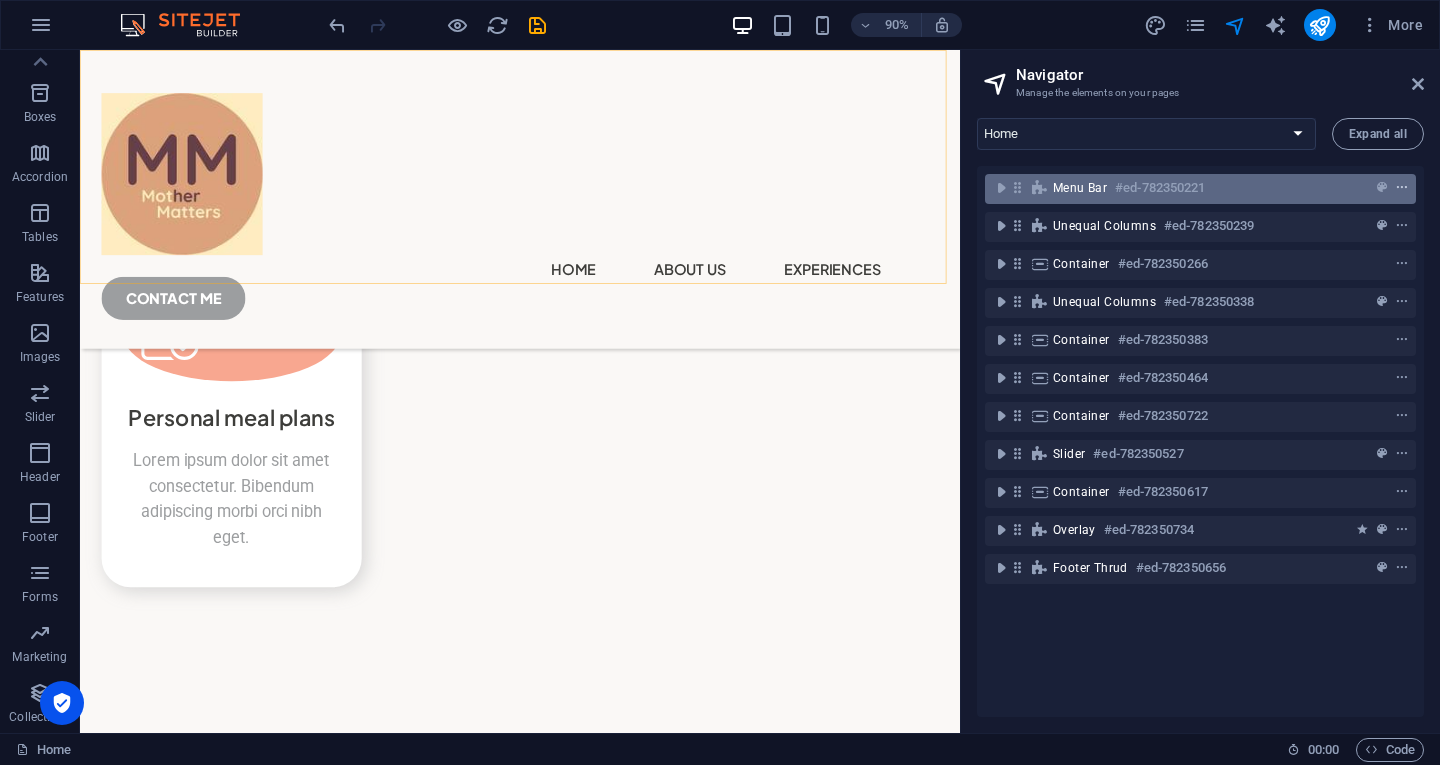 click at bounding box center [1402, 188] 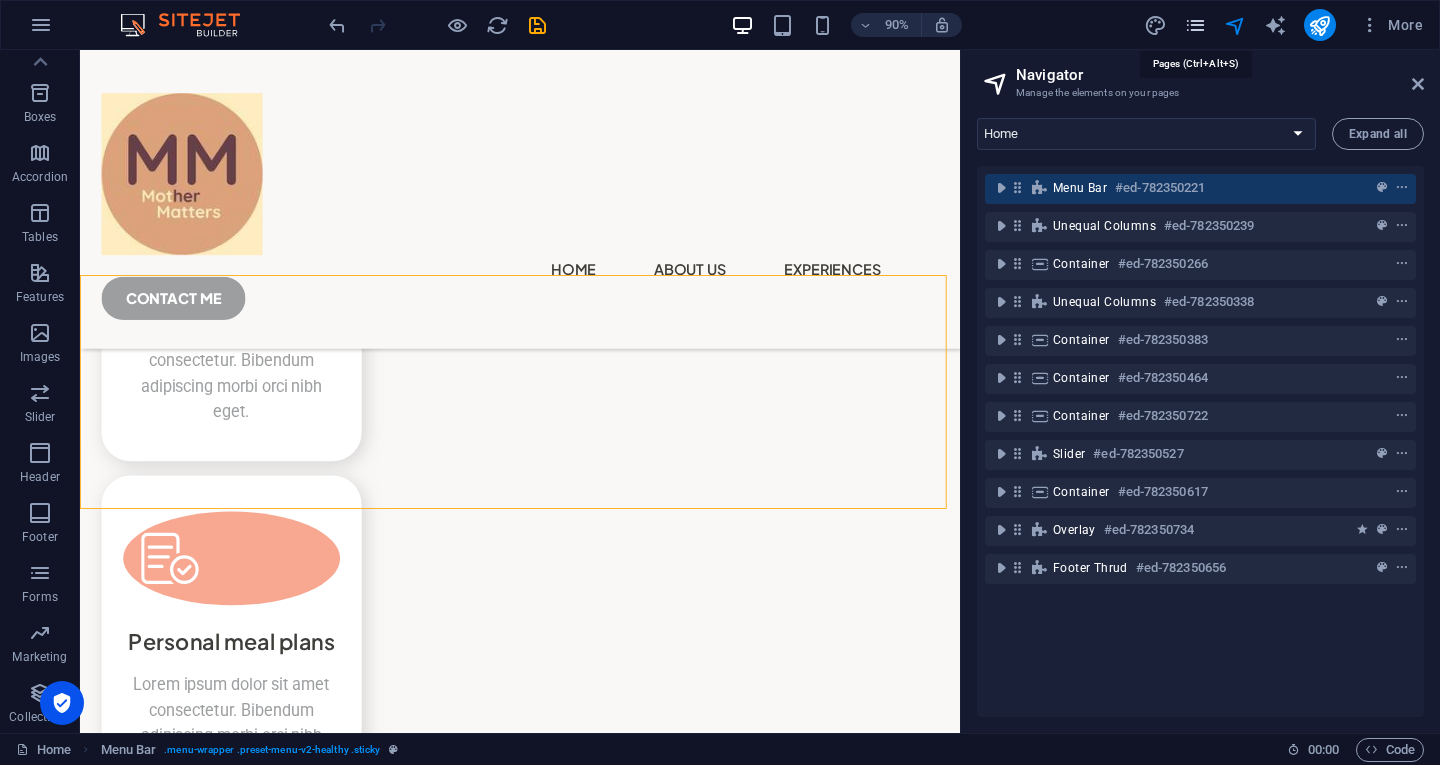 click at bounding box center (1195, 25) 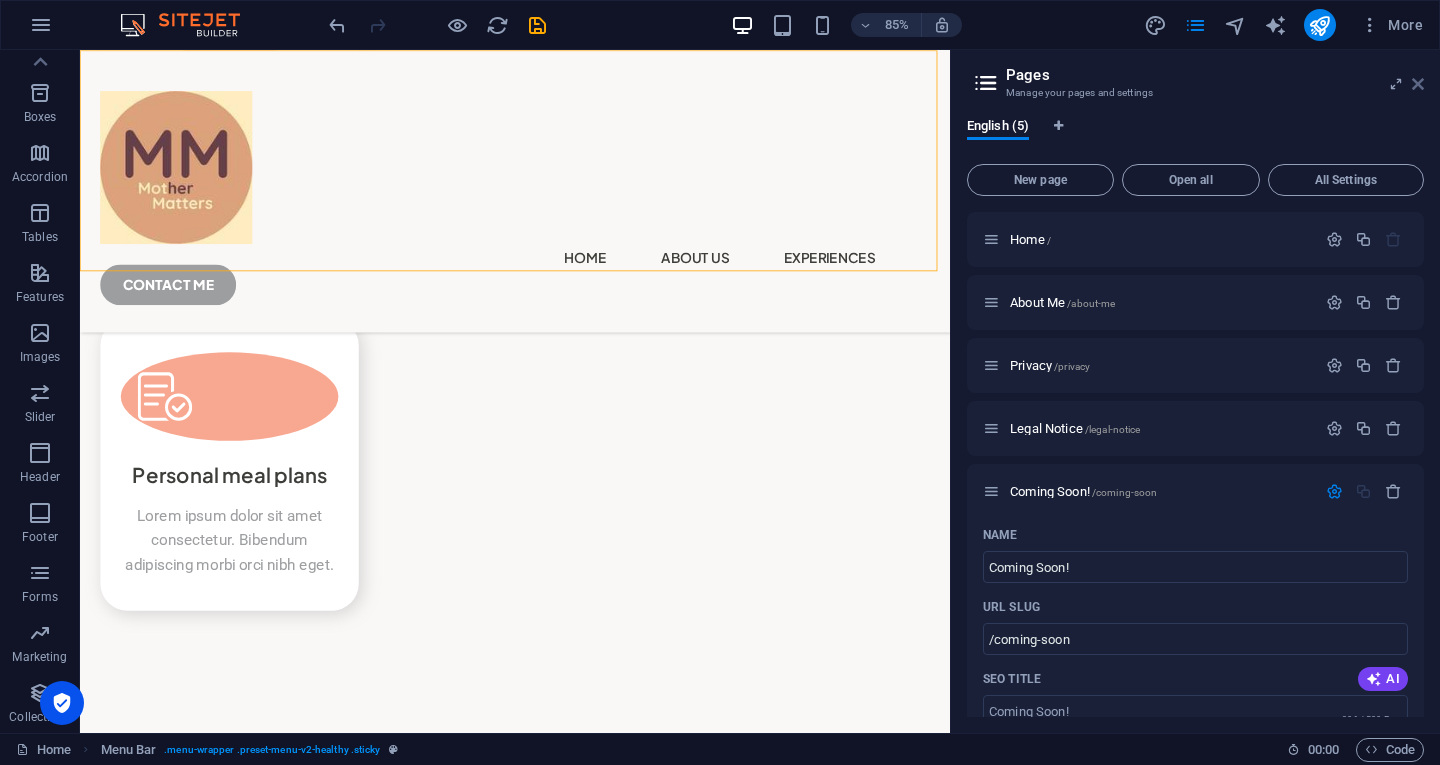 drag, startPoint x: 1422, startPoint y: 82, endPoint x: 1332, endPoint y: 21, distance: 108.72442 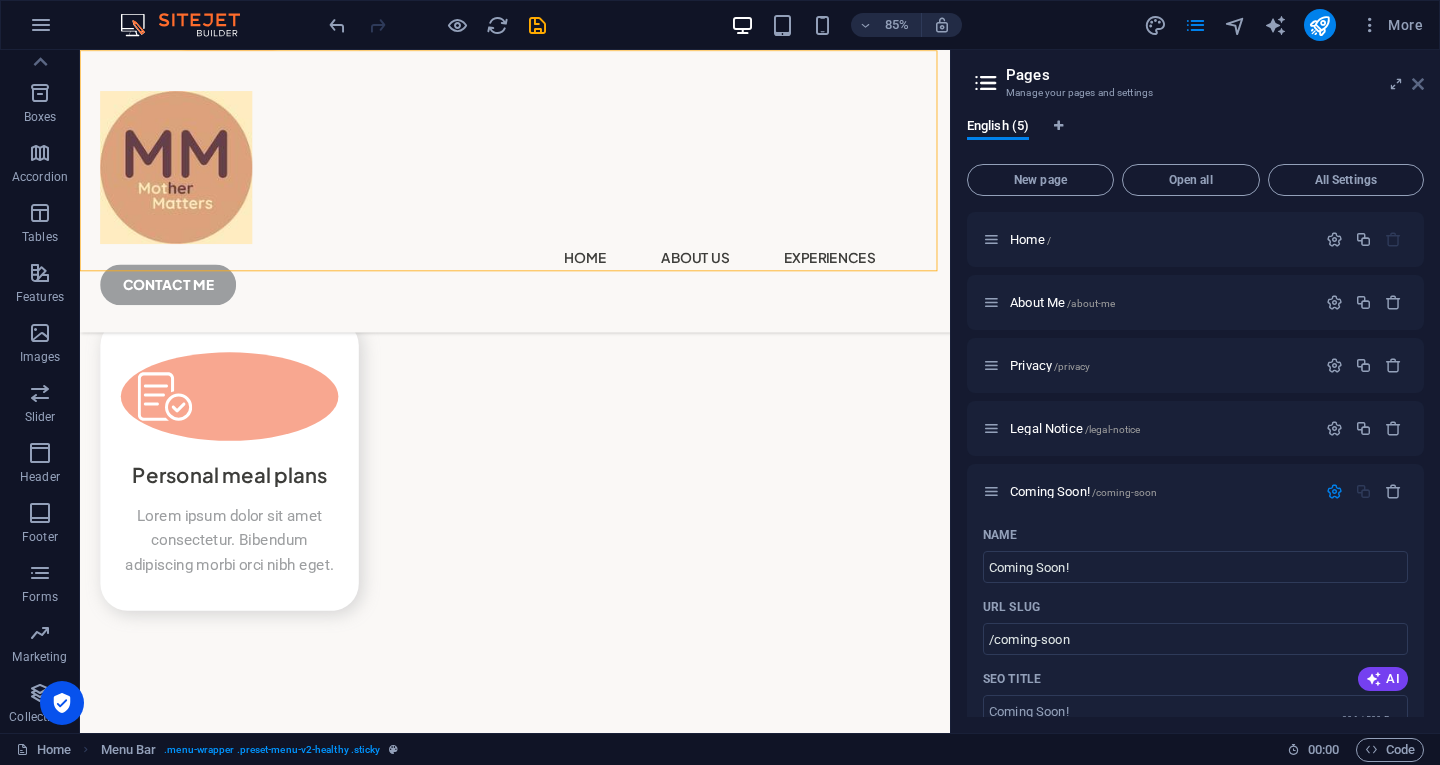 click at bounding box center [1418, 84] 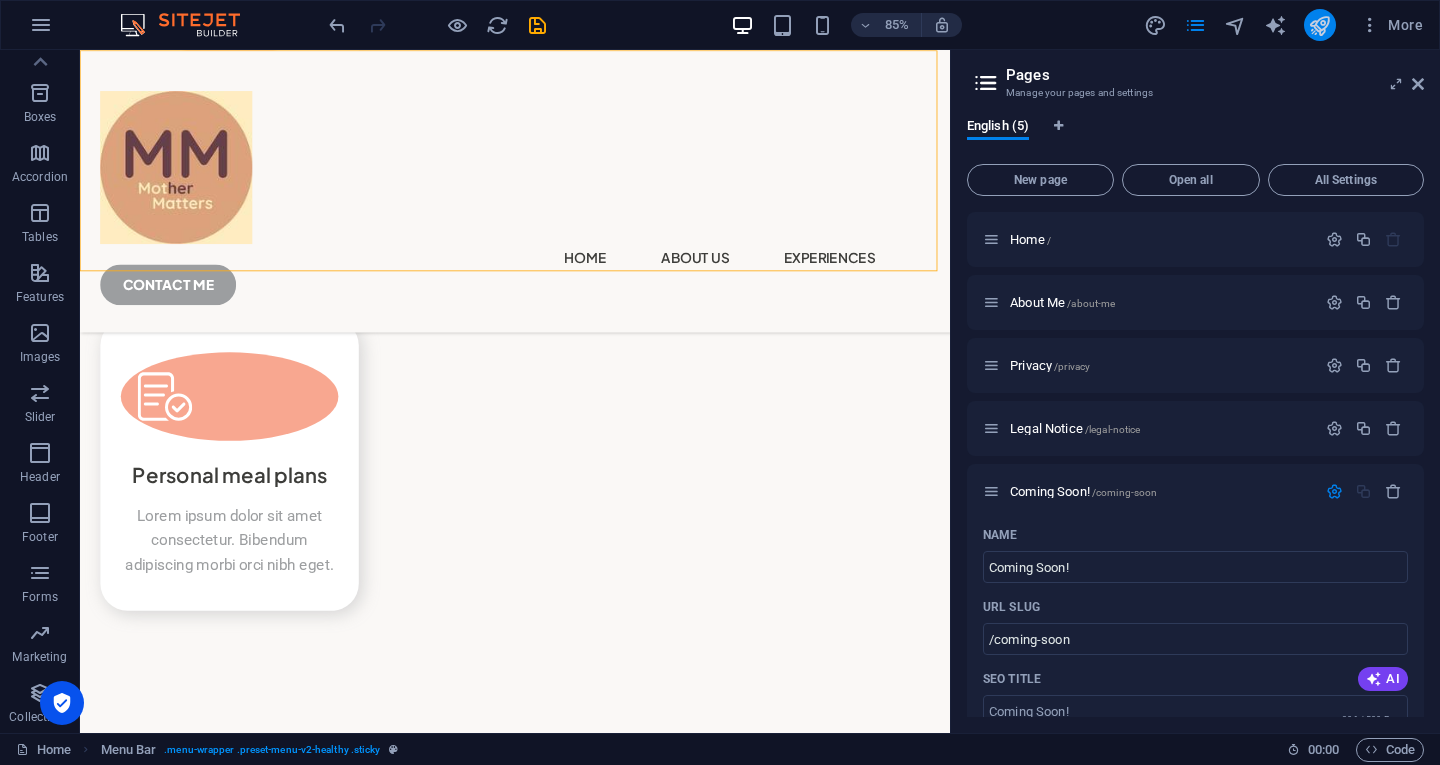 scroll, scrollTop: 5079, scrollLeft: 0, axis: vertical 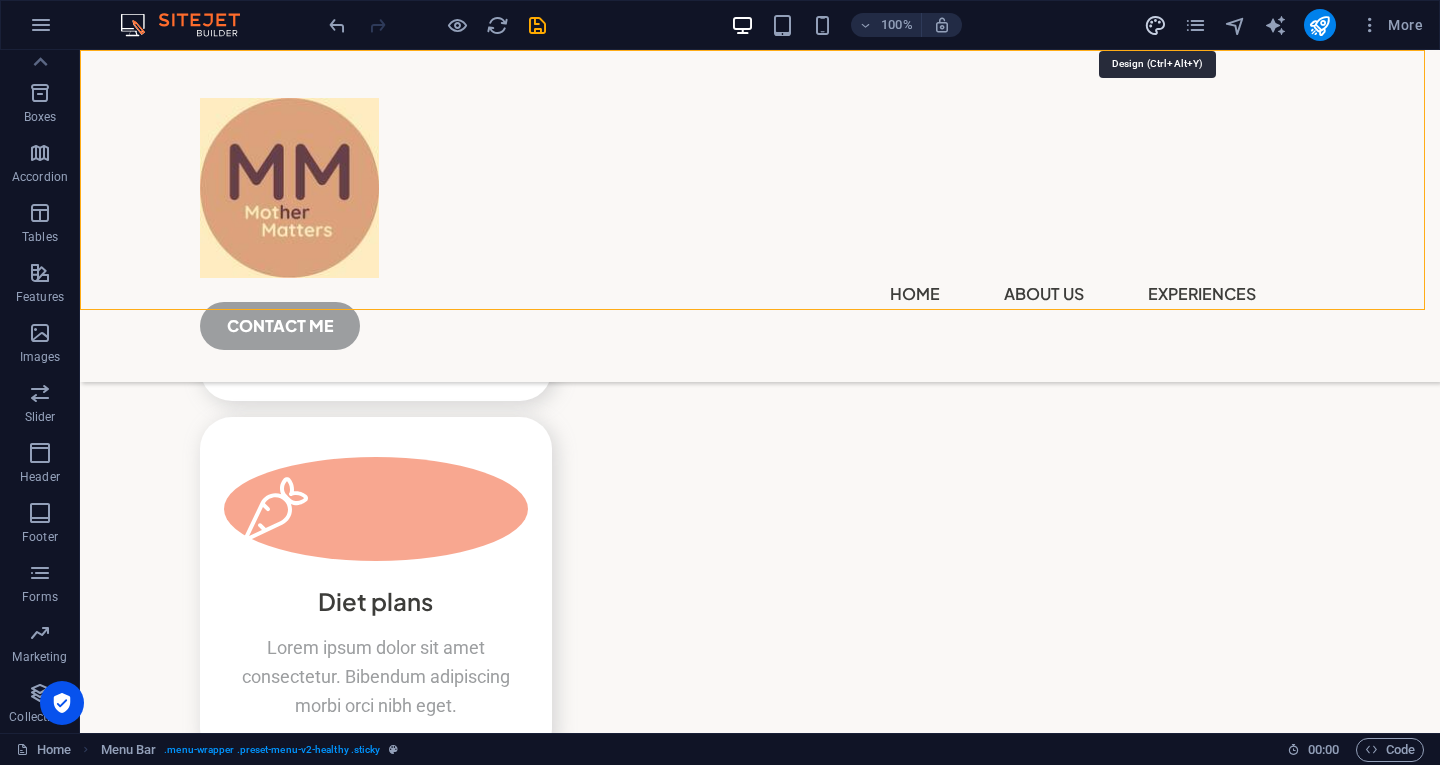 click at bounding box center (1155, 25) 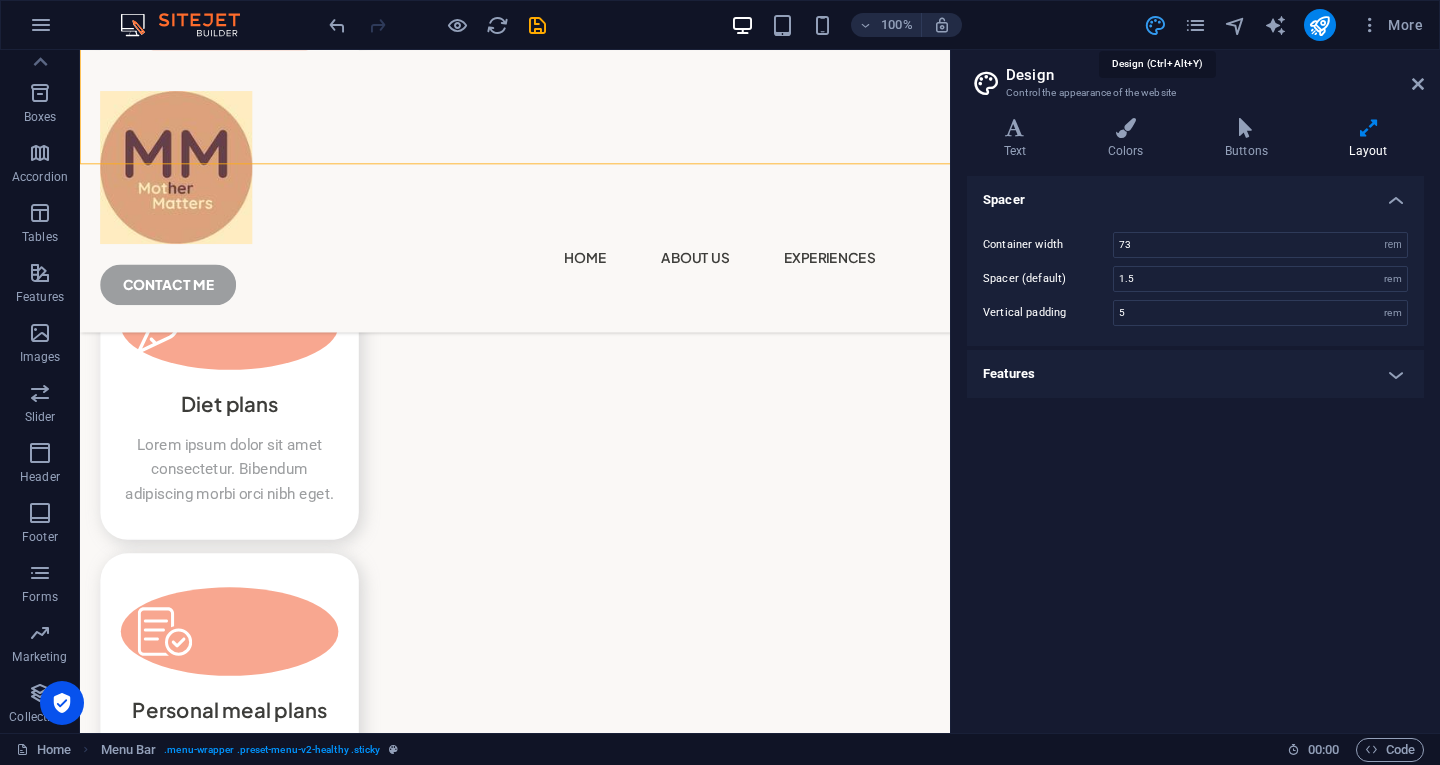 scroll, scrollTop: 5356, scrollLeft: 0, axis: vertical 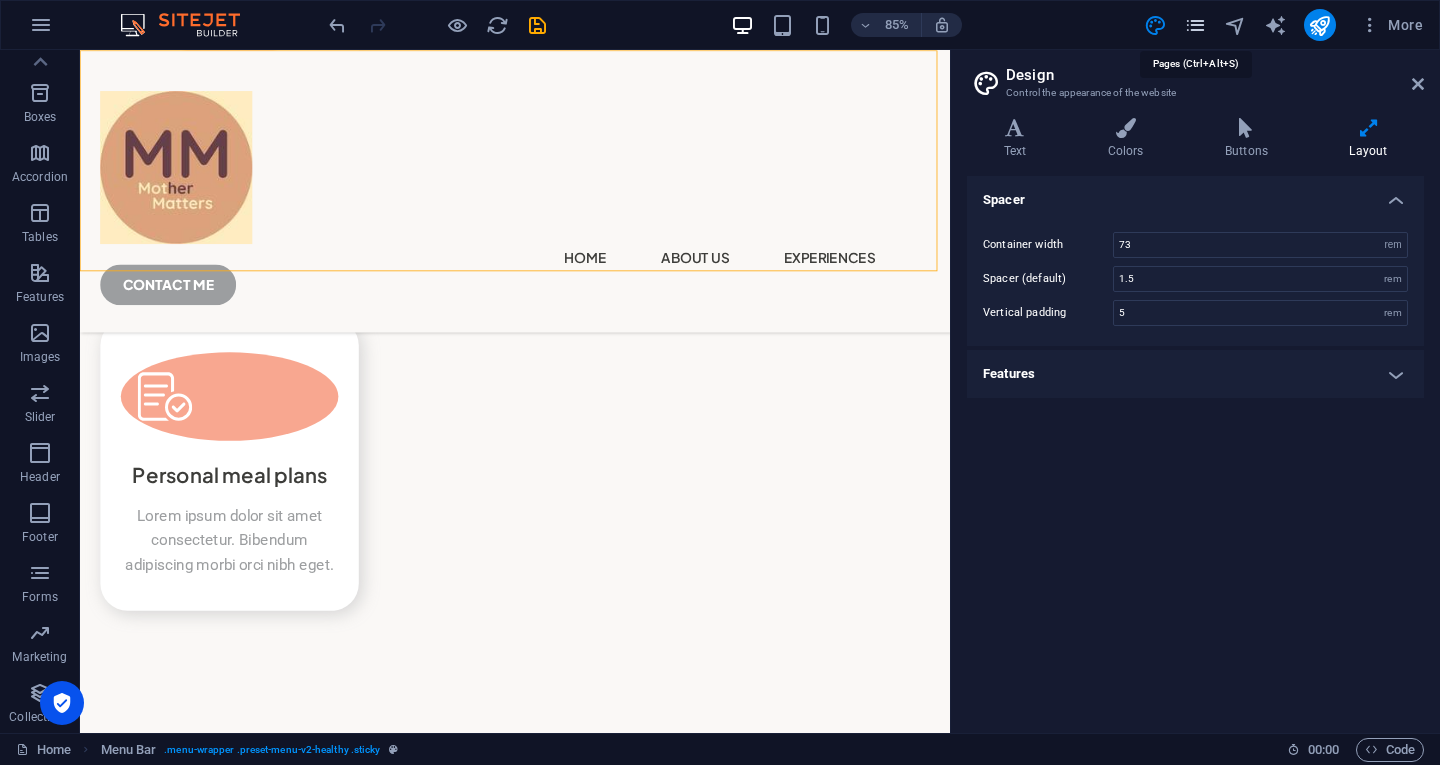 click at bounding box center (1195, 25) 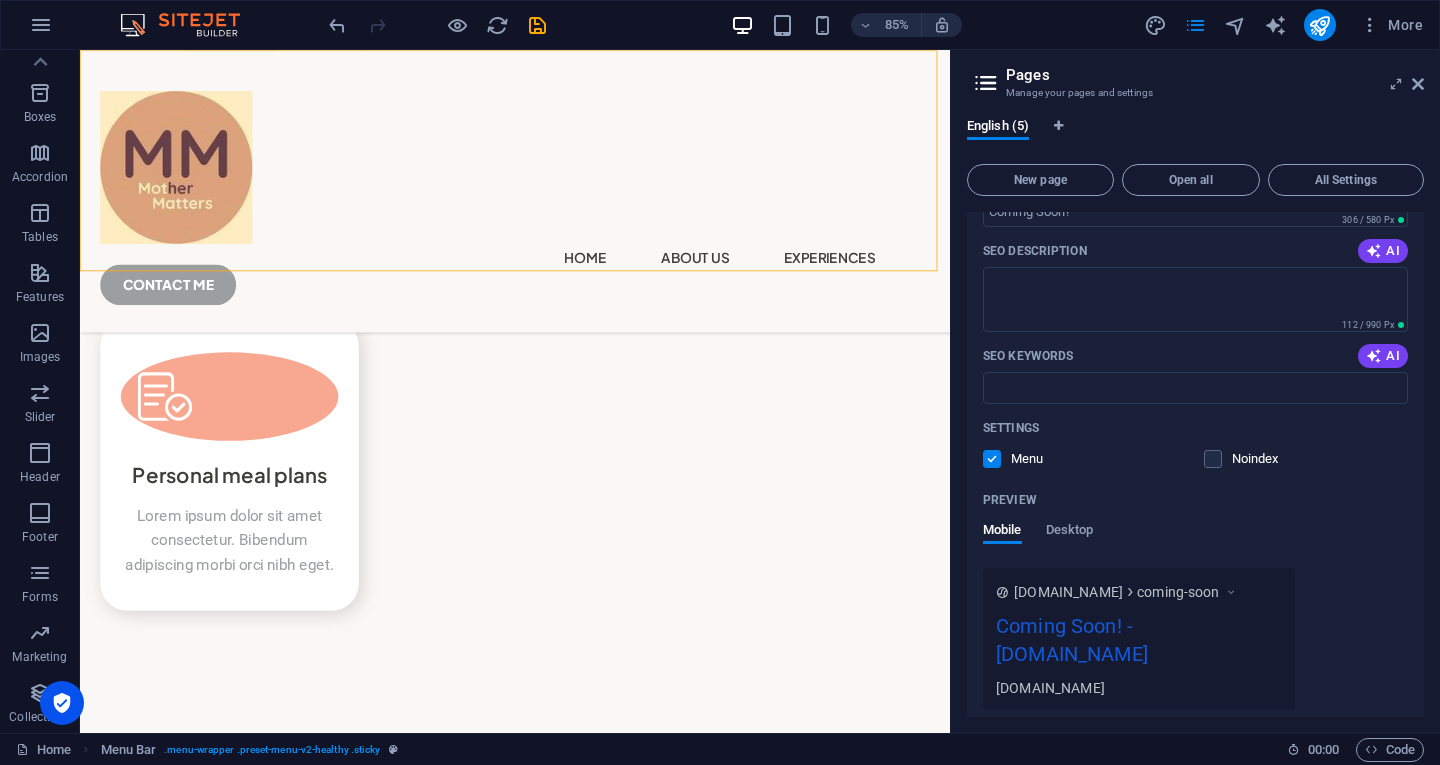 scroll, scrollTop: 583, scrollLeft: 0, axis: vertical 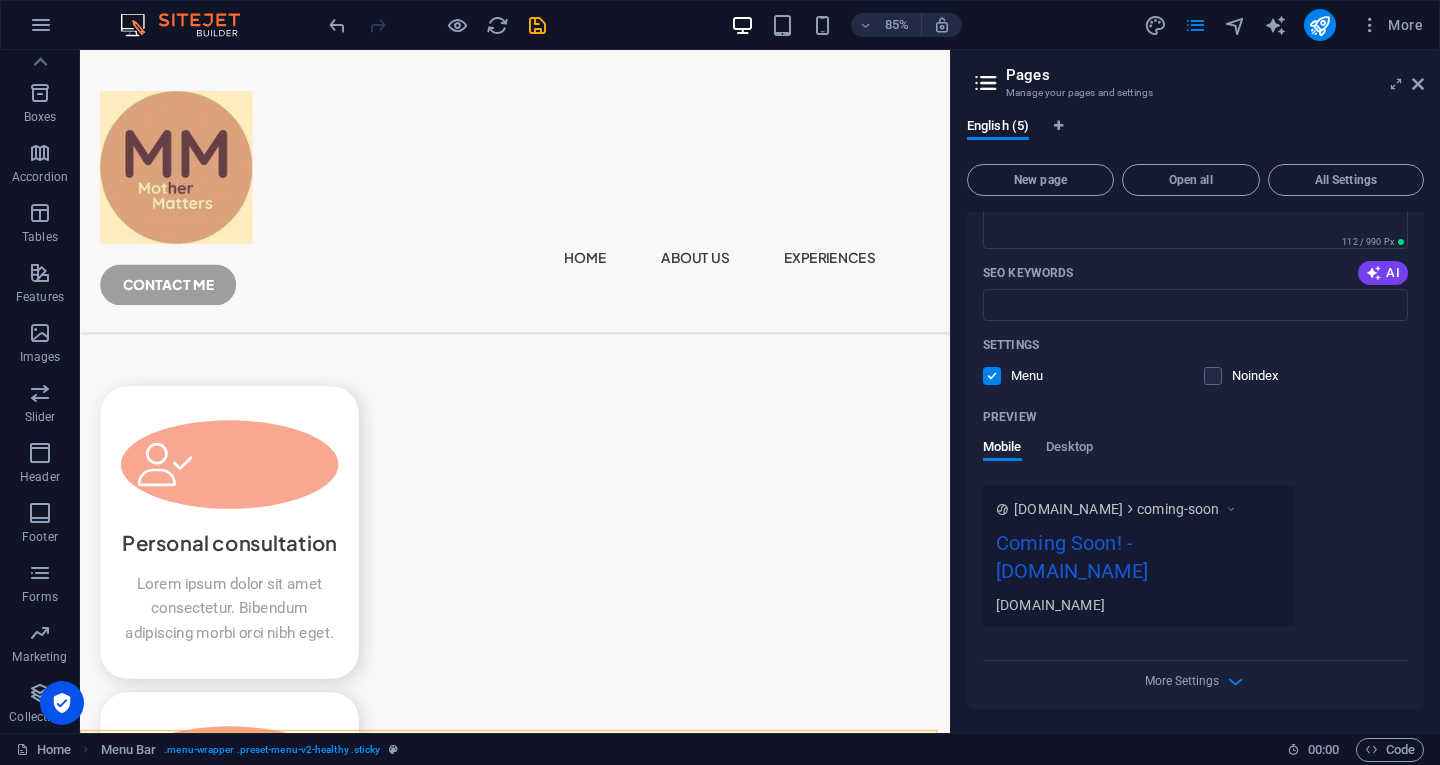click at bounding box center (190, 25) 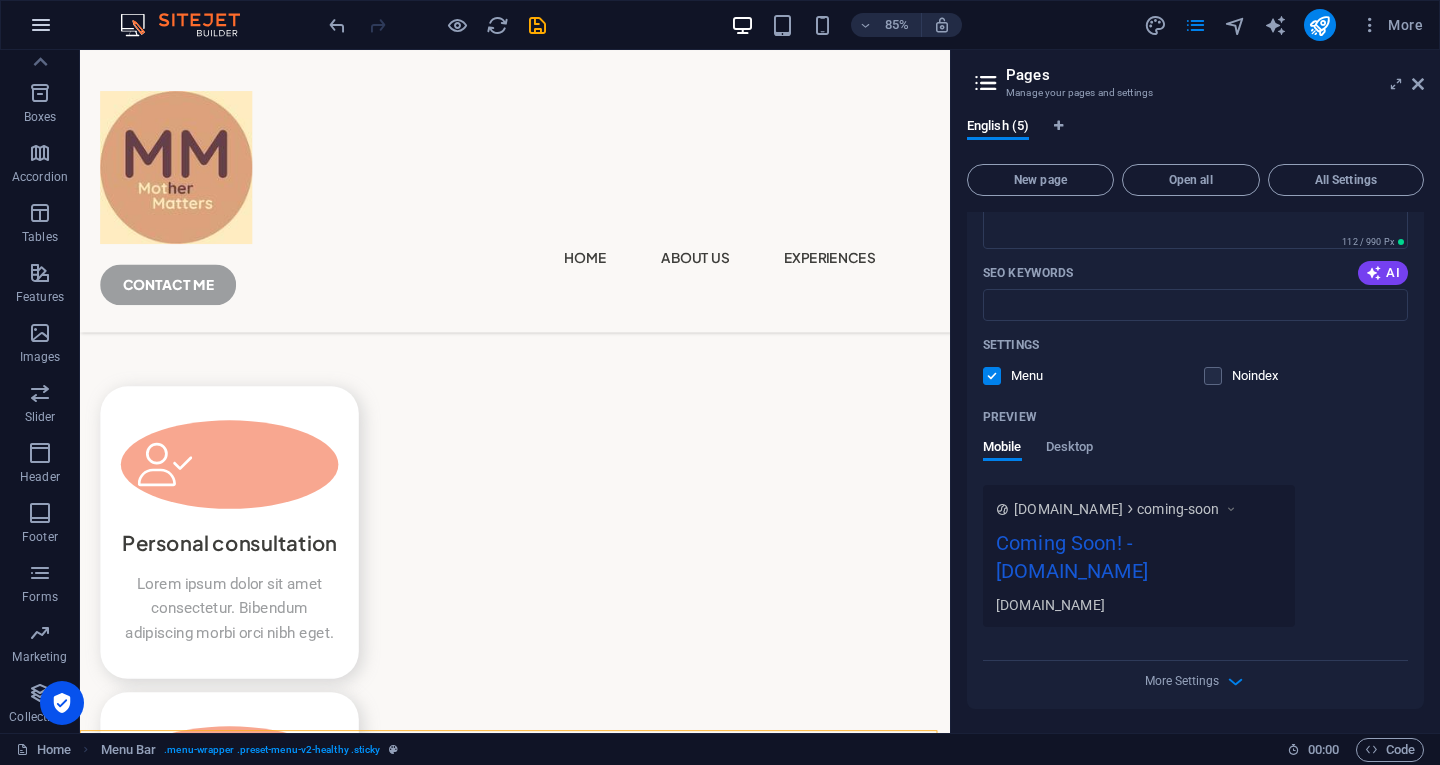 click at bounding box center (41, 25) 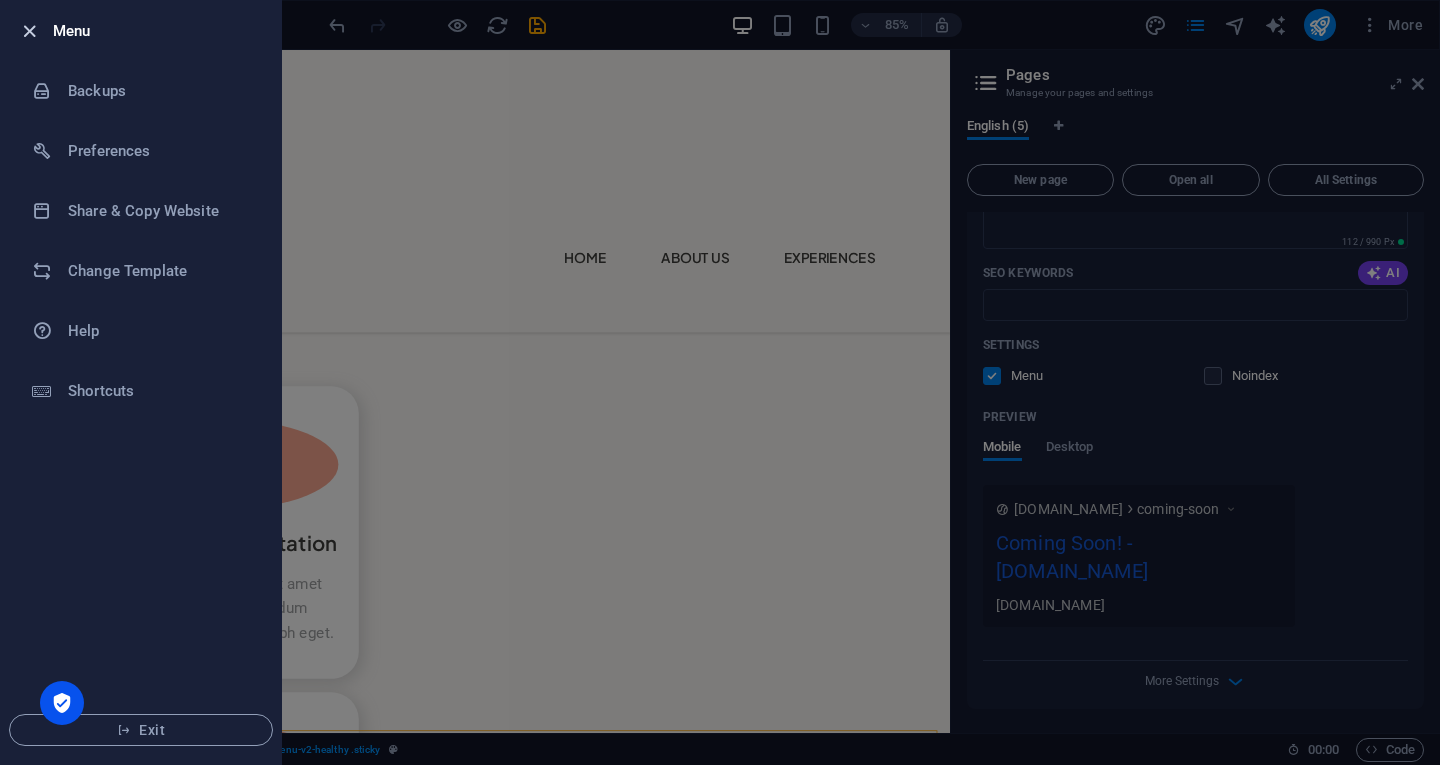 click at bounding box center (29, 31) 